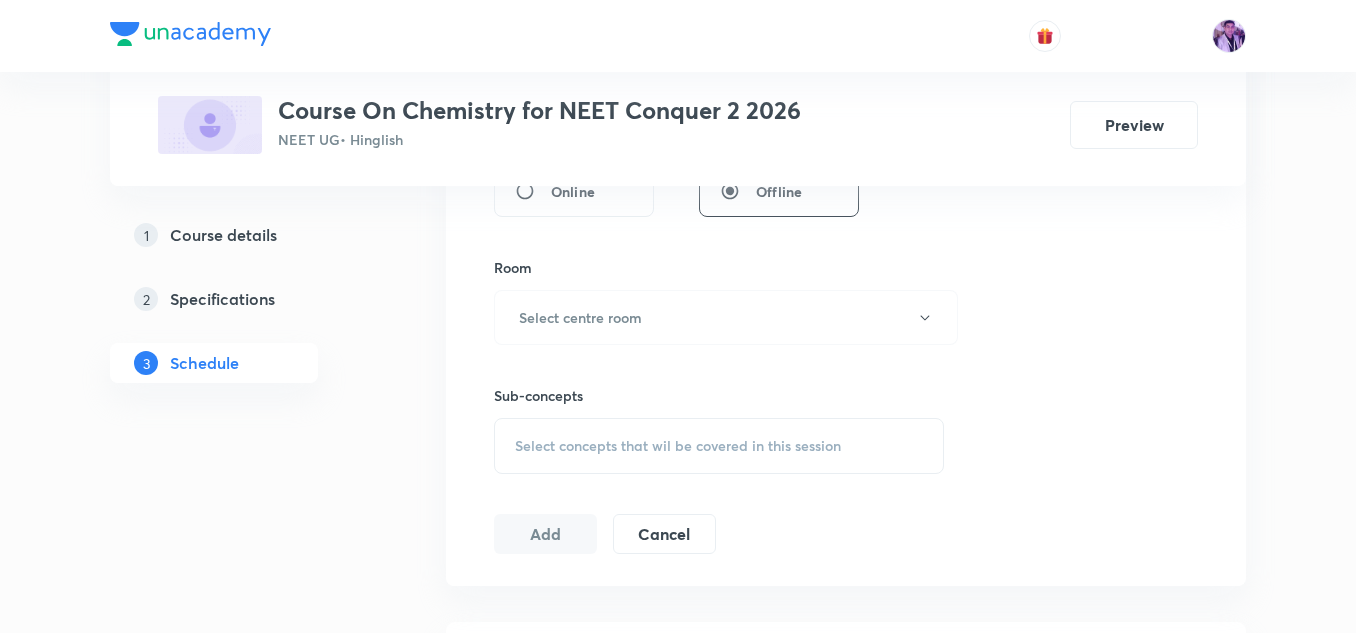 scroll, scrollTop: 842, scrollLeft: 0, axis: vertical 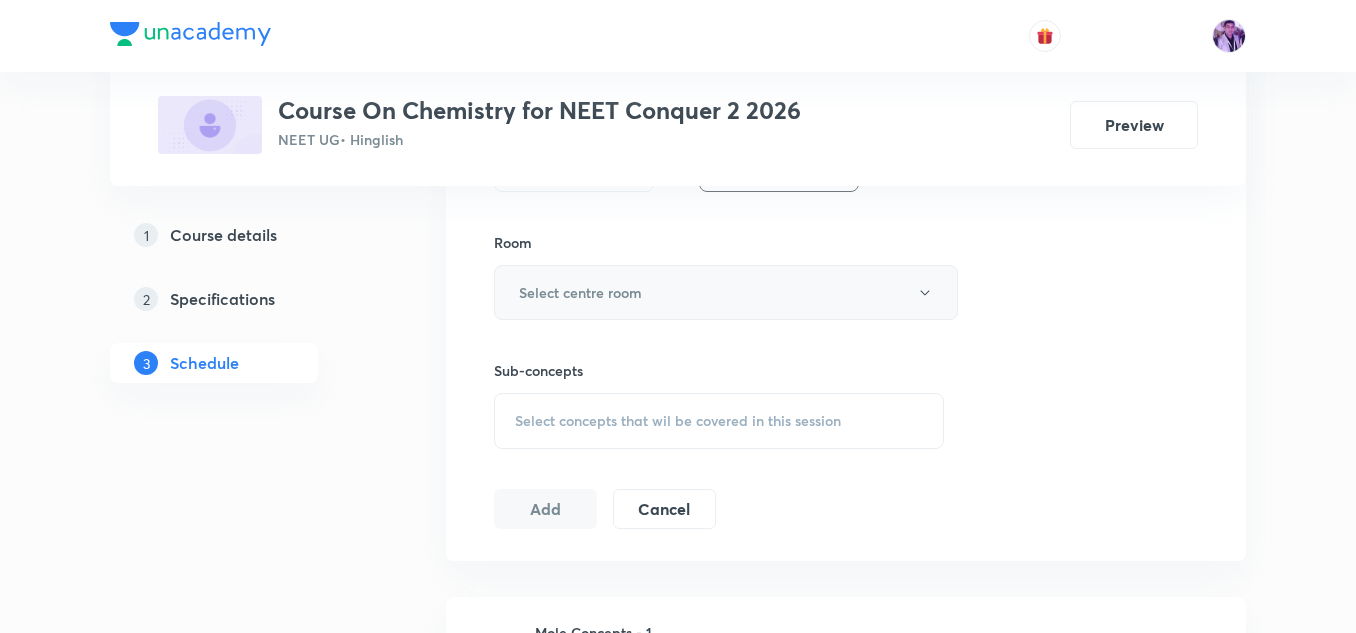 type on "PERIODIC" 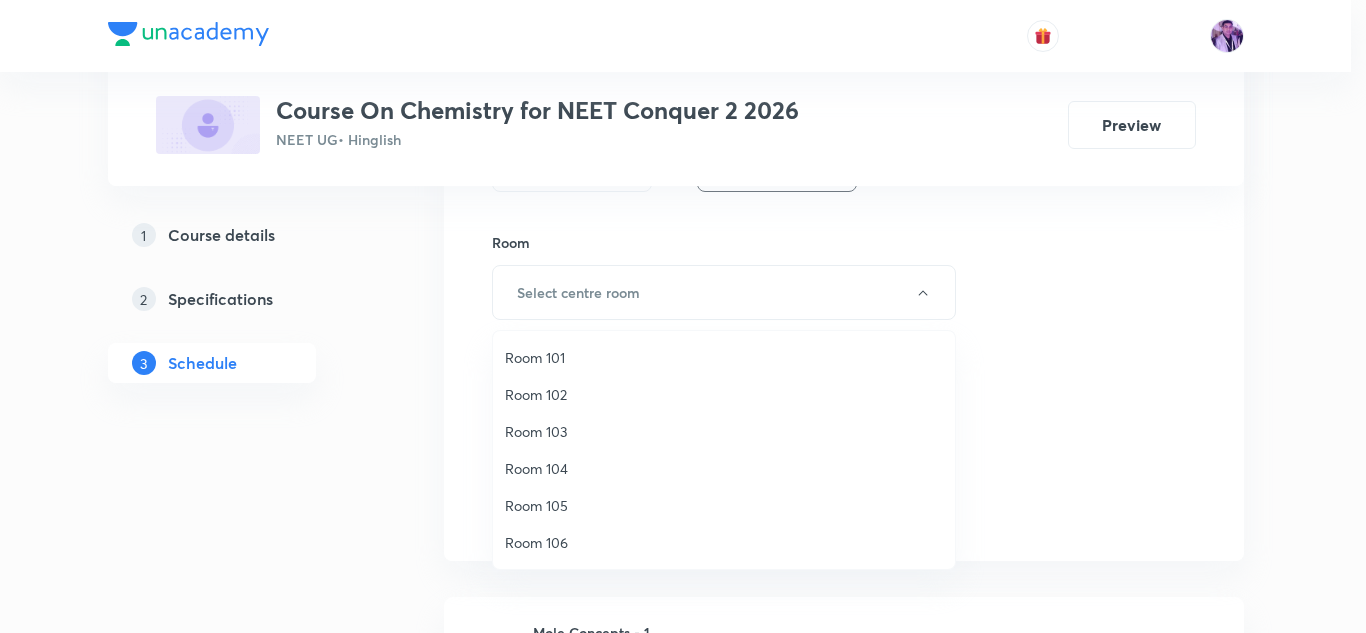 click on "Room 102" at bounding box center [724, 394] 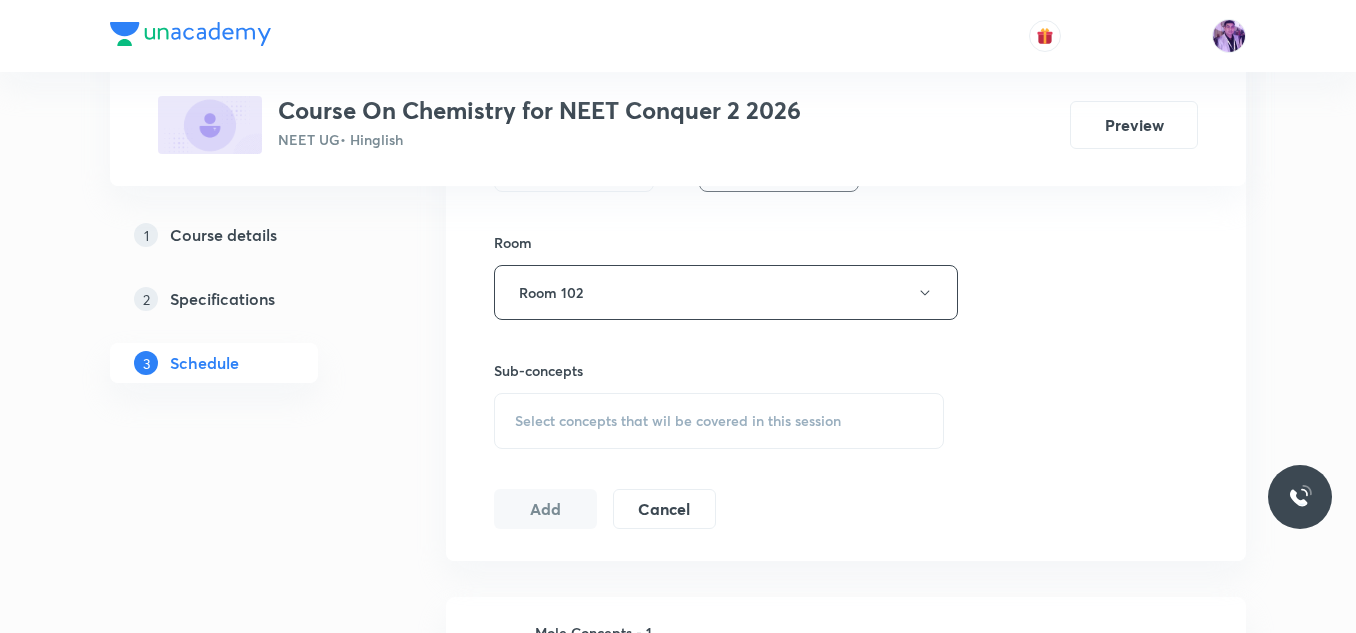 click on "Select concepts that wil be covered in this session" at bounding box center (678, 421) 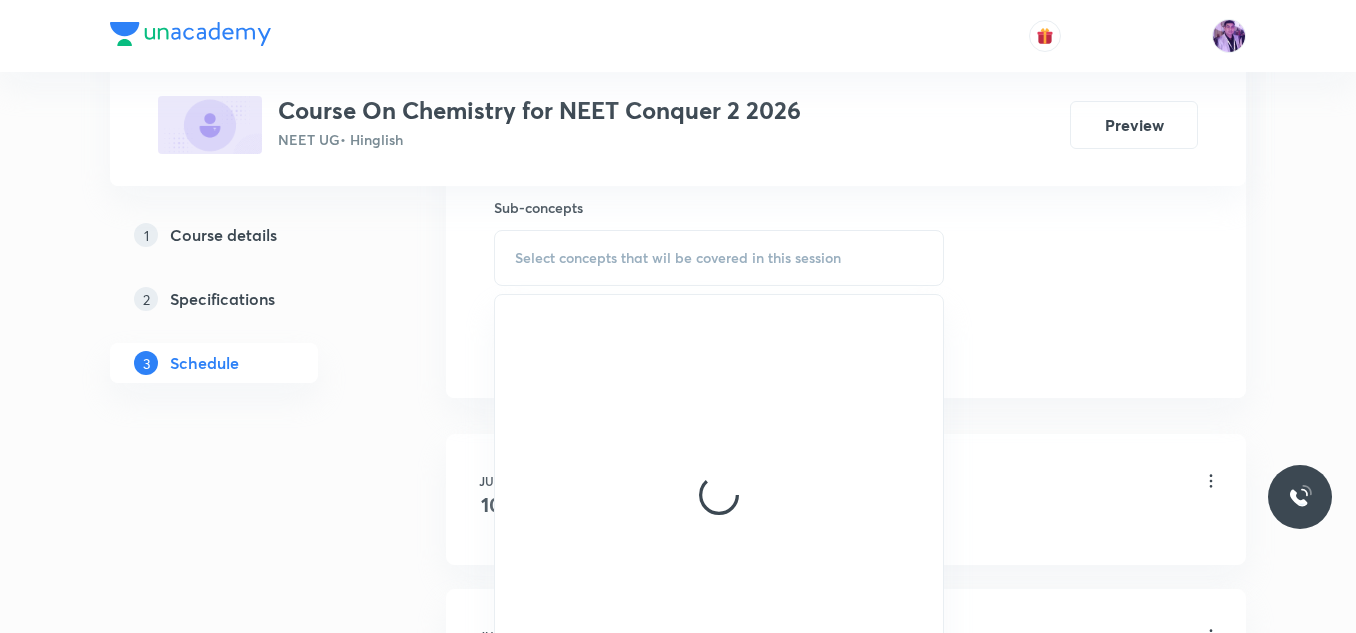 scroll, scrollTop: 1014, scrollLeft: 0, axis: vertical 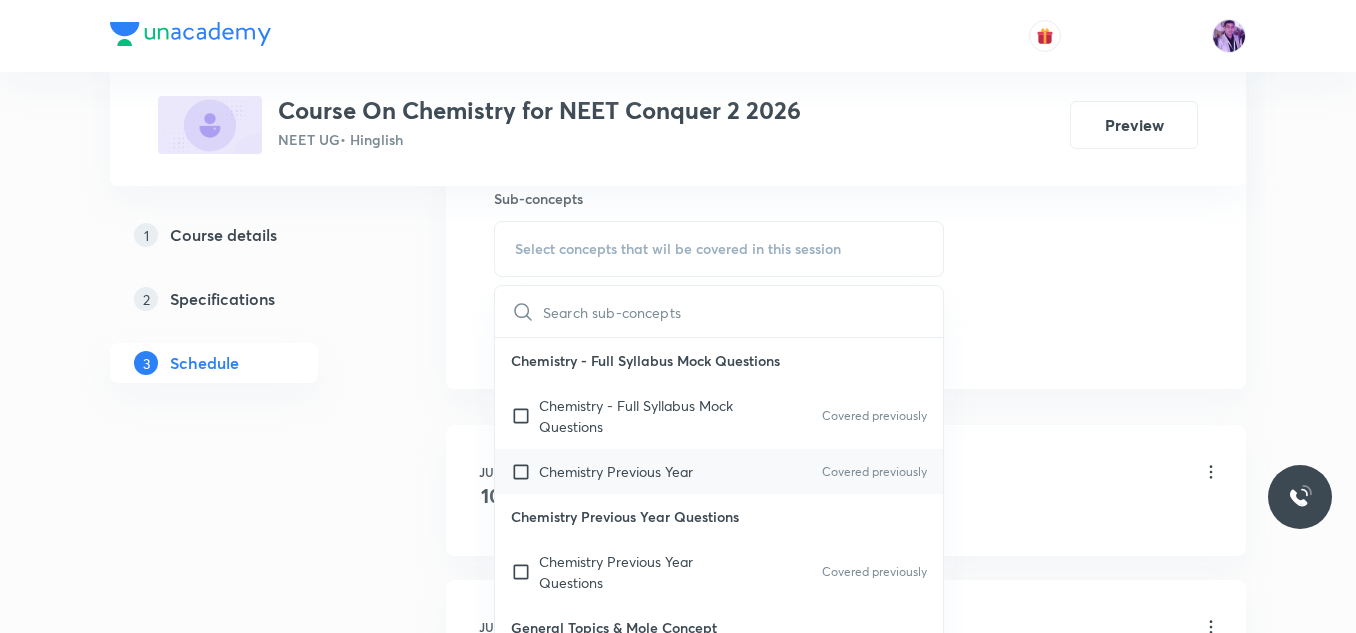 click on "Chemistry Previous Year Covered previously" at bounding box center [719, 471] 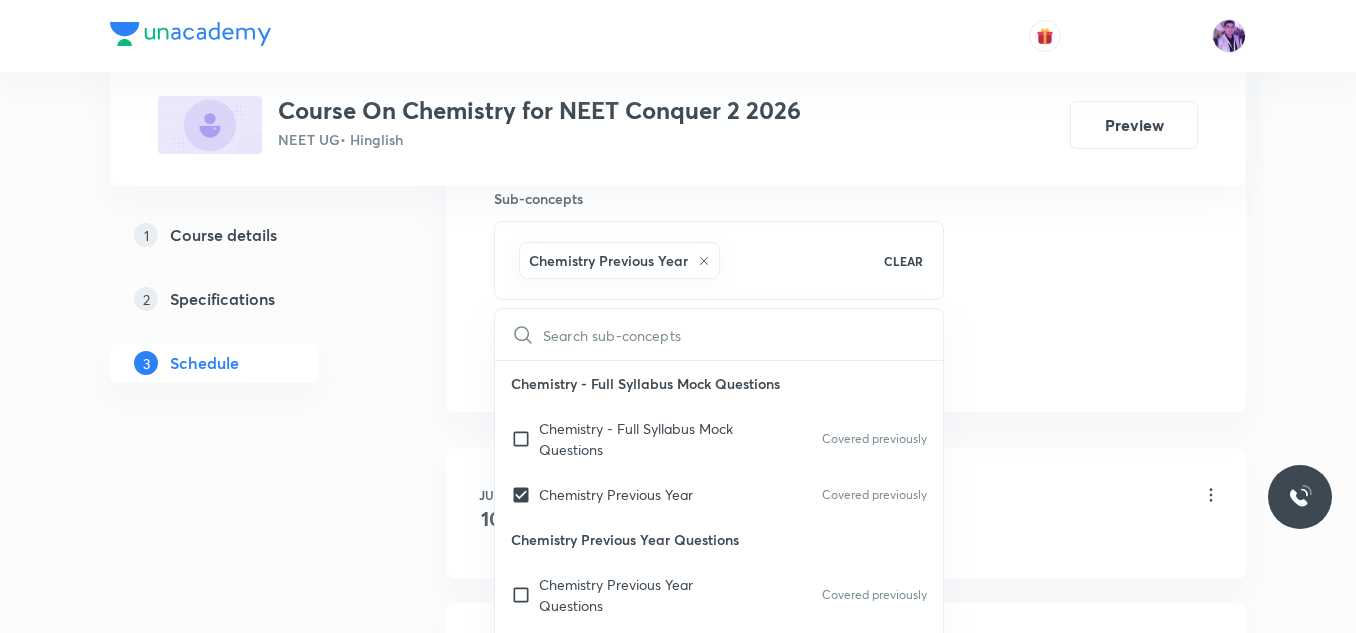 click on "Plus Courses Course On Chemistry for NEET Conquer 2 2026 NEET UG  • Hinglish Preview 1 Course details 2 Specifications 3 Schedule Schedule 23  classes Session  24 Live class Session title 8/99 PERIODIC ​ Schedule for Aug 5, 2025, 7:42 AM ​ Duration (in minutes) 75 ​   Session type Online Offline Room Room 102 Sub-concepts Chemistry Previous Year CLEAR ​ Chemistry - Full Syllabus Mock Questions Chemistry - Full Syllabus Mock Questions Covered previously Chemistry Previous Year Covered previously Chemistry Previous Year Questions Chemistry Previous Year Questions Covered previously General Topics & Mole Concept Basic Concepts Mole – Basic Introduction Percentage Composition Stoichiometry Principle of Atom Conservation (POAC) Relation between Stoichiometric Quantities Application of Mole Concept: Gravimetric Analysis Electronic Configuration Of Atoms (Hund's rule)  Quantum Numbers (Magnetic Quantum no.) Quantum Numbers(Pauli's Exclusion law) Mean Molar Mass or Molecular Mass Mechanism of Corrosion pH" at bounding box center [678, 1619] 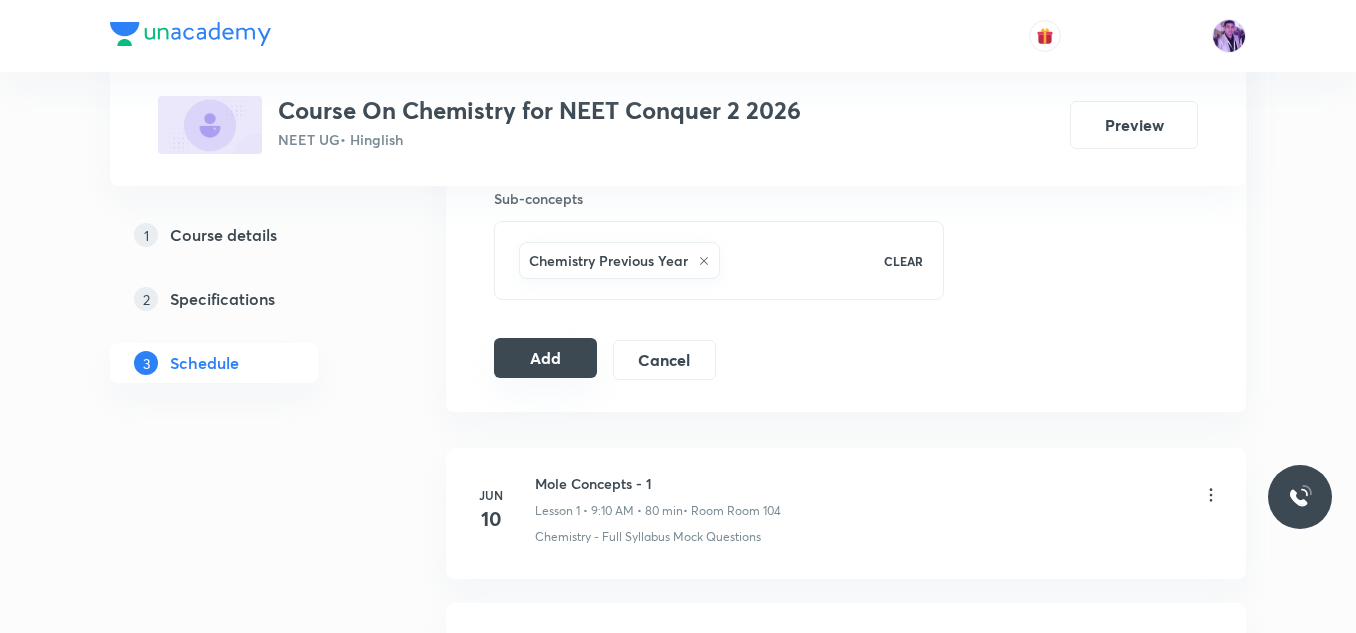 click on "Add" at bounding box center (545, 358) 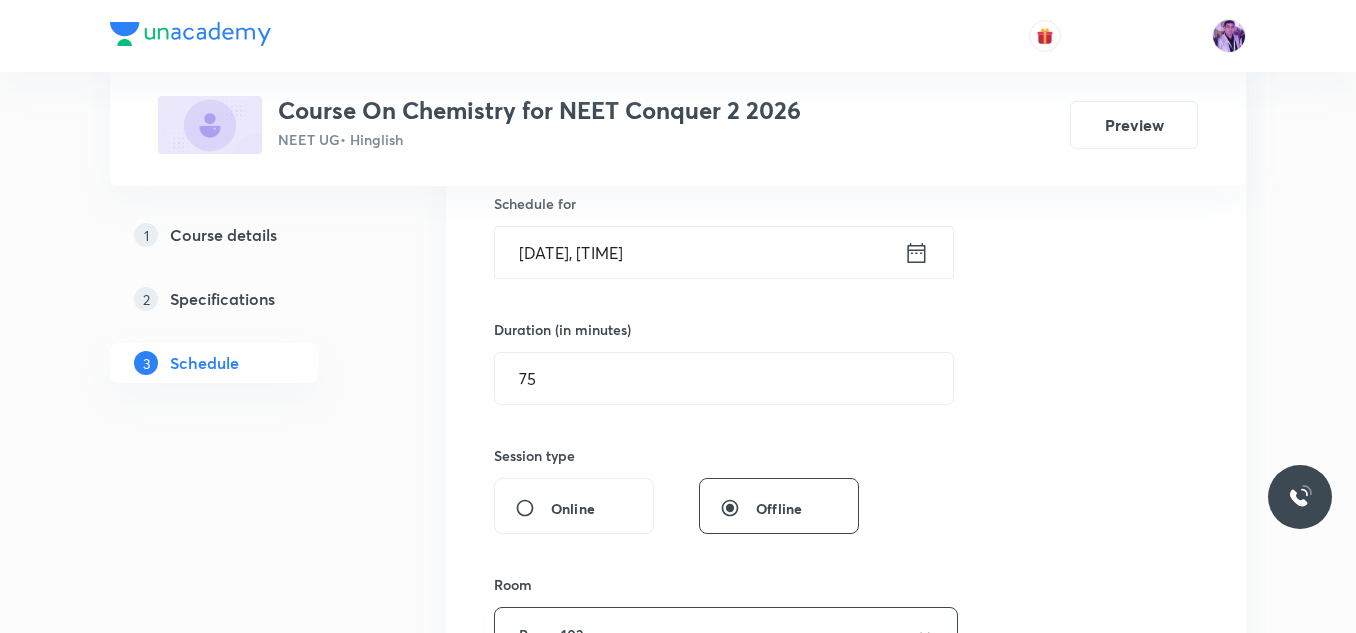 scroll, scrollTop: 418, scrollLeft: 0, axis: vertical 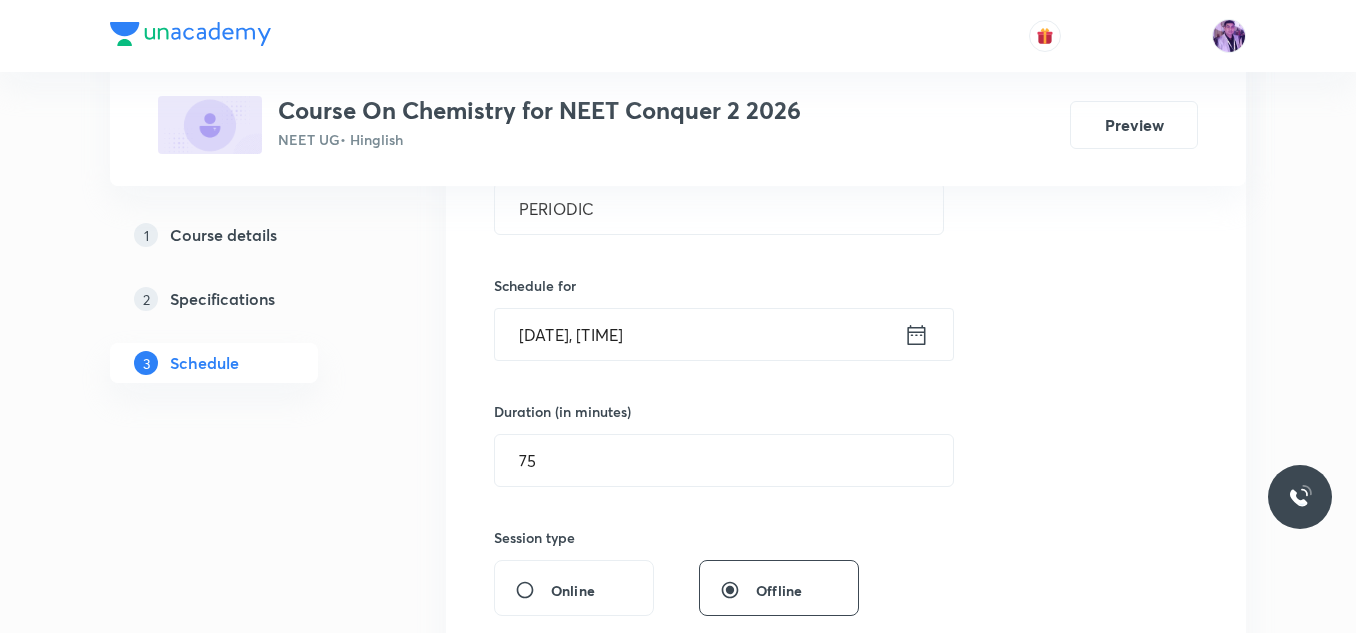 click on "Aug 5, 2025, 7:42 AM" at bounding box center (699, 334) 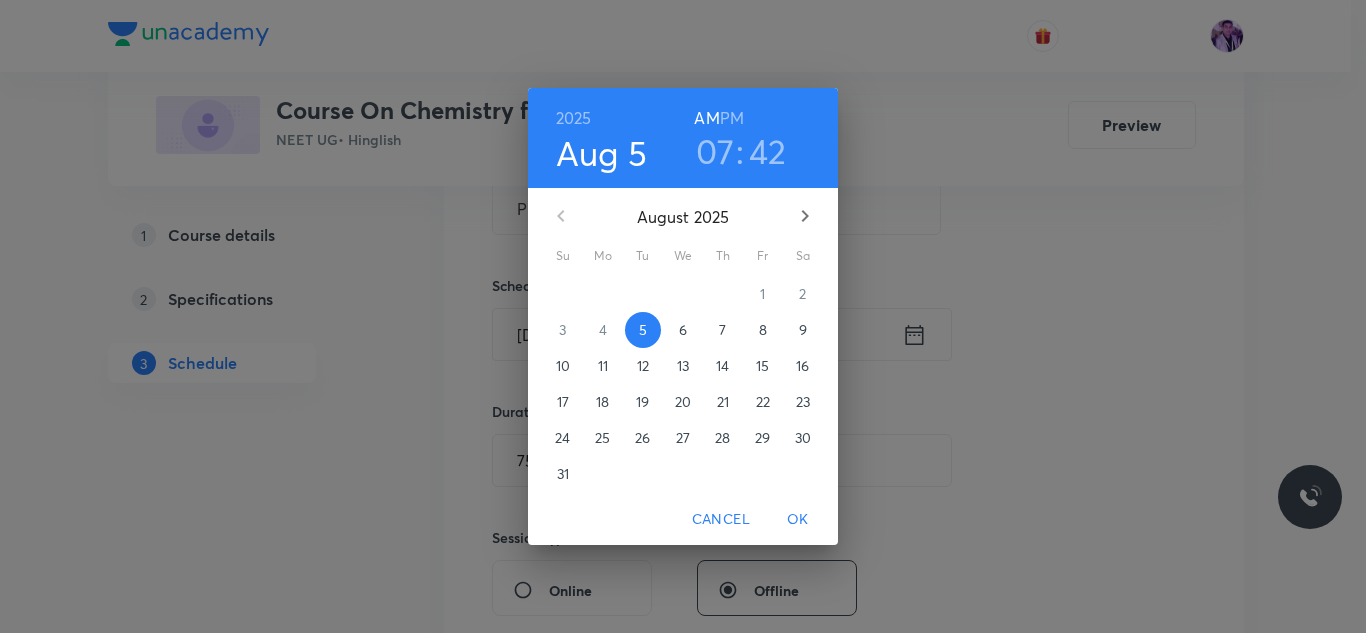 click on "42" at bounding box center [768, 151] 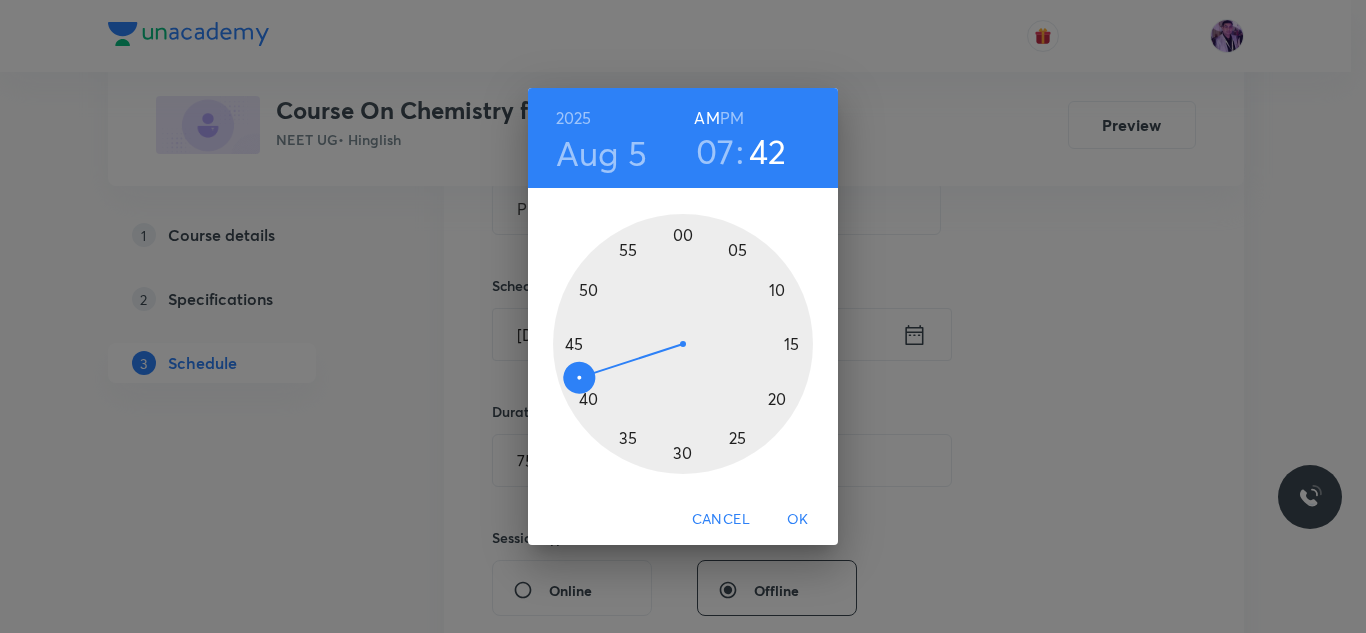 click at bounding box center (683, 344) 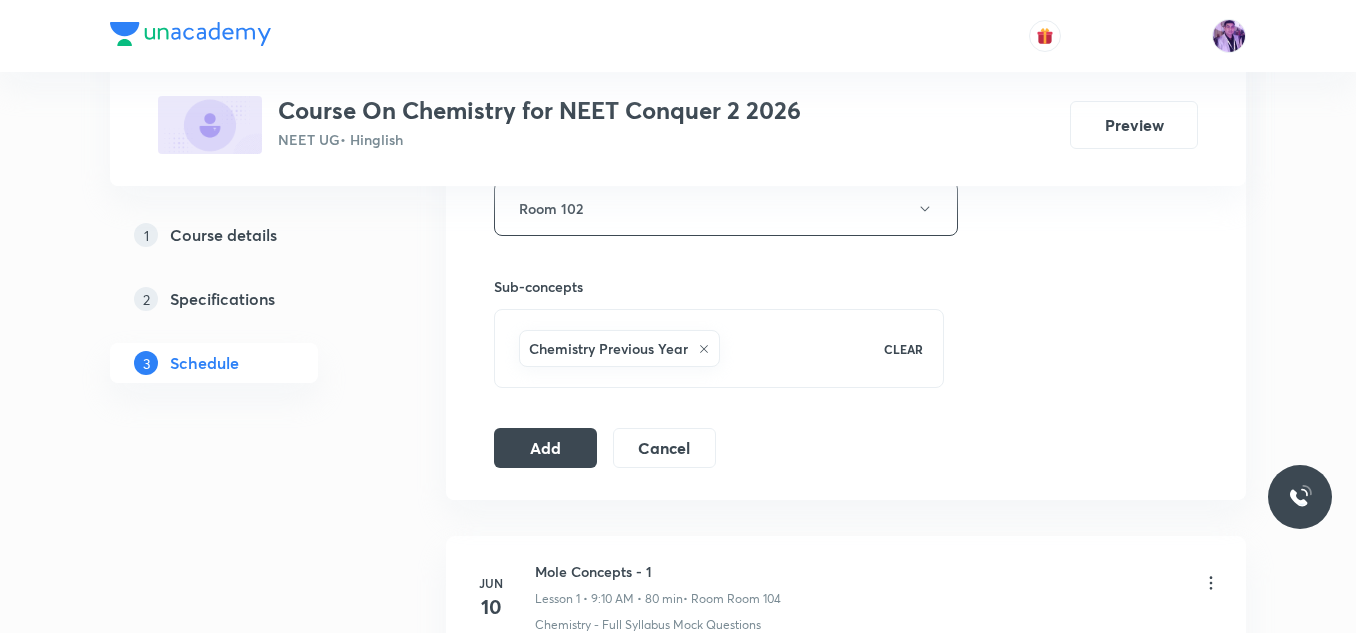 scroll, scrollTop: 942, scrollLeft: 0, axis: vertical 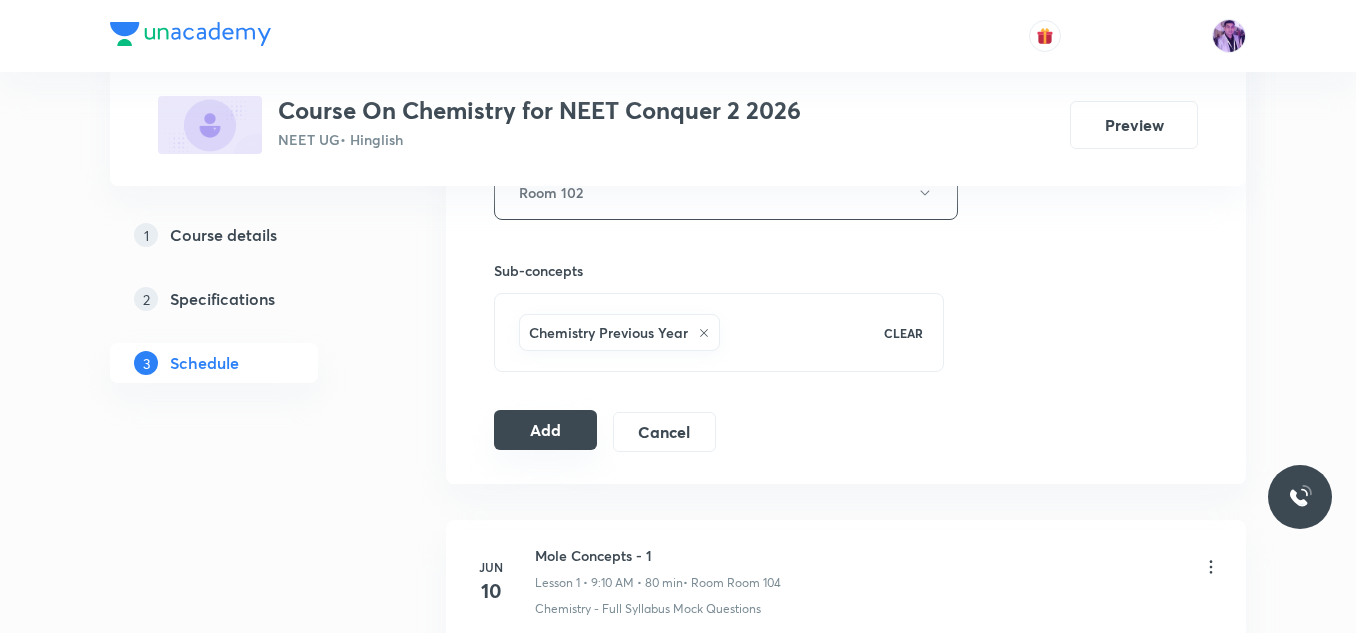 click on "Add" at bounding box center (545, 430) 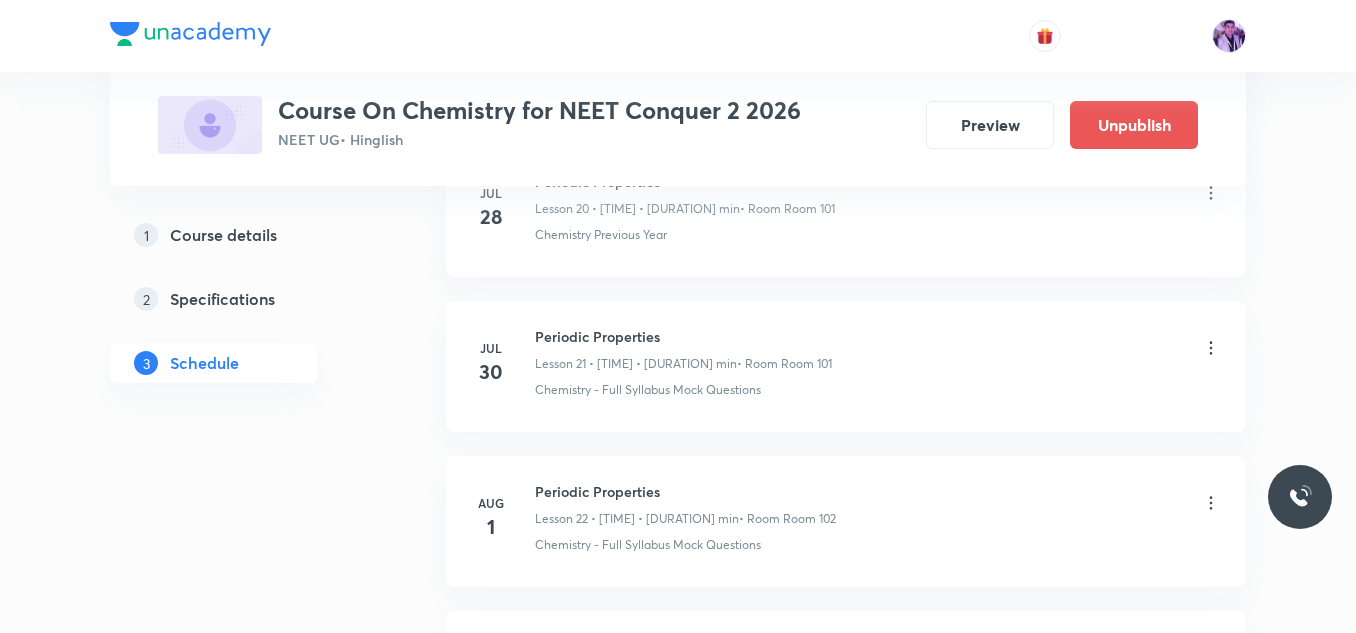 scroll, scrollTop: 3771, scrollLeft: 0, axis: vertical 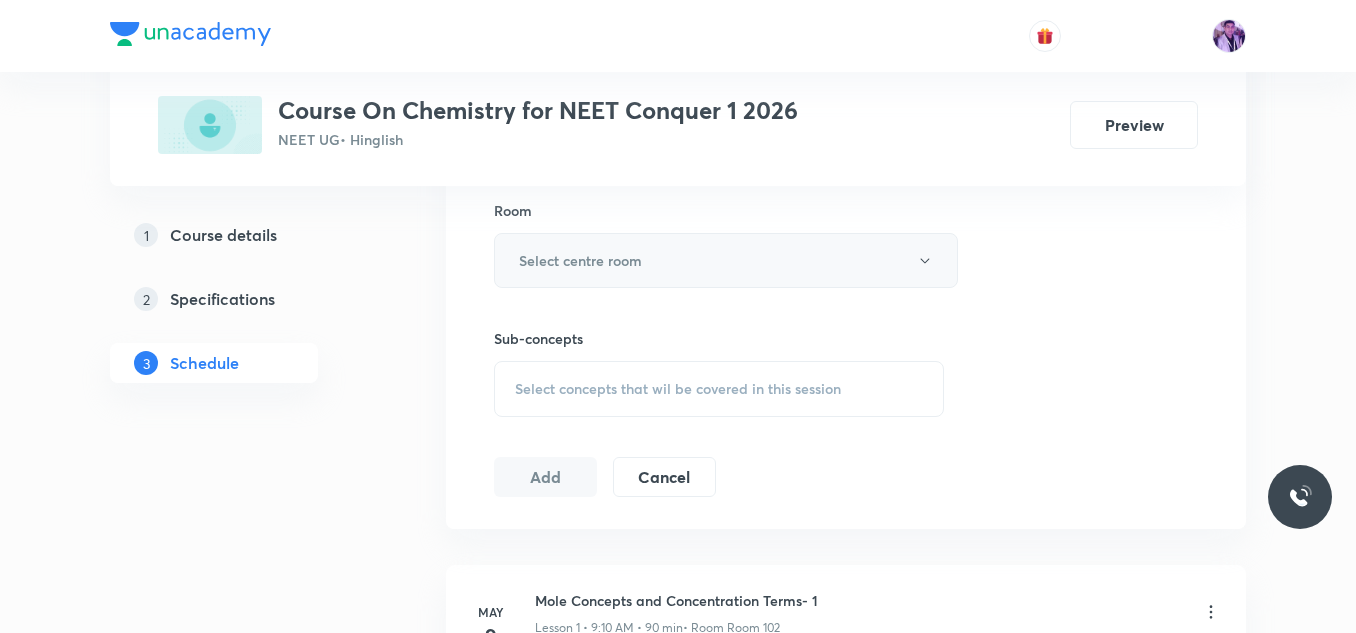 type on "80" 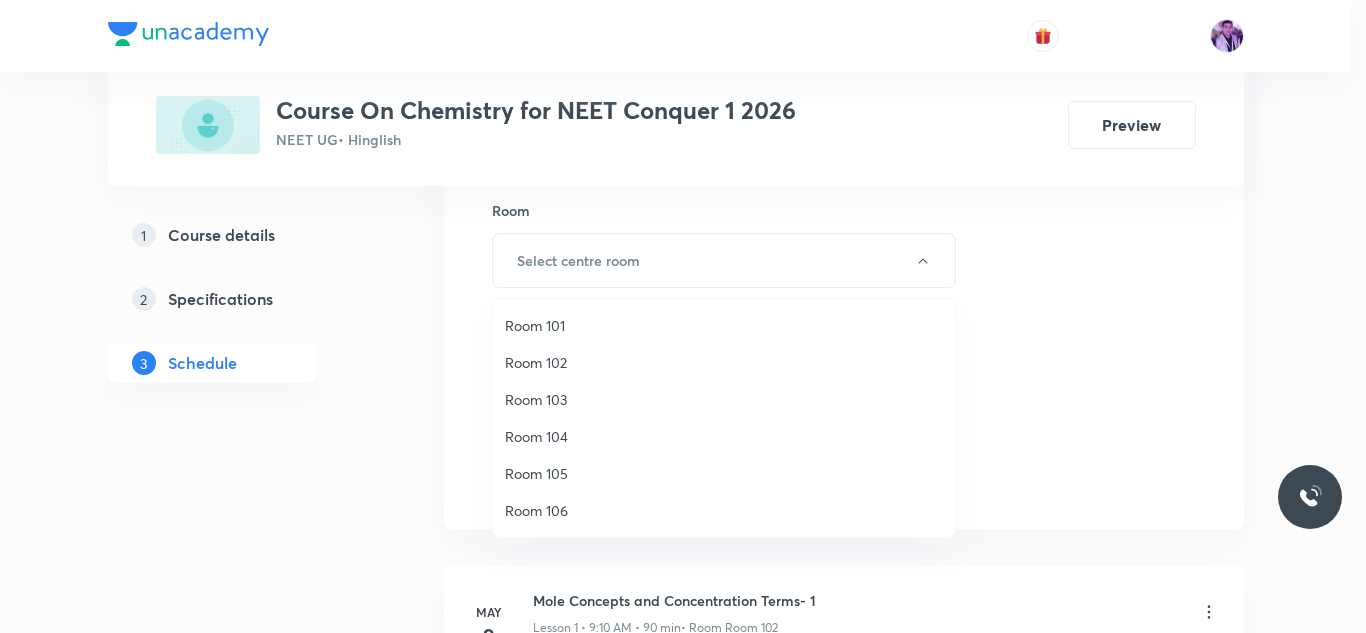 click on "Room 102" at bounding box center (724, 362) 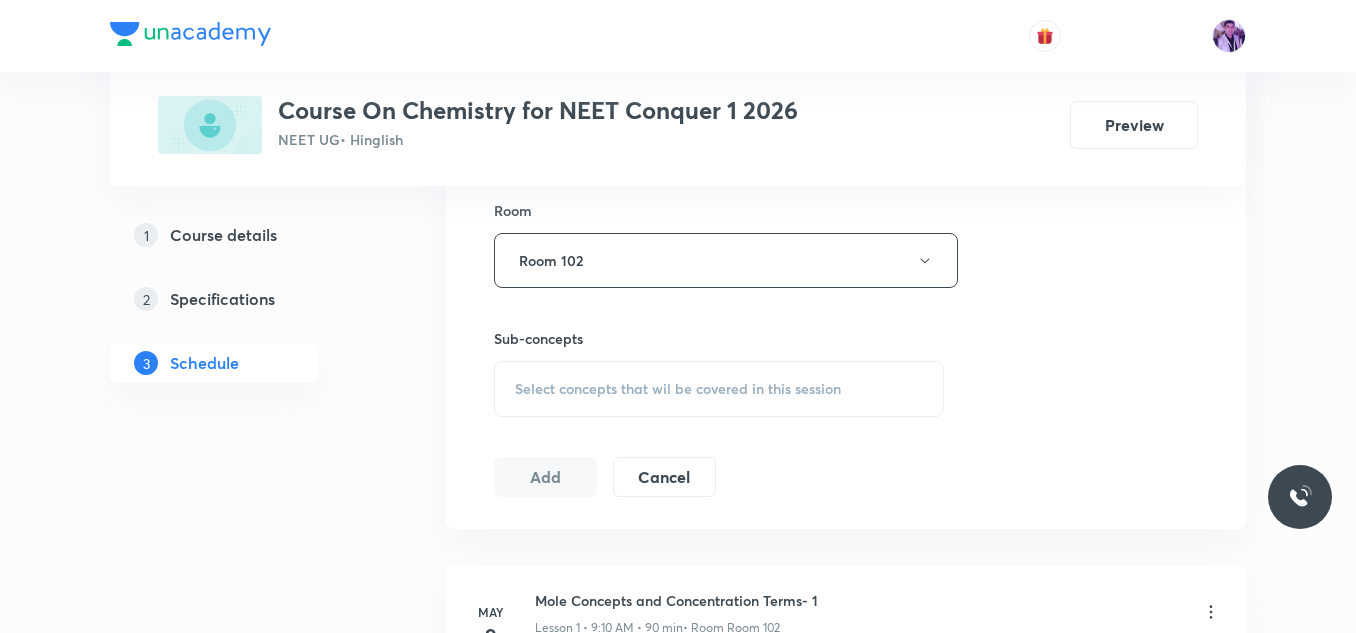 click on "Select concepts that wil be covered in this session" at bounding box center (678, 389) 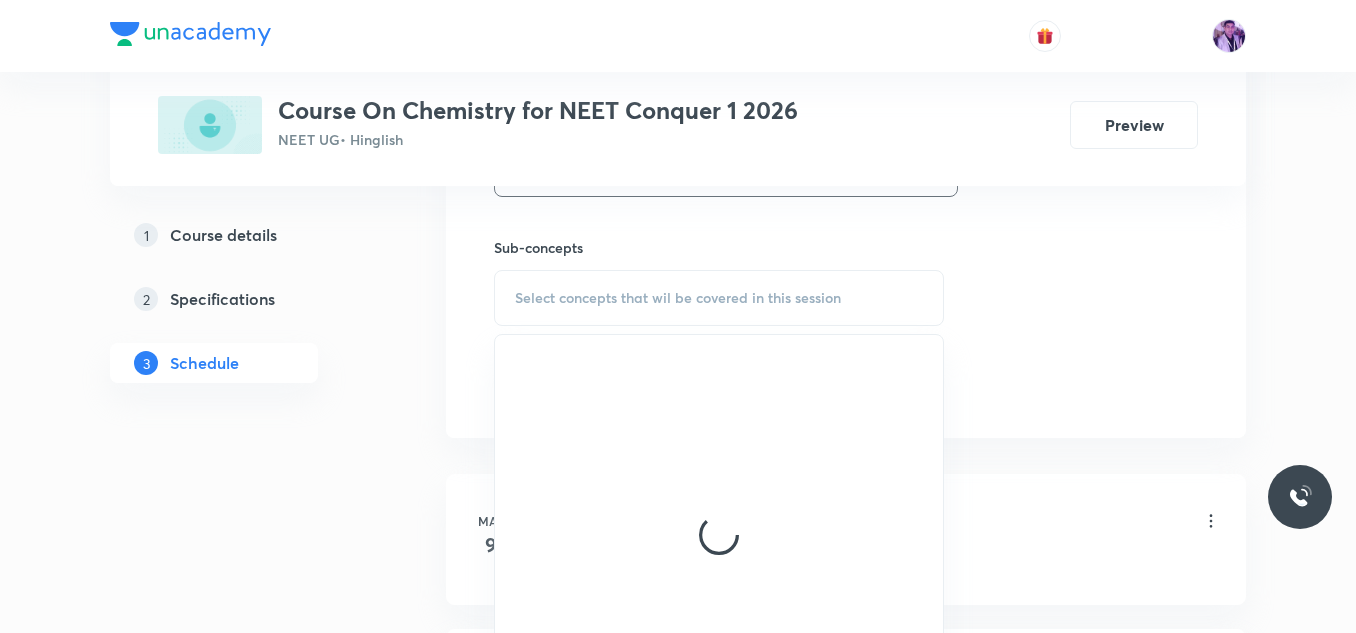 scroll, scrollTop: 988, scrollLeft: 0, axis: vertical 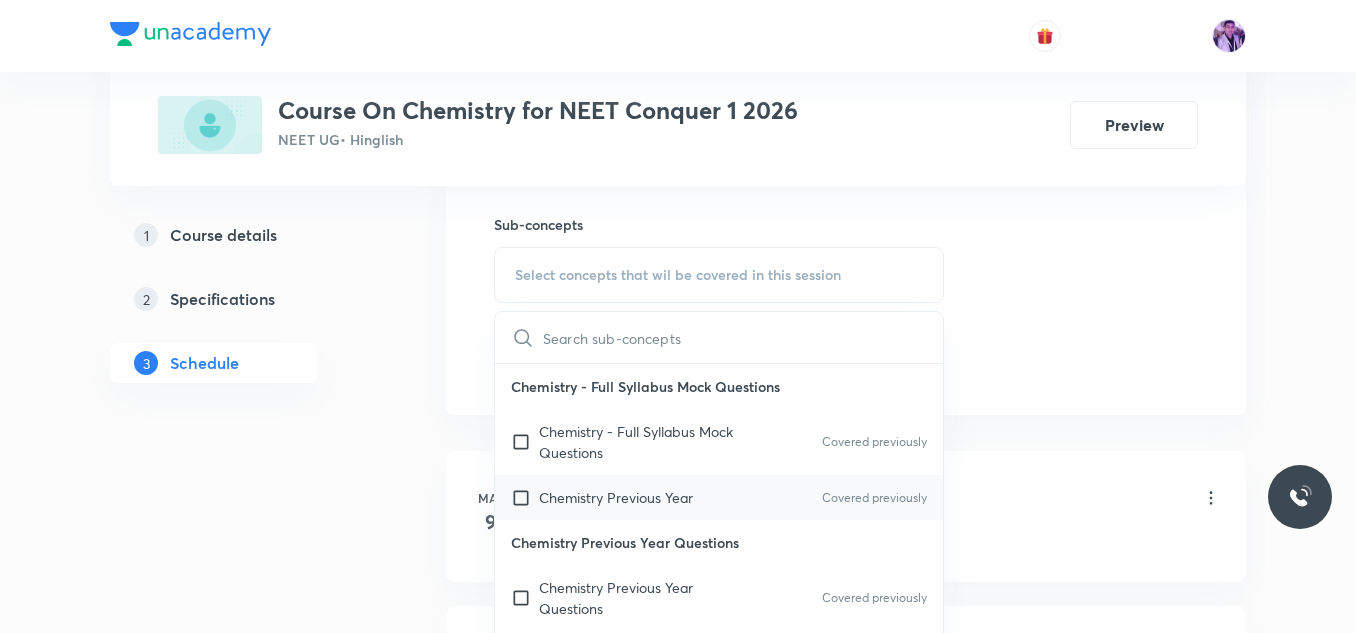click on "Chemistry Previous Year Covered previously" at bounding box center [719, 497] 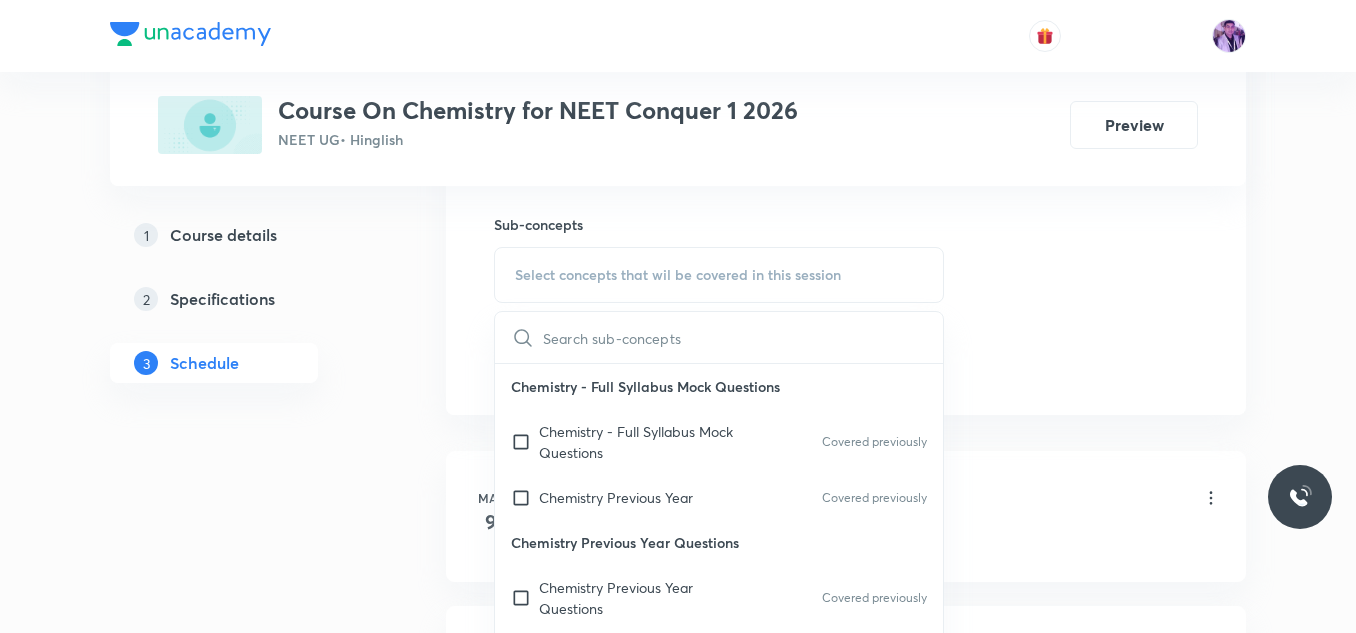 checkbox on "true" 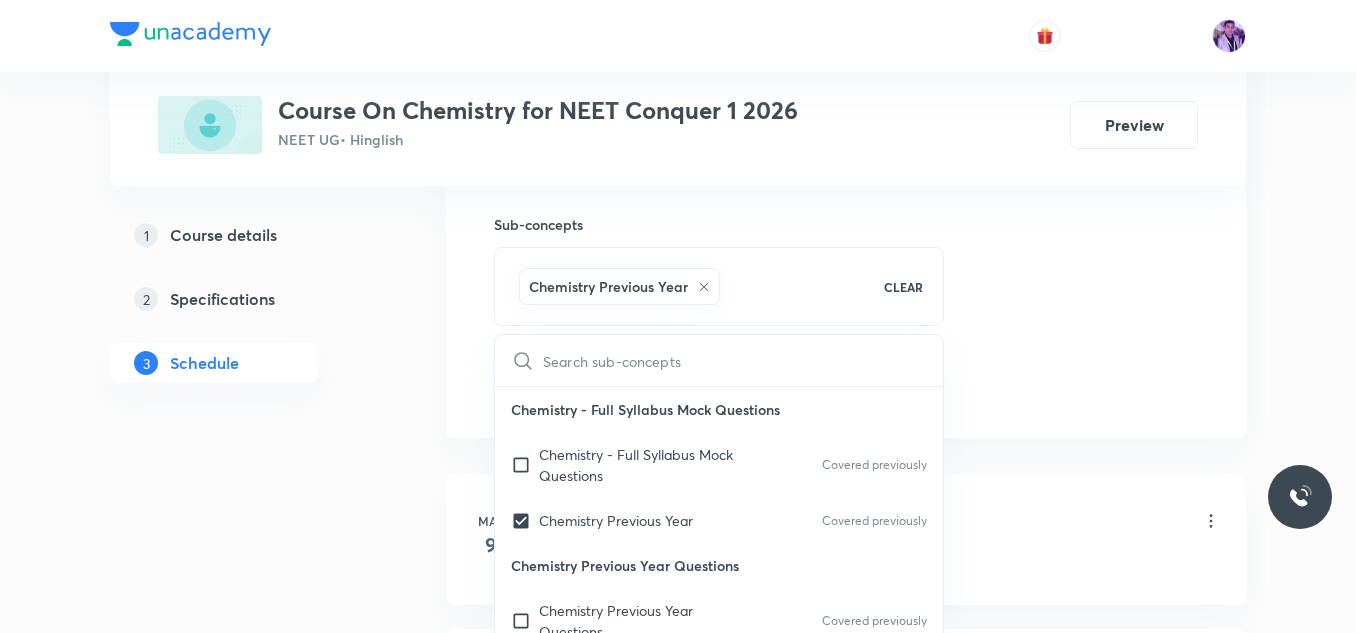 click on "Plus Courses Course On Chemistry for NEET Conquer 1 2026 NEET UG  • Hinglish Preview 1 Course details 2 Specifications 3 Schedule Schedule 36  classes Session  37 Live class Session title 16/99 Chemical Bonding ​ Schedule for Aug 5, 2025, 9:15 AM ​ Duration (in minutes) 80 ​   Session type Online Offline Room Room 102 Sub-concepts Chemistry Previous Year CLEAR ​ Chemistry - Full Syllabus Mock Questions Chemistry - Full Syllabus Mock Questions Covered previously Chemistry Previous Year Covered previously Chemistry Previous Year Questions Chemistry Previous Year Questions Covered previously General Topics & Mole Concept Basic Concepts Covered previously Mole – Basic Introduction Percentage Composition Stoichiometry Principle of Atom Conservation (POAC) Relation between Stoichiometric Quantities Application of Mole Concept: Gravimetric Analysis Electronic Configuration Of Atoms (Hund's rule)  Quantum Numbers (Magnetic Quantum no.) Covered previously Quantum Numbers(Pauli's Exclusion law) Spectrum pH" at bounding box center [678, 2653] 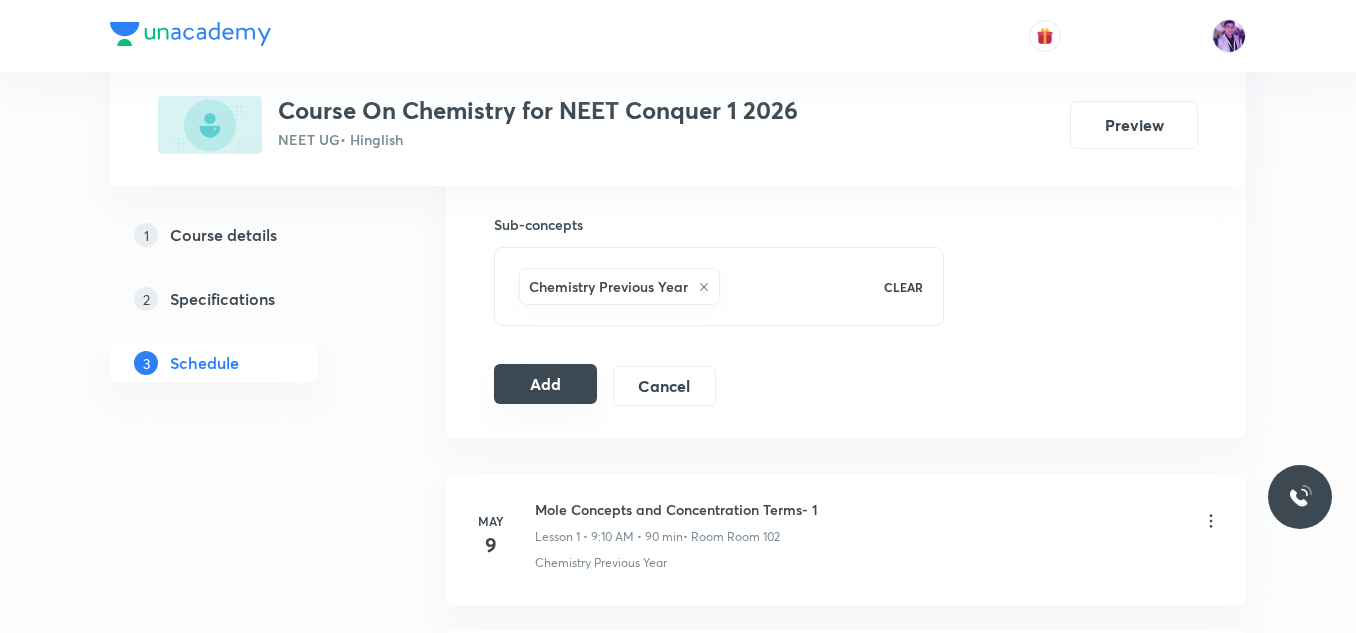 click on "Add" at bounding box center [545, 384] 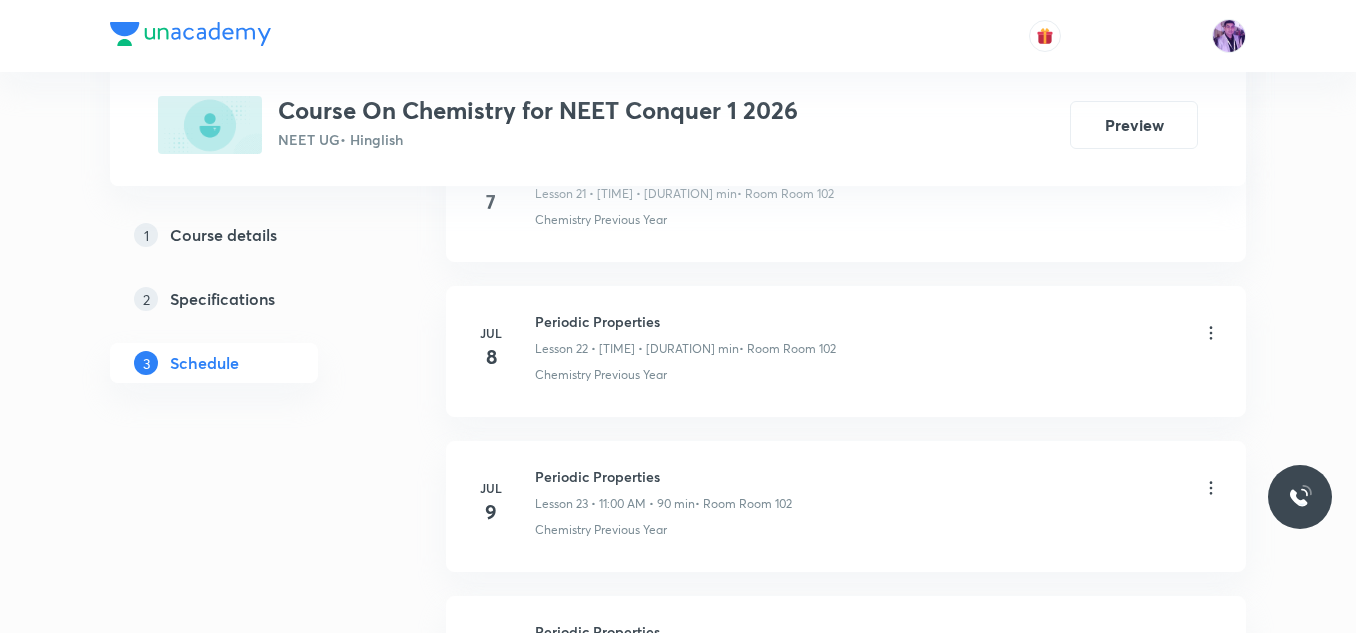 scroll, scrollTop: 6573, scrollLeft: 0, axis: vertical 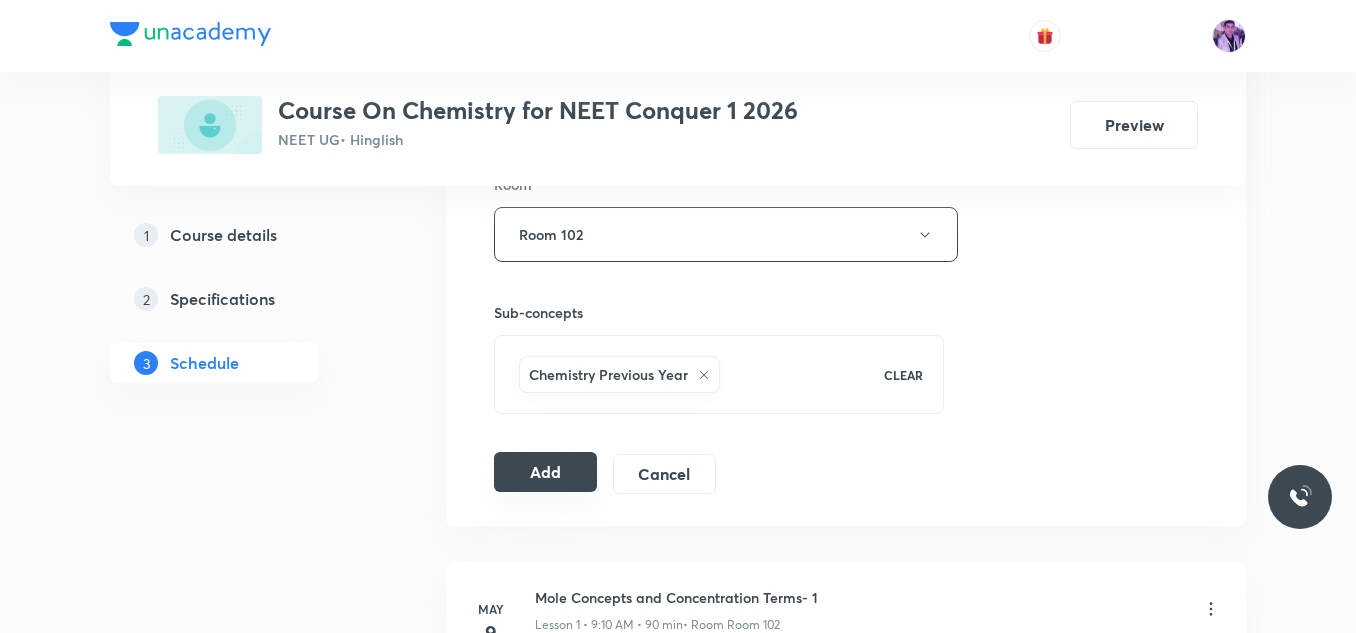 click on "Add" at bounding box center [545, 472] 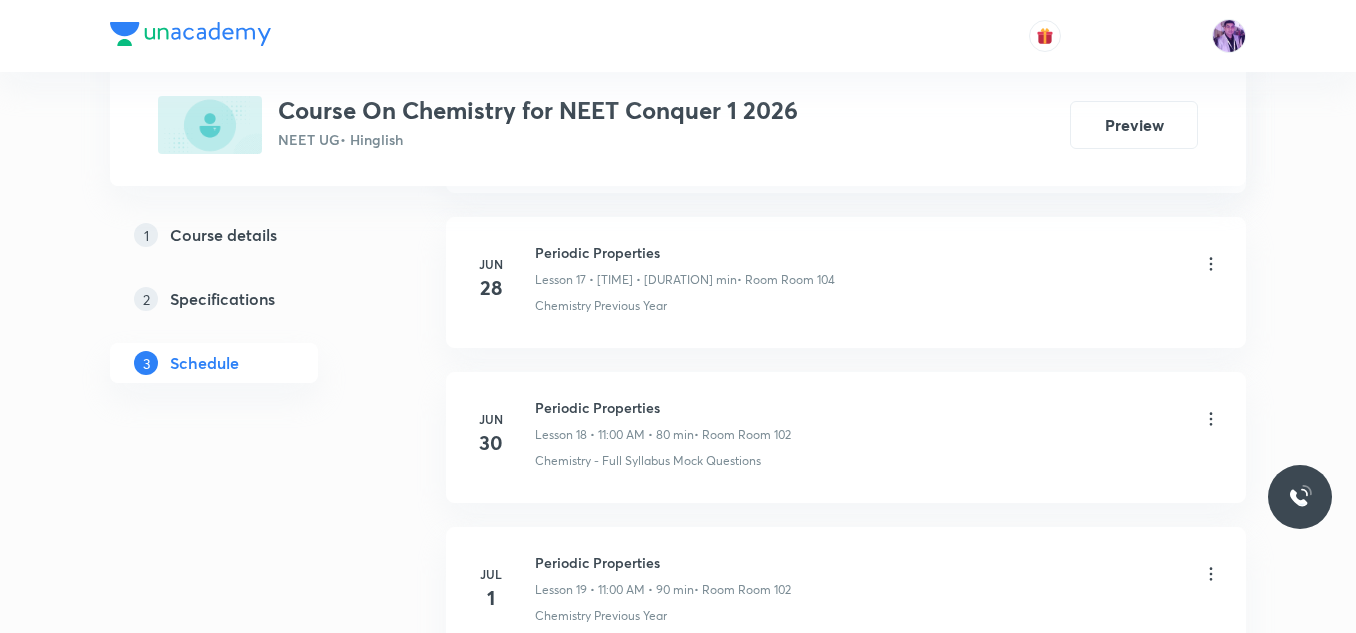 scroll, scrollTop: 6573, scrollLeft: 0, axis: vertical 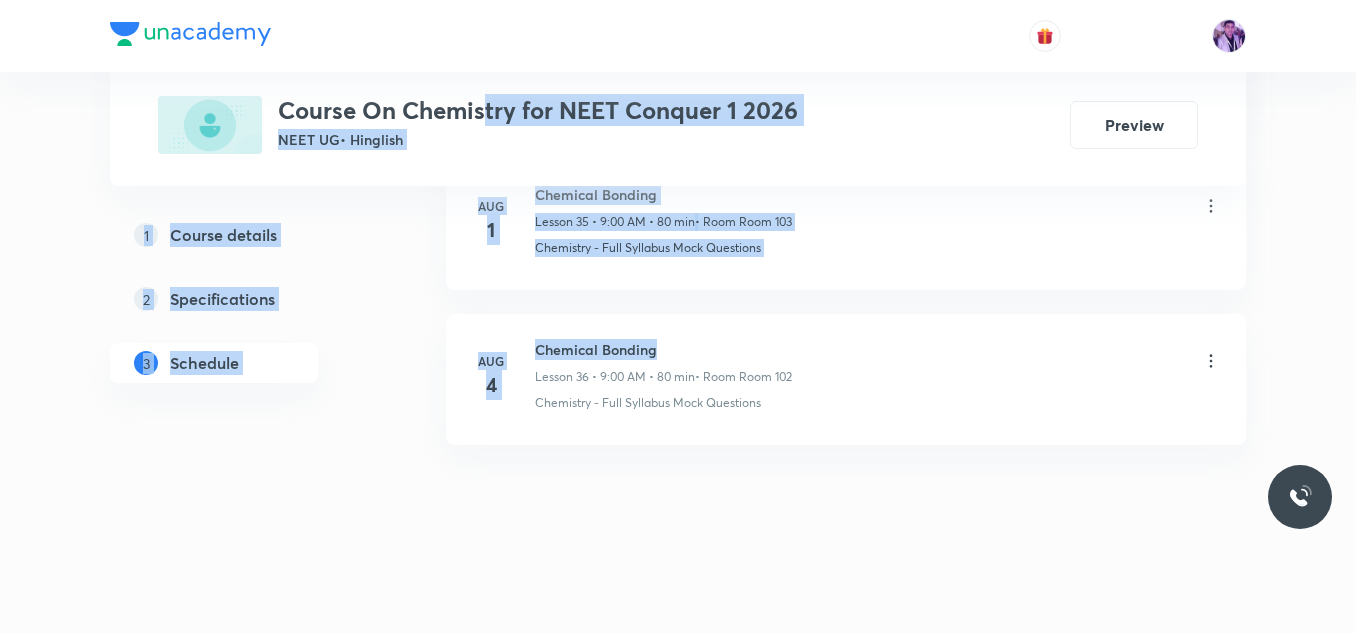 drag, startPoint x: 658, startPoint y: 235, endPoint x: 476, endPoint y: 61, distance: 251.79356 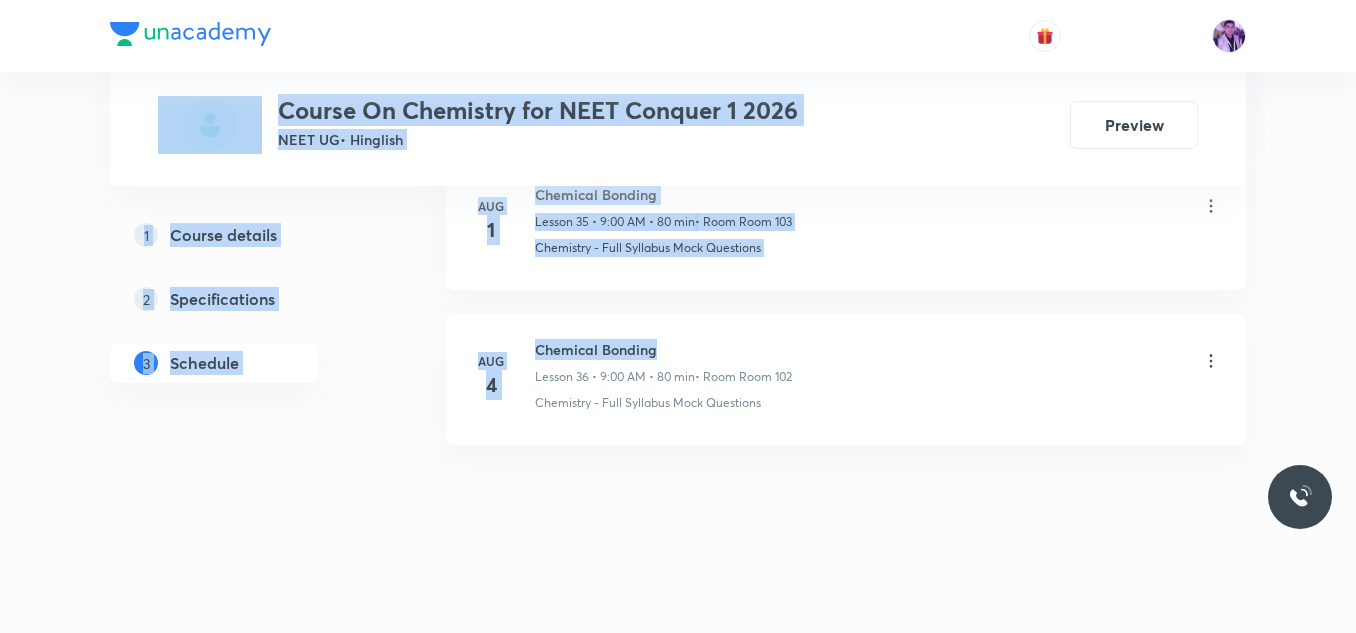 click on "Plus Courses Course On Chemistry for NEET Conquer 1 2026 NEET UG  • Hinglish Preview 1 Course details 2 Specifications 3 Schedule Schedule 36  classes Session  37 Live class Session title 16/99 Chemical Bonding ​ Schedule for Aug 5, 2025, 9:15 AM ​ Duration (in minutes) 80 ​   Session type Online Offline Room Room 102 Sub-concepts Chemistry Previous Year CLEAR Add Cancel May 9 Mole Concepts and Concentration Terms- 1 Lesson 1 • 9:10 AM • 90 min  • Room Room 102 Chemistry Previous Year May 14 Mole Concepts and Concentration Terms- 2 Lesson 2 • 9:10 AM • 90 min  • Room Room 102 Chemistry Previous Year May 15 Mole Concepts and Concentration Terms- 3 Lesson 3 • 9:10 AM • 90 min  • Room Room 102 Chemistry - Full Syllabus Mock Questions May 16 Mole Concepts and Concentration Terms- 4 Lesson 4 • 9:10 AM • 90 min  • Room Room 102 Chemistry Previous Year Questions May 17 Mole Concepts and Concetration Terms- 5 Lesson 5 • 10:45 AM • 90 min  • Room Room 102 May 19 May 20 May 21" at bounding box center [678, -2932] 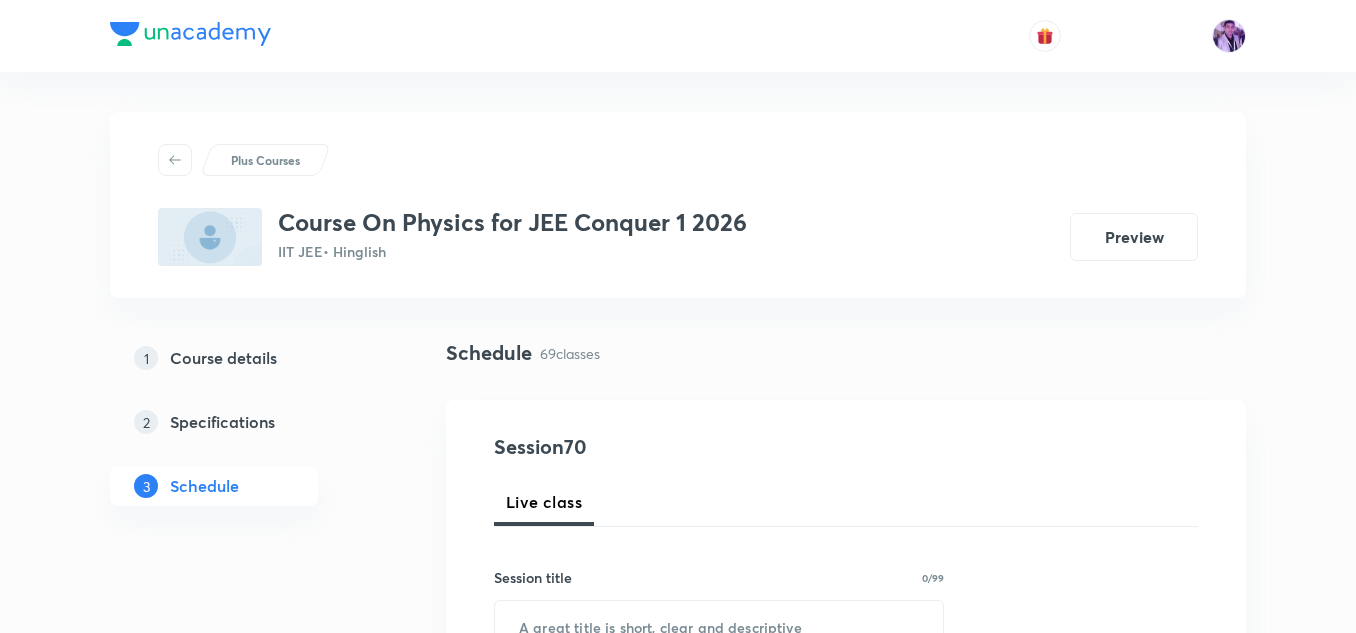 scroll, scrollTop: 0, scrollLeft: 0, axis: both 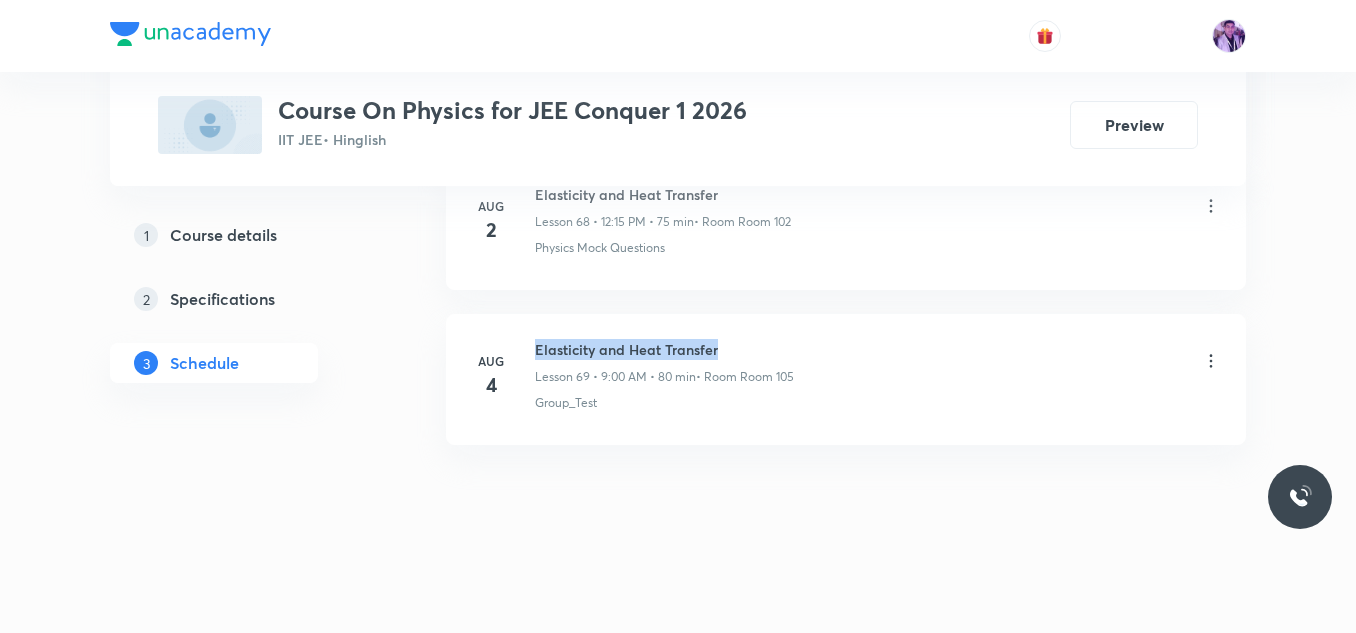 drag, startPoint x: 535, startPoint y: 347, endPoint x: 736, endPoint y: 329, distance: 201.80437 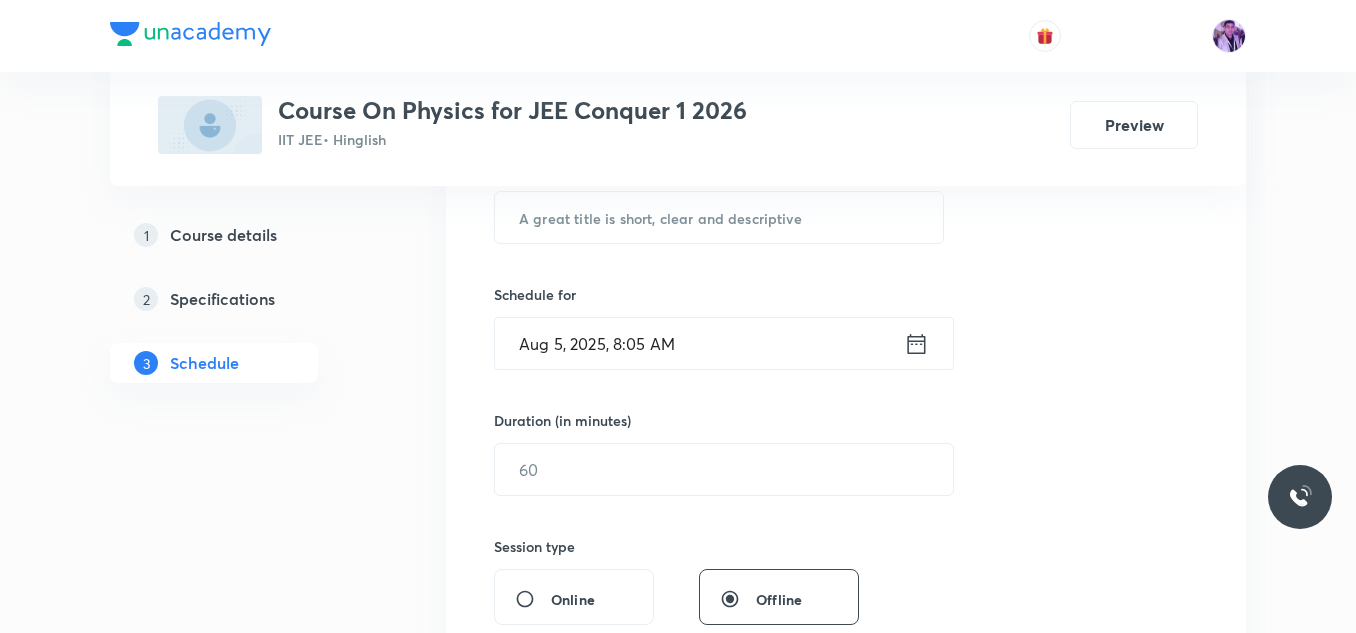scroll, scrollTop: 389, scrollLeft: 0, axis: vertical 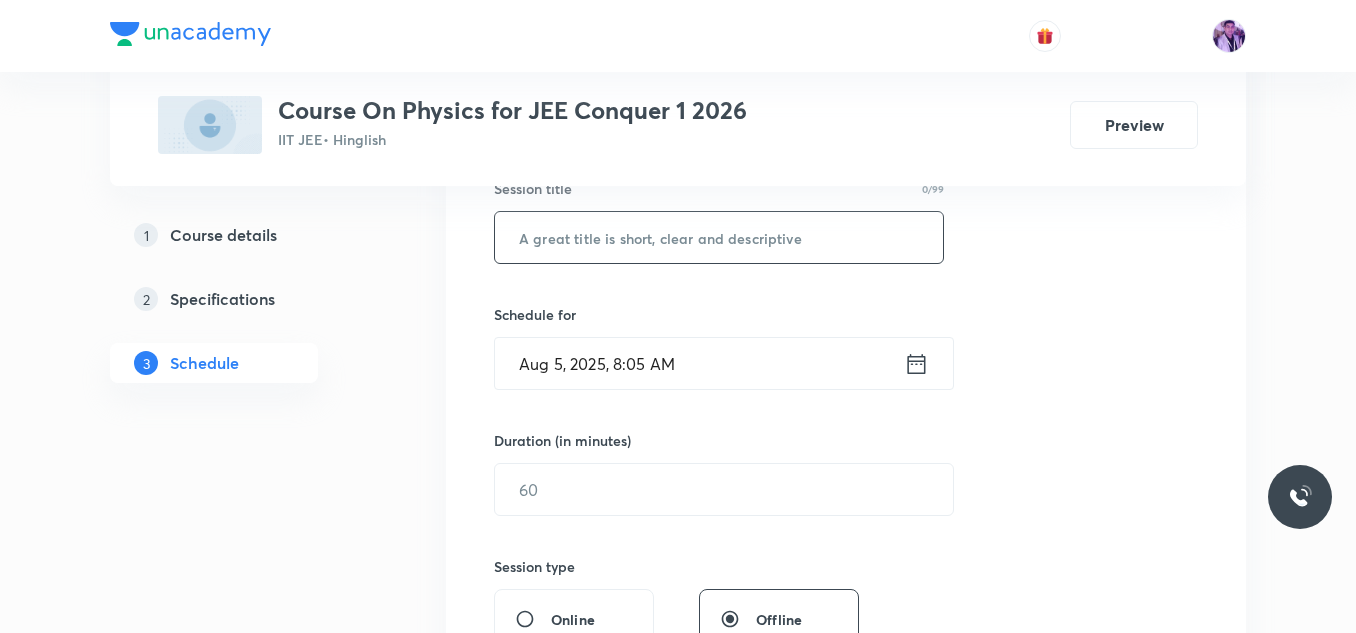 click at bounding box center [719, 237] 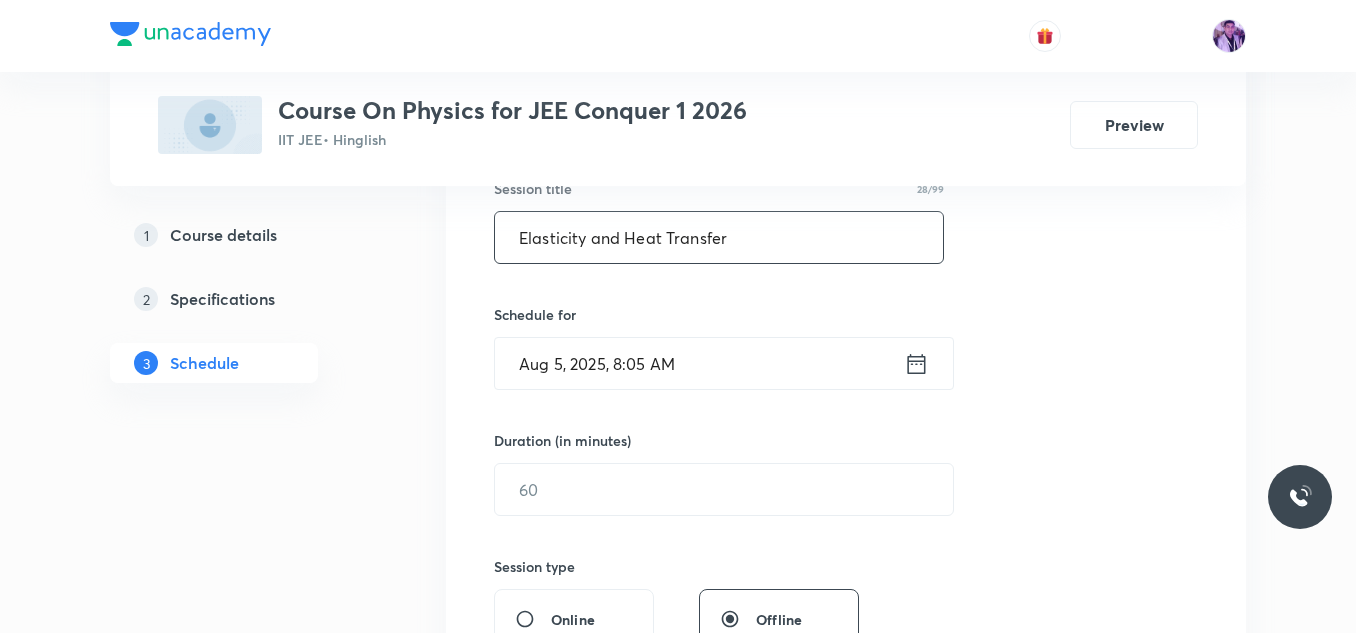 type on "Elasticity and Heat Transfer" 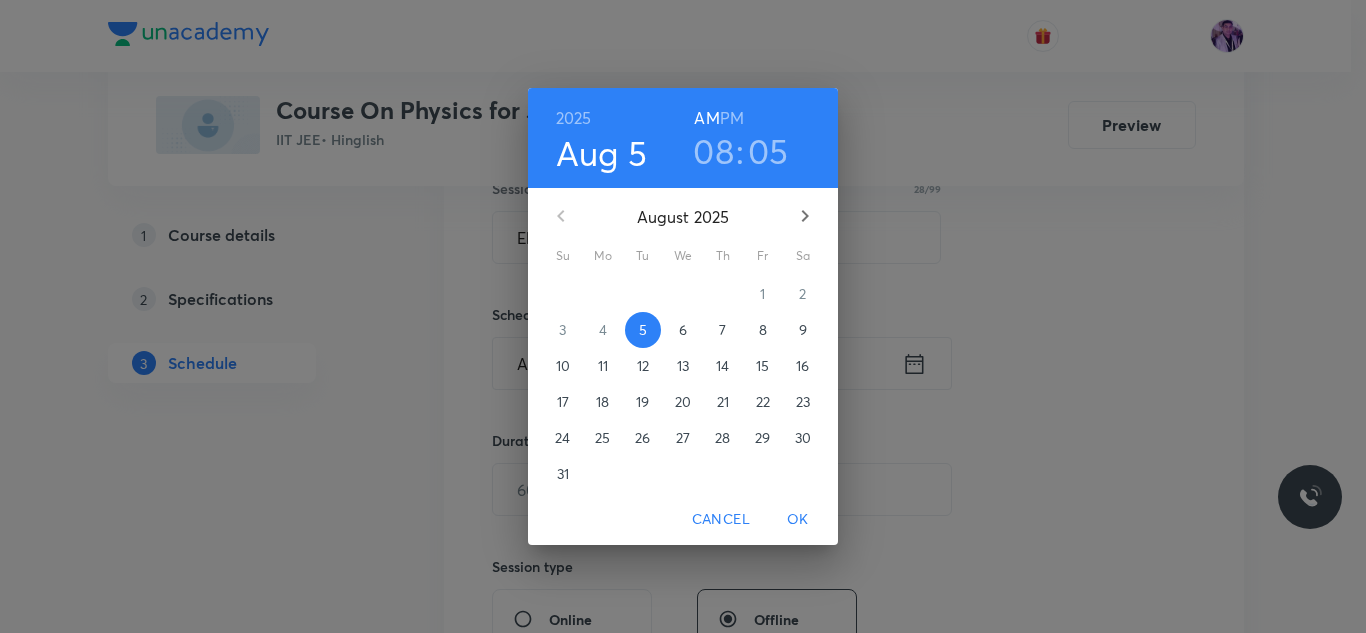 click on "08" at bounding box center (713, 151) 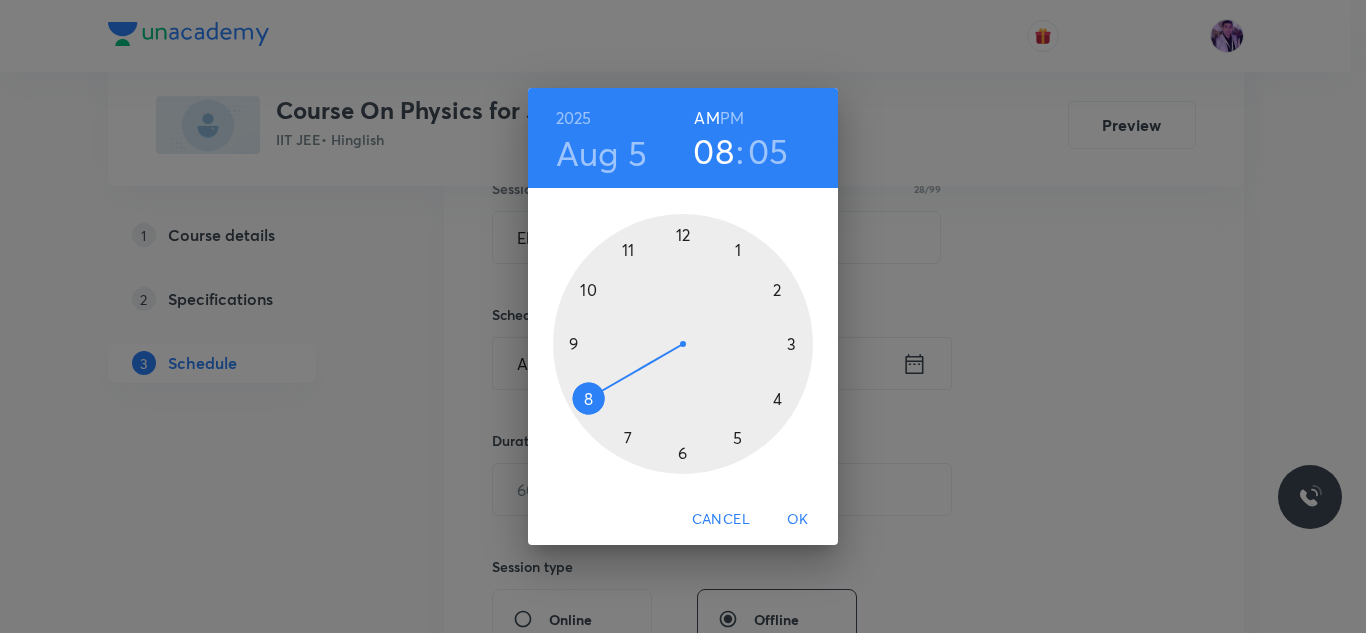 click at bounding box center [683, 344] 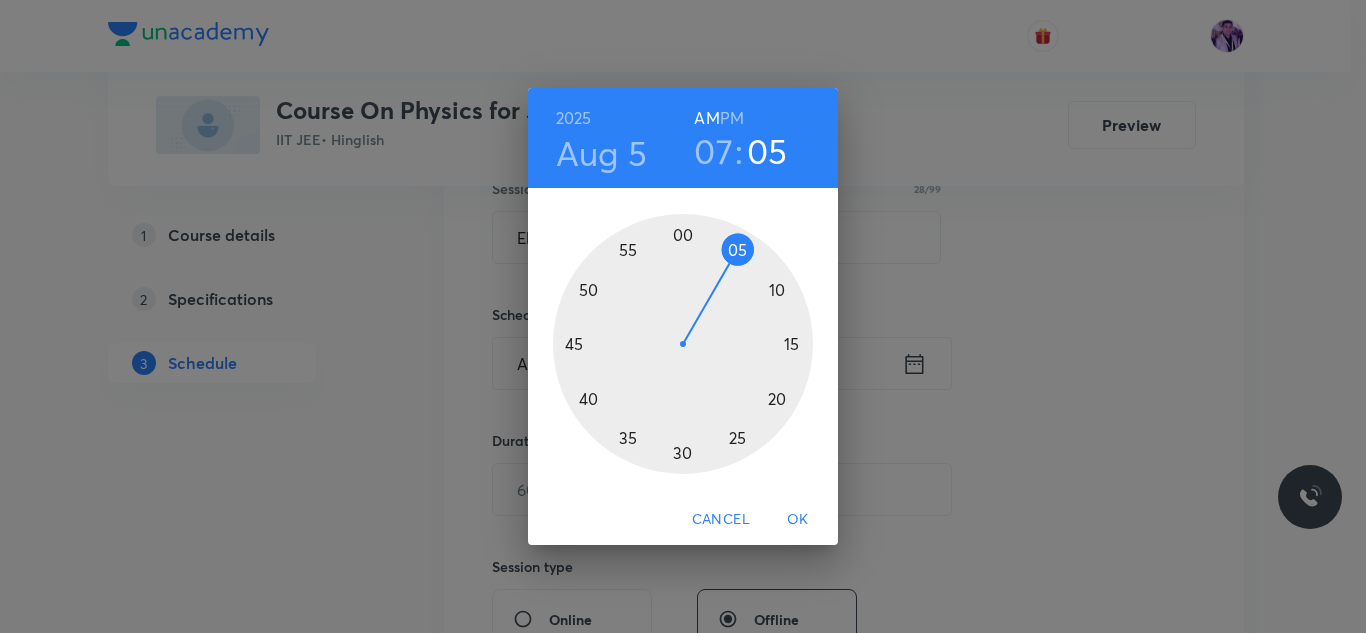 click at bounding box center [683, 344] 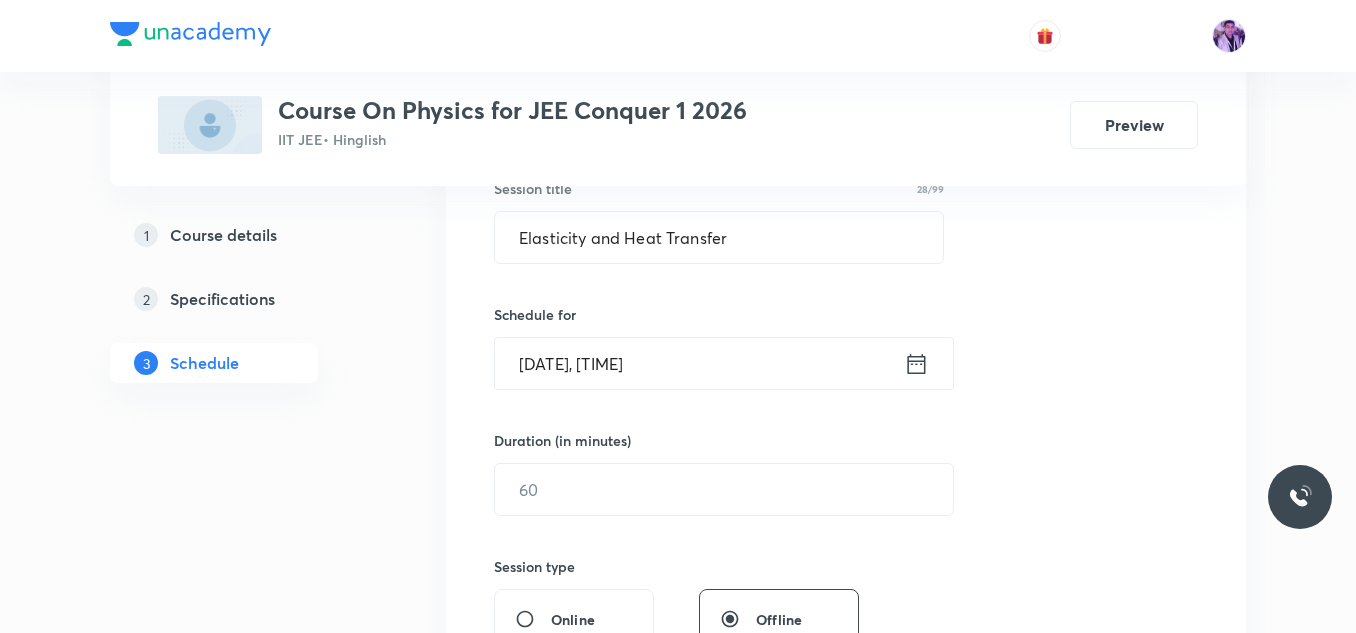 click on "Aug 5, 2025, 7:30 AM" at bounding box center (699, 363) 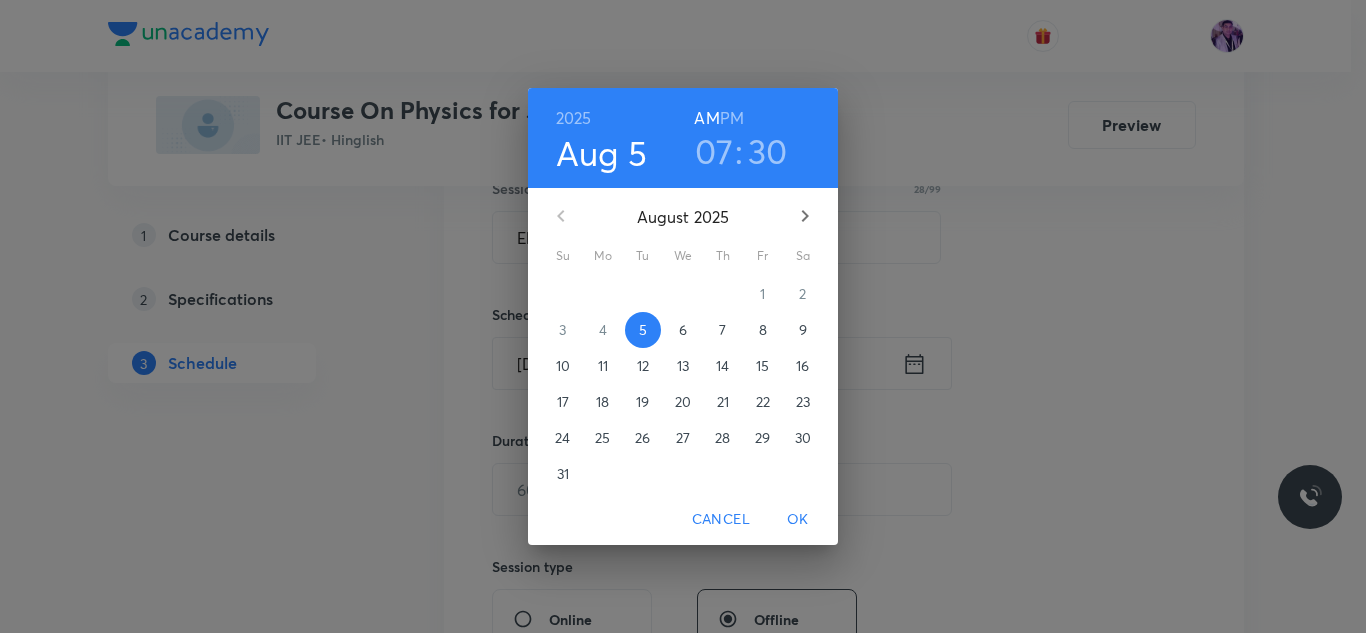 click on "07" at bounding box center (714, 151) 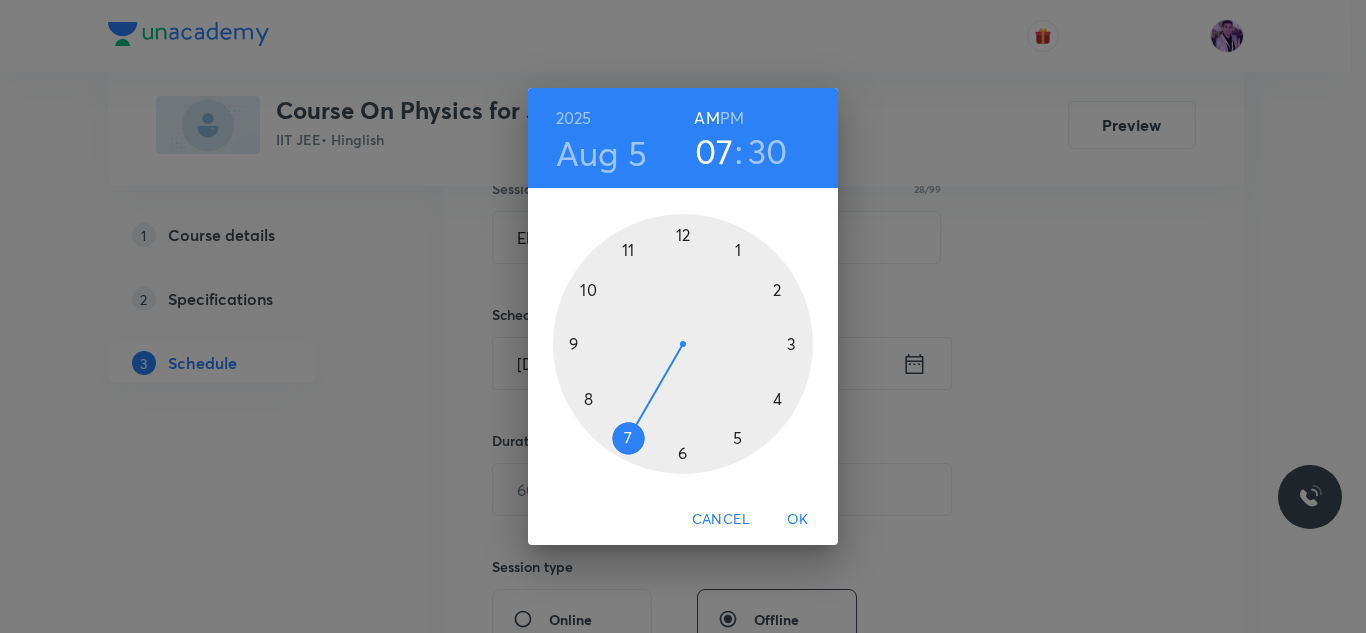 click at bounding box center [683, 344] 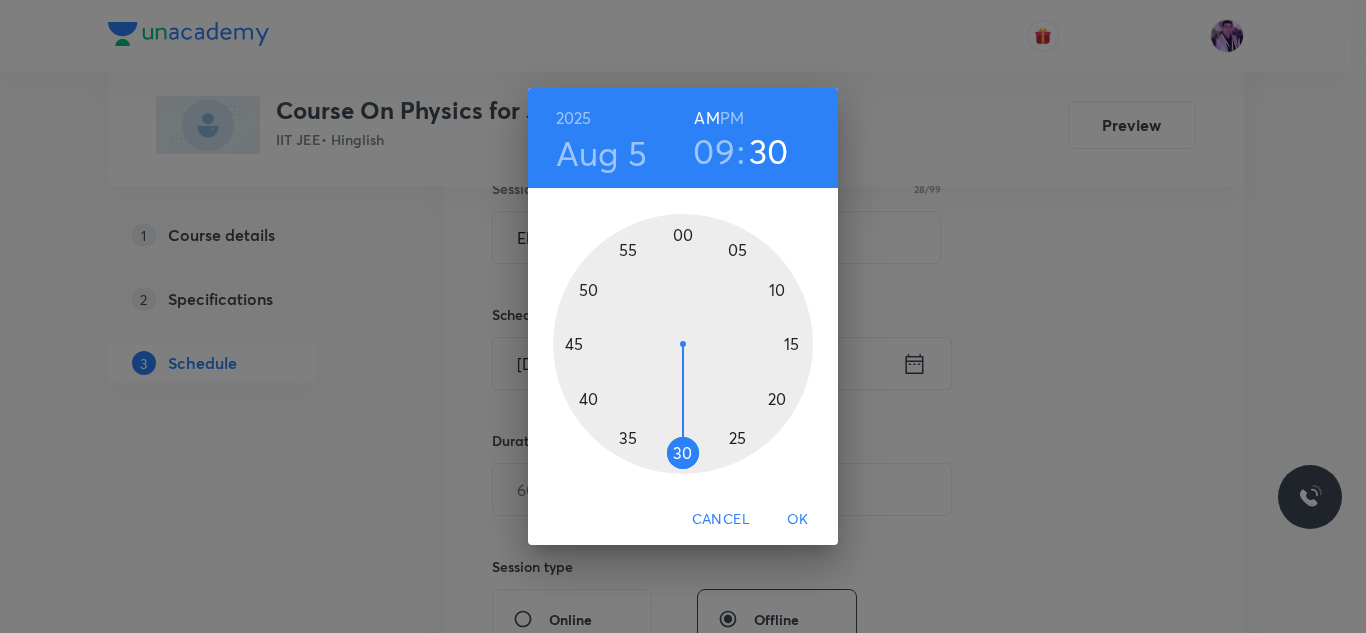 click at bounding box center [683, 344] 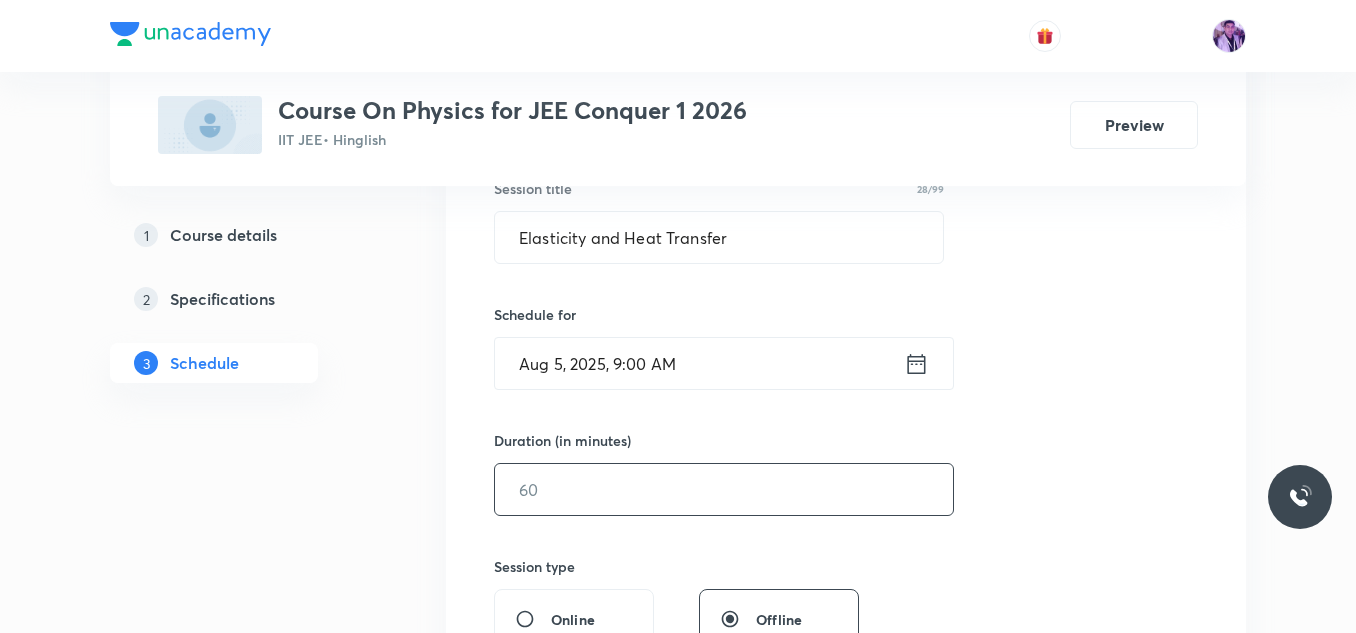 click at bounding box center (724, 489) 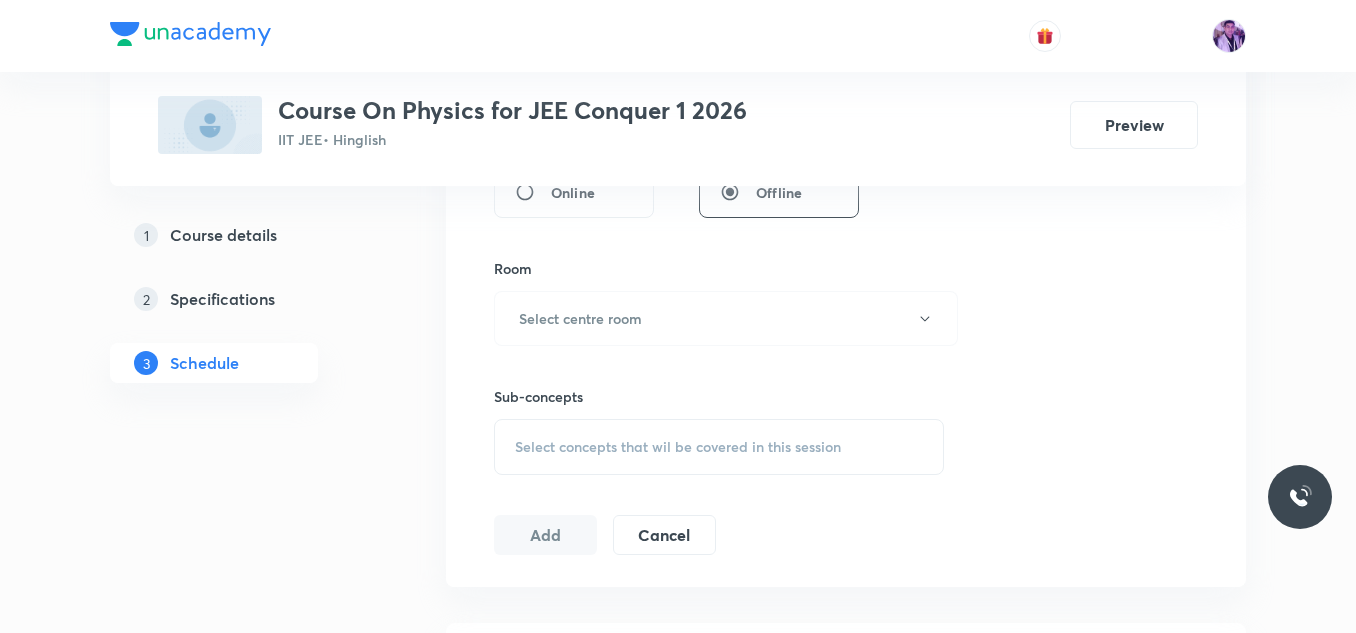 scroll, scrollTop: 895, scrollLeft: 0, axis: vertical 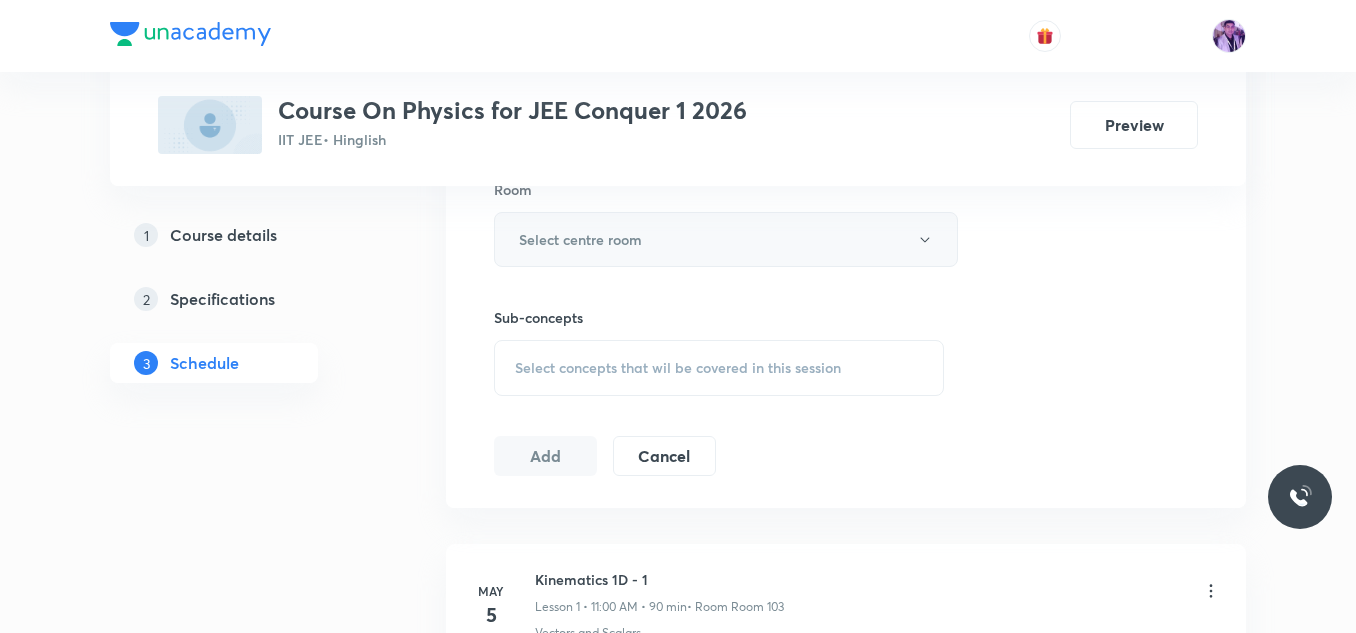type on "90" 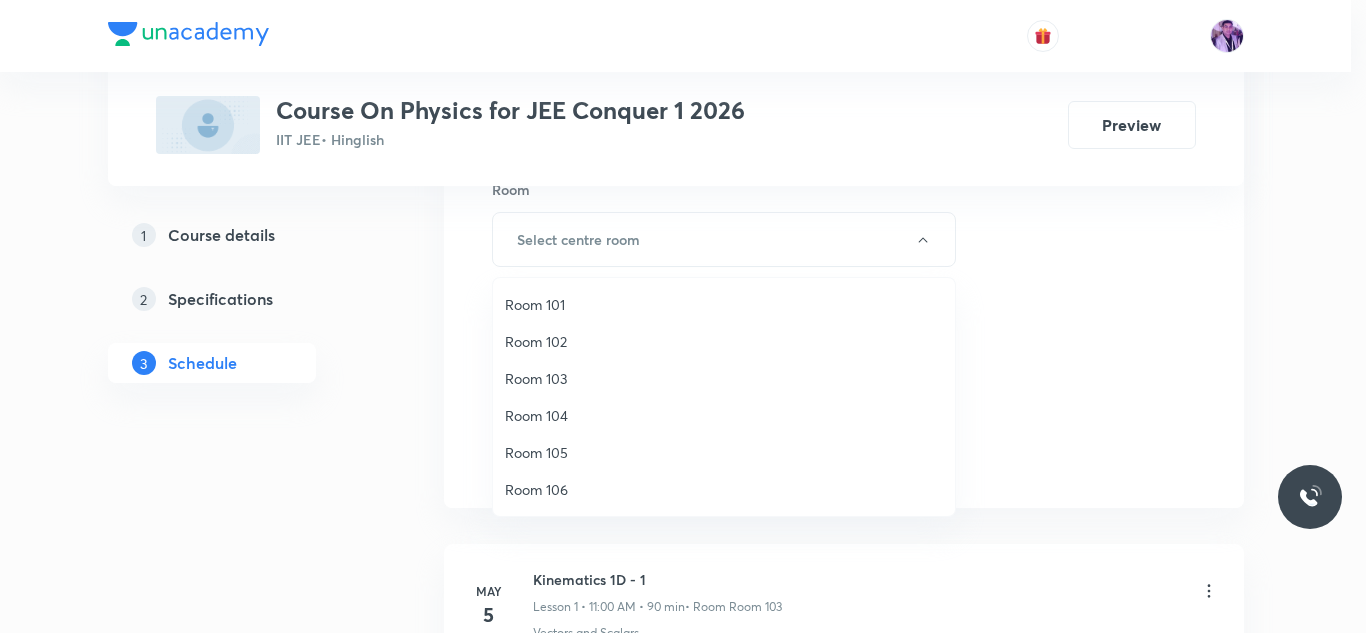 click on "Room 103" at bounding box center [724, 378] 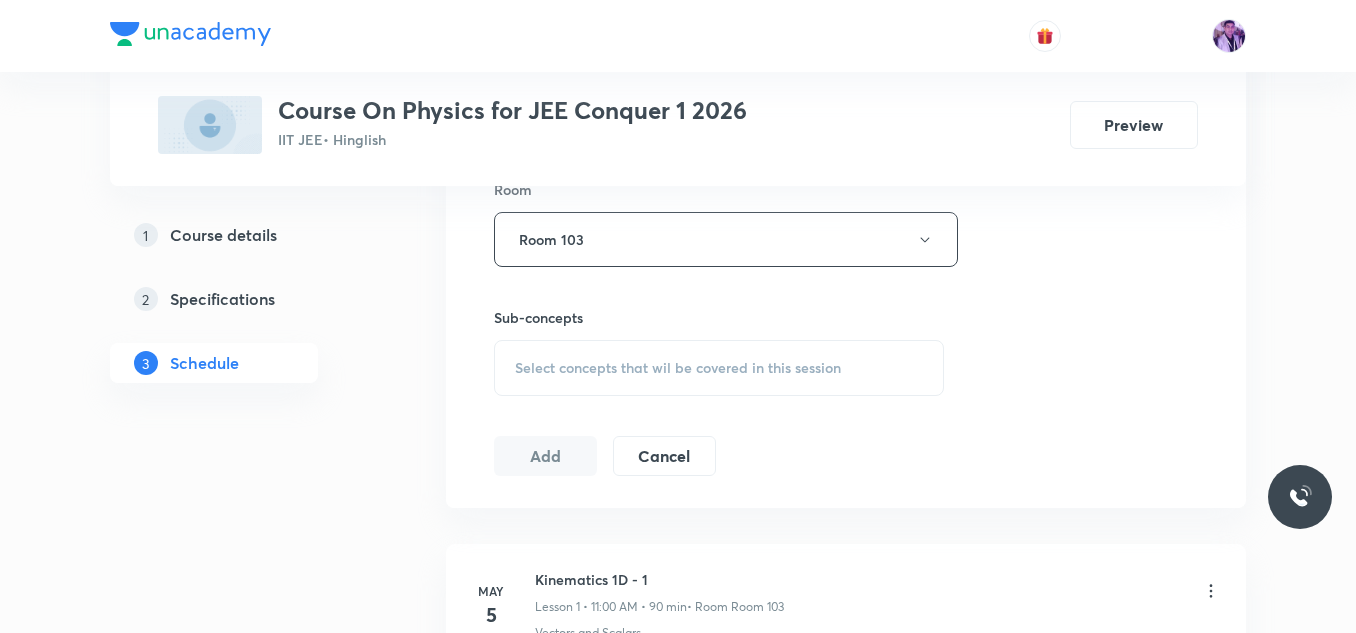 click on "Select concepts that wil be covered in this session" at bounding box center (678, 368) 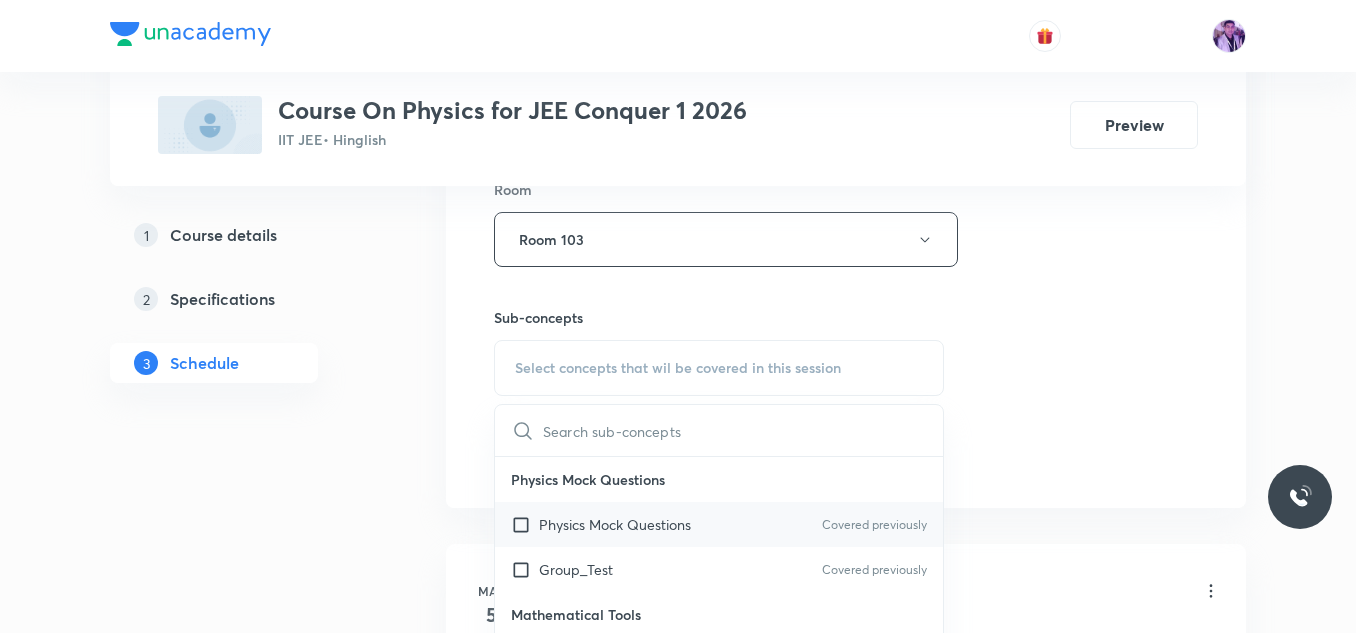 click on "Physics Mock Questions Covered previously" at bounding box center (719, 524) 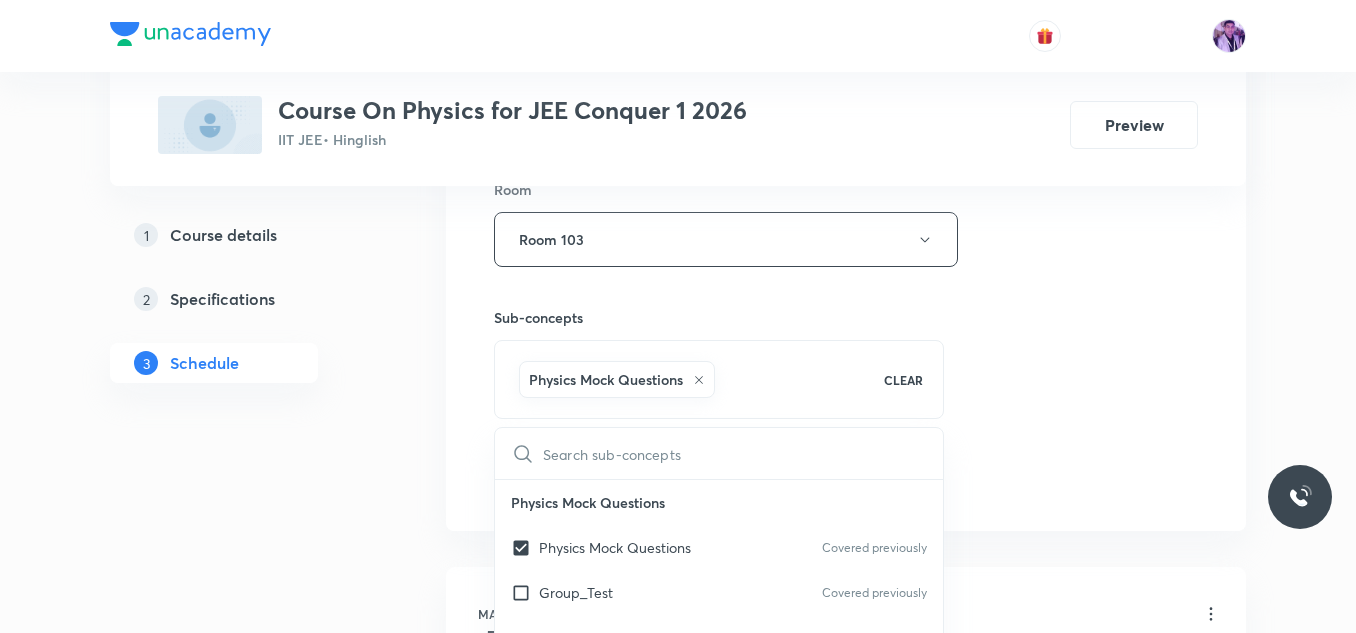 click on "Plus Courses Course On Physics for JEE Conquer 1 2026 IIT JEE  • Hinglish Preview 1 Course details 2 Specifications 3 Schedule Schedule 69  classes Session  70 Live class Session title 28/99 Elasticity and Heat Transfer ​ Schedule for Aug 5, 2025, 9:00 AM ​ Duration (in minutes) 90 ​   Session type Online Offline Room Room 103 Sub-concepts Physics Mock Questions CLEAR ​ Physics Mock Questions Physics Mock Questions Covered previously Group_Test Covered previously Mathematical Tools Vectors and Scalars  Covered previously Elementary Algebra Covered previously Basic Trigonometry Covered previously Addition of Vectors Covered previously 2D and 3D Geometry Representation of Vector  Components of a Vector Functions Unit Vectors Differentiation Integration Rectangular Components of a Vector in Three Dimensions Position Vector Use of Differentiation & Integration in One Dimensional Motion Displacement Vector Derivatives of Equations of Motion by Calculus Vectors Product of Two Vectors Maxima and Minima Add" at bounding box center (678, 5303) 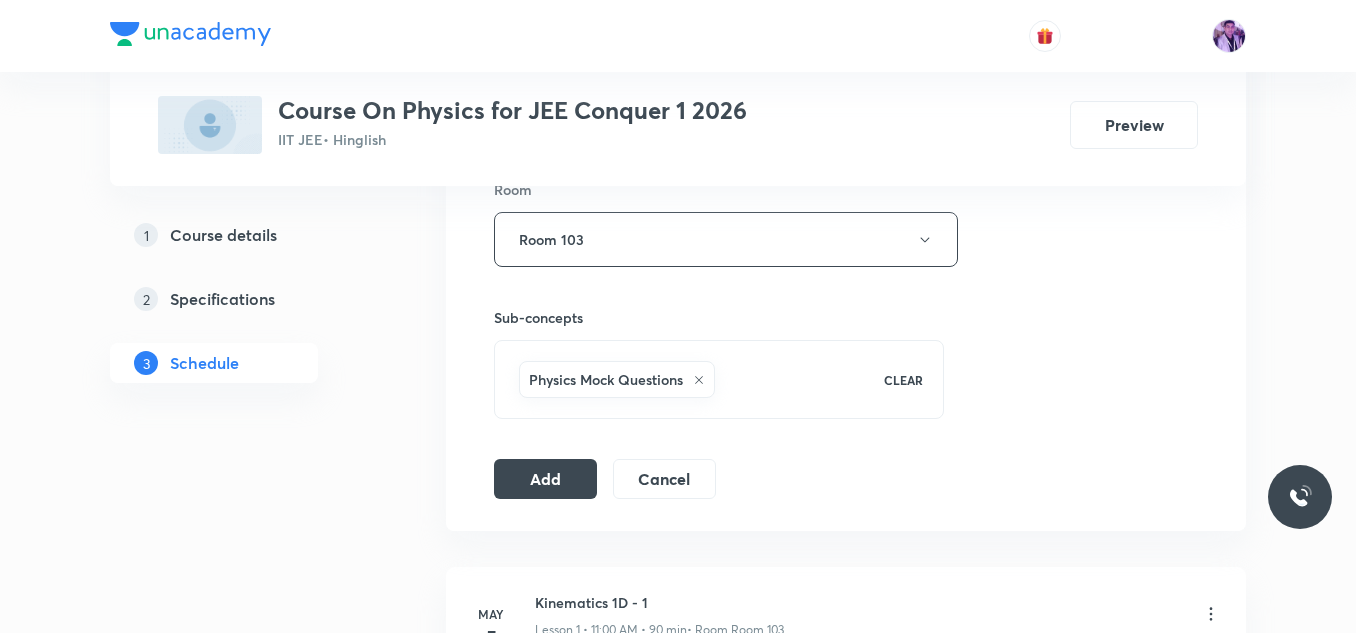 scroll, scrollTop: 818, scrollLeft: 0, axis: vertical 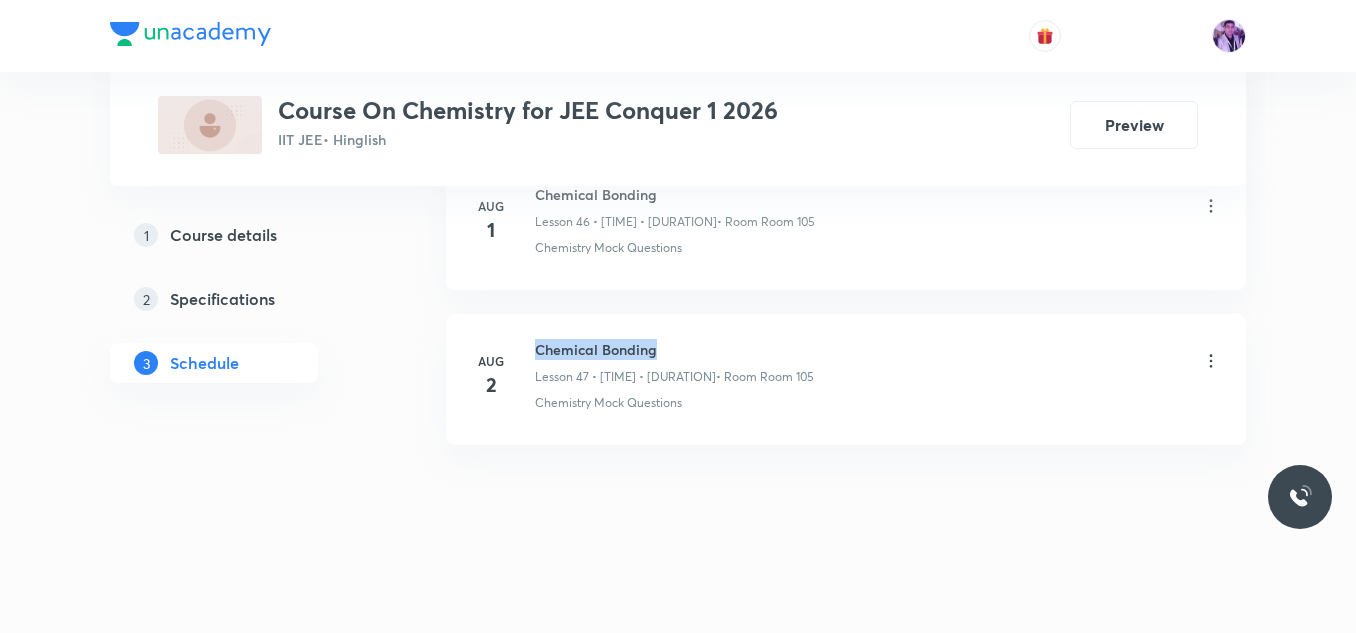 drag, startPoint x: 538, startPoint y: 347, endPoint x: 686, endPoint y: 324, distance: 149.7765 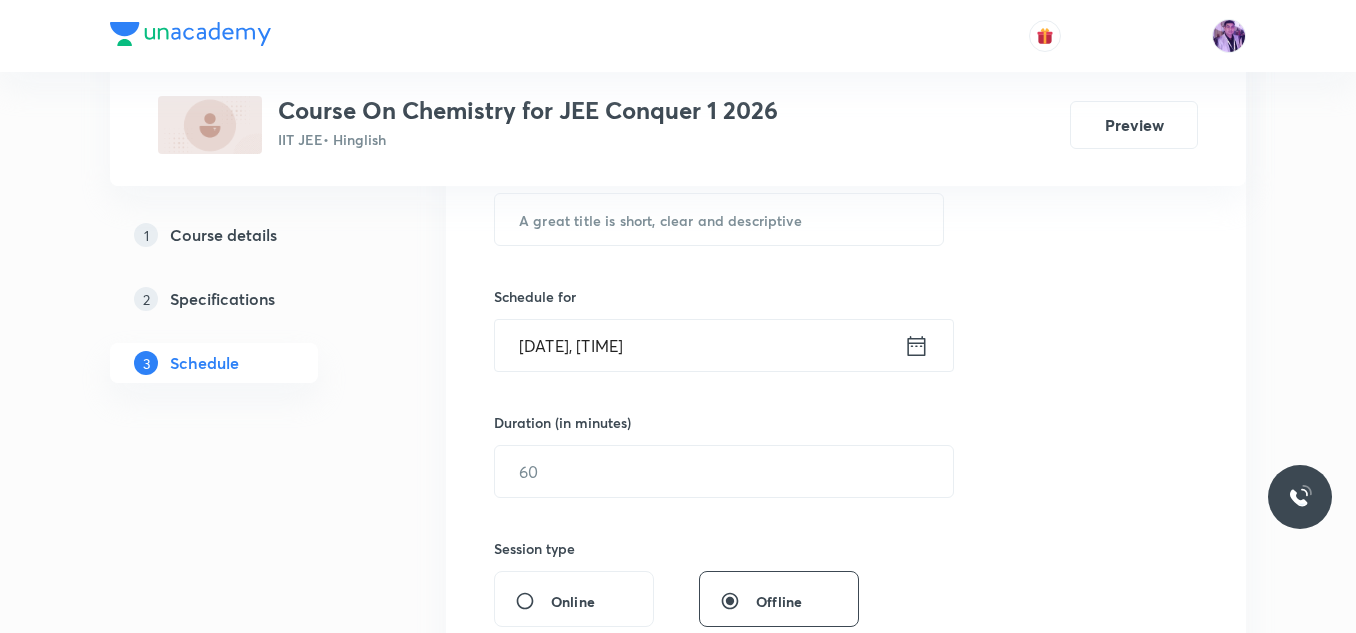 scroll, scrollTop: 379, scrollLeft: 0, axis: vertical 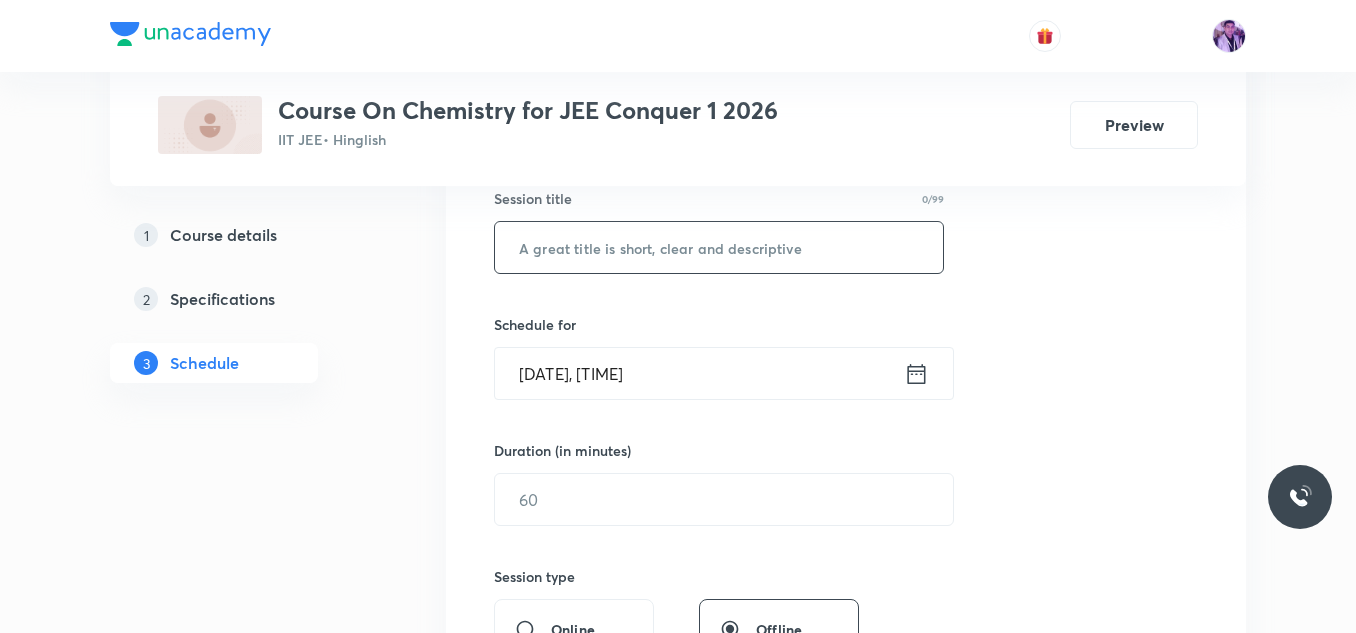 click at bounding box center (719, 247) 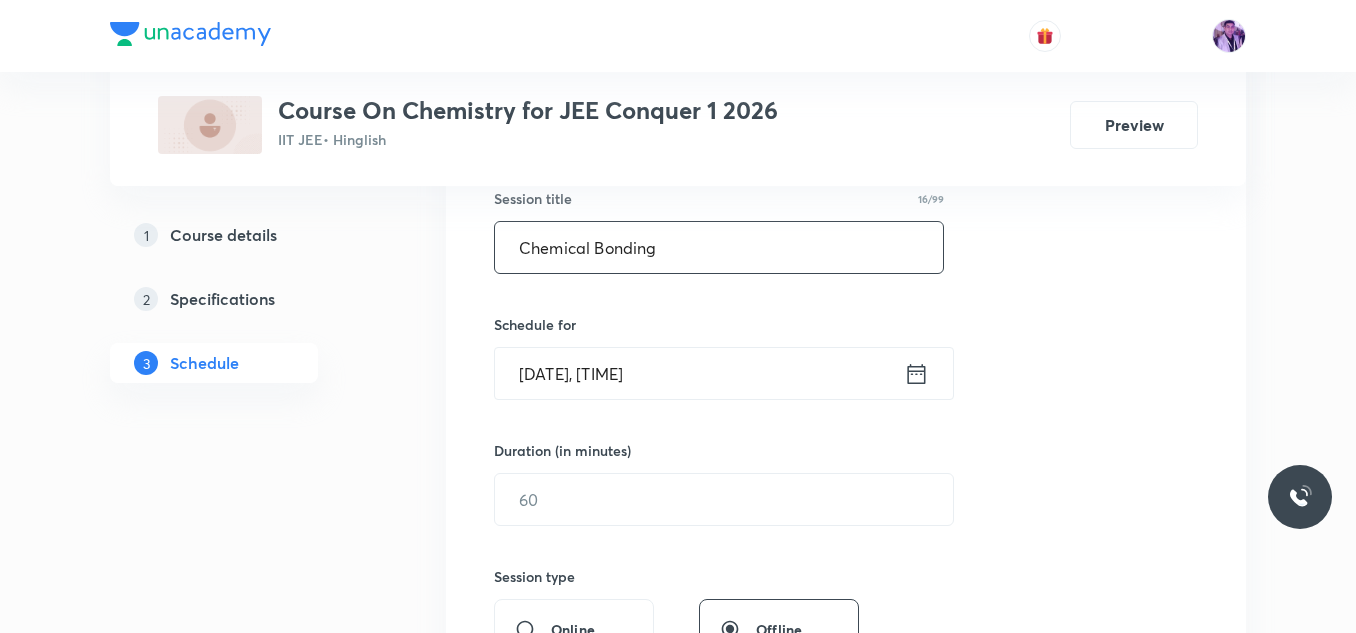 type on "Chemical Bonding" 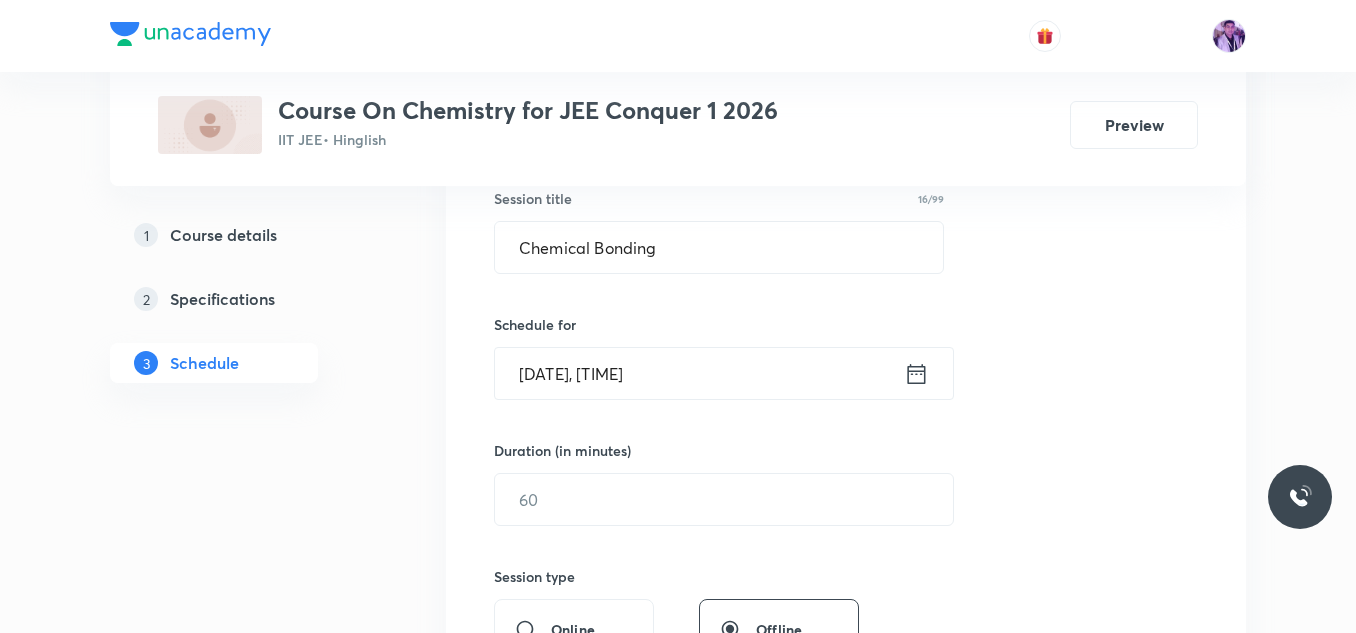 click on "Aug 5, 2025, 8:08 AM" at bounding box center (699, 373) 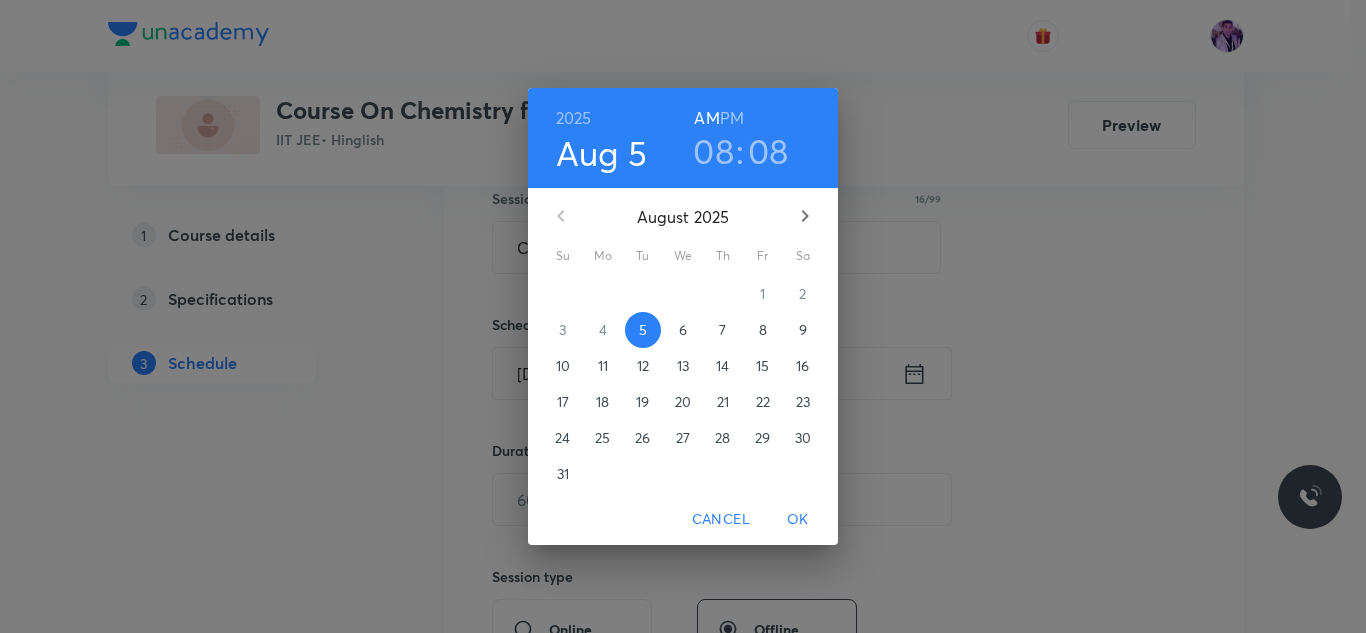 click on "08" at bounding box center [713, 151] 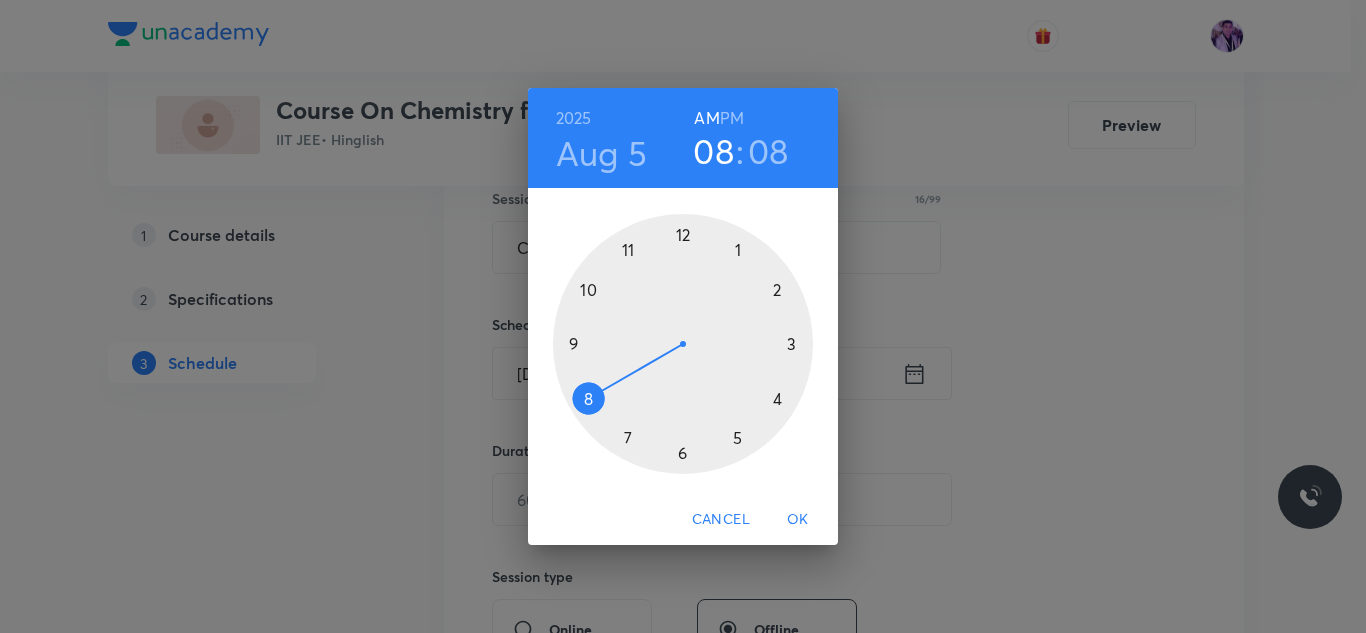 click at bounding box center [683, 344] 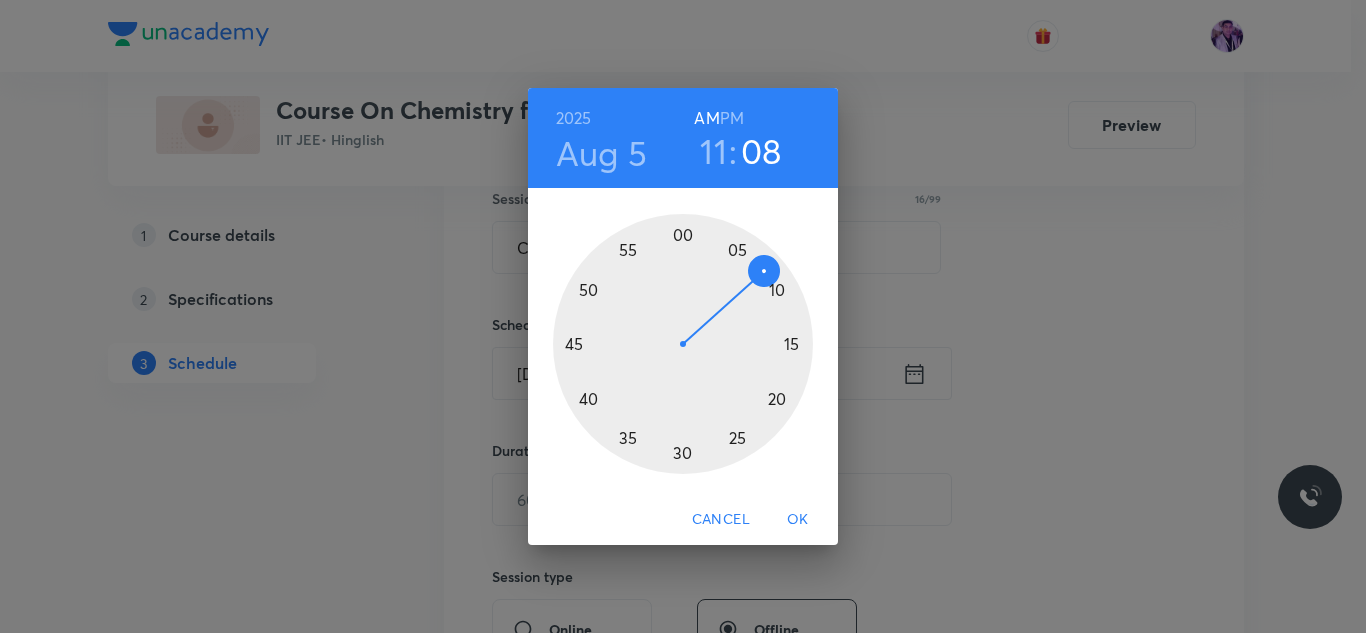 click at bounding box center [683, 344] 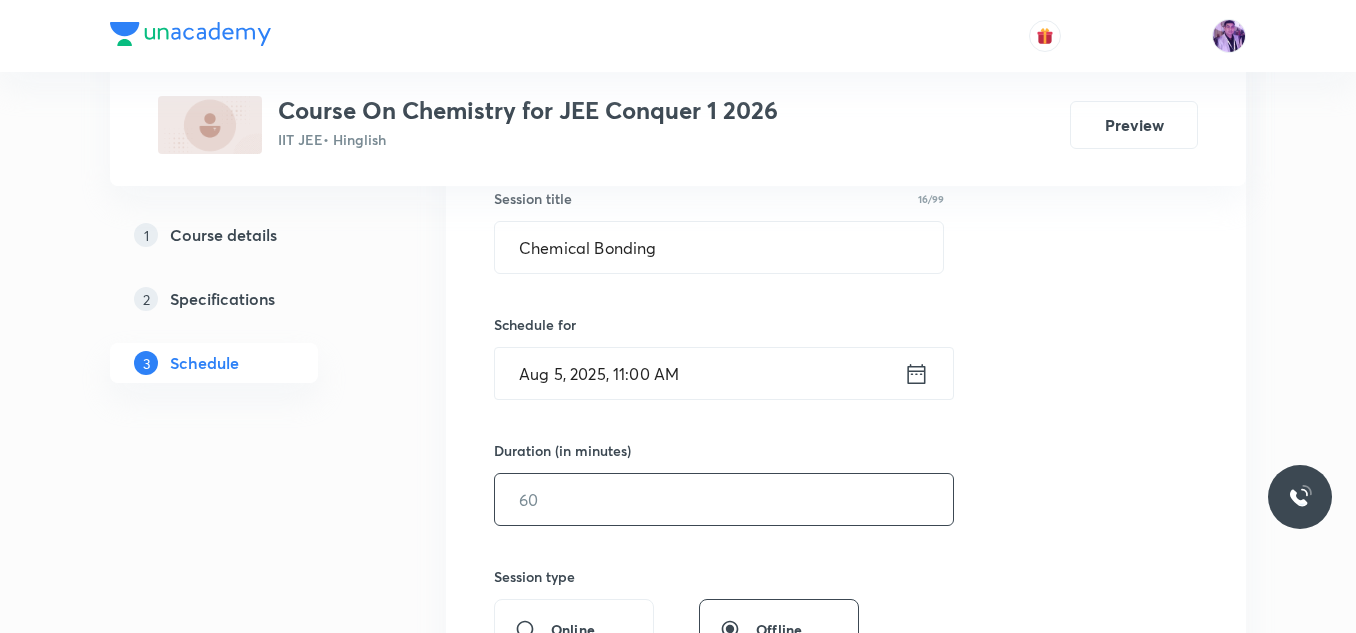 click at bounding box center (724, 499) 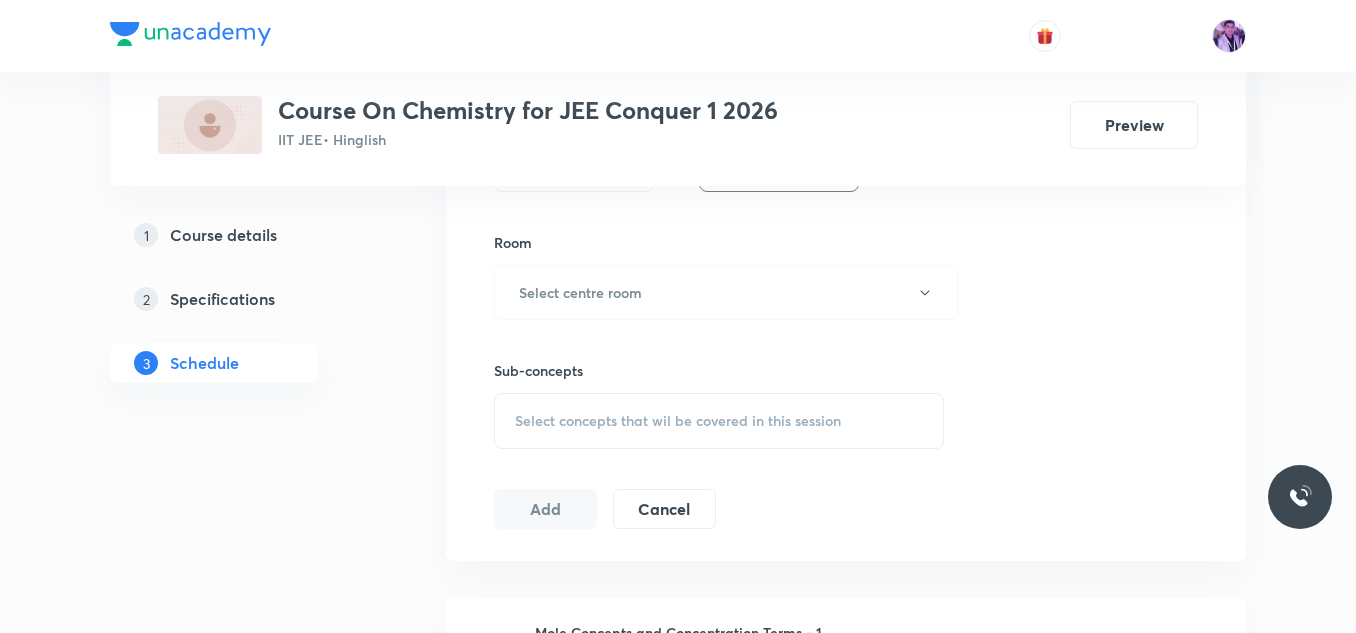 scroll, scrollTop: 857, scrollLeft: 0, axis: vertical 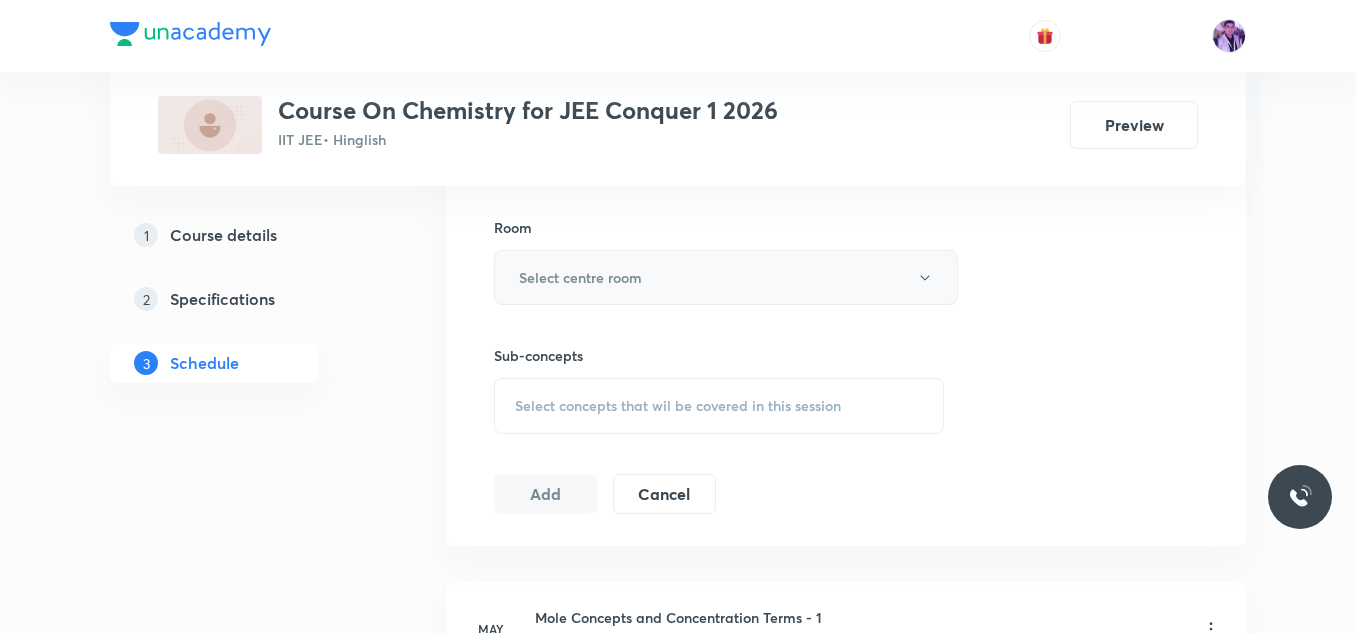 type on "80" 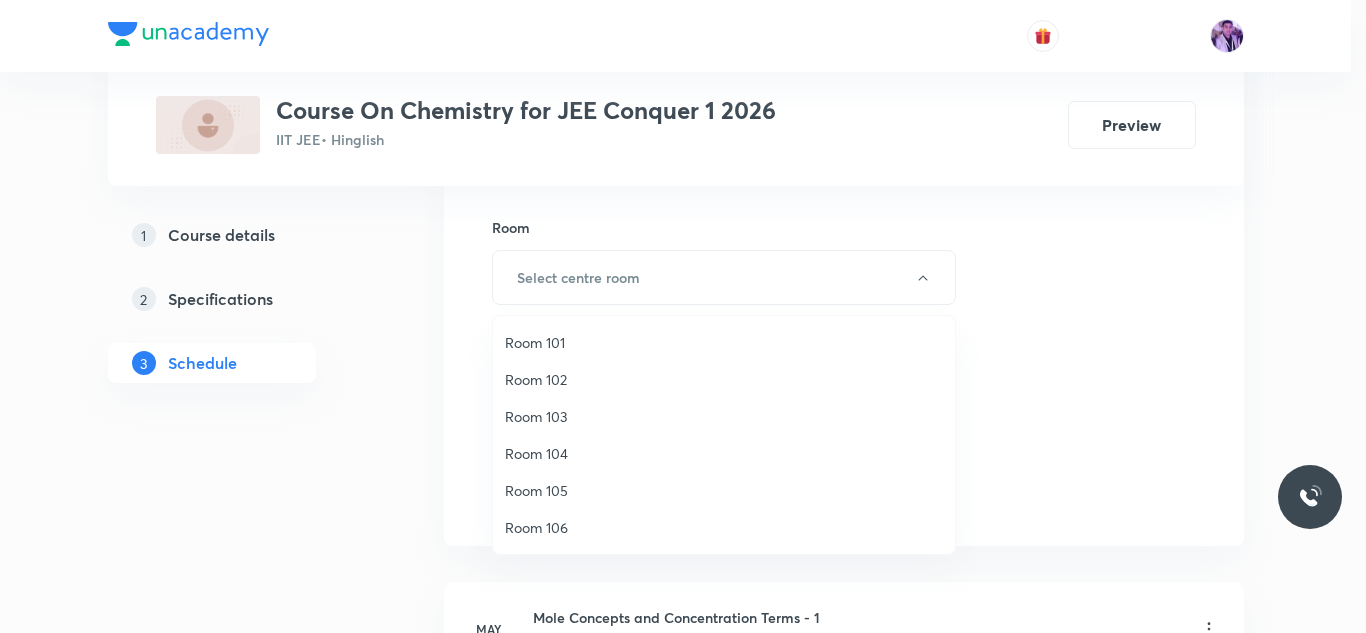 click on "Room 105" at bounding box center [724, 490] 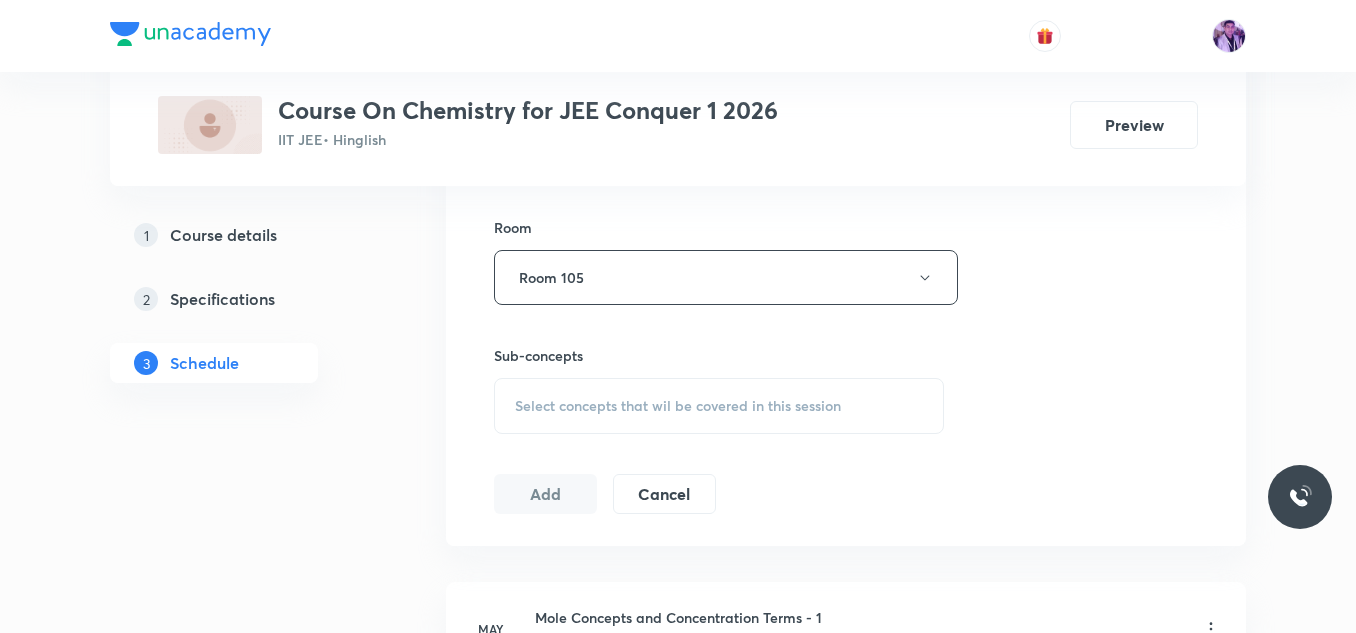 click on "Select concepts that wil be covered in this session" at bounding box center (678, 406) 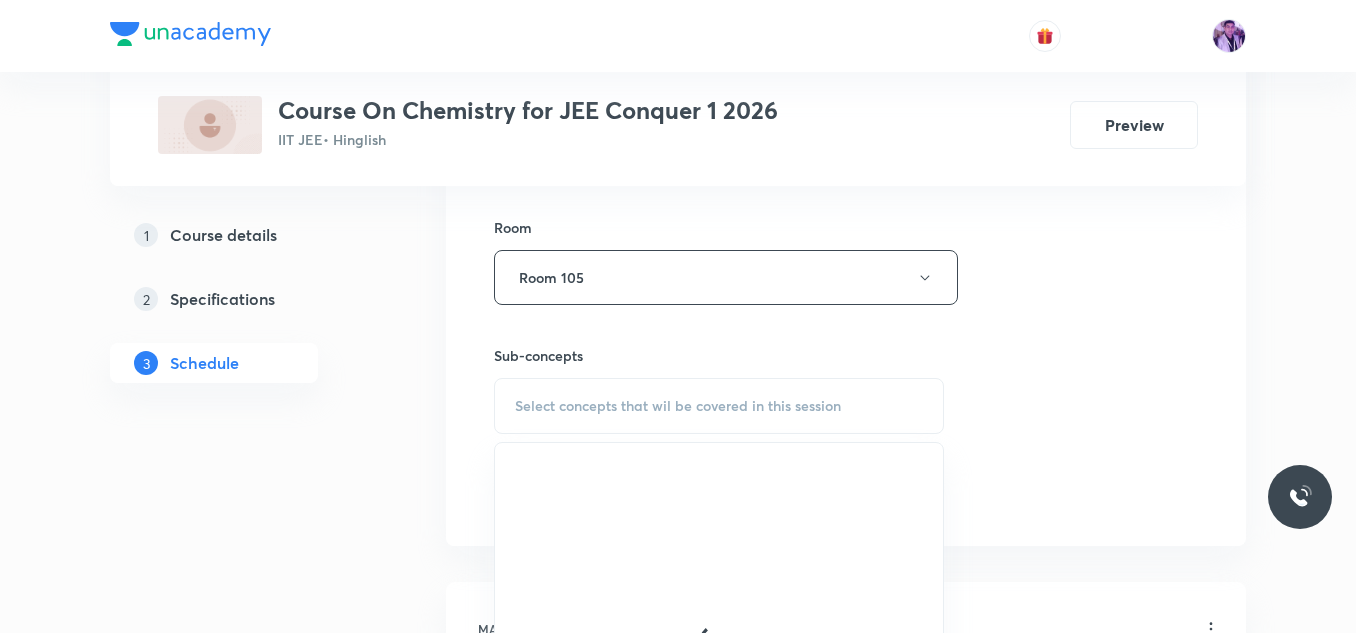 click on "Select concepts that wil be covered in this session" at bounding box center [678, 406] 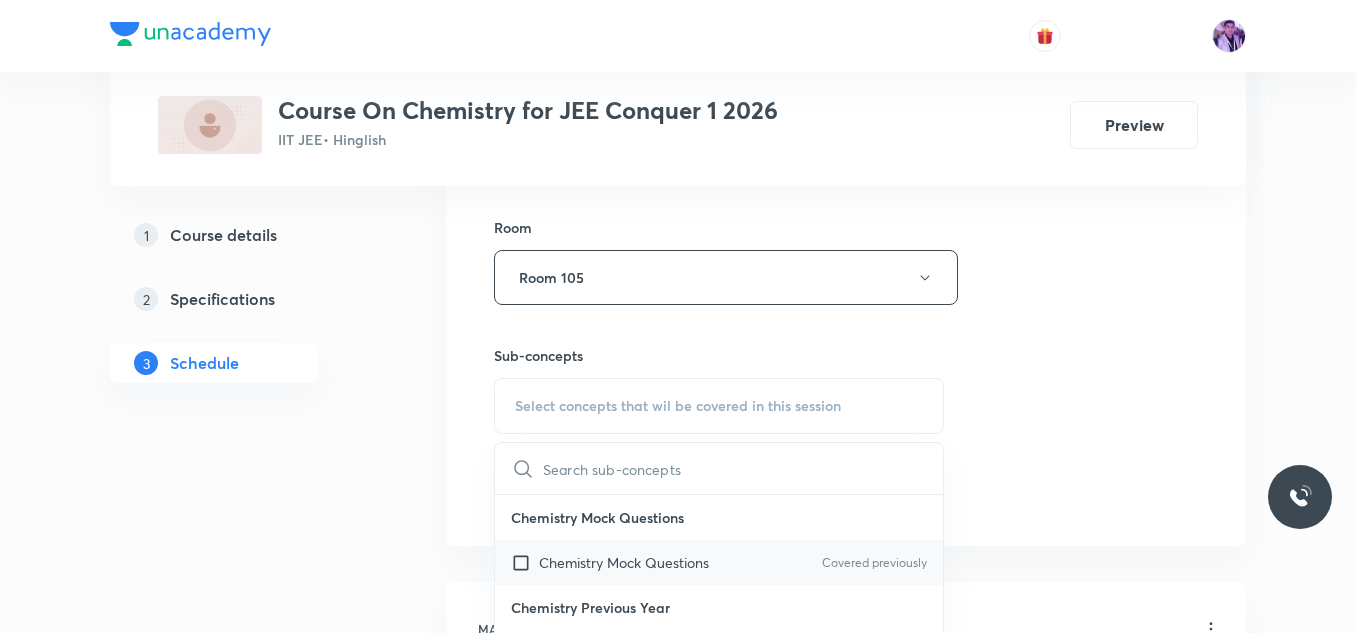 click on "Chemistry Mock Questions" at bounding box center [624, 562] 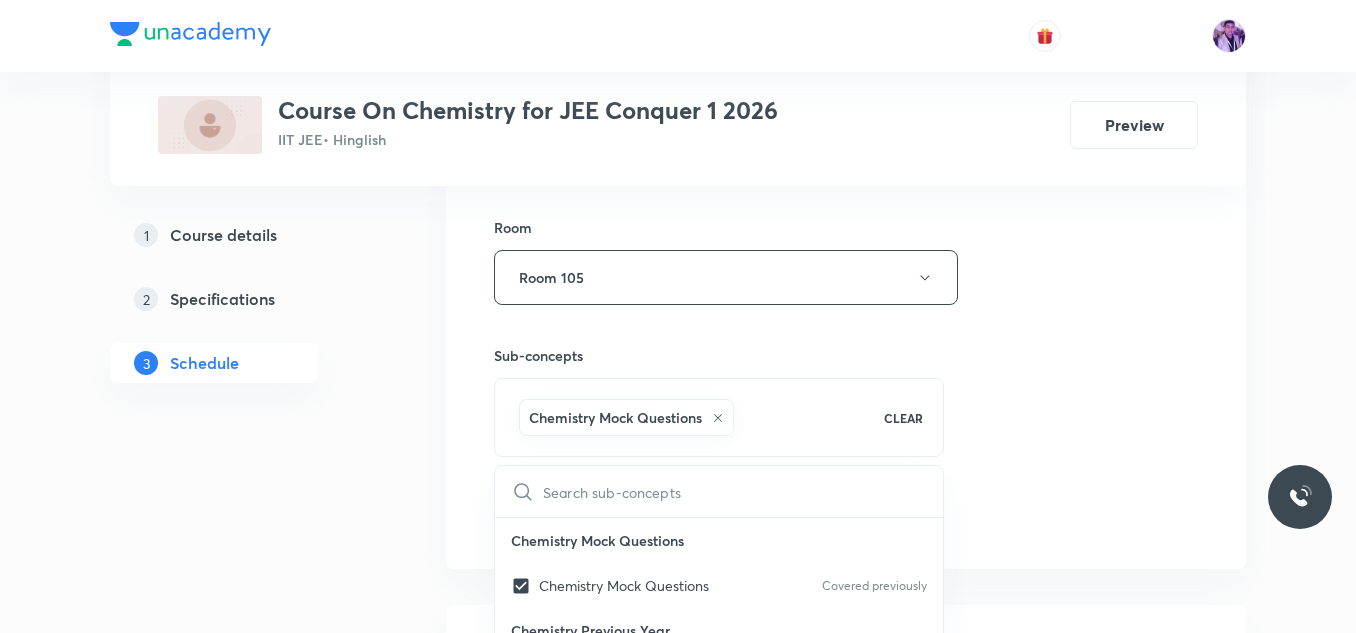 click on "1 Course details 2 Specifications 3 Schedule" at bounding box center [246, 3749] 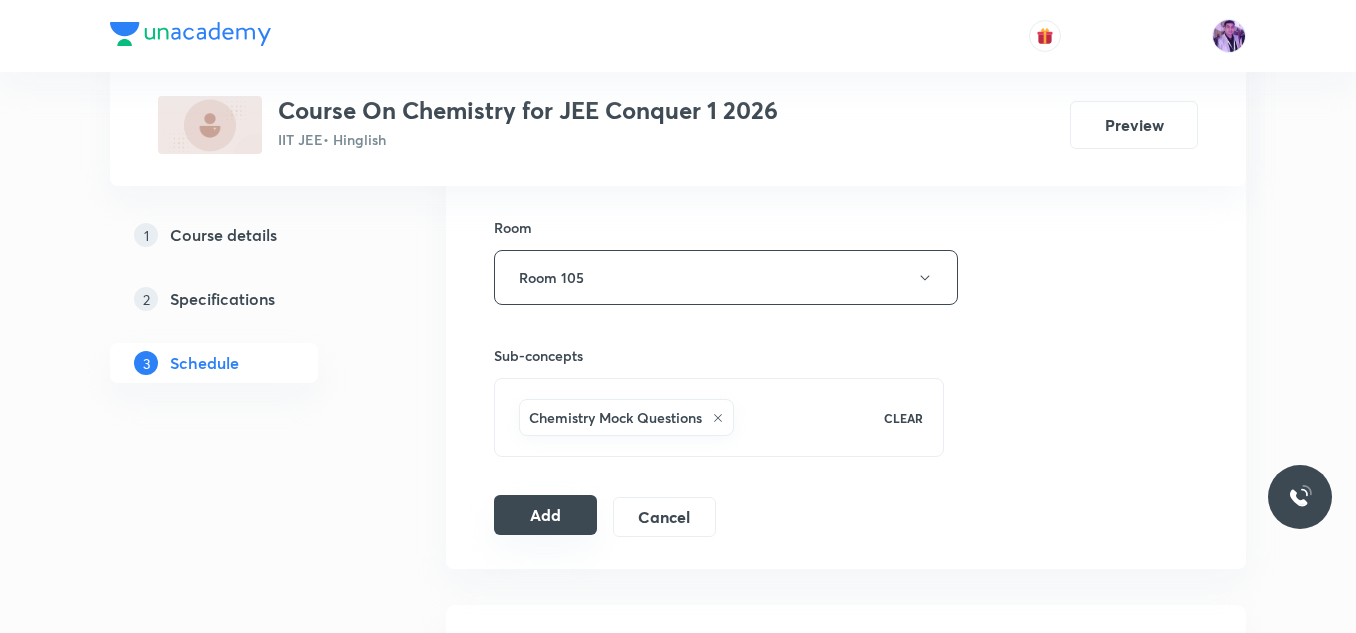 click on "Add" at bounding box center (545, 515) 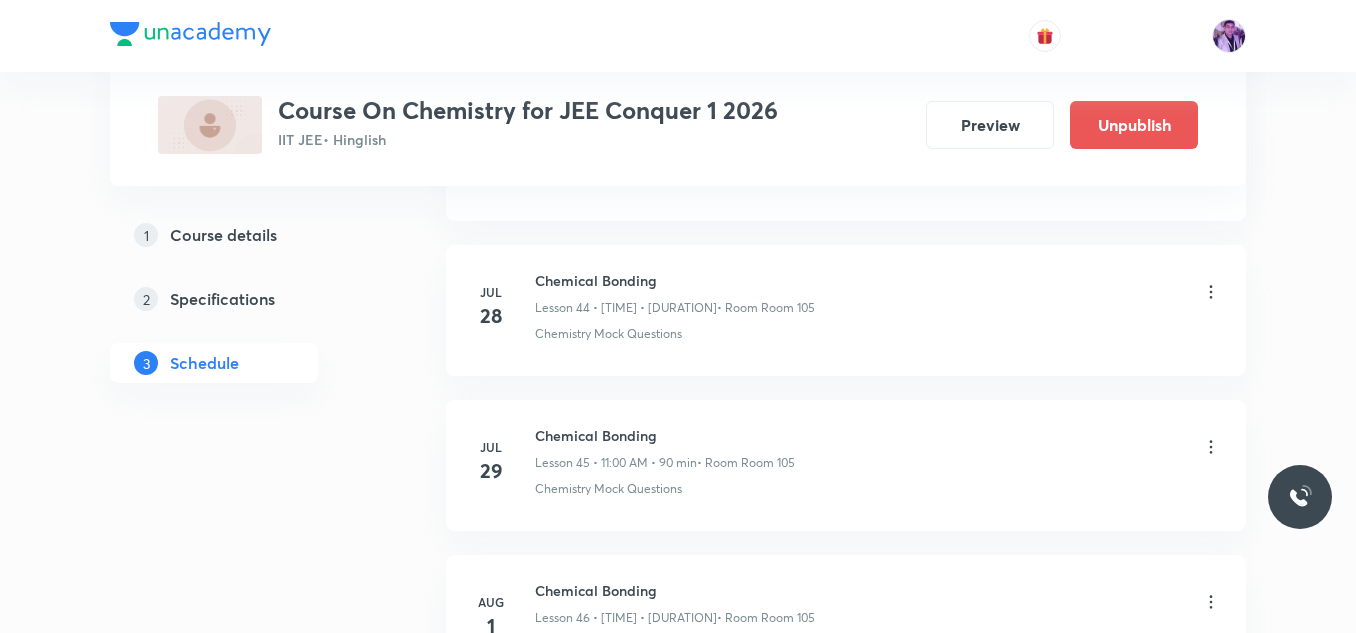 scroll, scrollTop: 7491, scrollLeft: 0, axis: vertical 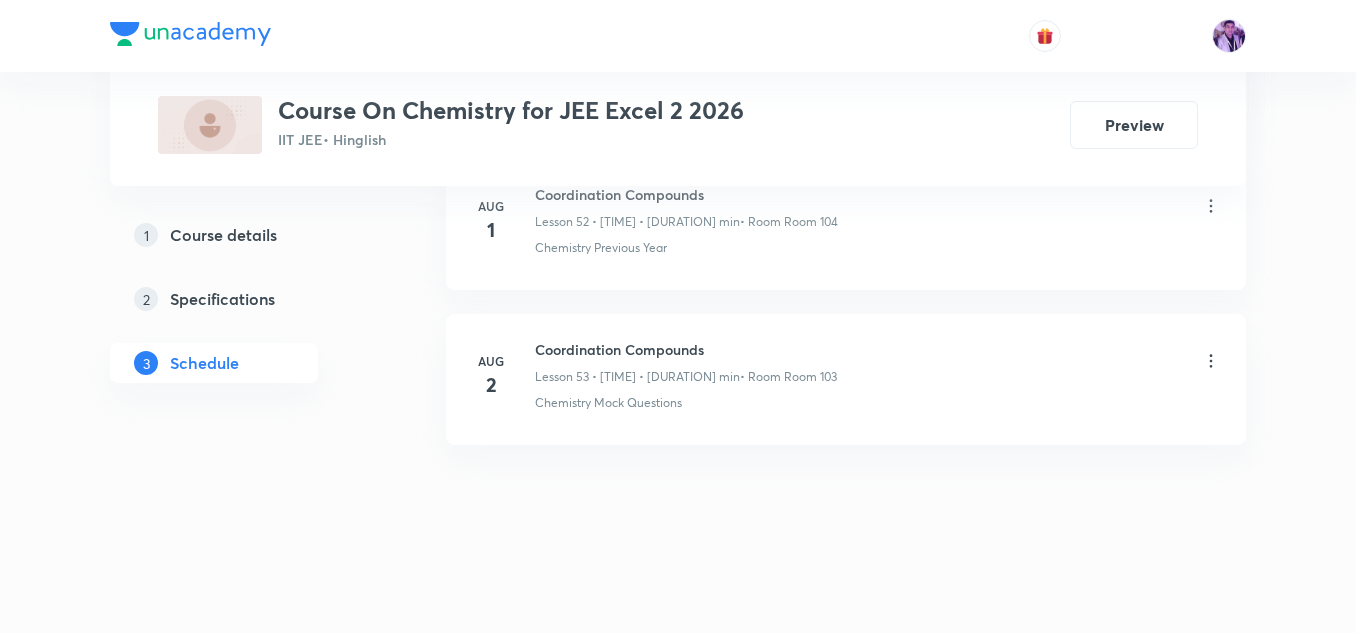 drag, startPoint x: 537, startPoint y: 344, endPoint x: 735, endPoint y: 327, distance: 198.72845 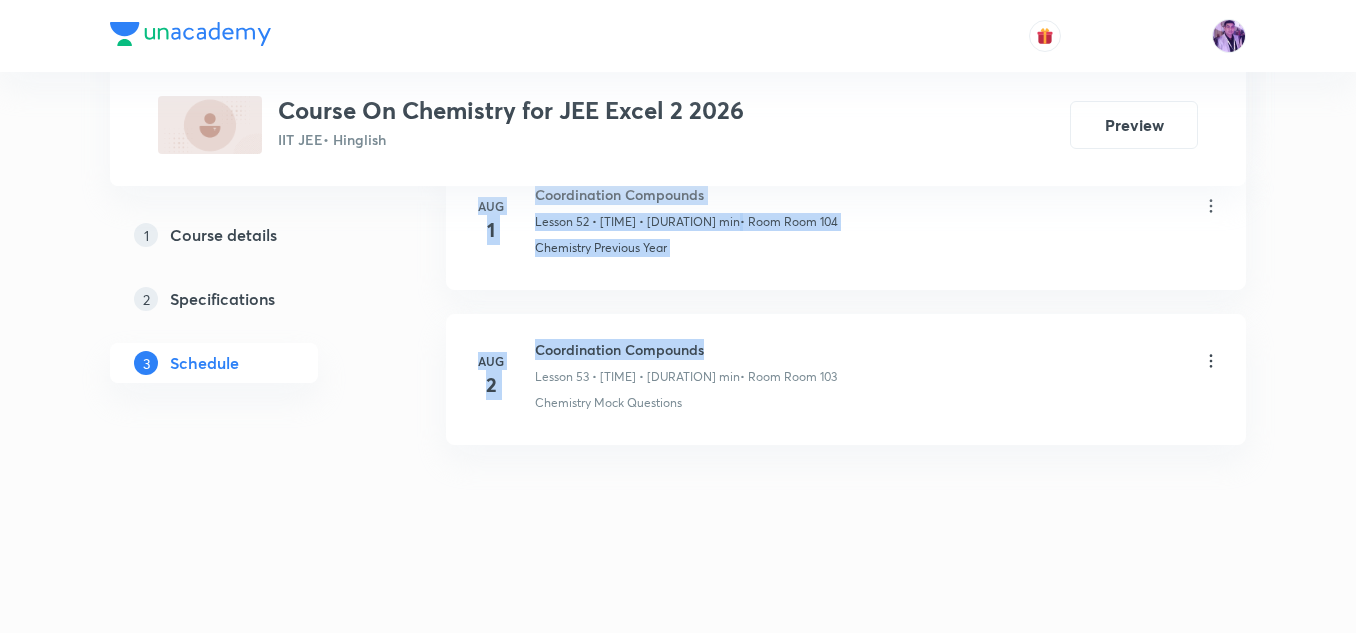 copy on "Apr 10 Solutions - 1 Lesson 1 • 9:35 AM • 80 min  • Room Room 103 Acid–Base Neutralization – Formation of Salts Apr 11 Solutions - 2 Lesson 2 • 9:30 AM • 80 min  • Room Room 103 Chemistry Previous Year Apr 14 Solutions - 3 Lesson 3 • 9:30 AM • 80 min  • Room Room 103 pH Calculation of a Mixture of Two Acids or Bases Apr 15 Solutions - 4 Lesson 4 • 9:30 AM • 80 min  • Room Room 103 Chemistry Mock Questions Apr 16 Solutions - 4 Lesson 5 • 8:00 AM • 160 min  • Room Room 103 Chemistry Mock Questions Apr 17 Solutions - 5 Lesson 6 • 9:30 AM • 80 min  • Room Room 103 Chemistry Mock Questions Apr 18 Solutions - 6 Lesson 7 • 9:30 AM • 80 min  • Room Room 103 Chemistry Mock Questions Apr 21 Electrochemistry - 1 Lesson 8 • 9:30 AM • 80 min  • Room Room 103 Chemistry Previous Year Apr 22 Electrochemistry - 2 Lesson 9 • 9:30 AM • 80 min  • Room Room 103 Chemistry Previous Year Apr 23 Electrochemistry - 3 Lesson 10 • 9:30 AM • 80 min  • Room Room 103 Chemistry Previous Year Apr 24 Electrochemistry - 4 Lesson 11 • 9:30 A..." 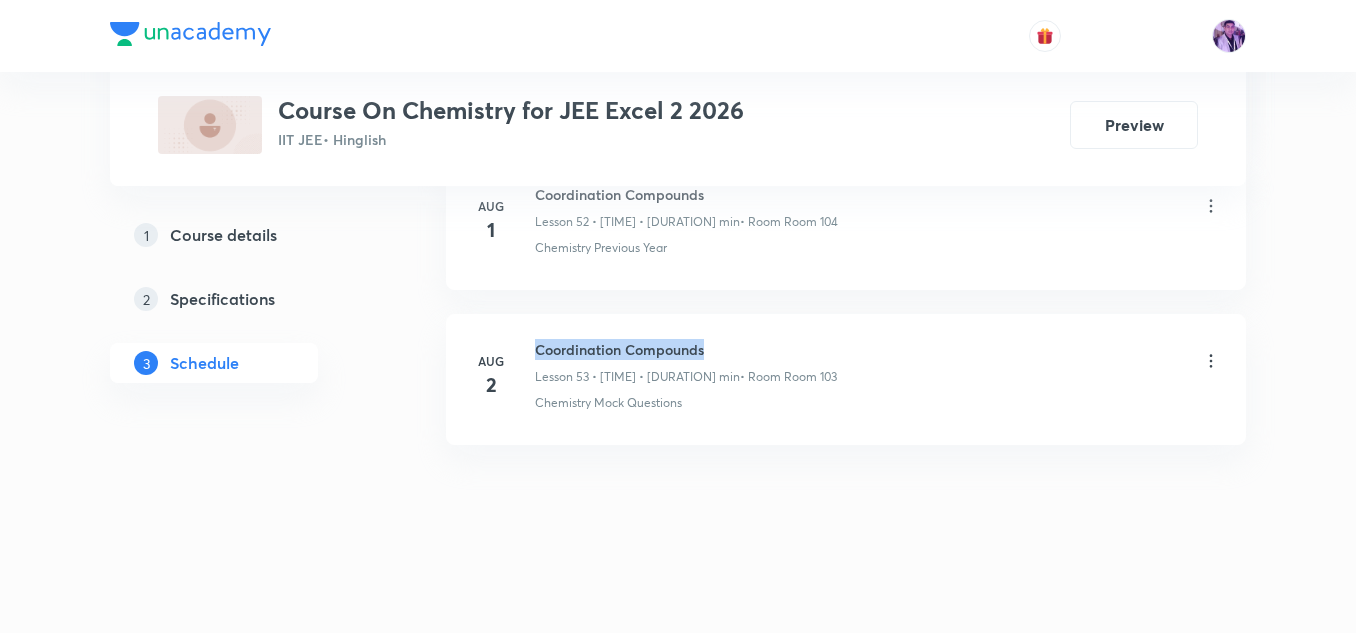 drag, startPoint x: 536, startPoint y: 347, endPoint x: 705, endPoint y: 325, distance: 170.42593 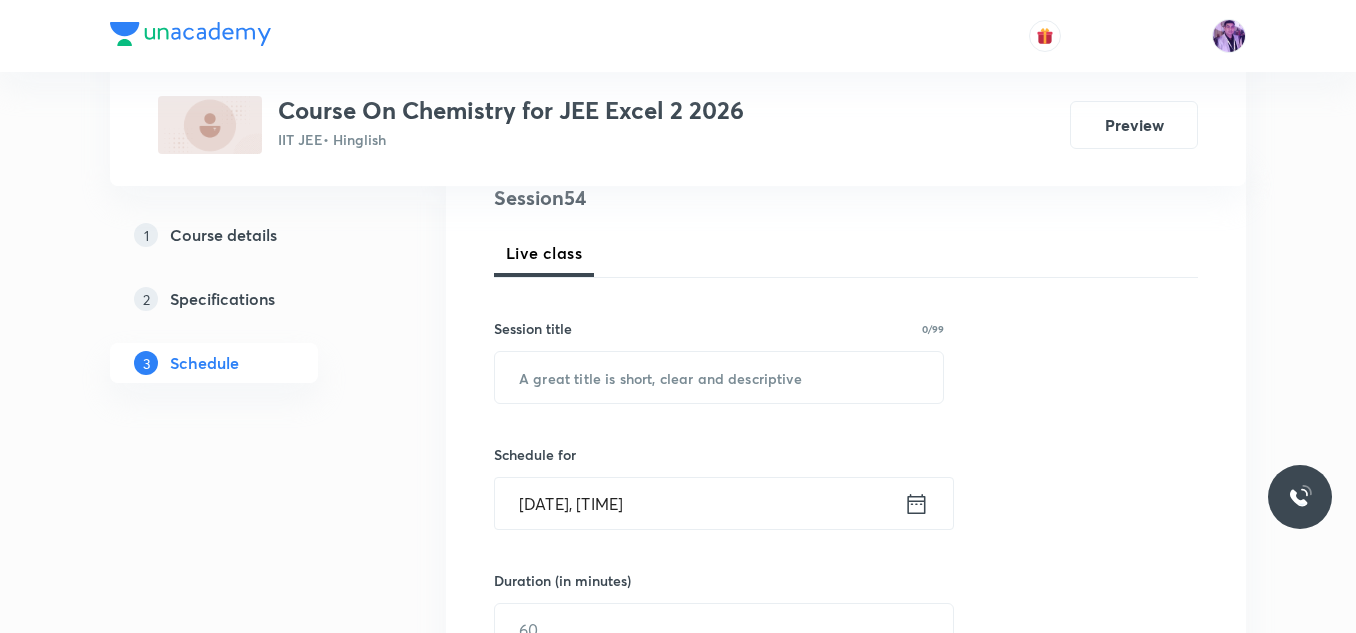scroll, scrollTop: 357, scrollLeft: 0, axis: vertical 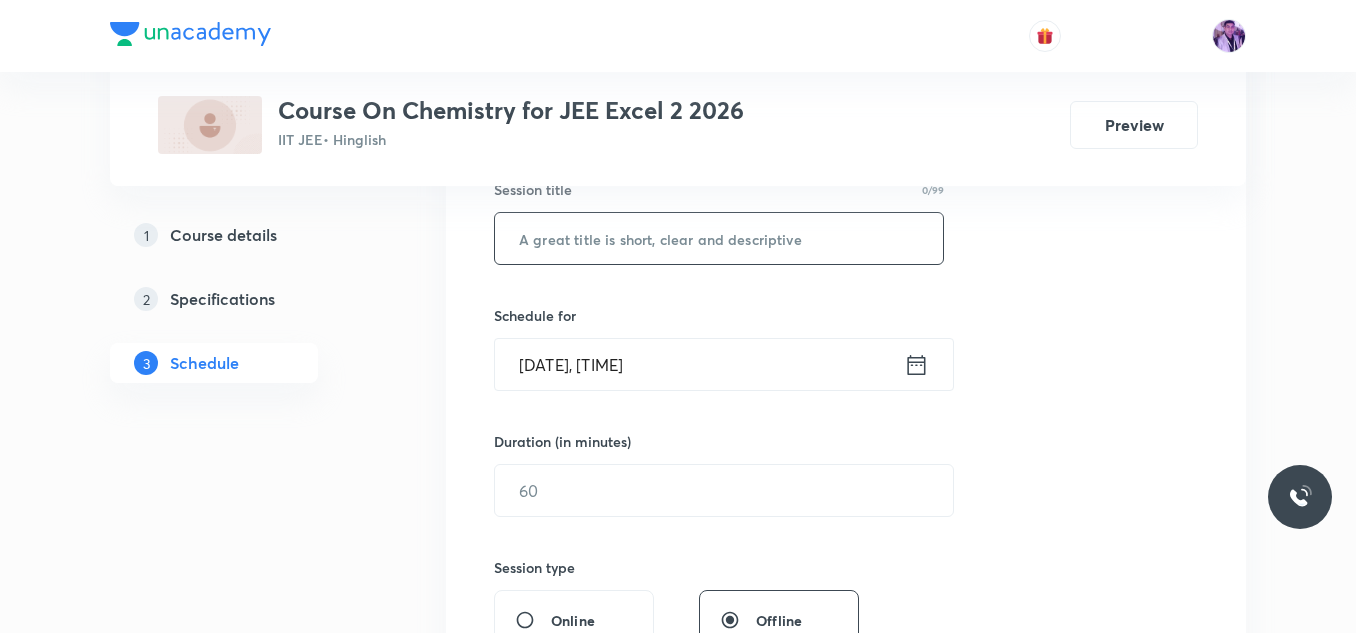 click at bounding box center [719, 238] 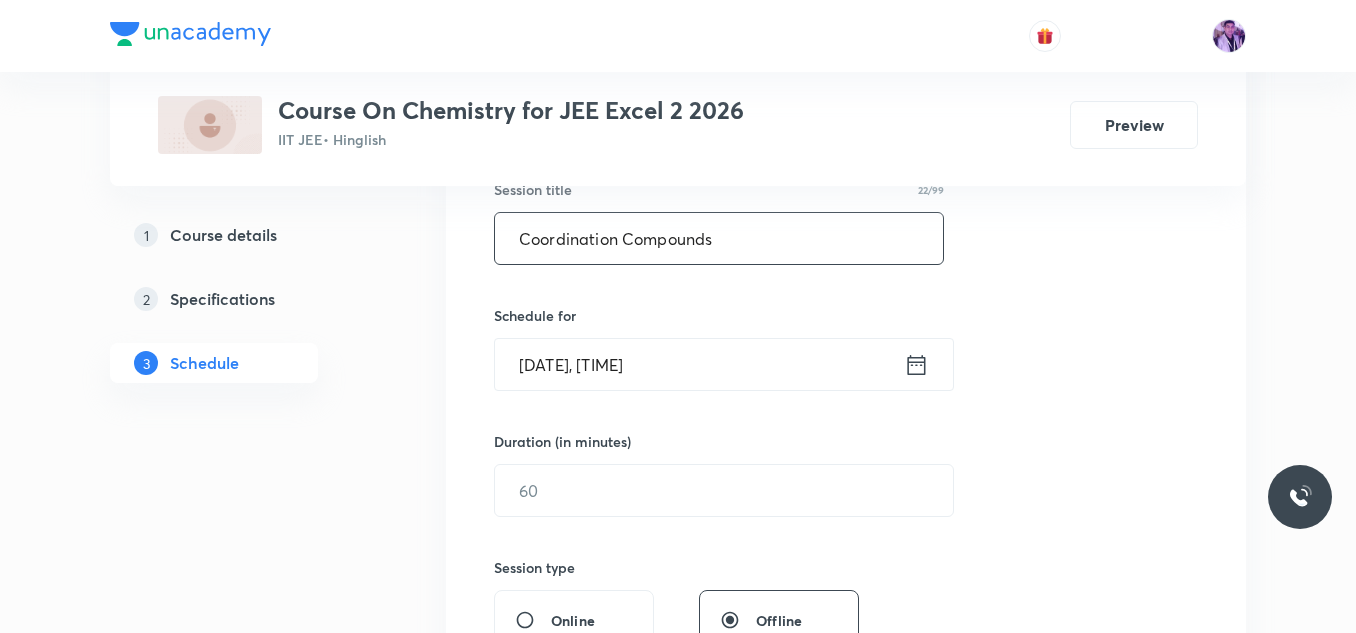 type on "Coordination Compounds" 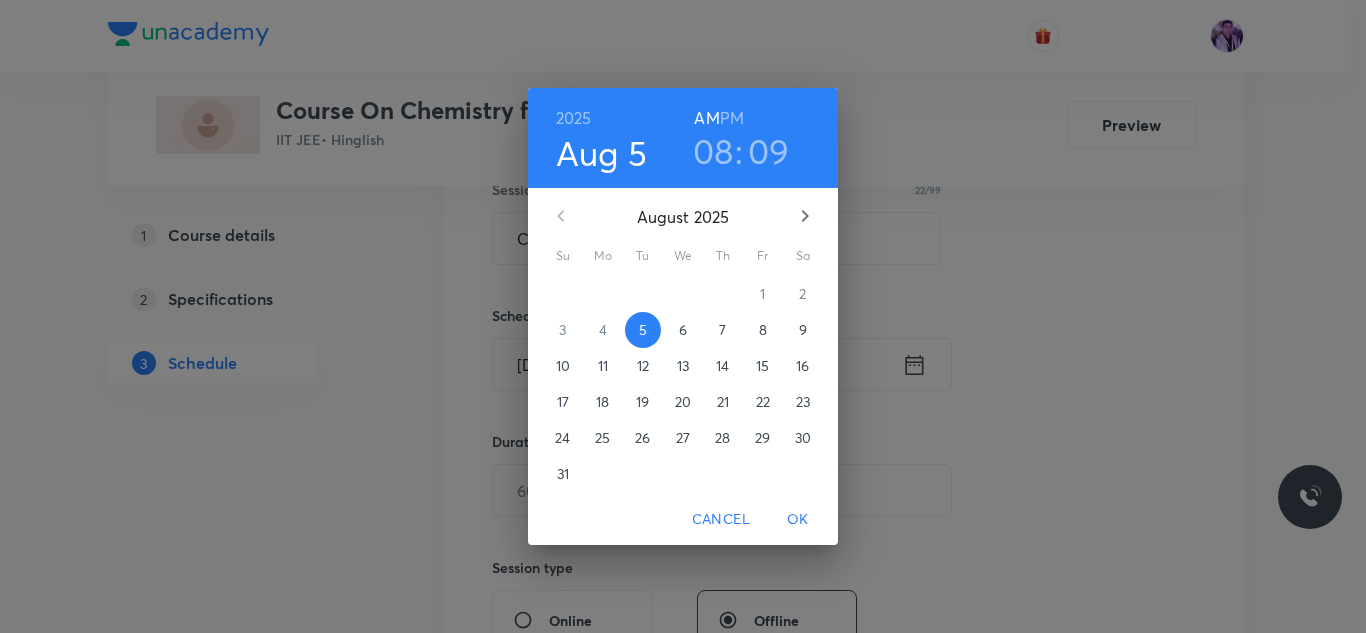 click on "08" at bounding box center (713, 151) 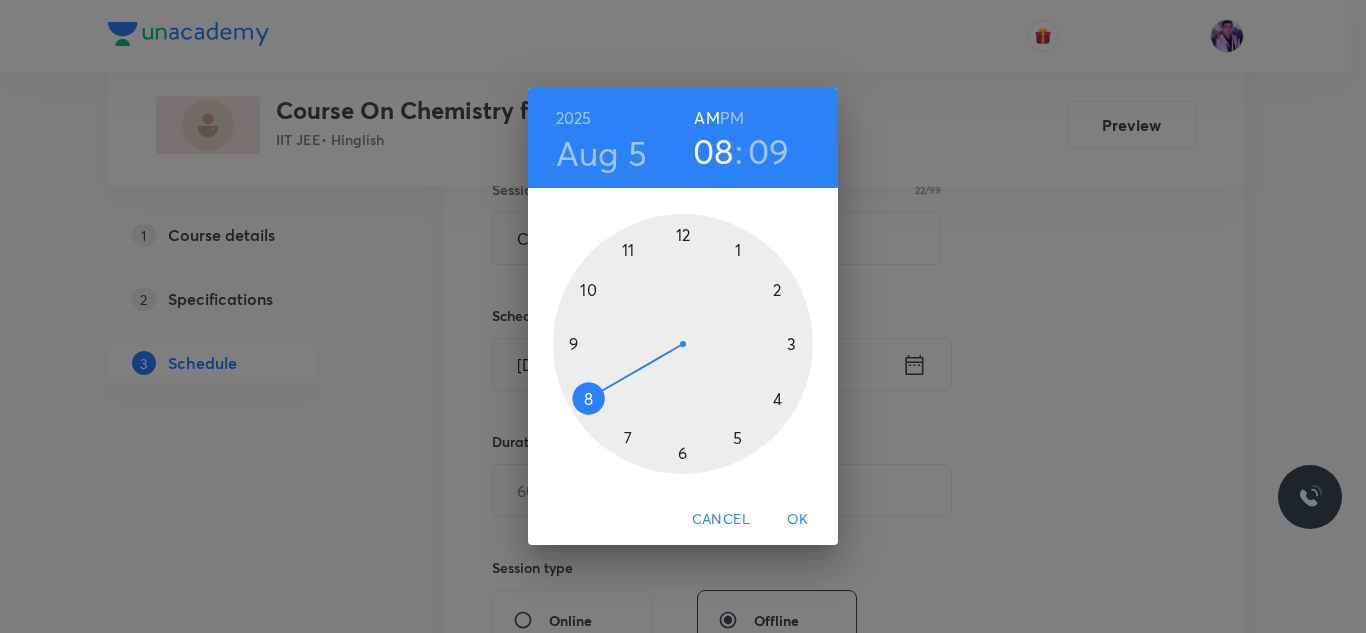 click at bounding box center (683, 344) 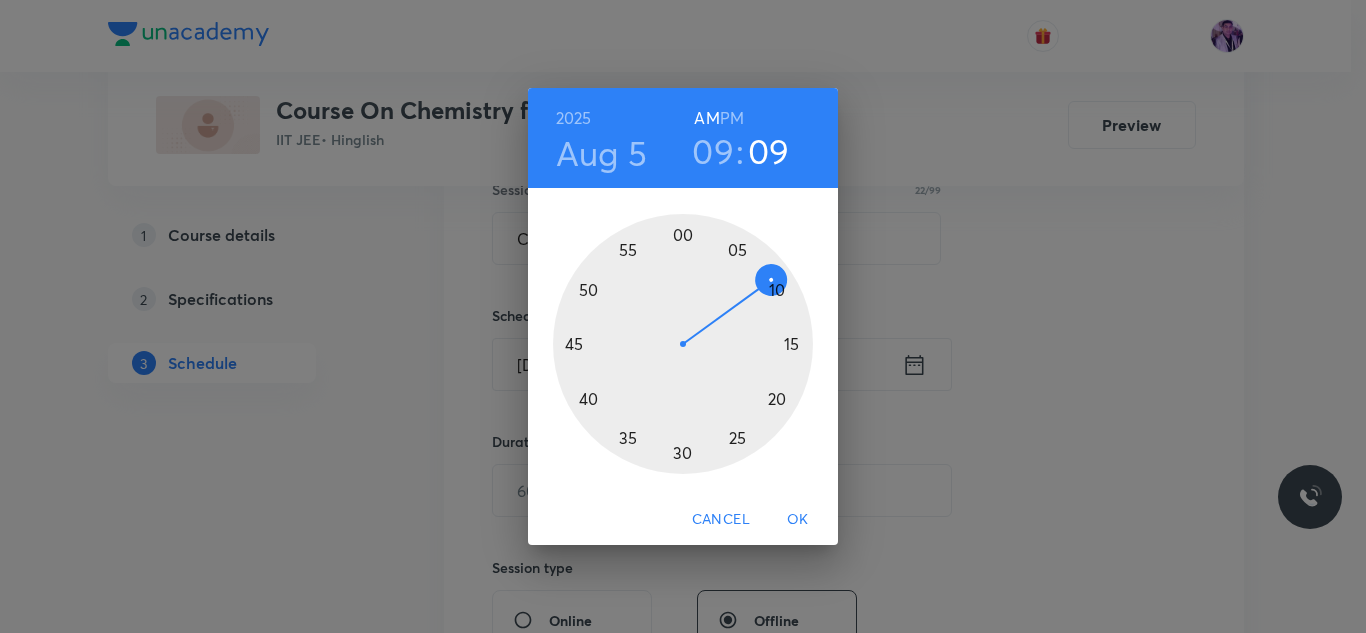 click at bounding box center [683, 344] 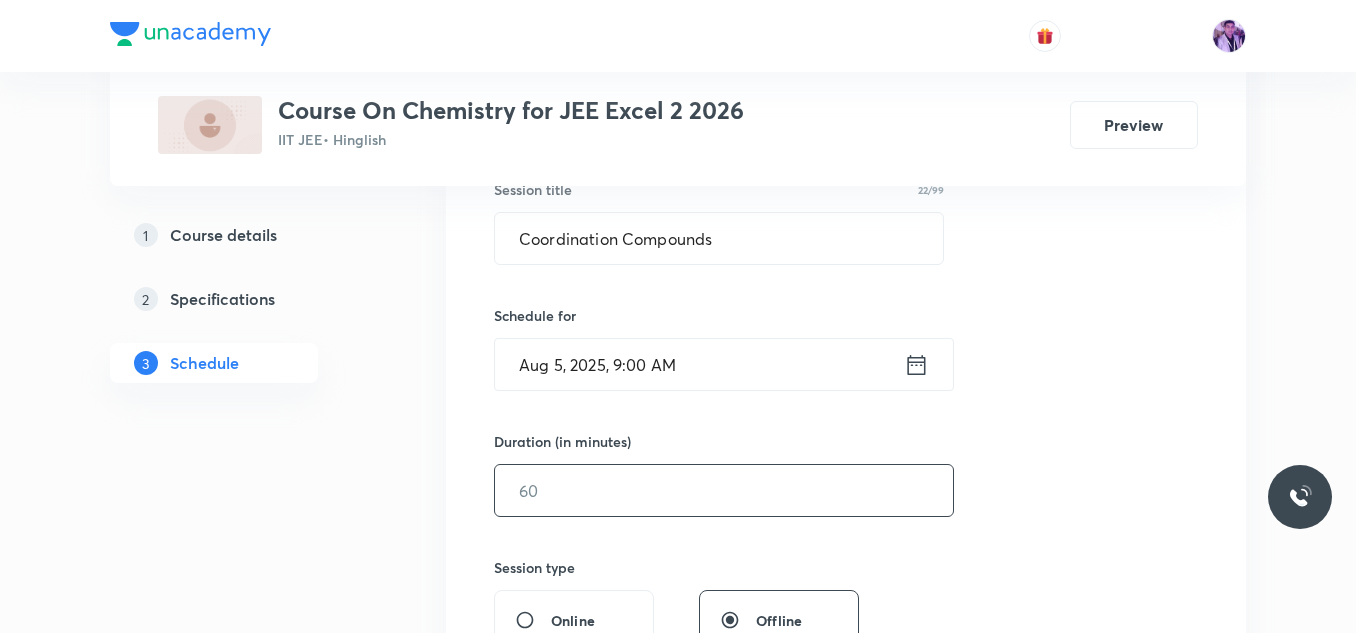 click at bounding box center [724, 490] 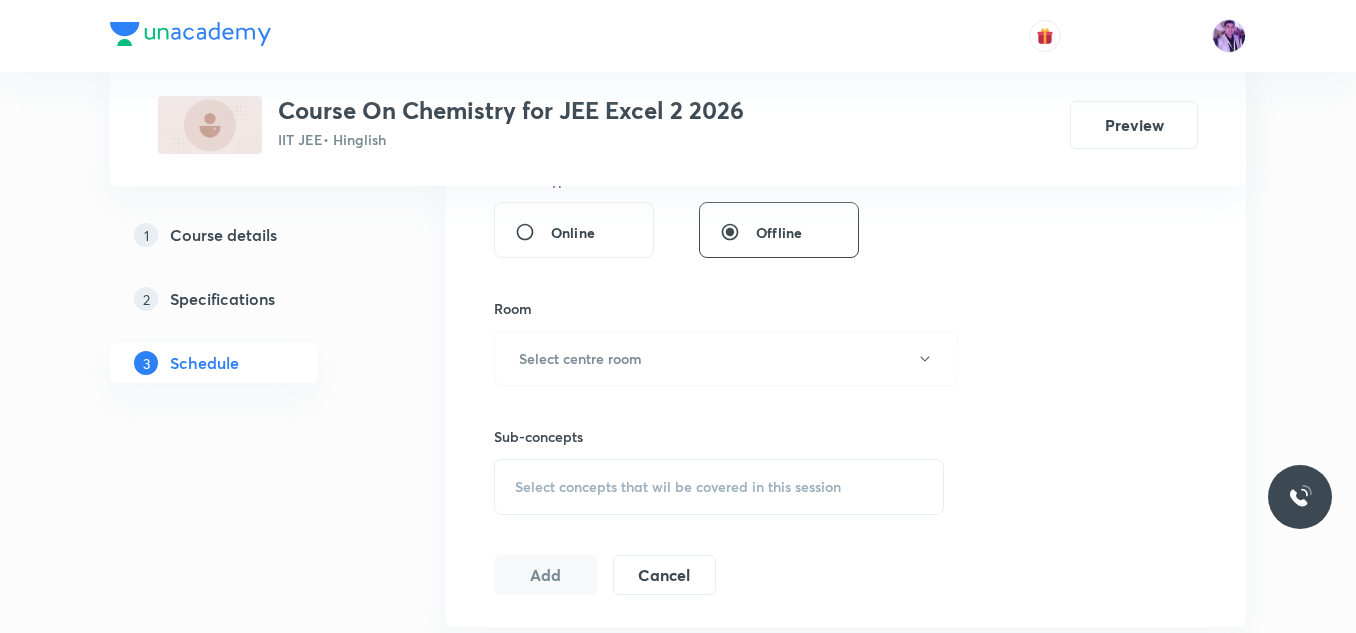 scroll, scrollTop: 791, scrollLeft: 0, axis: vertical 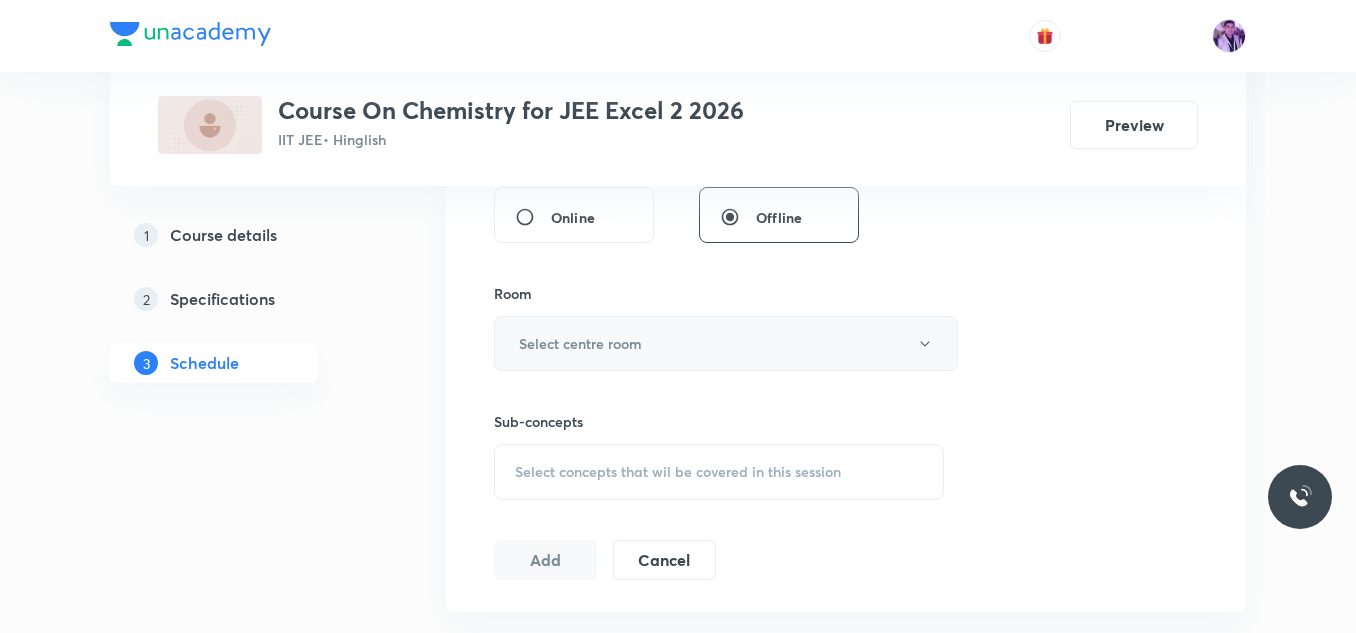 type on "80" 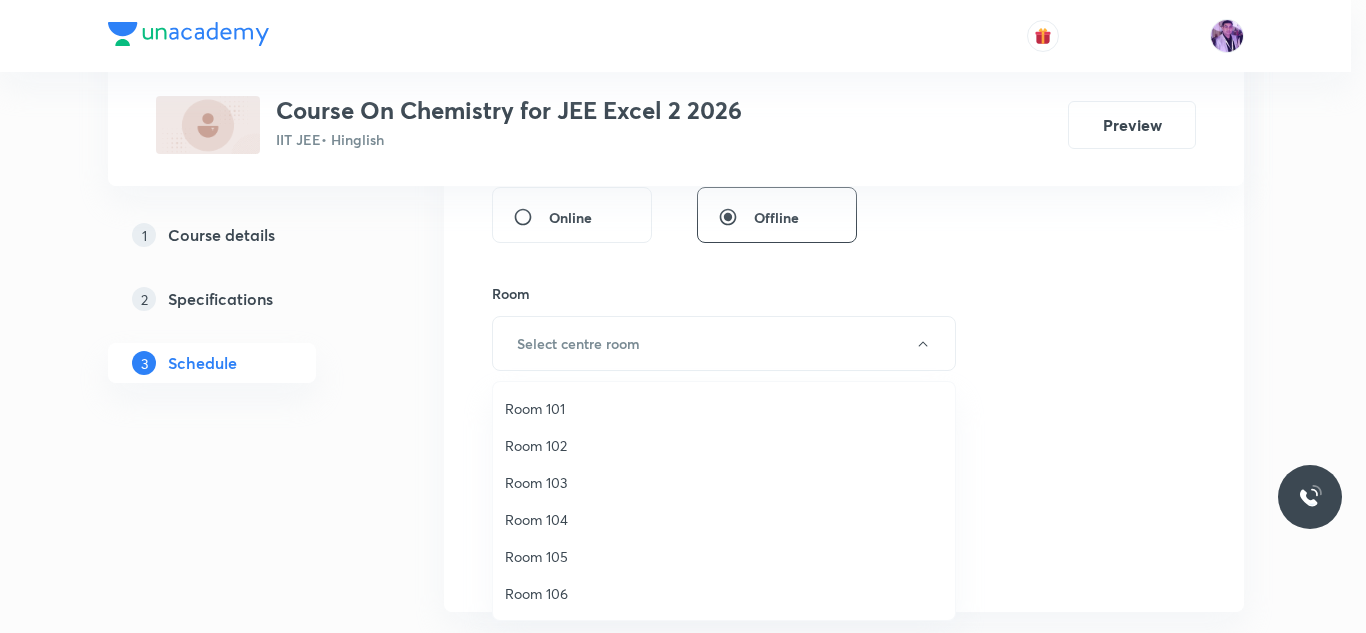 click on "Room 103" at bounding box center (724, 482) 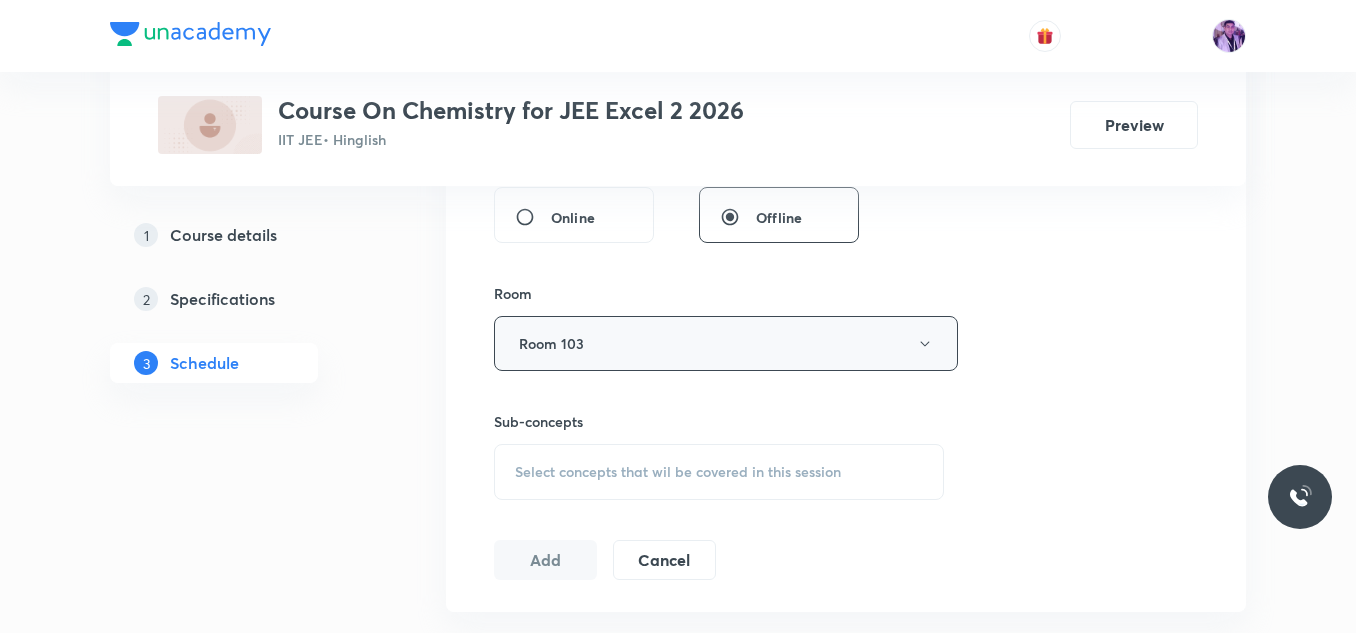 click on "Room 103" at bounding box center (726, 343) 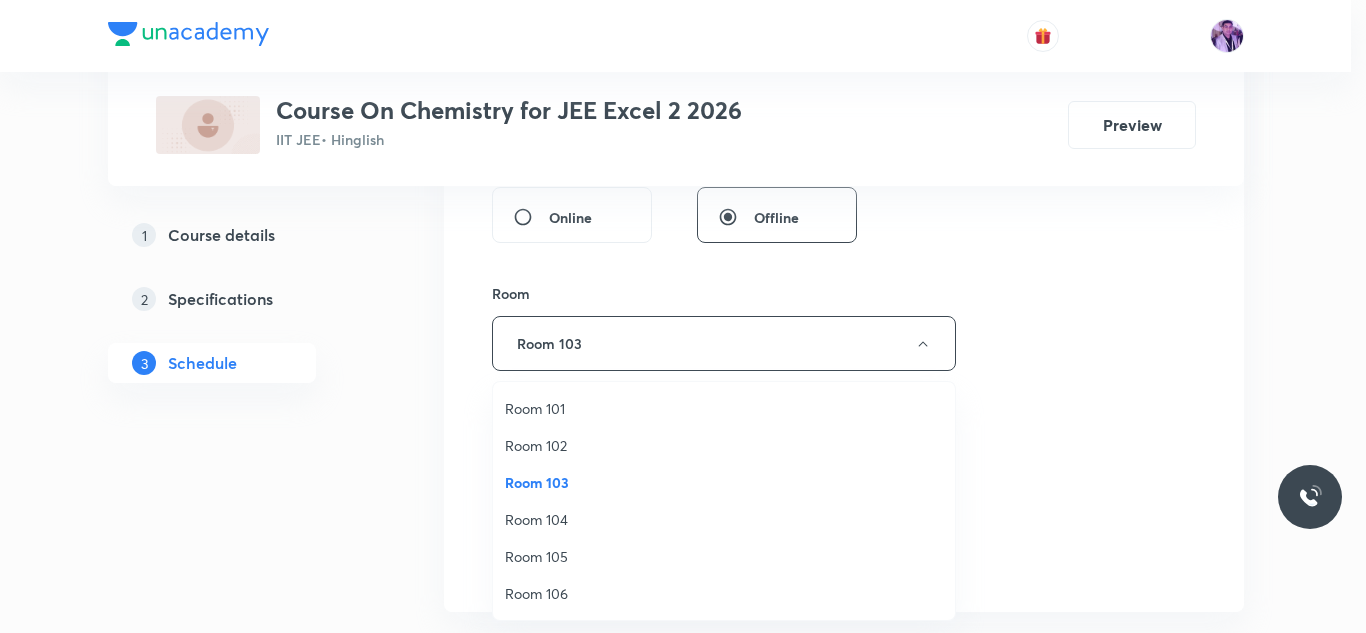 click on "Room 102" at bounding box center (724, 445) 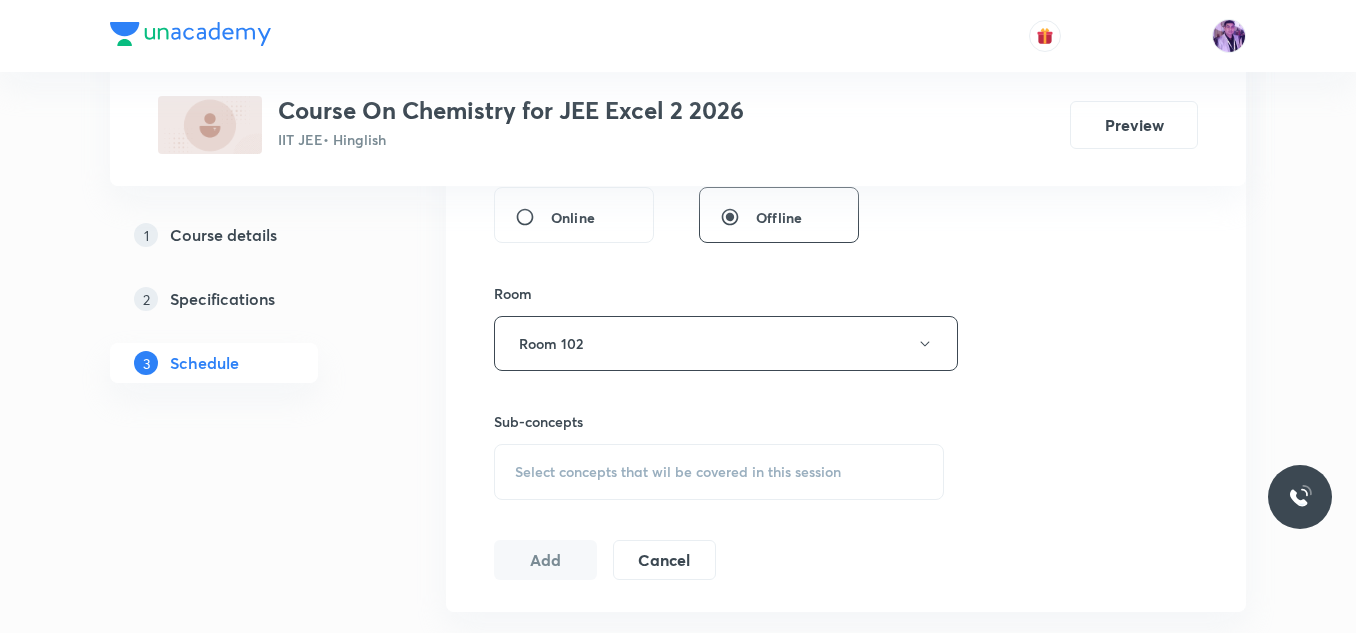 click on "Select concepts that wil be covered in this session" at bounding box center [678, 472] 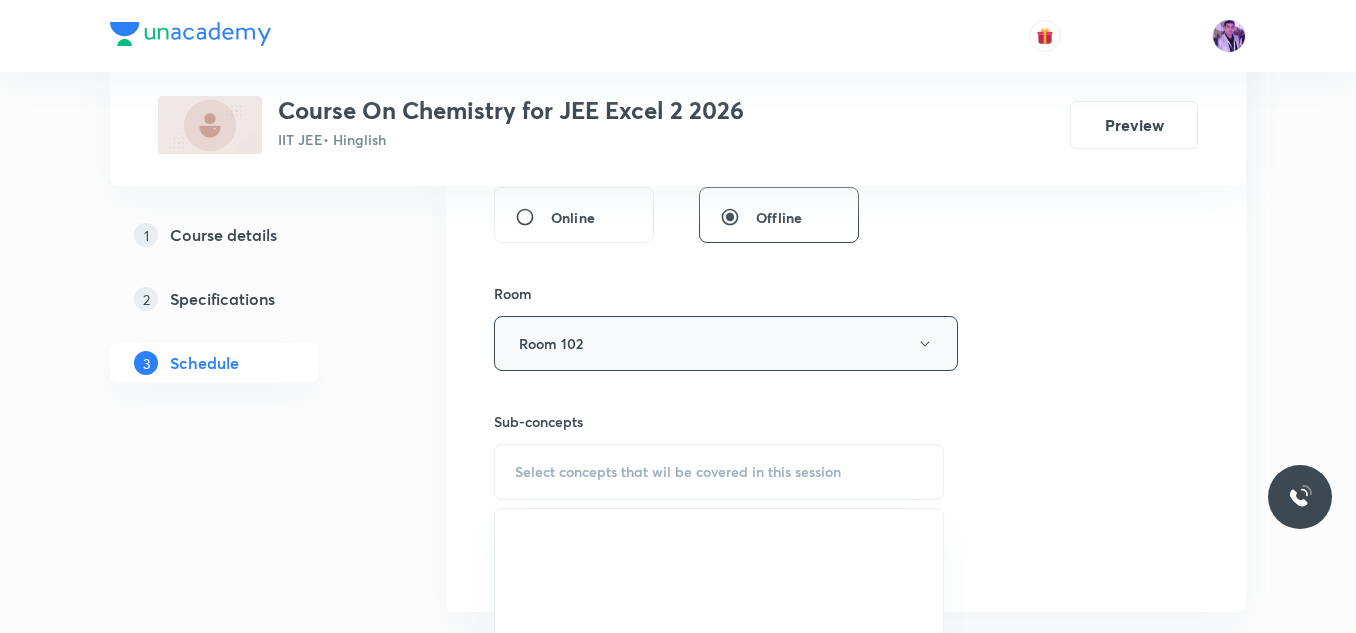 click on "Room 102" at bounding box center [726, 343] 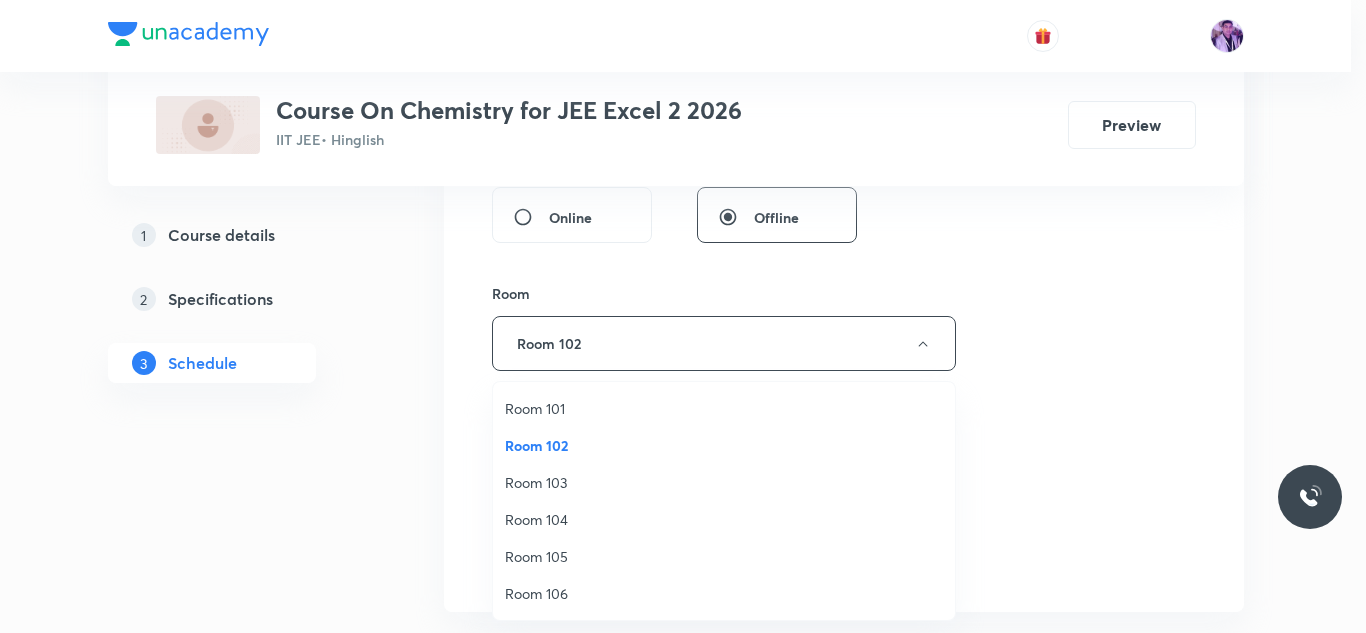 click on "Room 103" at bounding box center (724, 482) 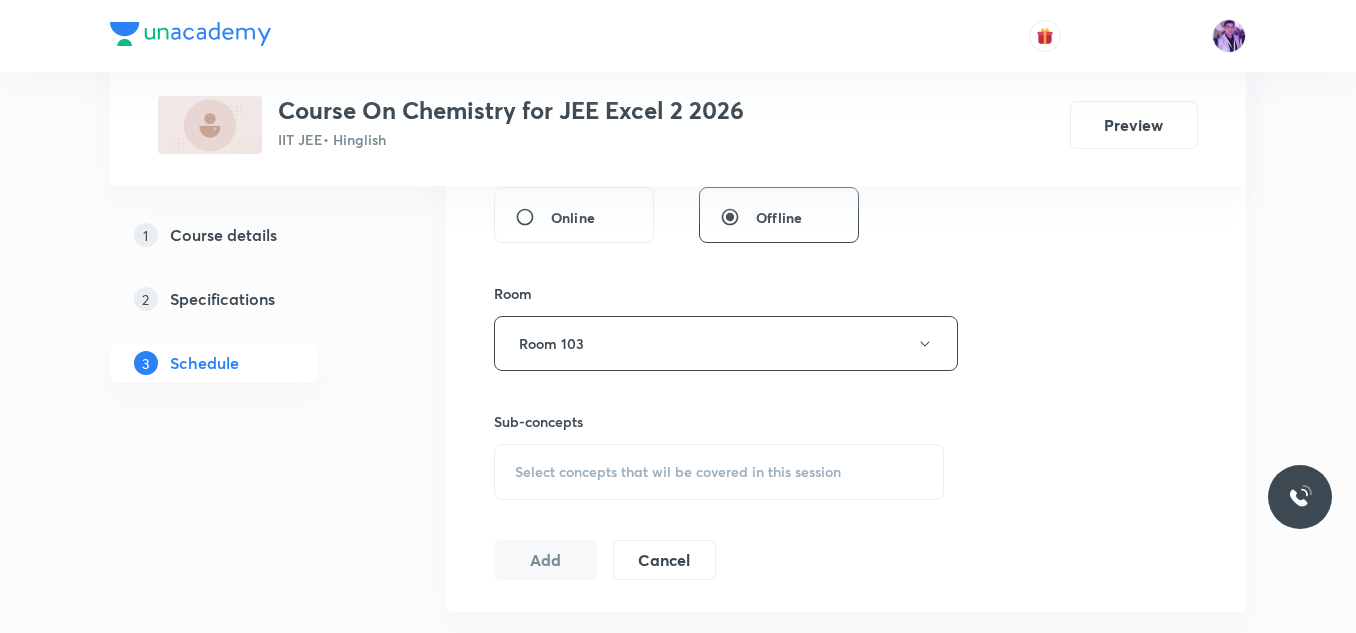 click on "Select concepts that wil be covered in this session" at bounding box center [678, 472] 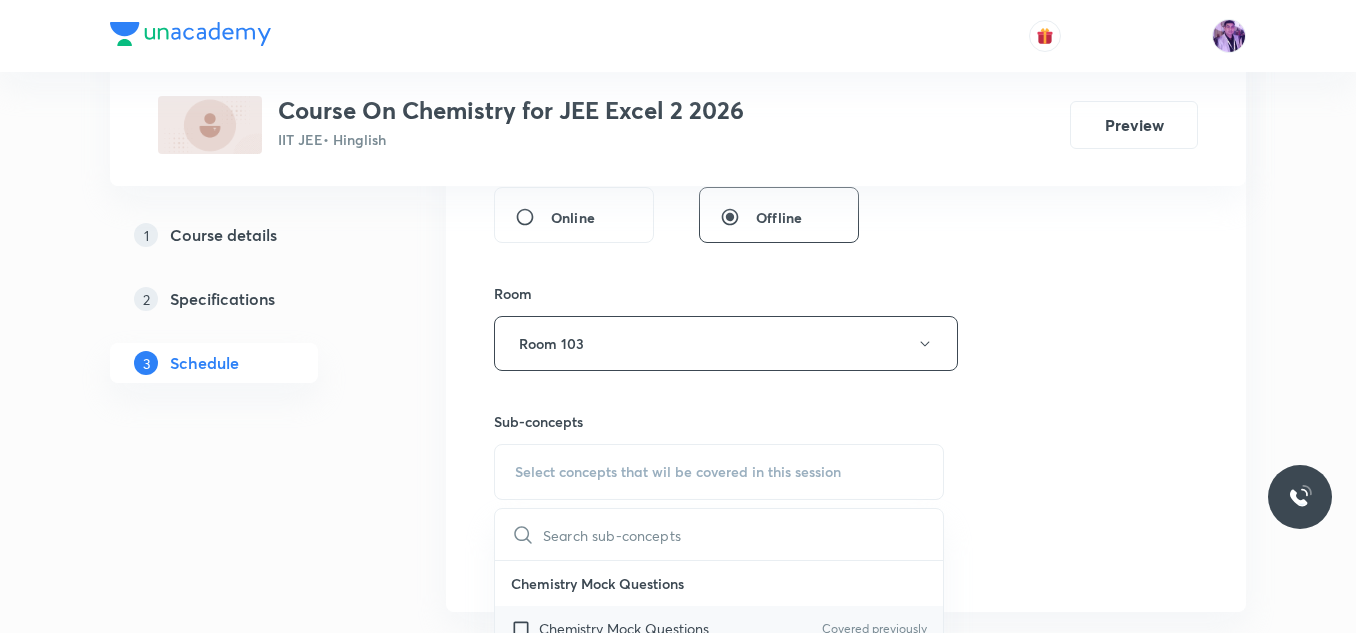click on "Chemistry Mock Questions" at bounding box center [624, 628] 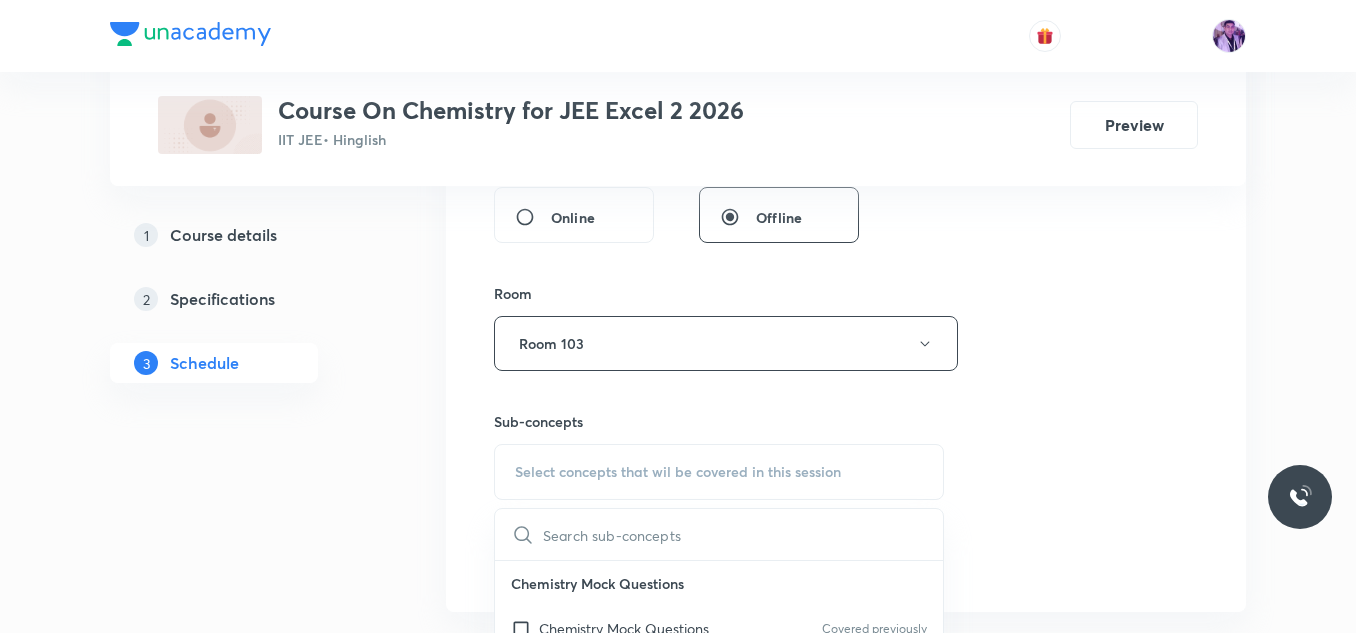 checkbox on "true" 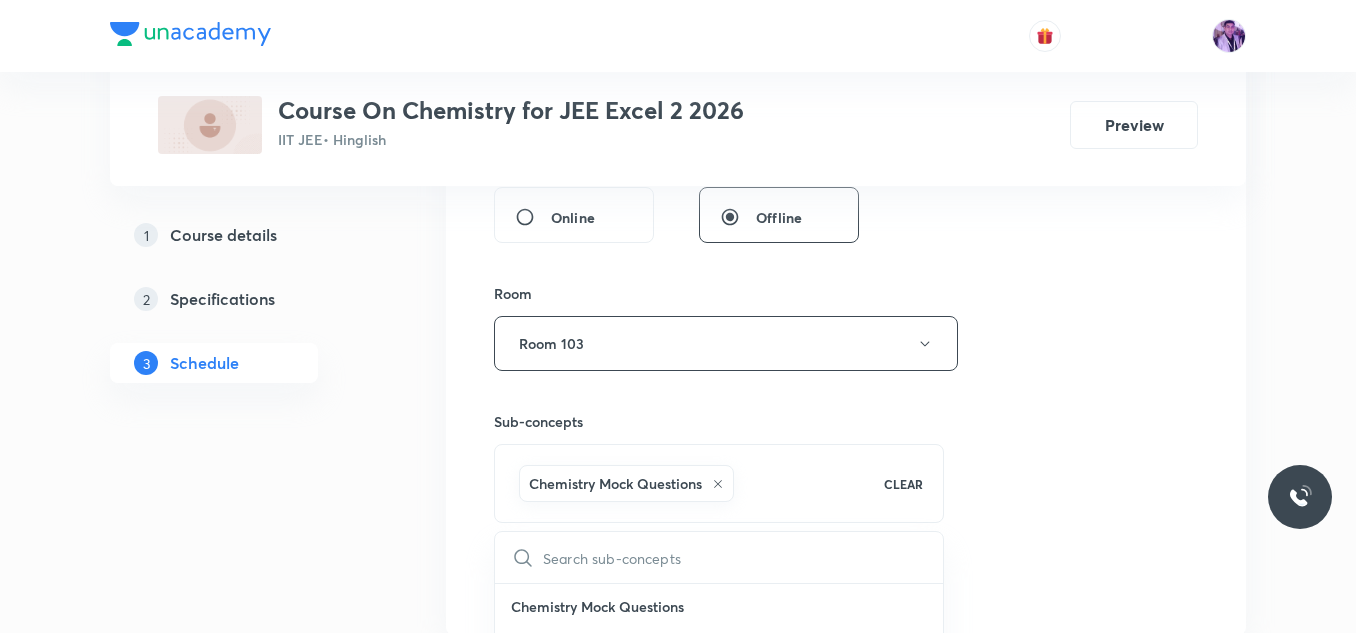 click on "Plus Courses Course On Chemistry for JEE Excel 2 2026 IIT JEE  • Hinglish Preview 1 Course details 2 Specifications 3 Schedule Schedule 53  classes Session  54 Live class Session title 22/99 Coordination Compounds ​ Schedule for Aug 5, 2025, 9:00 AM ​ Duration (in minutes) 80 ​   Session type Online Offline Room Room 103 Sub-concepts Chemistry Mock Questions CLEAR ​ Chemistry Mock Questions Chemistry Mock Questions Covered previously Chemistry Previous Year Chemistry Previous Year Covered previously General Topics & Mole Concept Basic Concepts Covered previously Basic Introduction Covered previously Percentage Composition Stoichiometry Principle of Atom Conservation (POAC) Covered previously Relation between Stoichiometric Quantities Application of Mole Concept: Gravimetric Analysis Different Laws Covered previously Formula and Composition Covered previously Concentration Terms Some basic concepts of Chemistry Atomic Structure Discovery Of Electron Covered previously Some Prerequisites of Physics 10" at bounding box center [678, 4167] 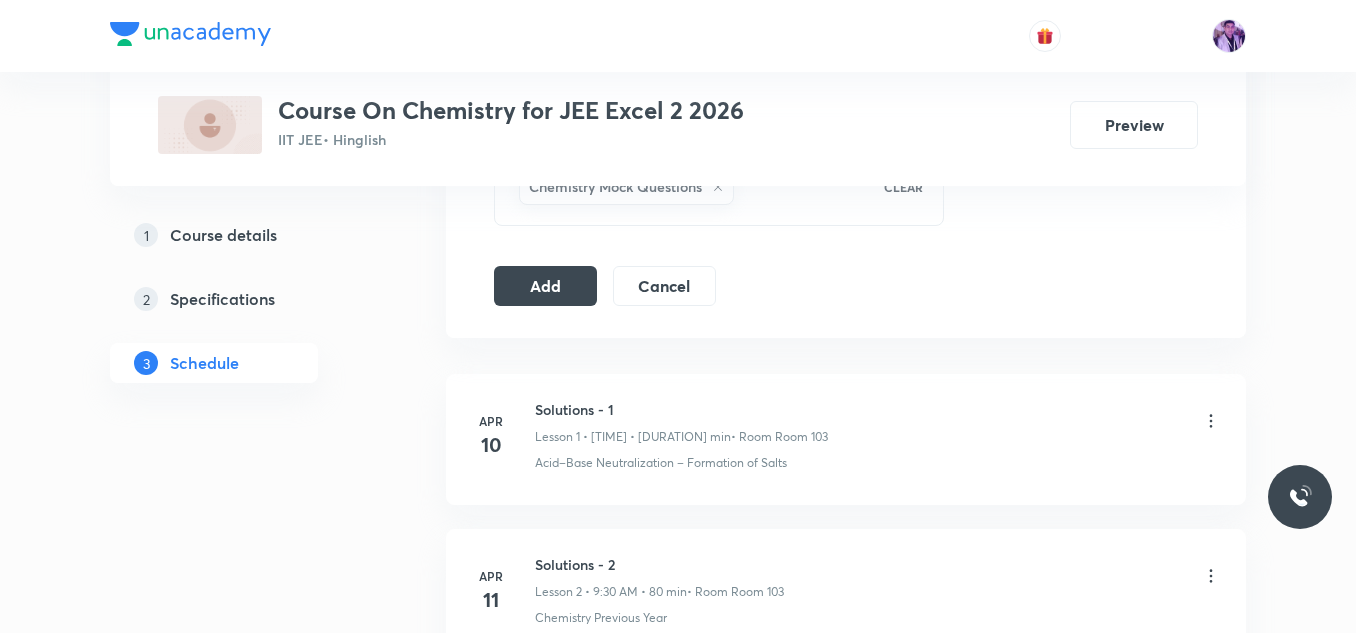 scroll, scrollTop: 1136, scrollLeft: 0, axis: vertical 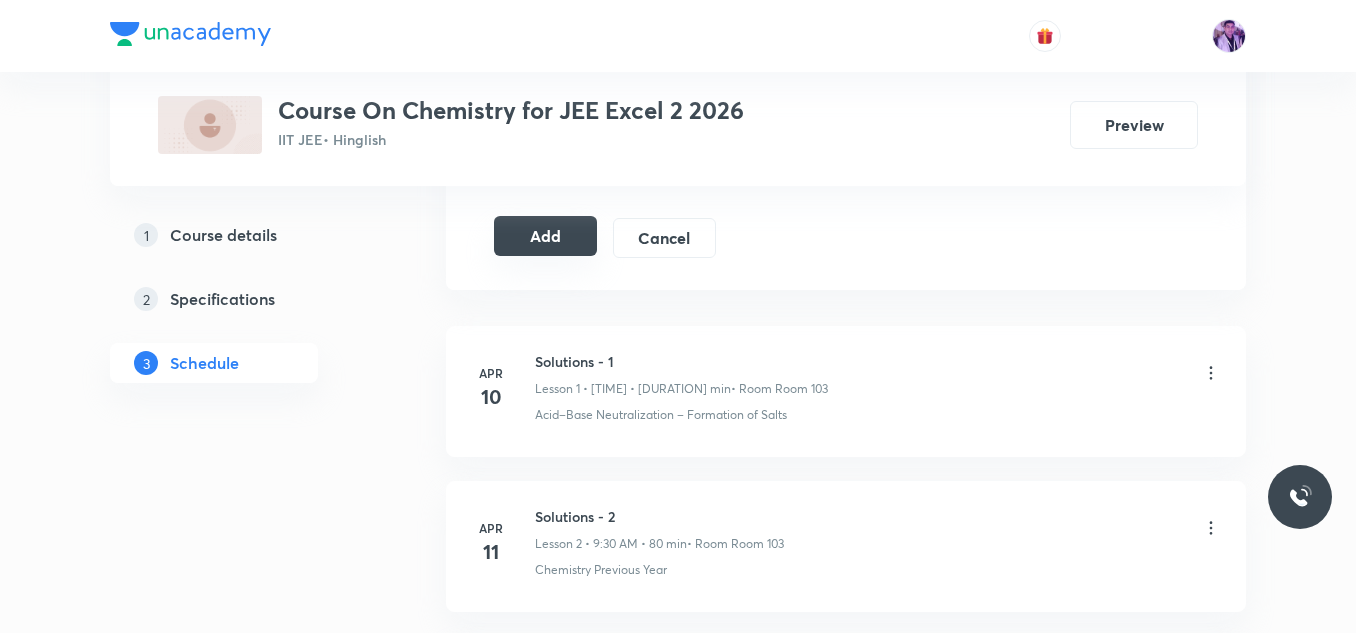 click on "Add" at bounding box center (545, 236) 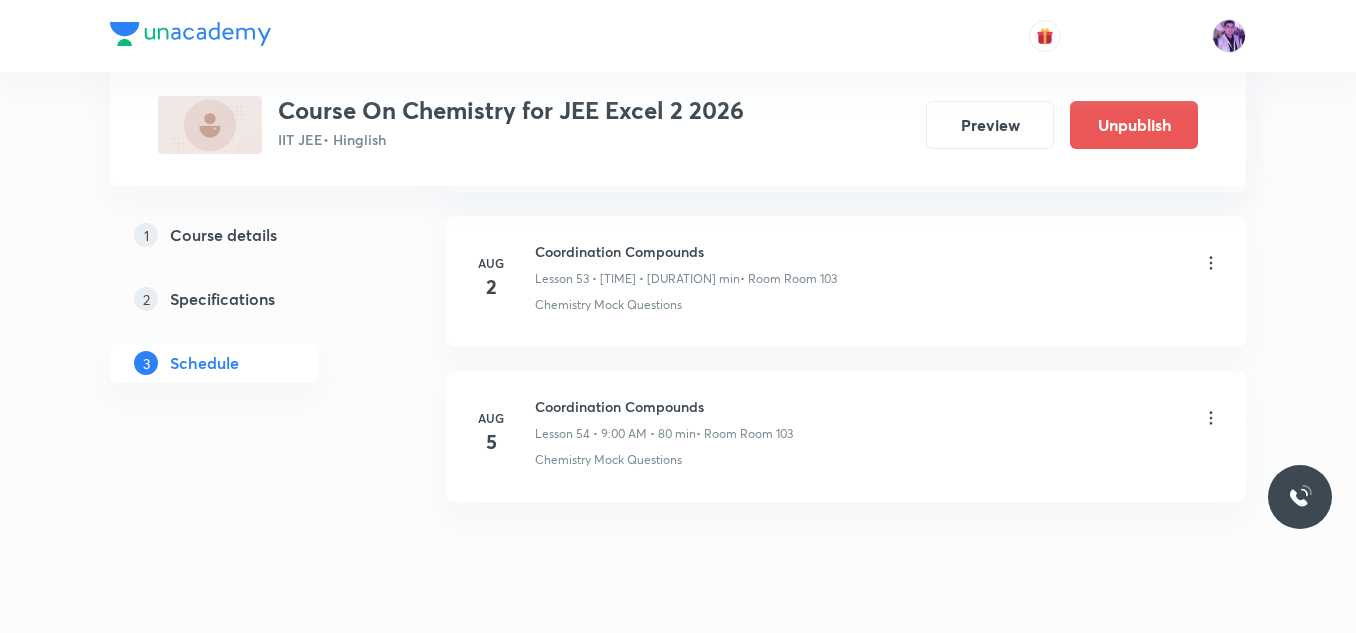 scroll, scrollTop: 8378, scrollLeft: 0, axis: vertical 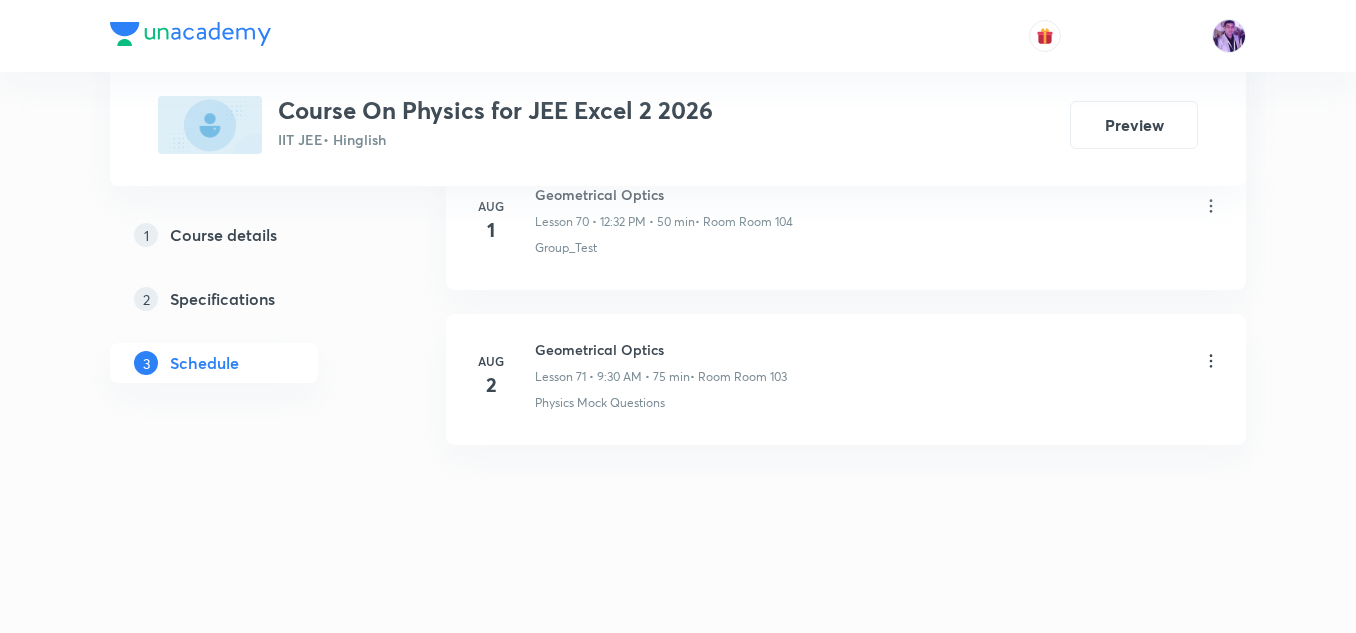 click on "Geometrical Optics" at bounding box center [661, 349] 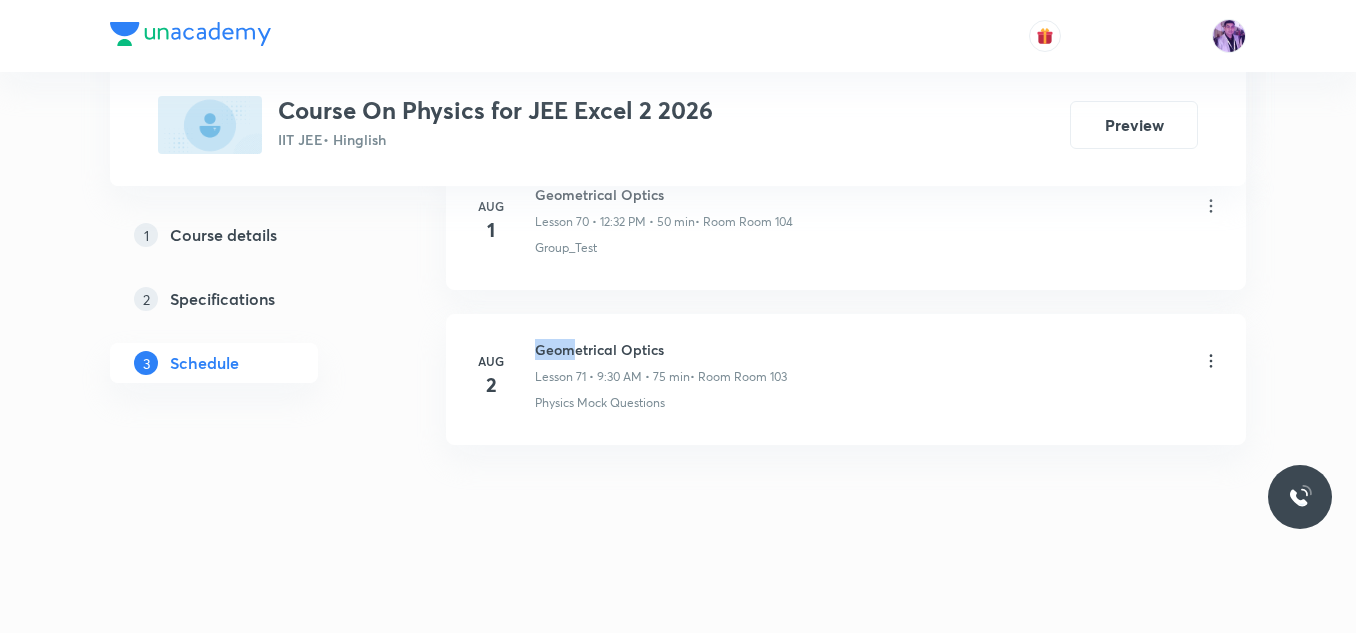scroll, scrollTop: 0, scrollLeft: 0, axis: both 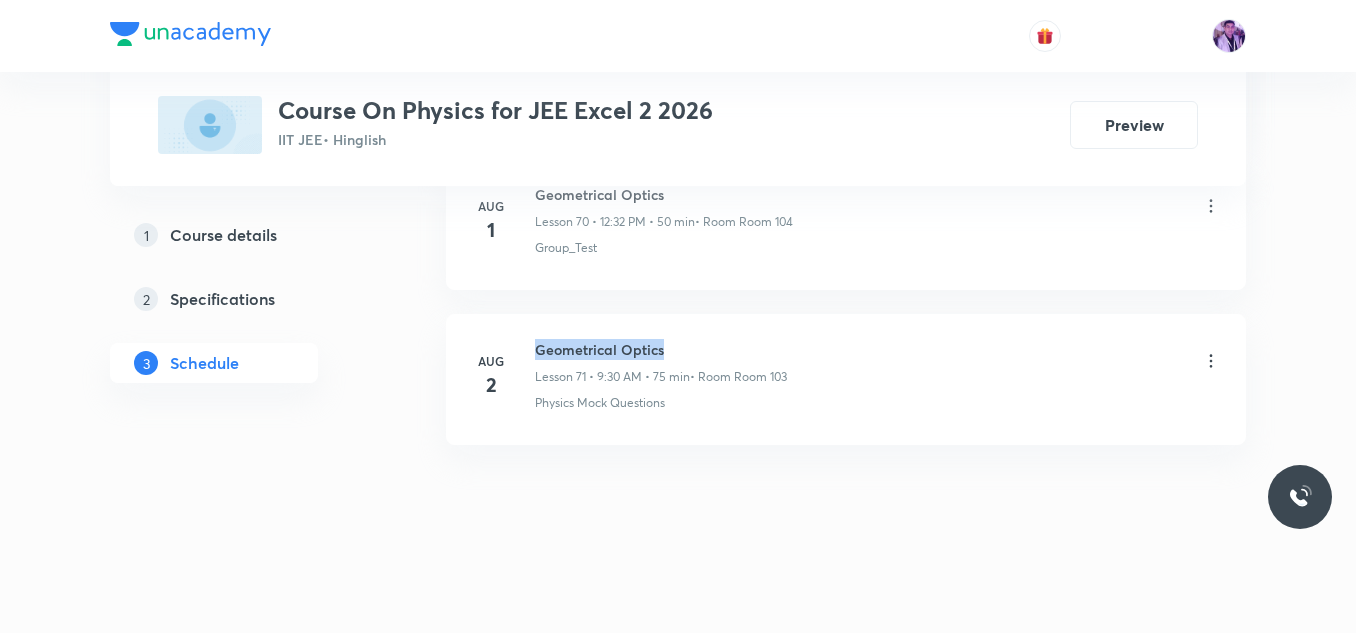 drag, startPoint x: 538, startPoint y: 349, endPoint x: 687, endPoint y: 346, distance: 149.0302 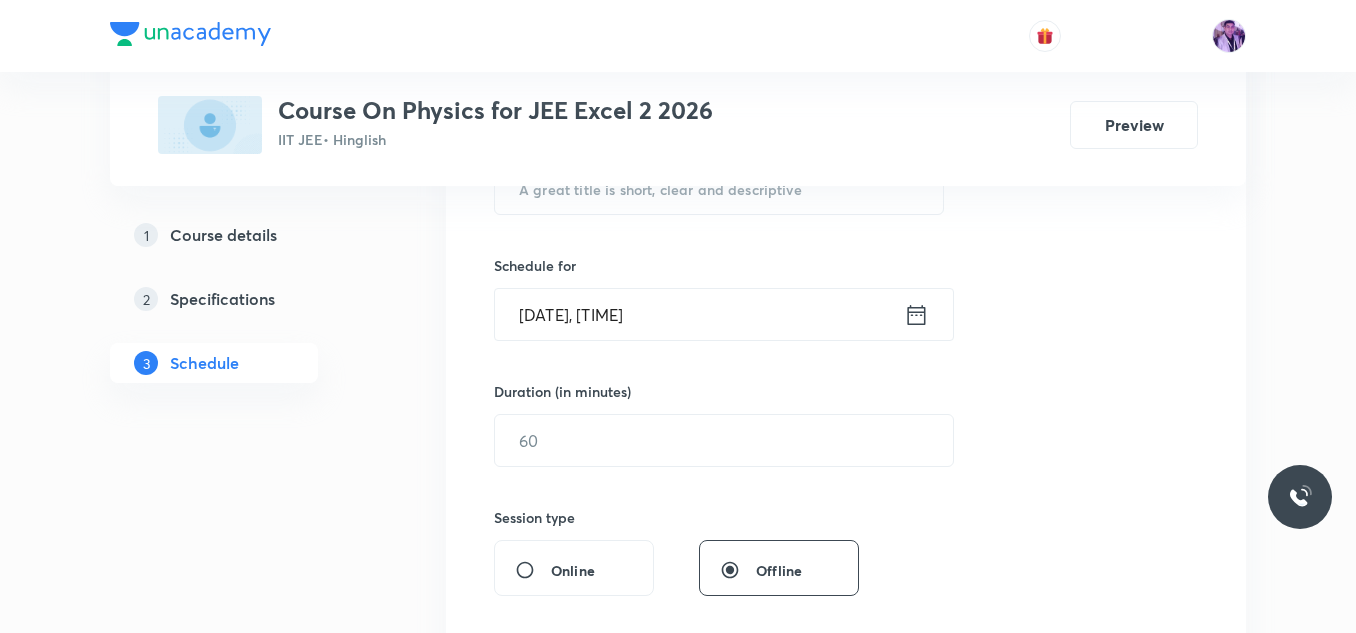 scroll, scrollTop: 378, scrollLeft: 0, axis: vertical 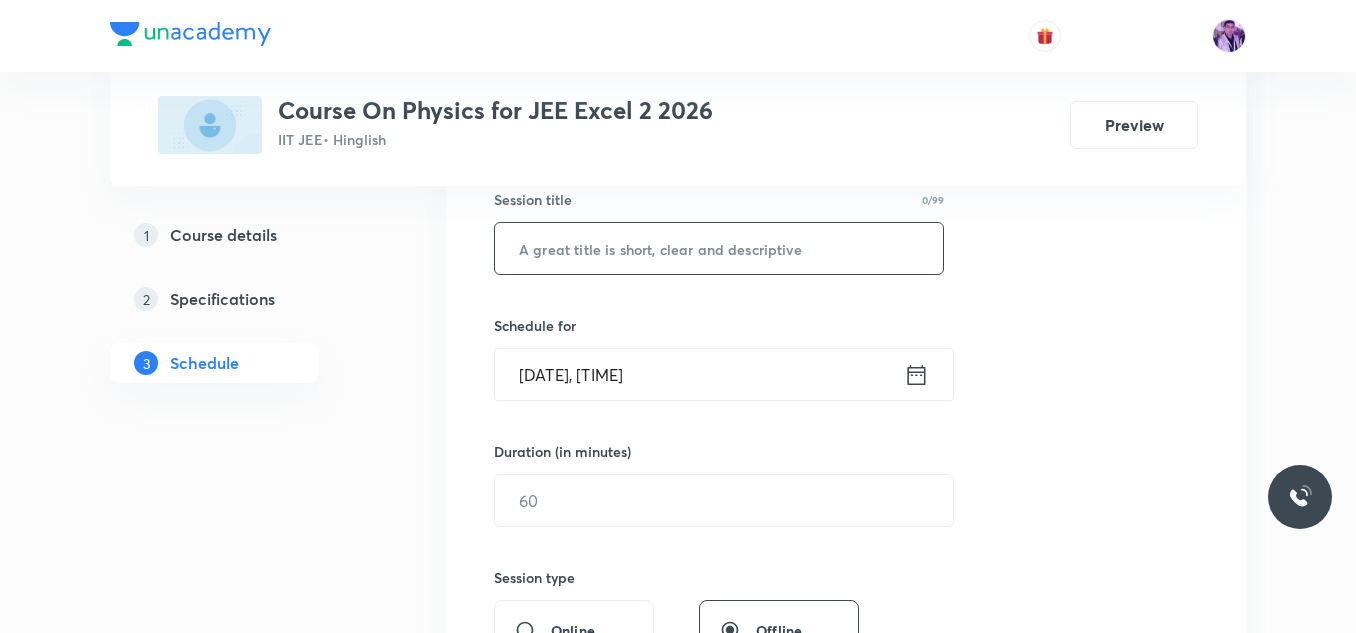 paste on "Geometrical Optics" 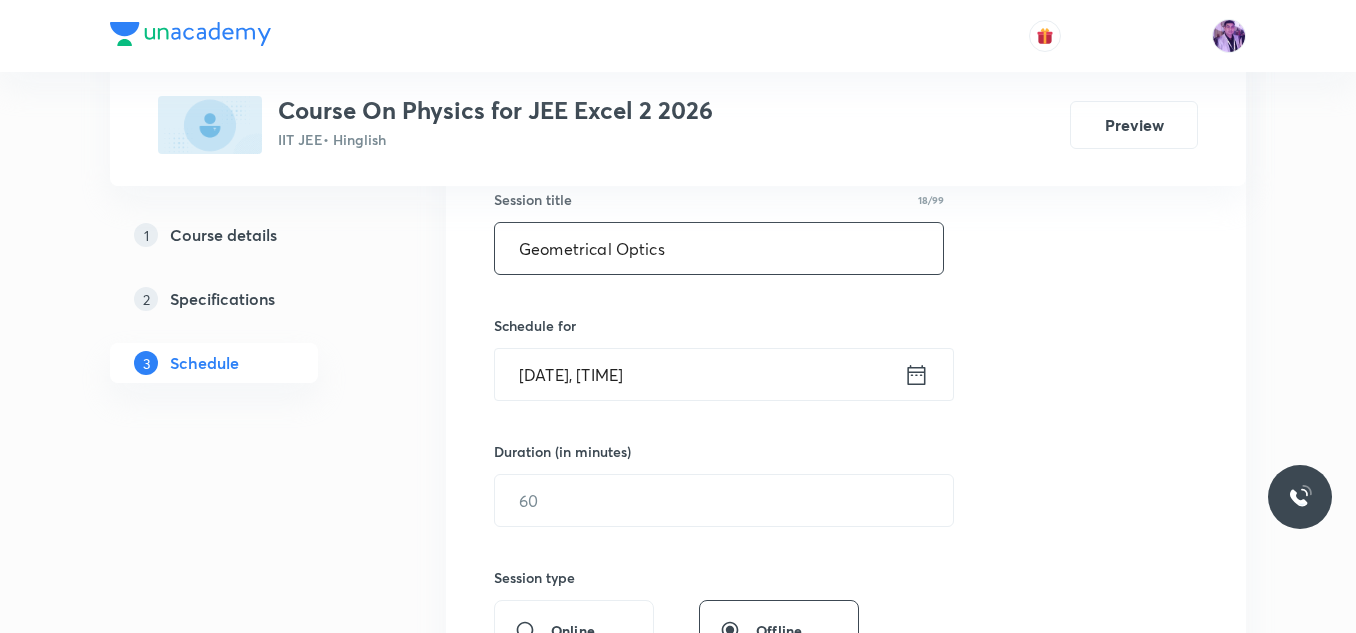 type on "Geometrical Optics" 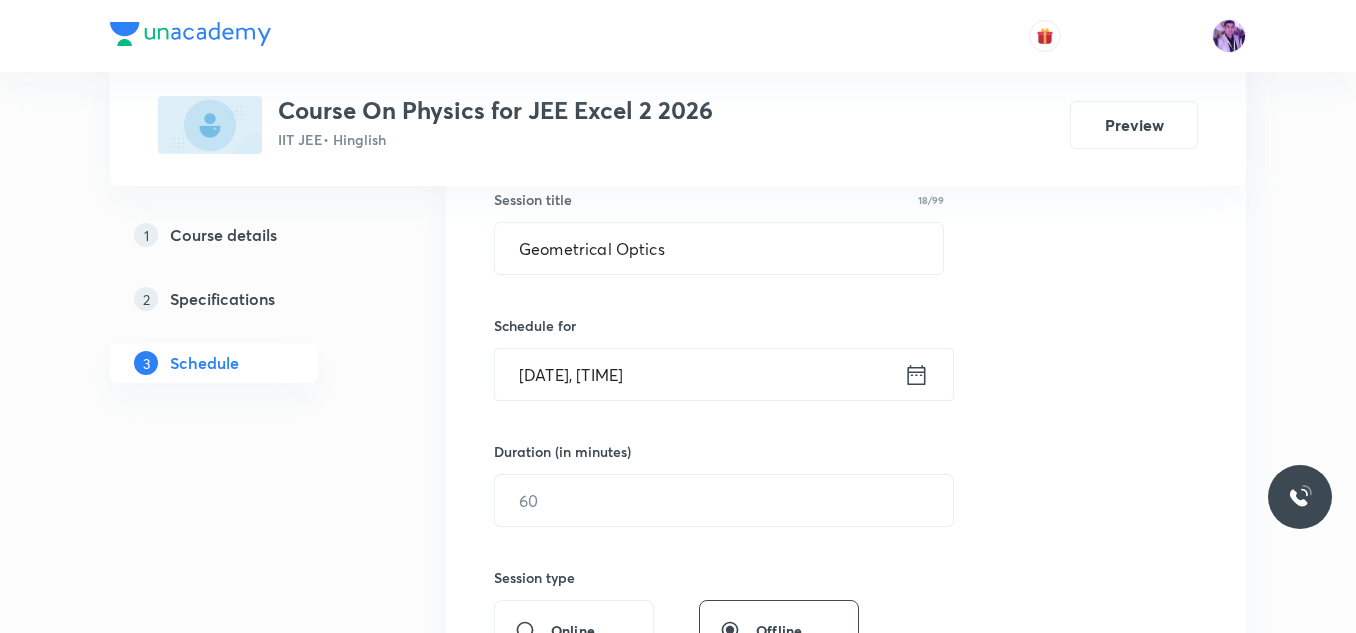 click on "[DATE], [TIME]" at bounding box center (699, 374) 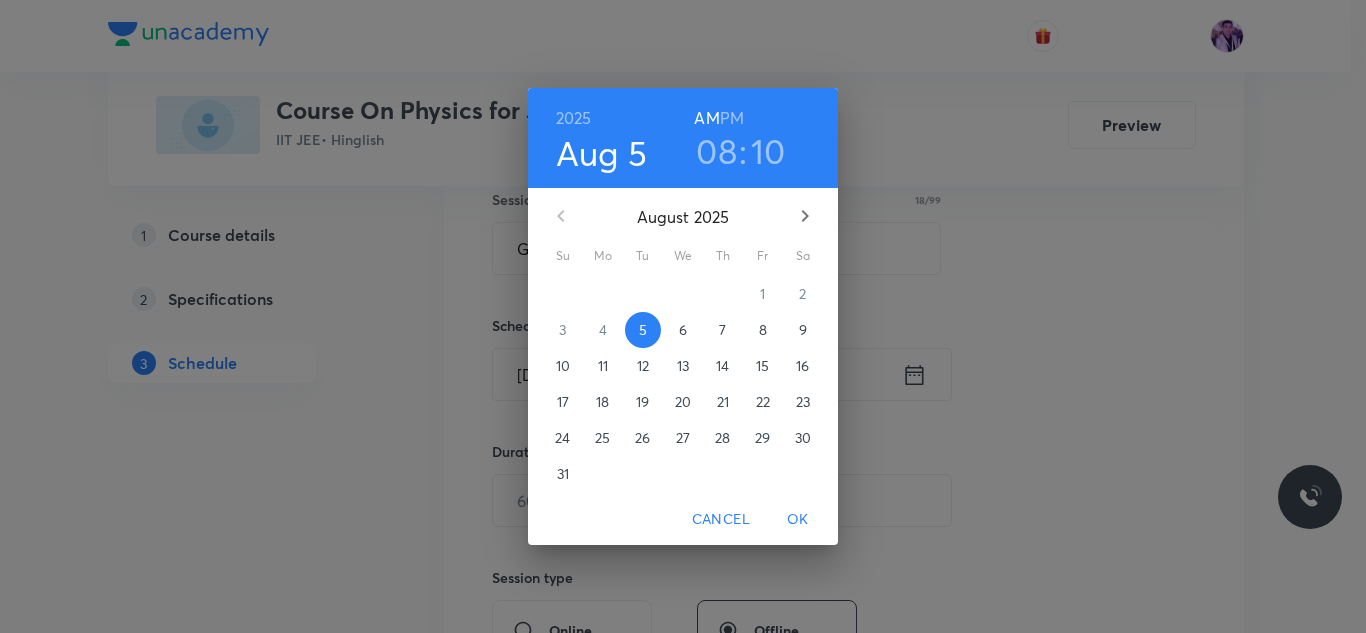 click on "08" at bounding box center [716, 151] 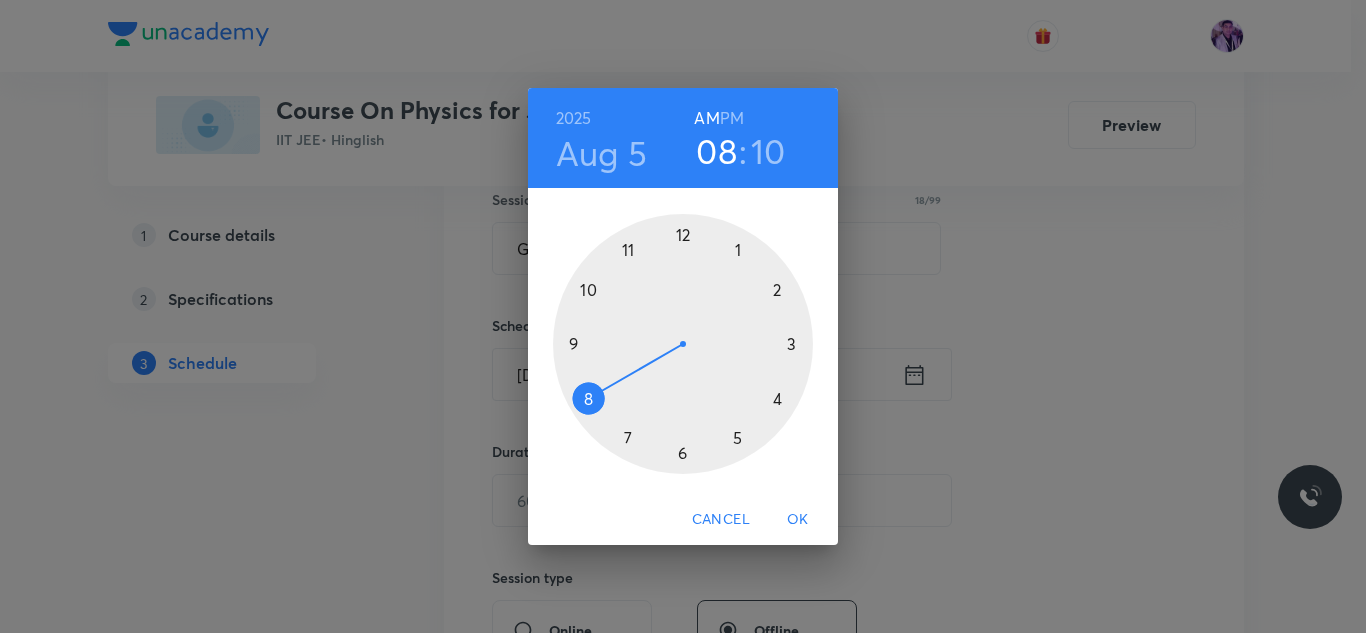 click at bounding box center (683, 344) 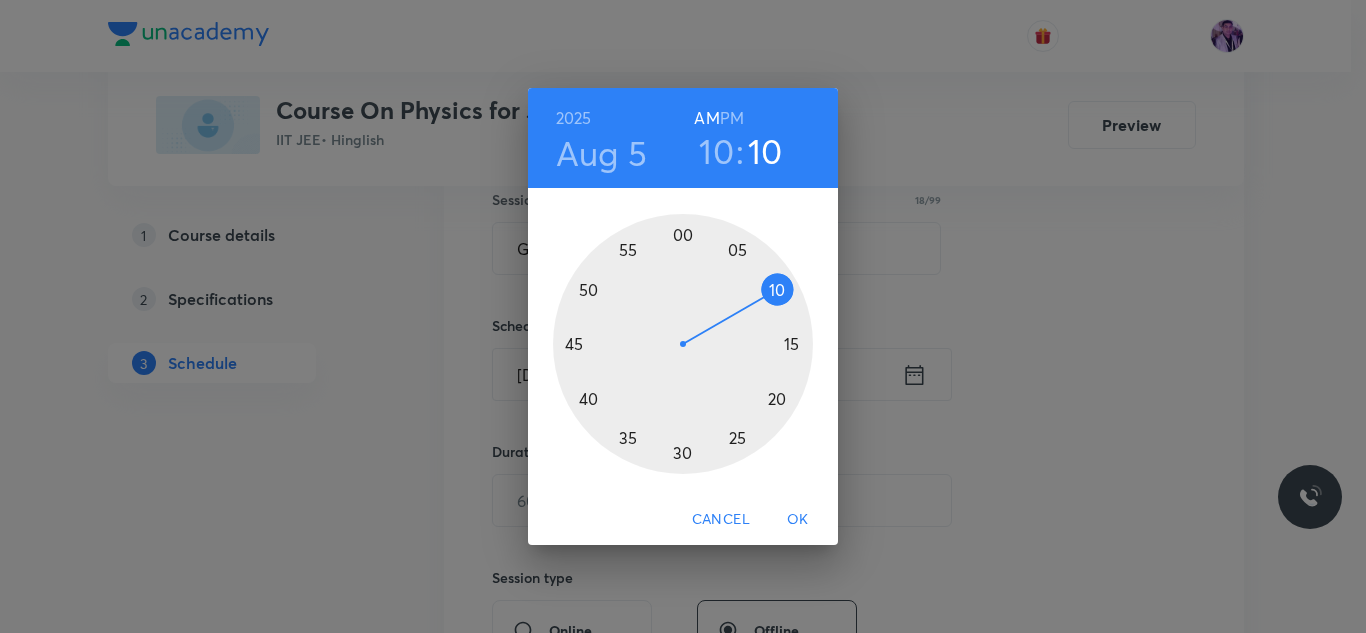 click at bounding box center (683, 344) 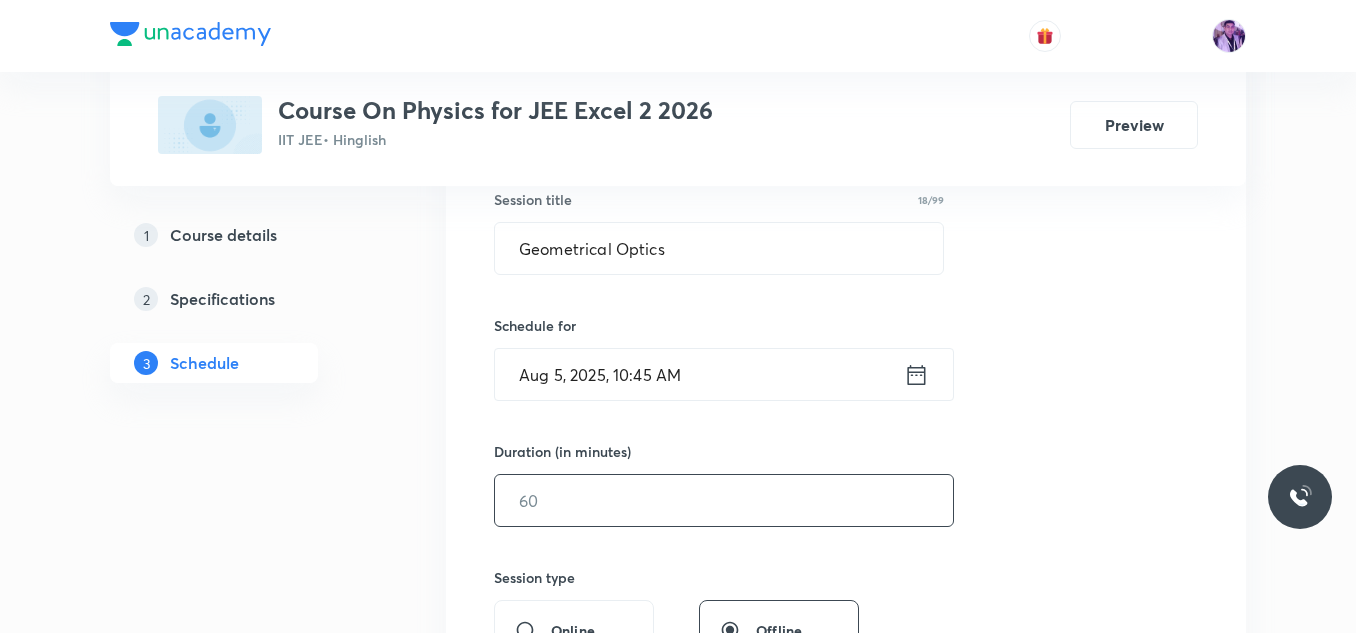 click at bounding box center [724, 500] 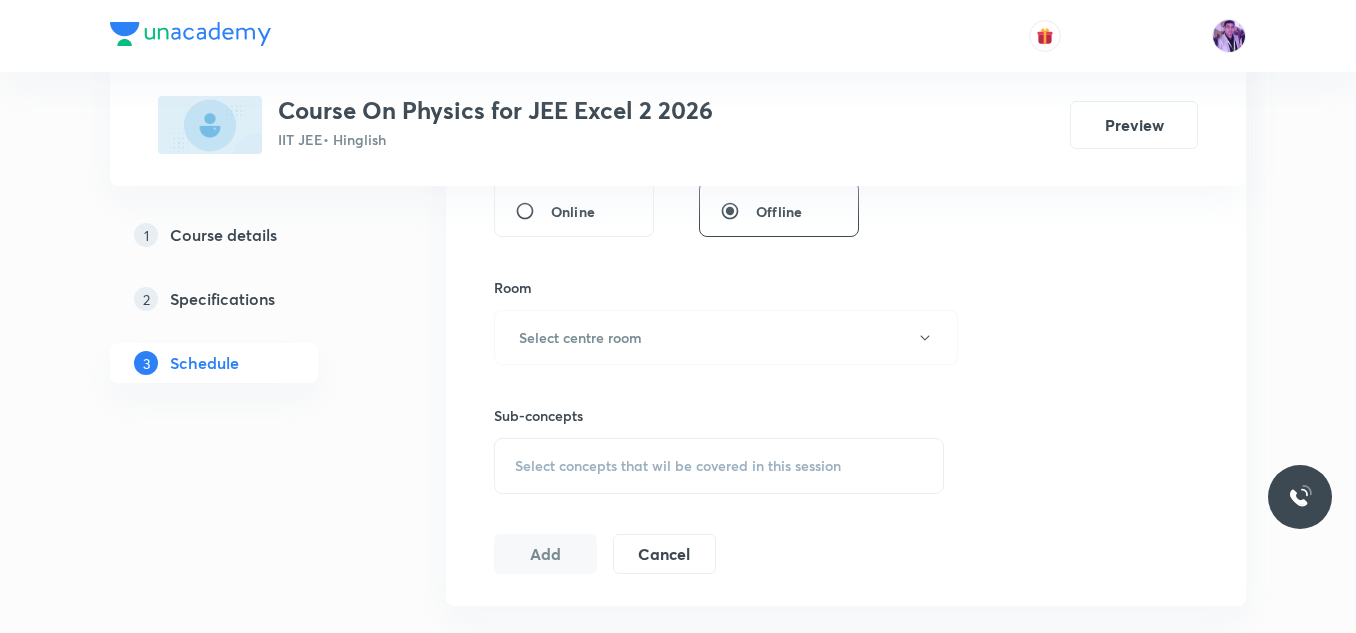 scroll, scrollTop: 857, scrollLeft: 0, axis: vertical 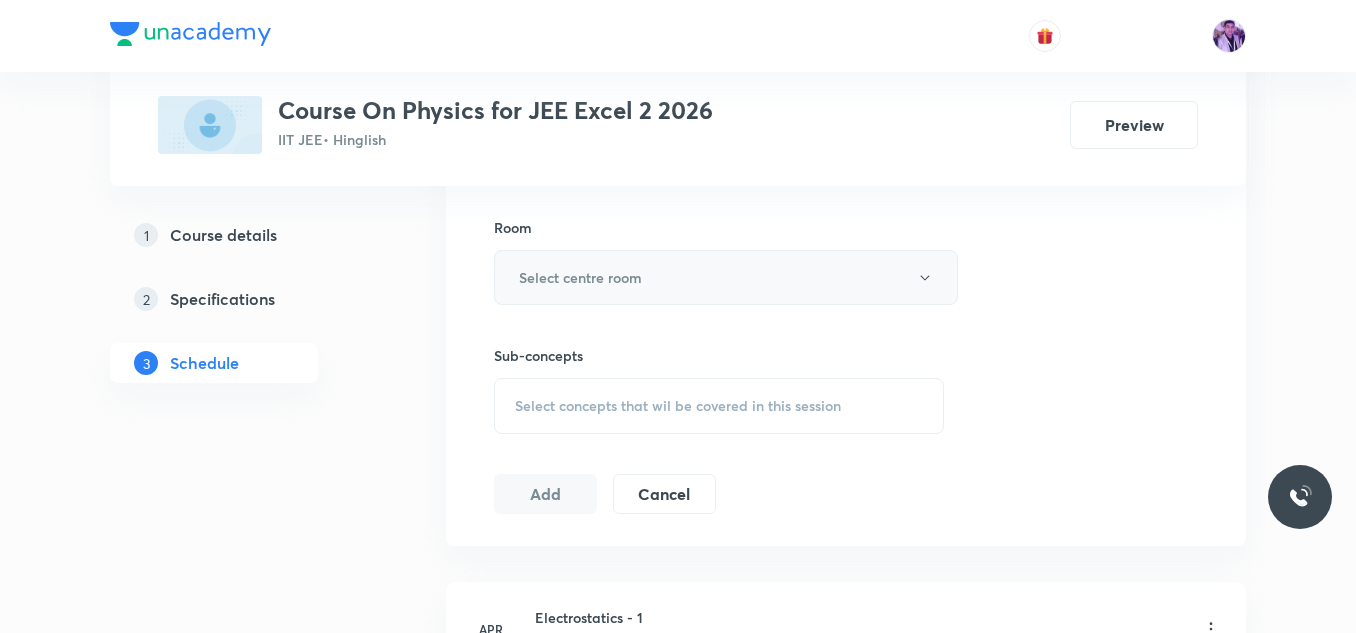 type on "80" 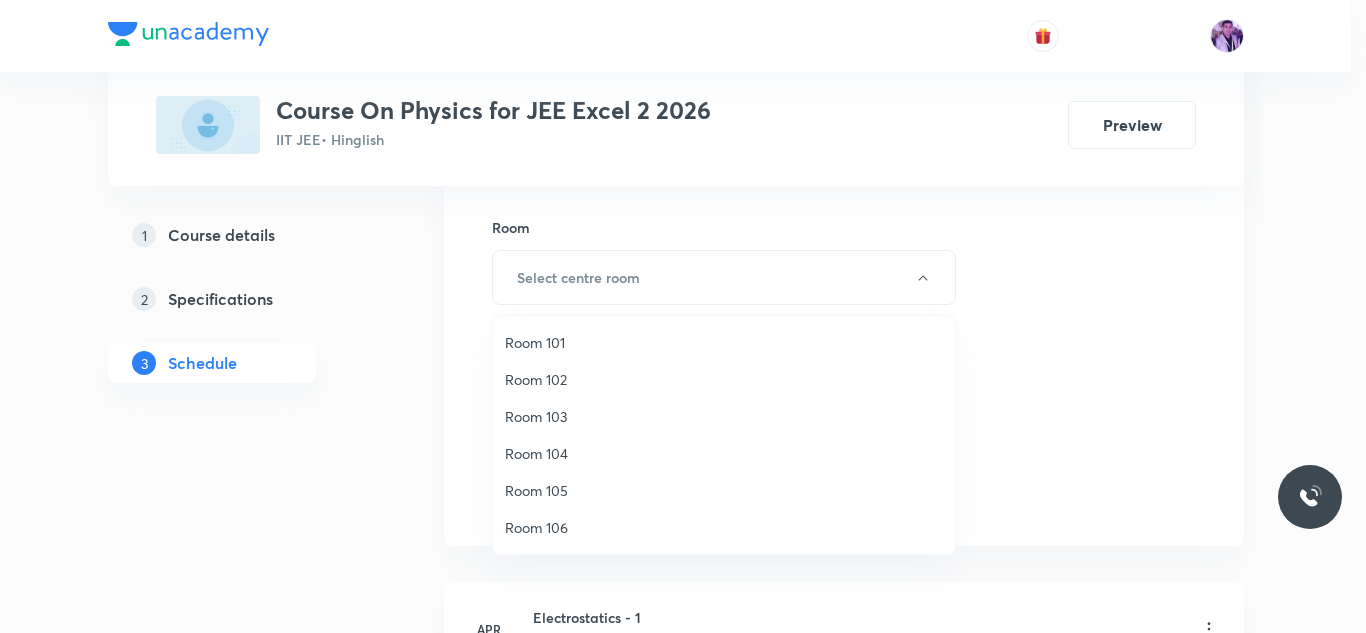 click on "Room 102" at bounding box center (724, 379) 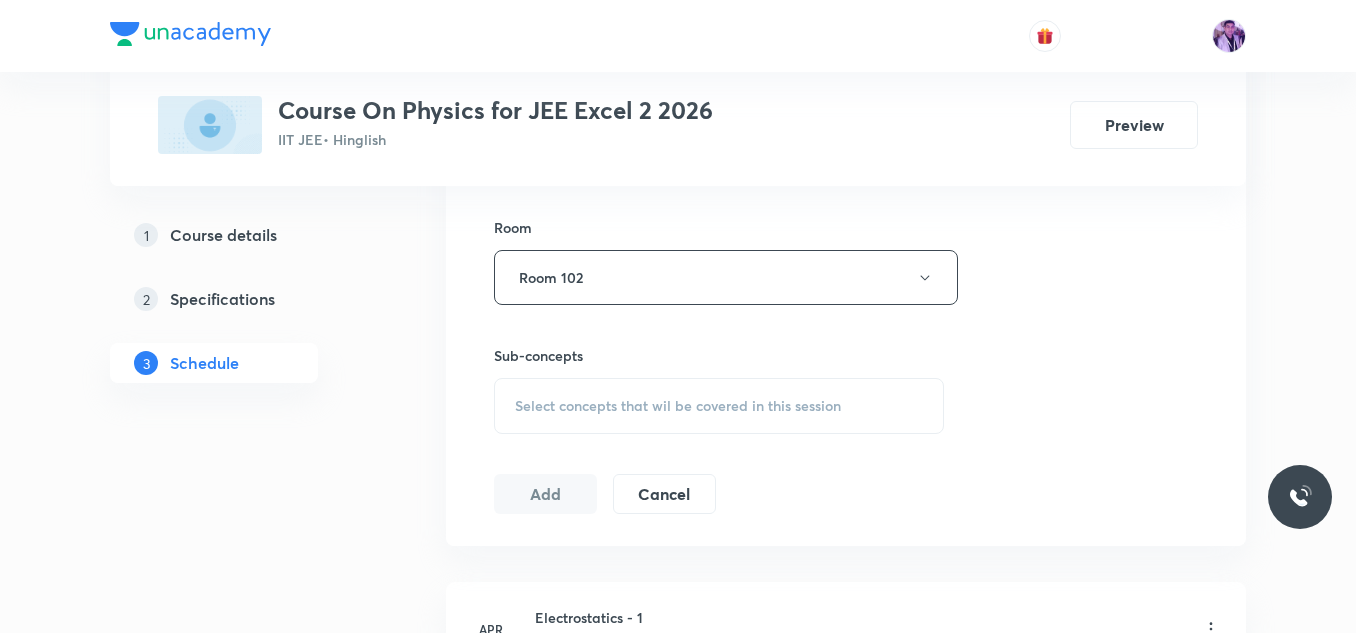 click on "Select concepts that wil be covered in this session" at bounding box center [678, 406] 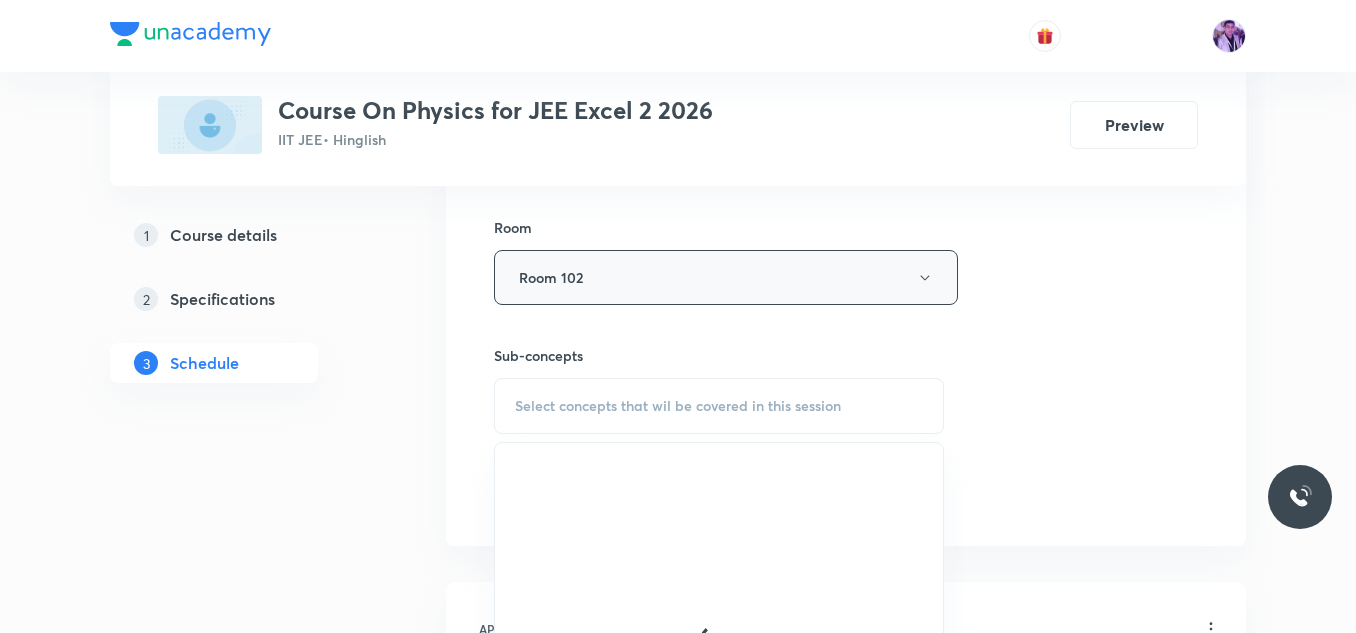 click on "Room 102" at bounding box center [726, 277] 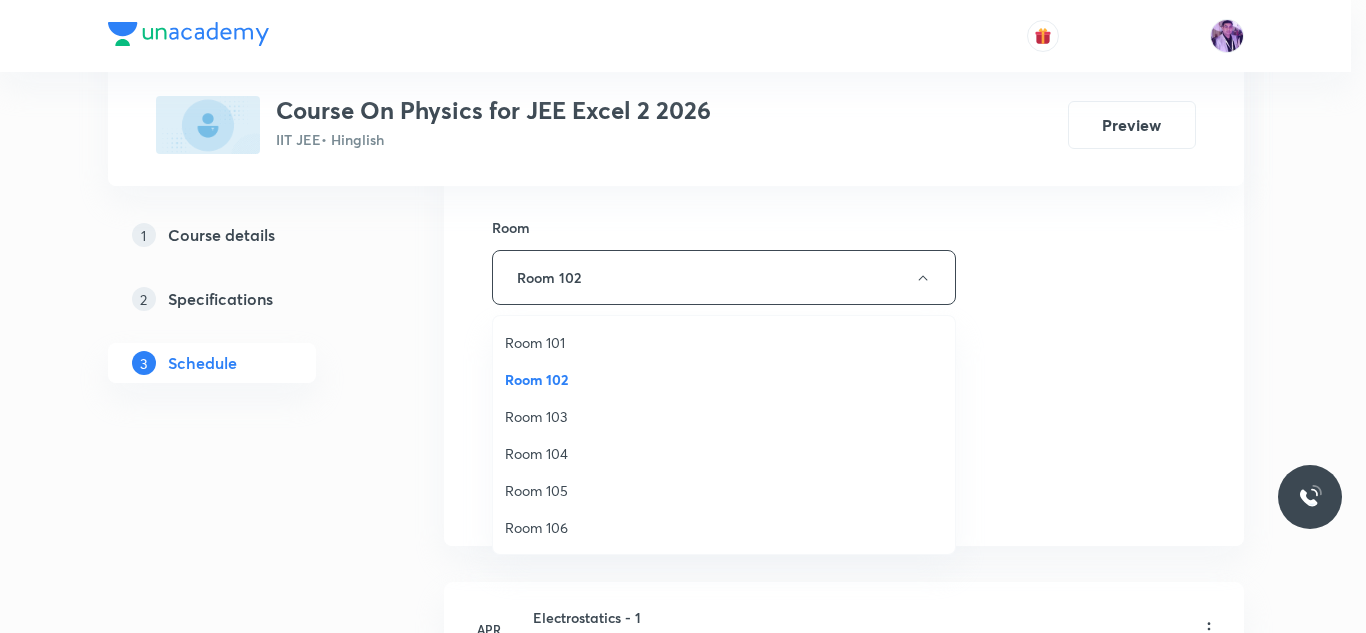 click on "Room 103" at bounding box center (724, 416) 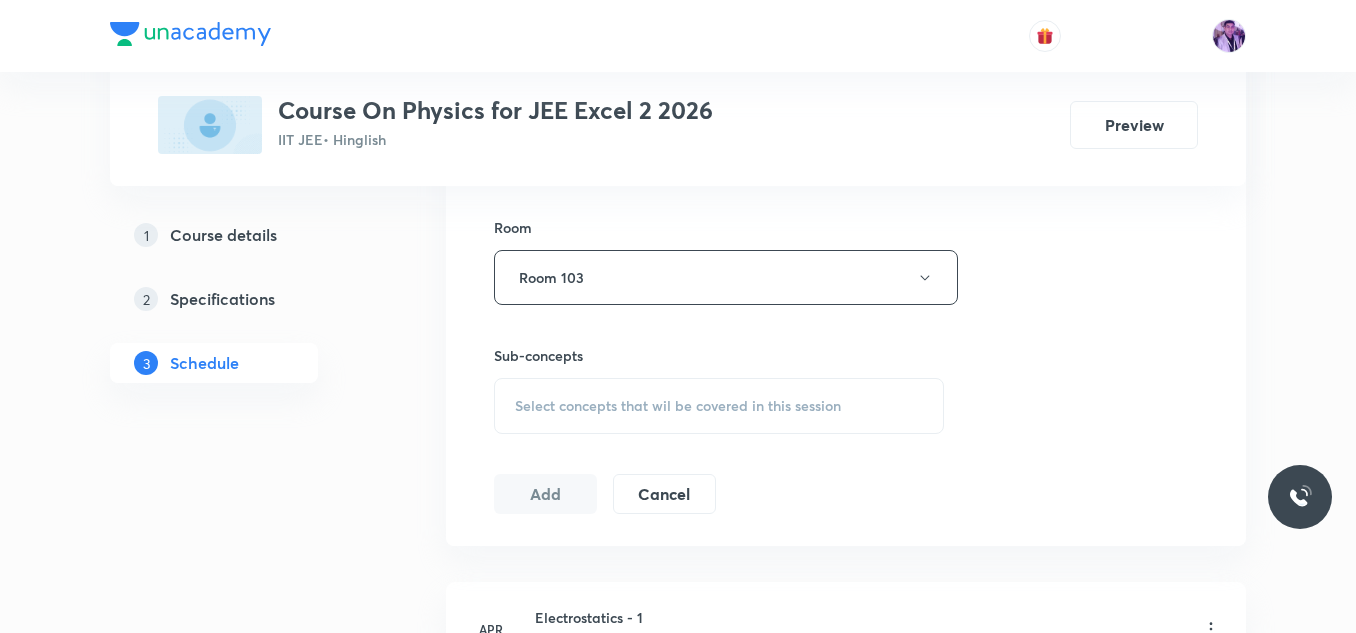 click on "Select concepts that wil be covered in this session" at bounding box center [678, 406] 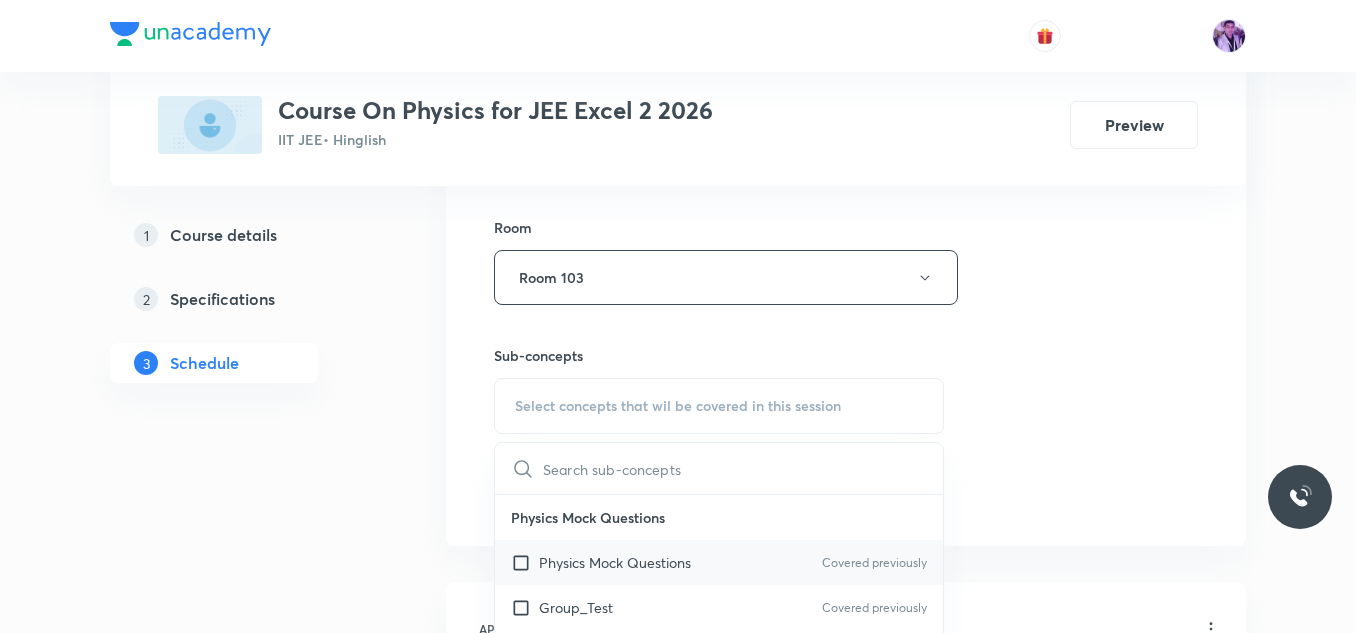 click on "Physics Mock Questions Covered previously" at bounding box center (719, 562) 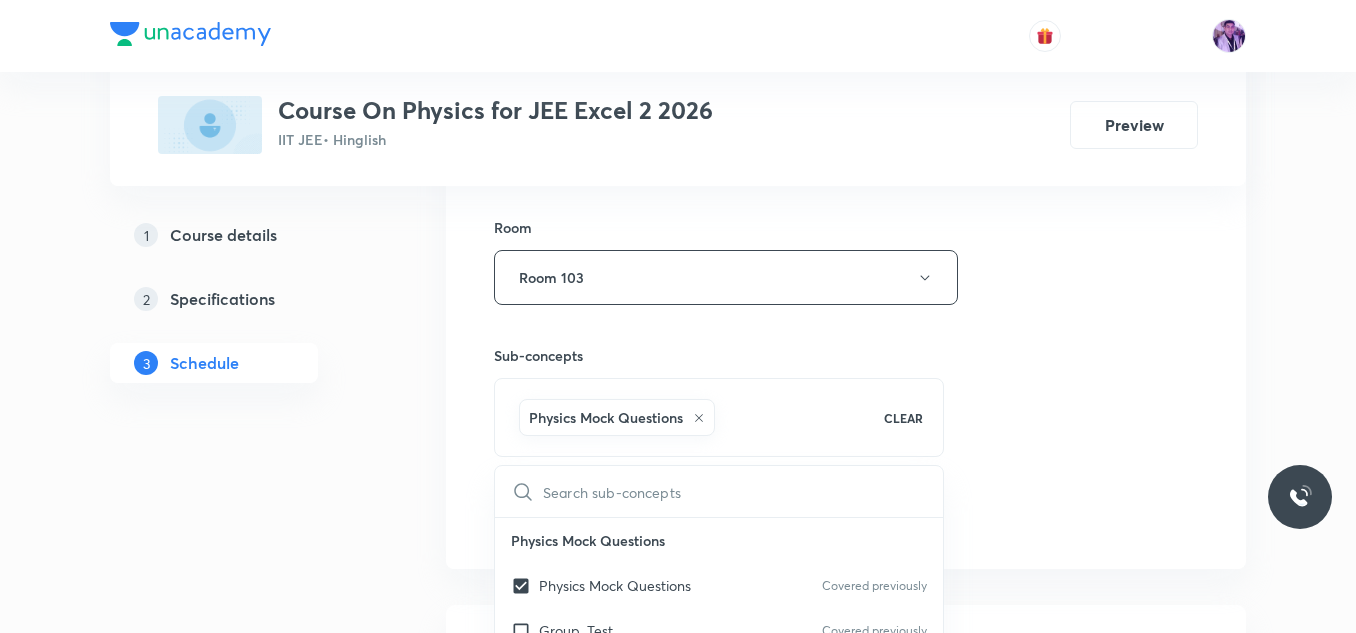 drag, startPoint x: 537, startPoint y: 573, endPoint x: 447, endPoint y: 496, distance: 118.44408 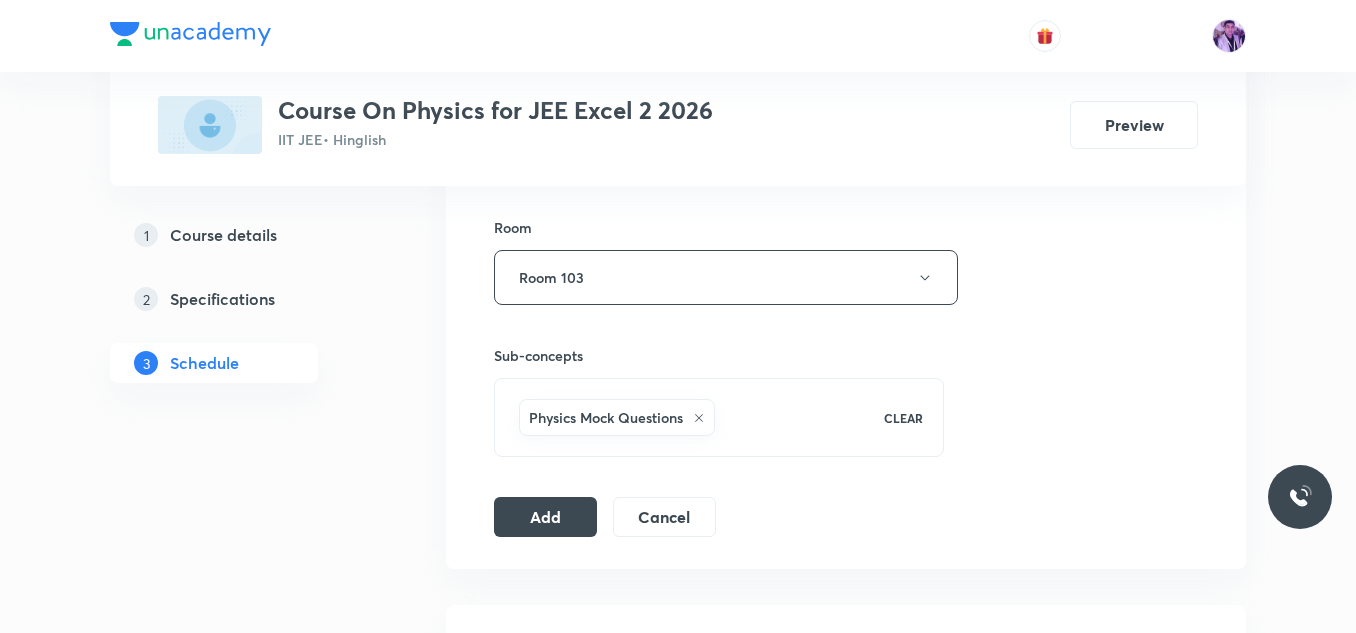 click on "Session  72 Live class Session title 18/99 Geometrical Optics ​ Schedule for Aug 5, 2025, 10:45 AM ​ Duration (in minutes) 80 ​   Session type Online Offline Room Room 103 Sub-concepts Physics Mock Questions CLEAR Add Cancel" at bounding box center (846, 56) 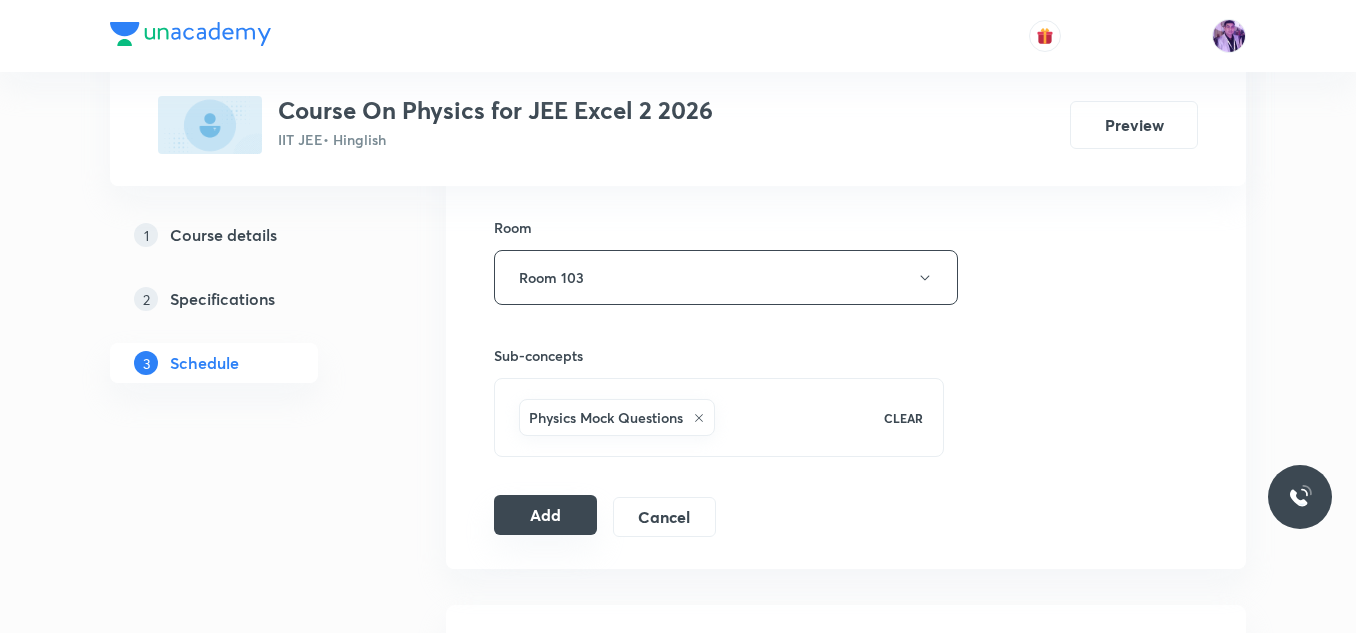 click on "Add" at bounding box center [545, 515] 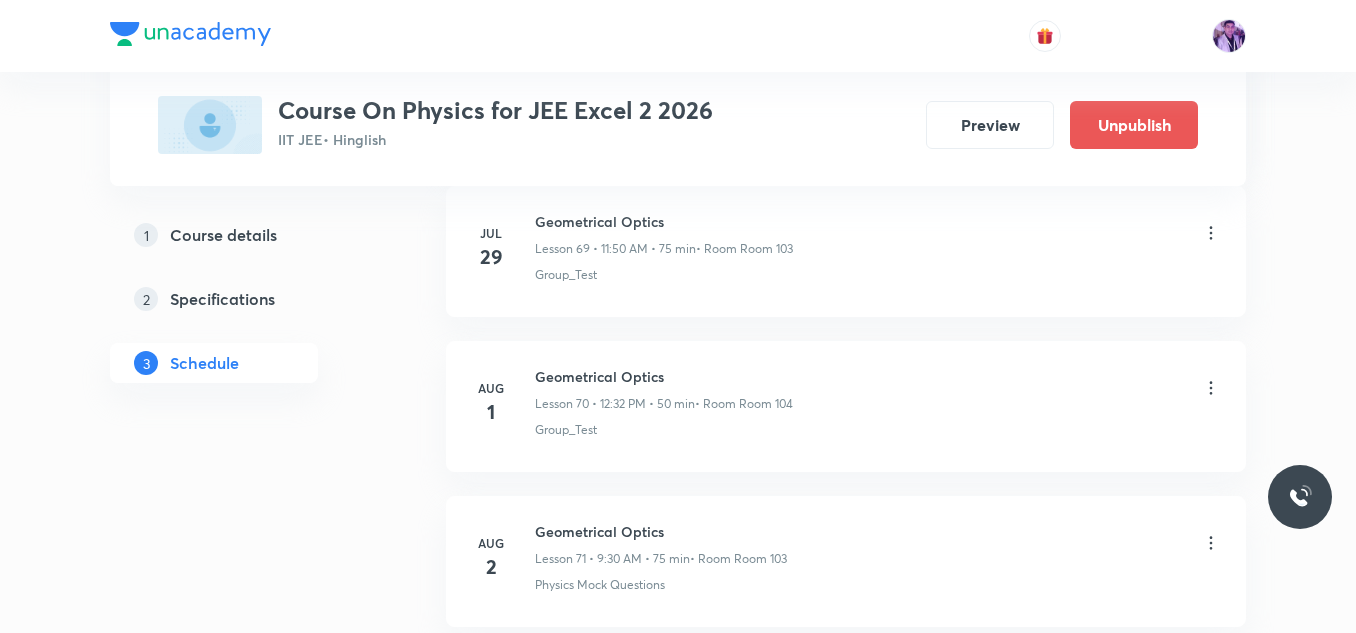 scroll, scrollTop: 11211, scrollLeft: 0, axis: vertical 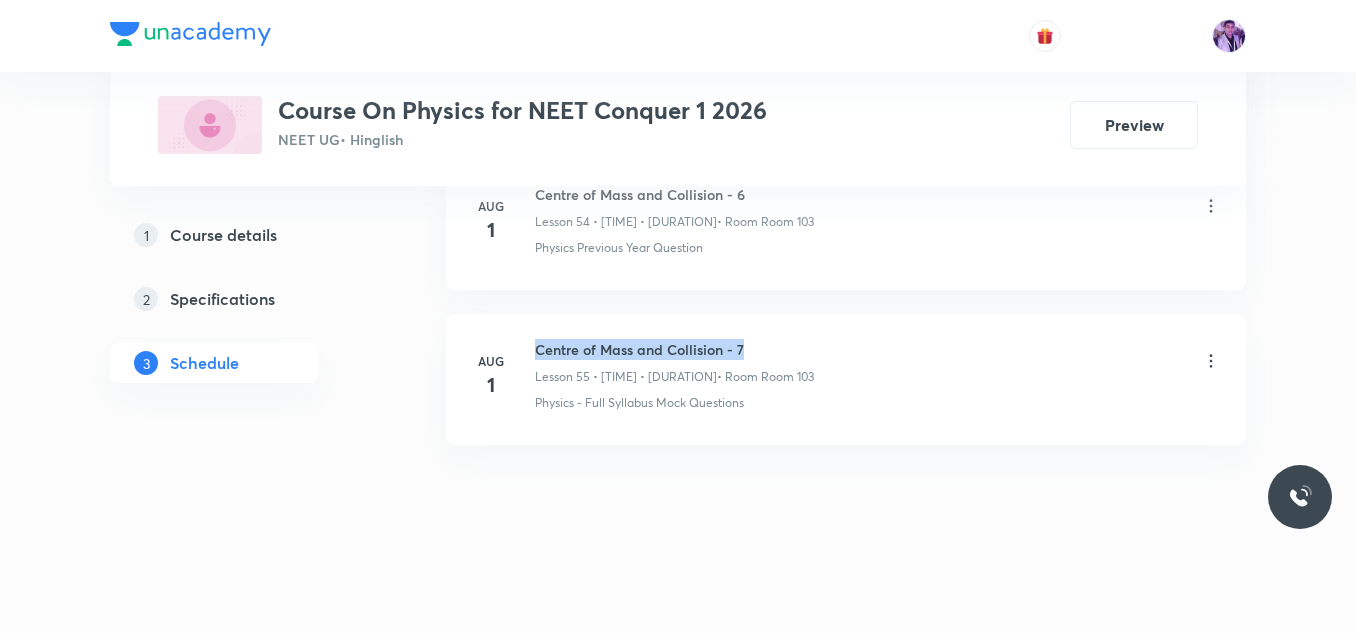 drag, startPoint x: 536, startPoint y: 344, endPoint x: 769, endPoint y: 342, distance: 233.00859 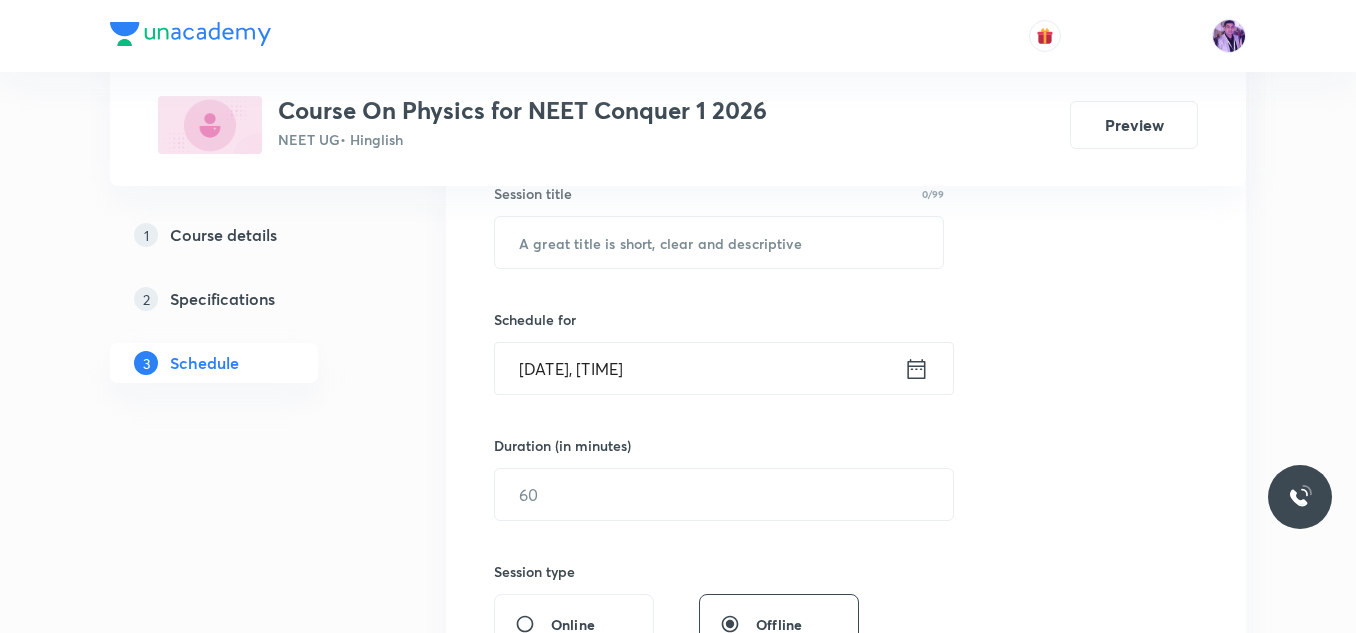 scroll, scrollTop: 352, scrollLeft: 0, axis: vertical 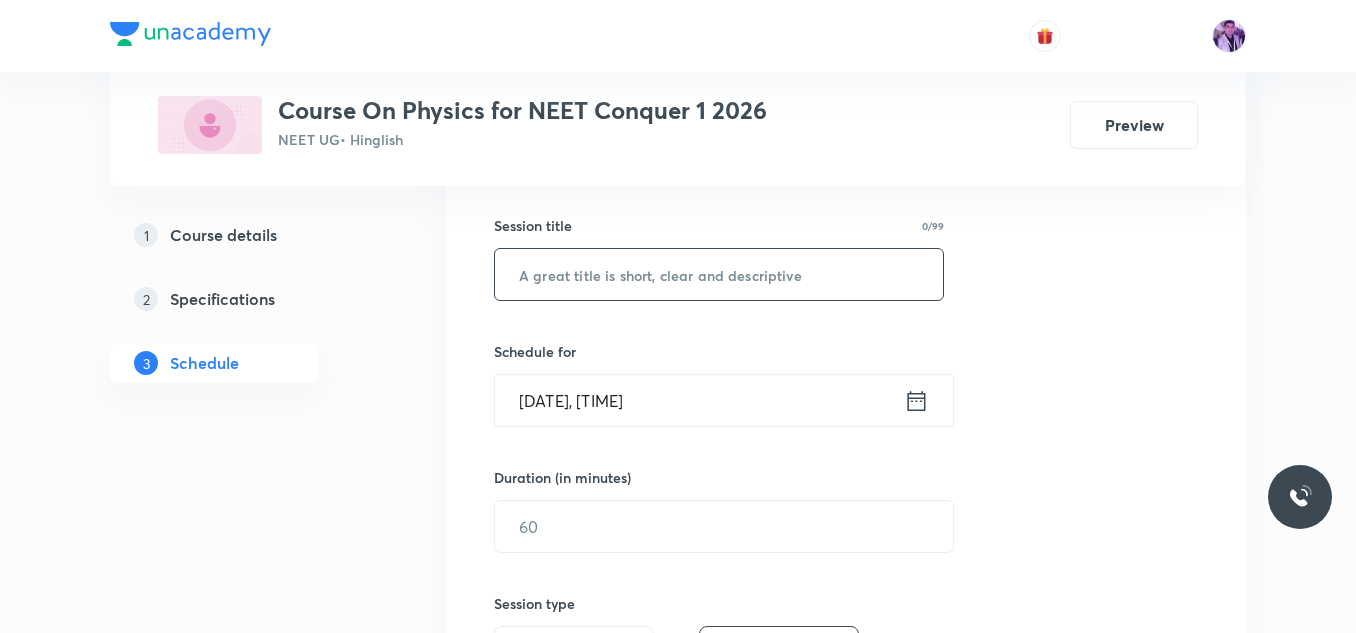 click at bounding box center [719, 274] 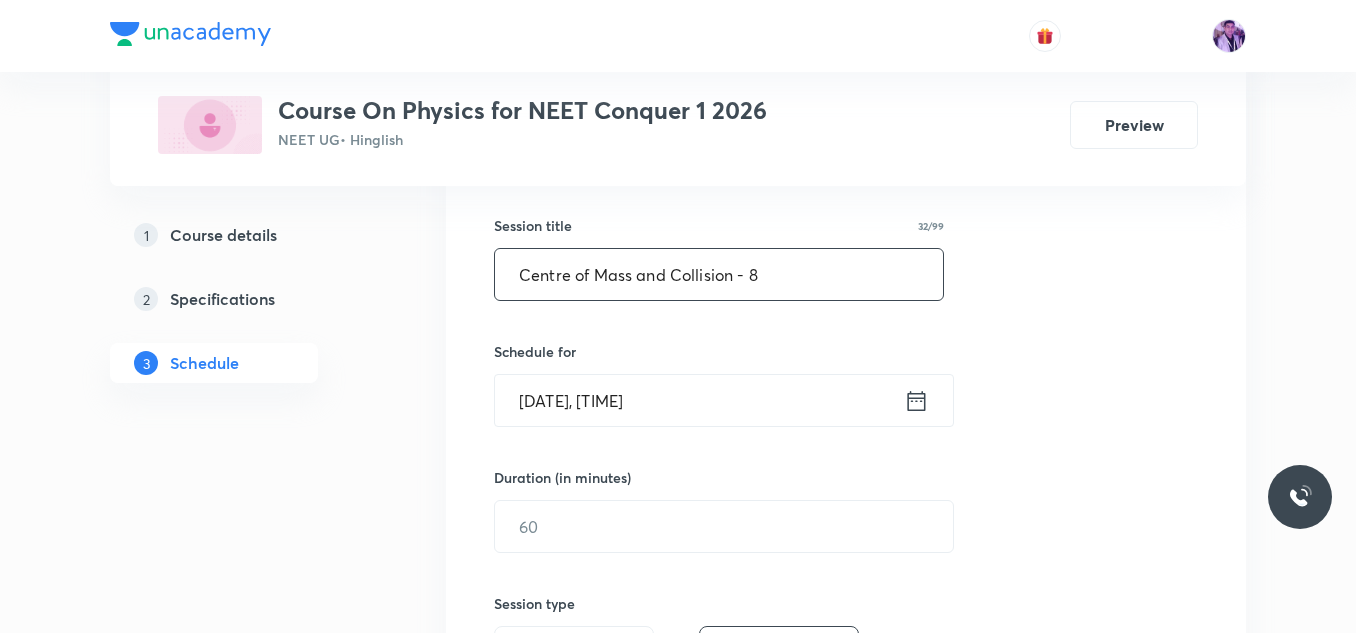 type on "Centre of Mass and Collision - 8" 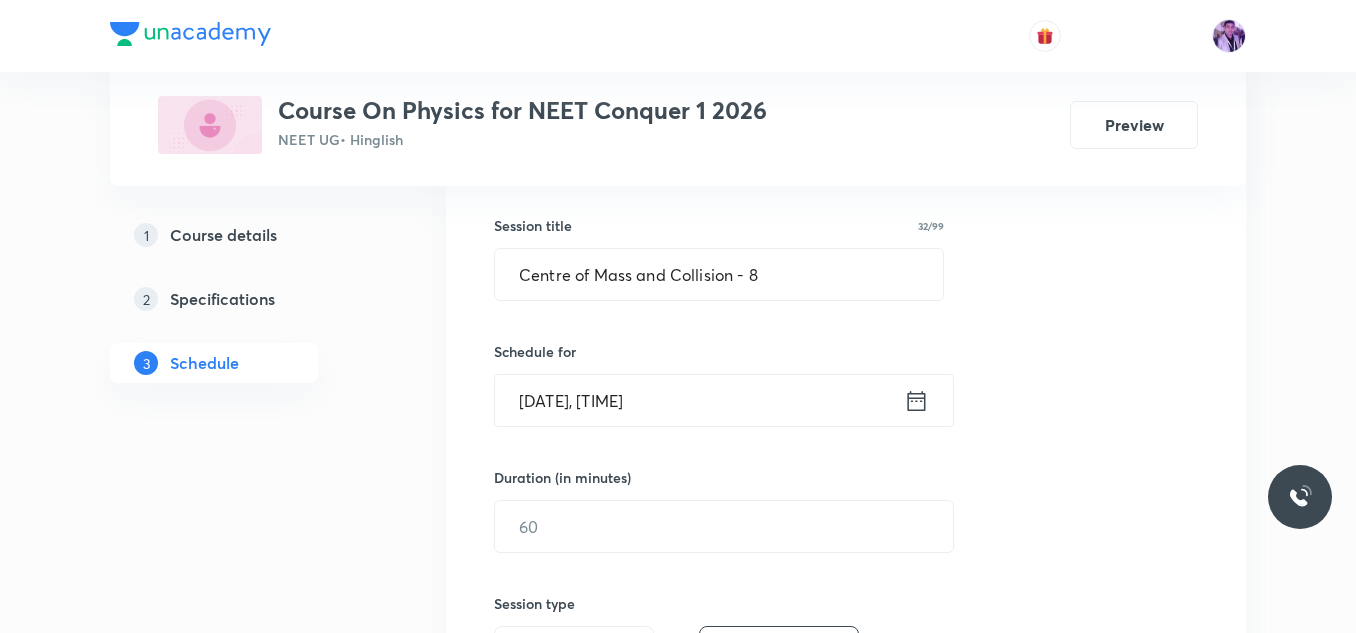click on "Schedule for Aug 5, 2025, 8:11 AM ​" at bounding box center [719, 384] 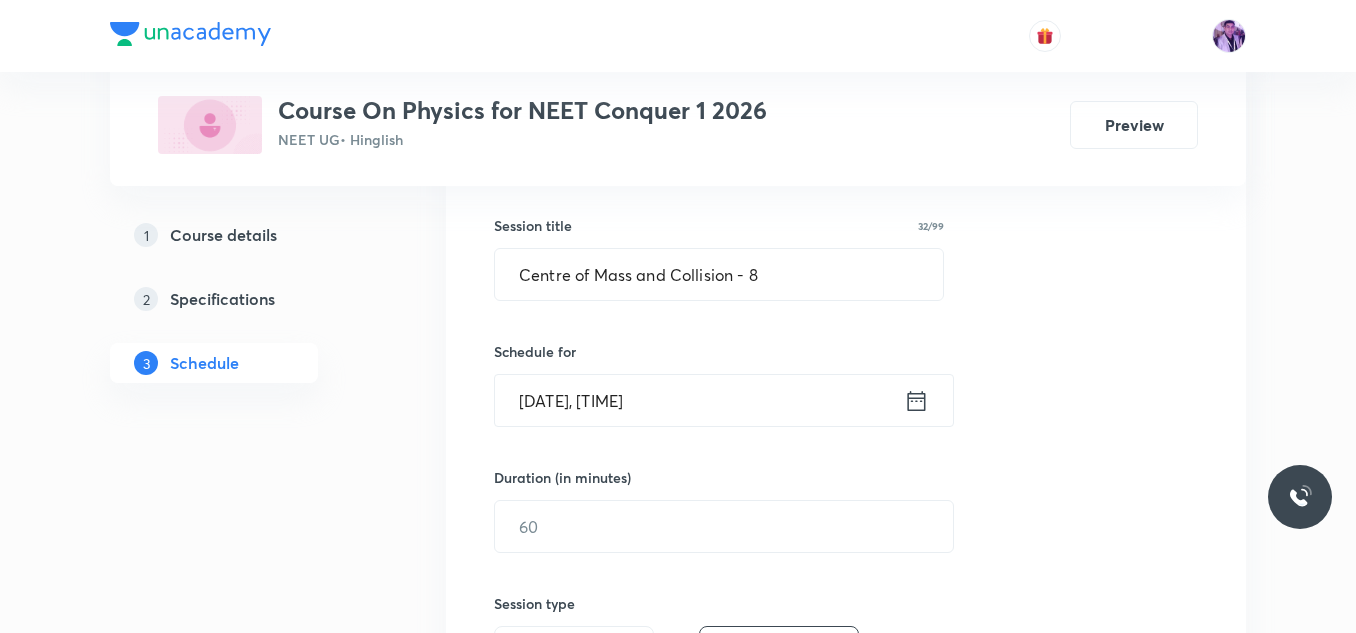 click on "Aug 5, 2025, 8:11 AM" at bounding box center (699, 400) 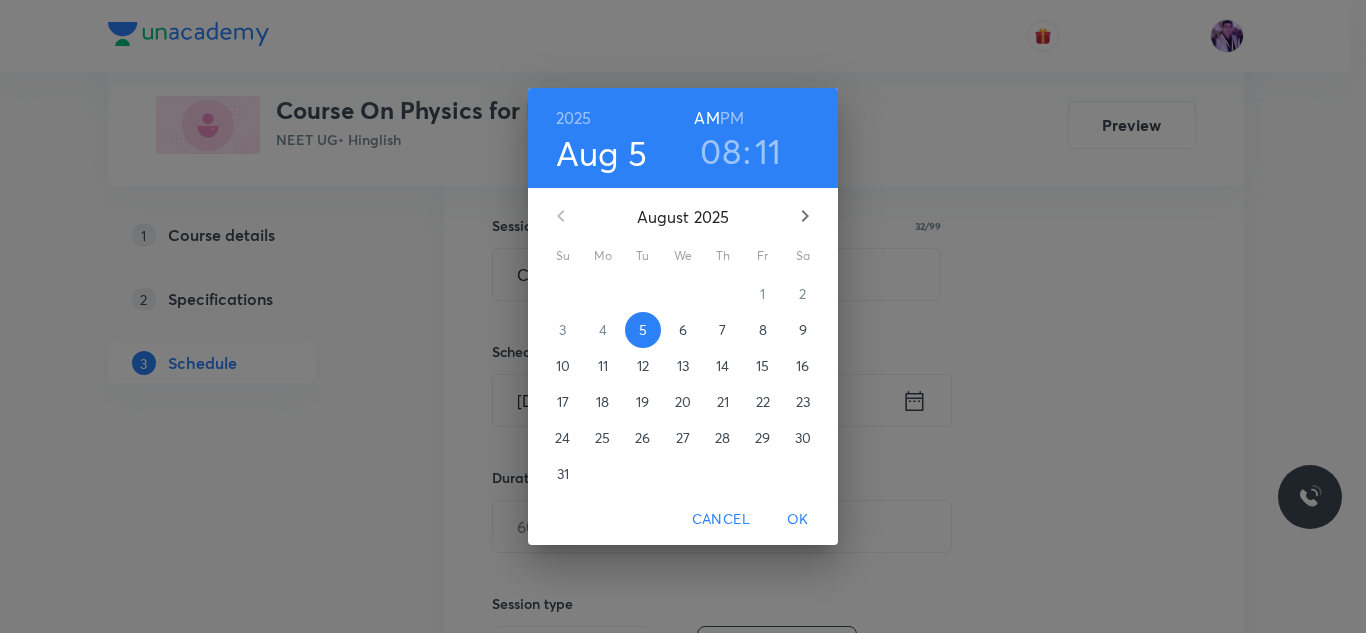 click on "08" at bounding box center (720, 151) 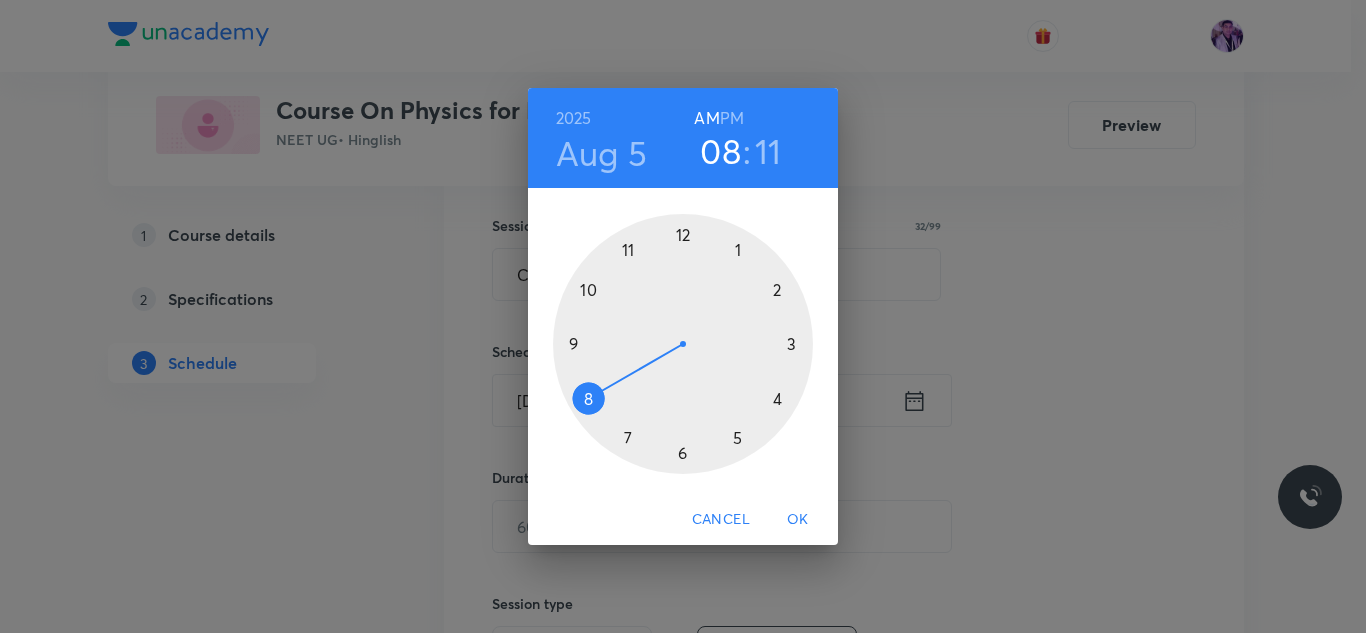 click at bounding box center [683, 344] 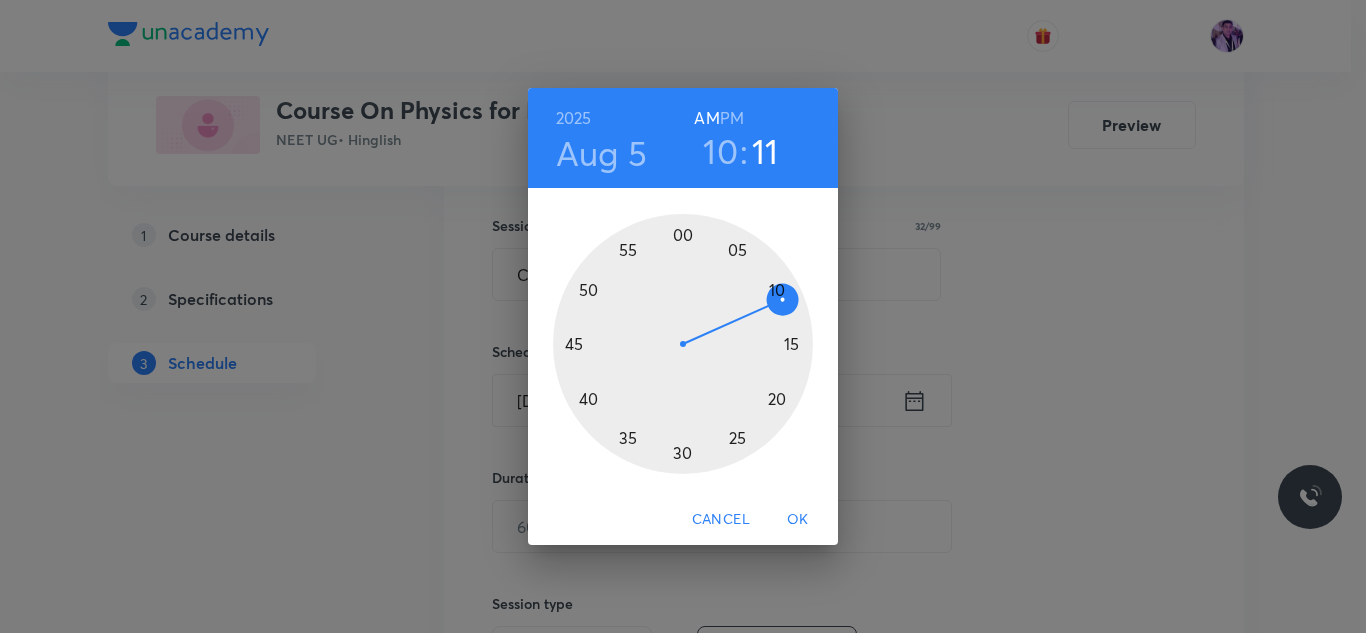 click at bounding box center [683, 344] 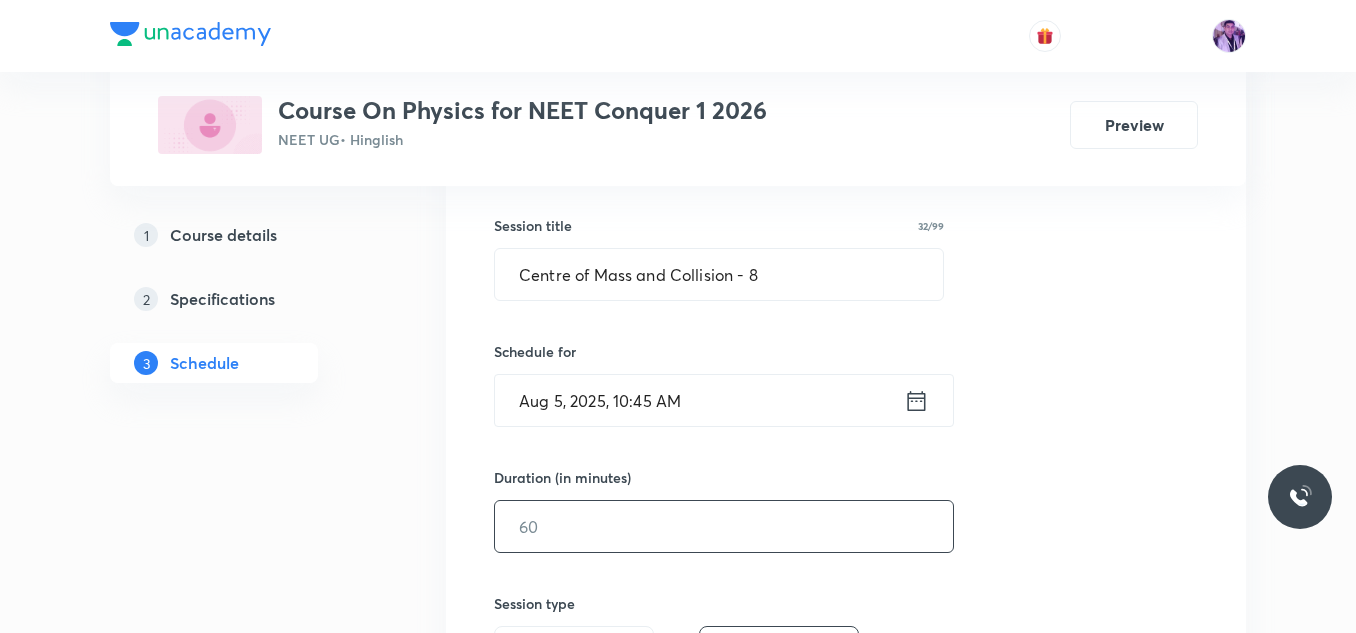 click at bounding box center [724, 526] 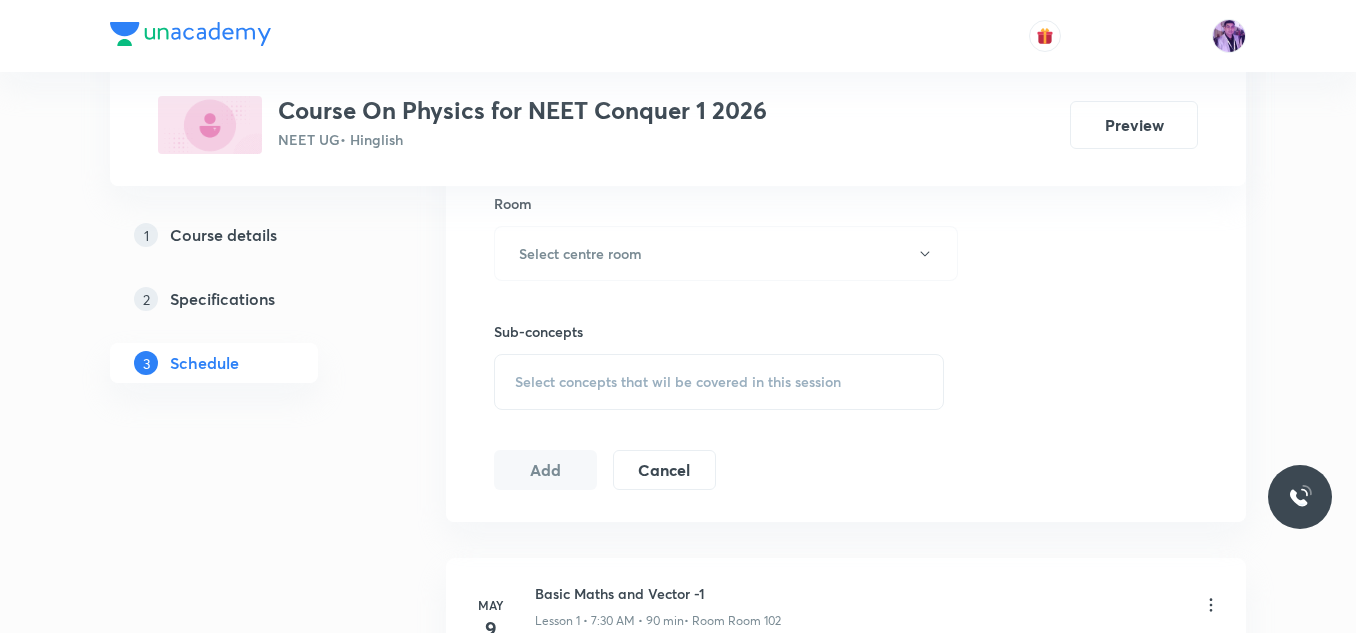 scroll, scrollTop: 913, scrollLeft: 0, axis: vertical 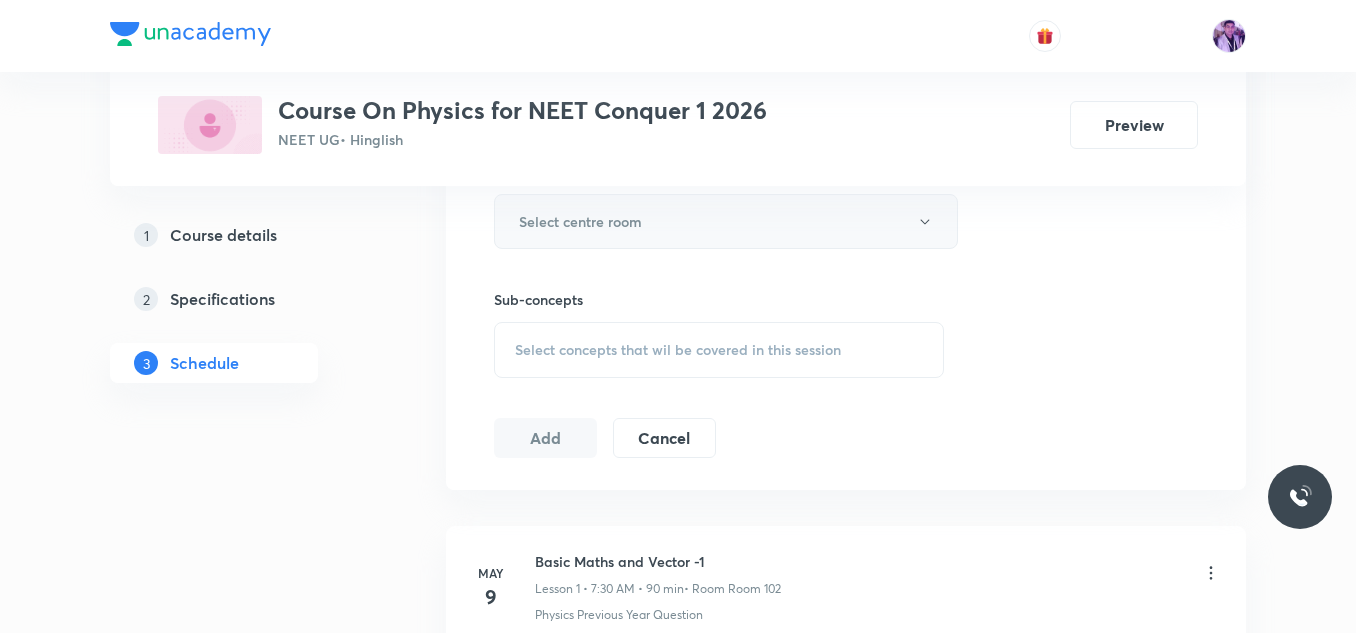 type on "80" 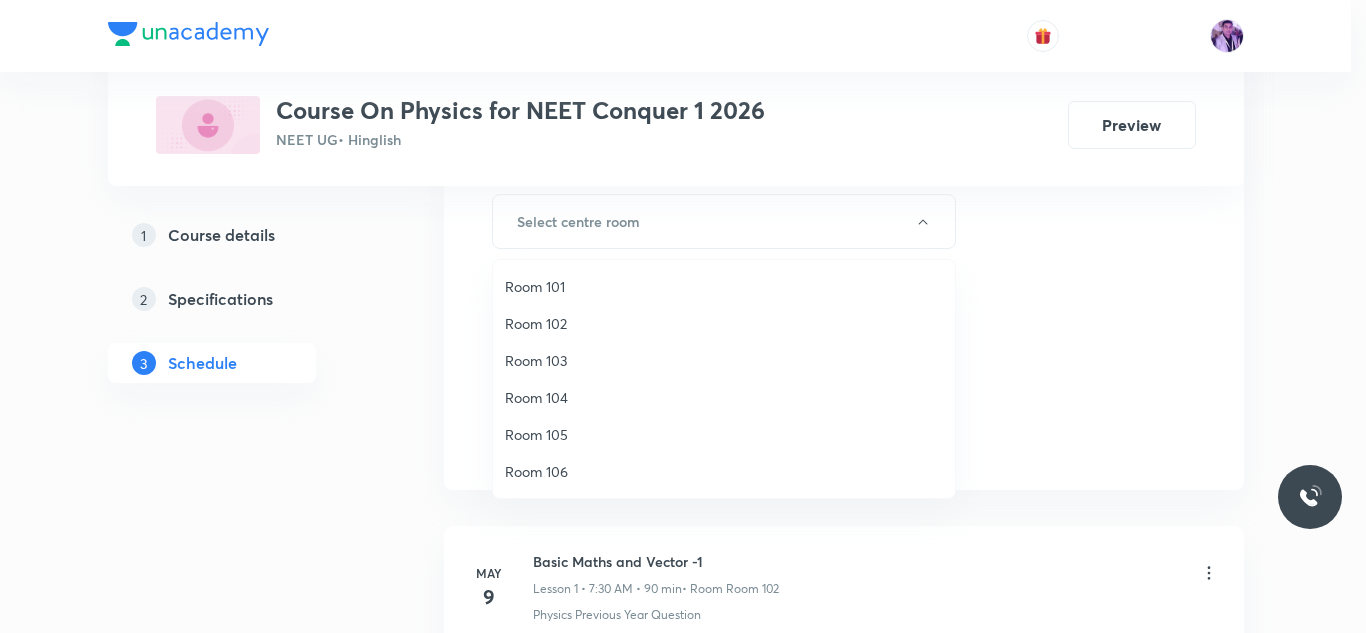 click on "Room 102" at bounding box center [724, 323] 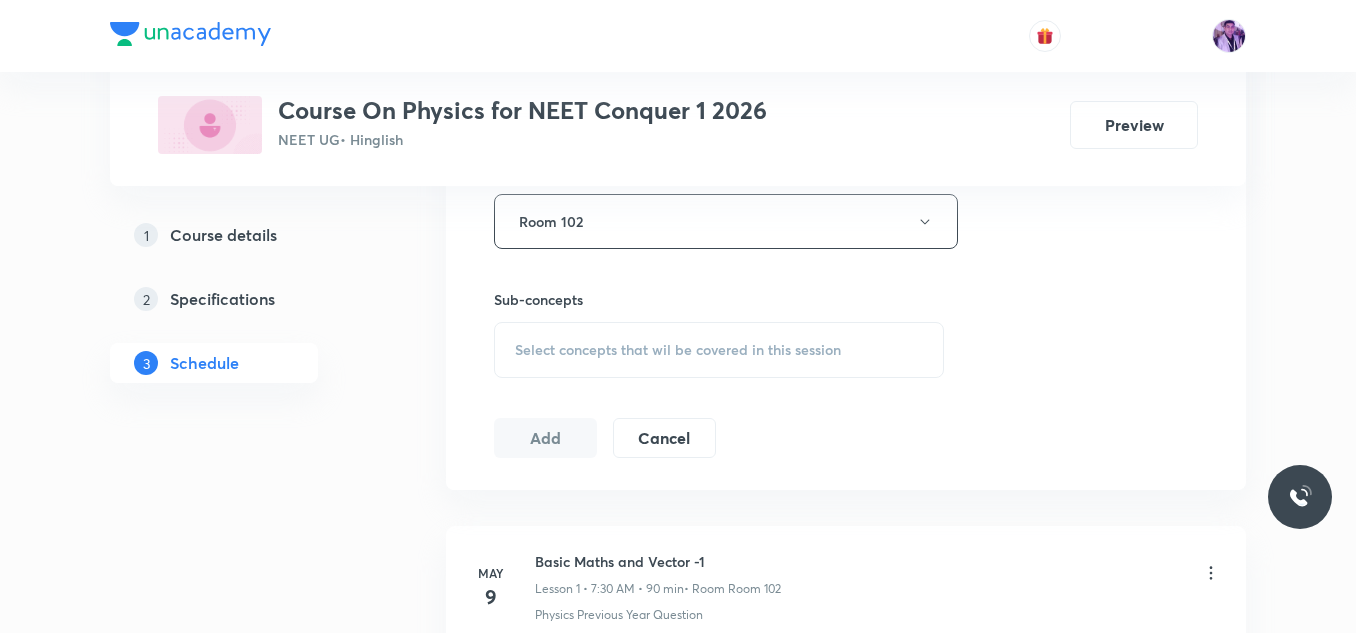 click on "Select concepts that wil be covered in this session" at bounding box center [719, 350] 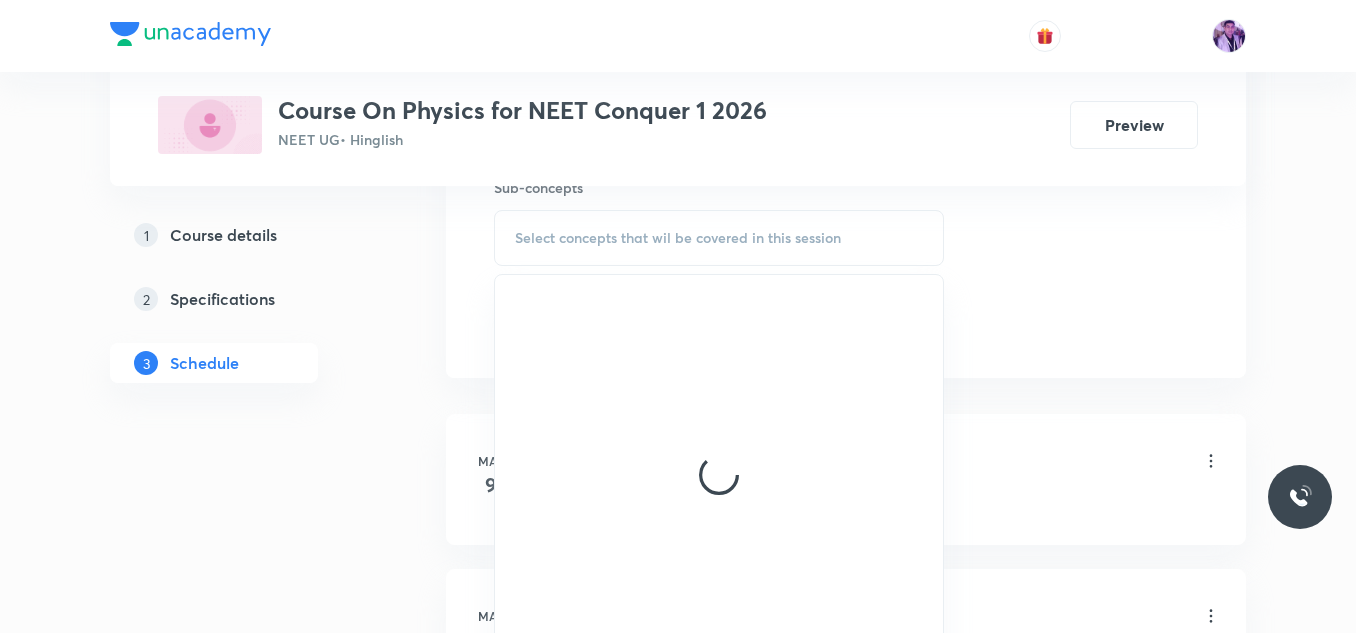 scroll, scrollTop: 1057, scrollLeft: 0, axis: vertical 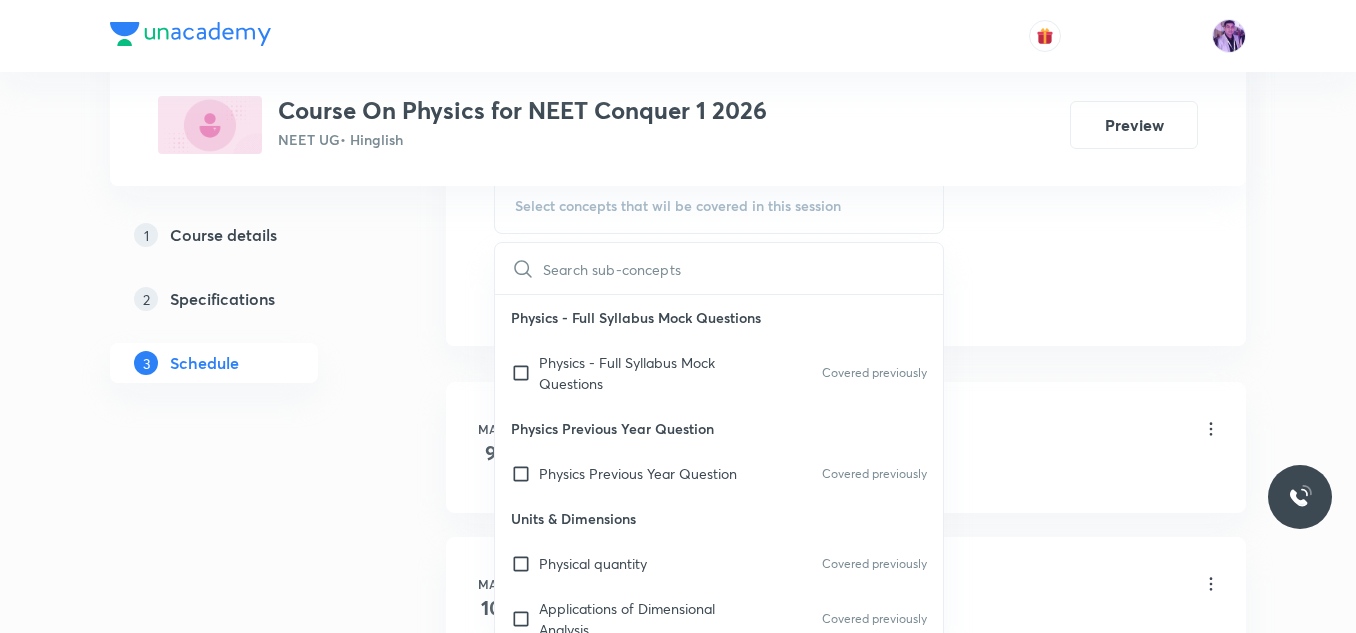 click on "Plus Courses Course On Physics for NEET Conquer 1 2026 NEET UG  • Hinglish Preview 1 Course details 2 Specifications 3 Schedule Schedule 55  classes Session  56 Live class Session title 32/99 Centre of Mass and Collision - 8 ​ Schedule for Aug 5, 2025, 10:45 AM ​ Duration (in minutes) 80 ​   Session type Online Offline Room Room 102 Sub-concepts Select concepts that wil be covered in this session ​ Physics - Full Syllabus Mock Questions Physics - Full Syllabus Mock Questions Covered previously Physics Previous Year Question Physics Previous Year Question Covered previously Units & Dimensions Physical quantity Covered previously Applications of Dimensional Analysis Covered previously Significant Figures Units of Physical Quantities System of Units Dimensions of Some Mathematical Functions Unit and Dimension Product of Two Vectors Subtraction of Vectors Cross Product Least Count Analysis Errors of Measurement Vernier Callipers Screw Gauge Zero Error Basic Mathematics Elementary Algebra Functions Error" at bounding box center [678, 4045] 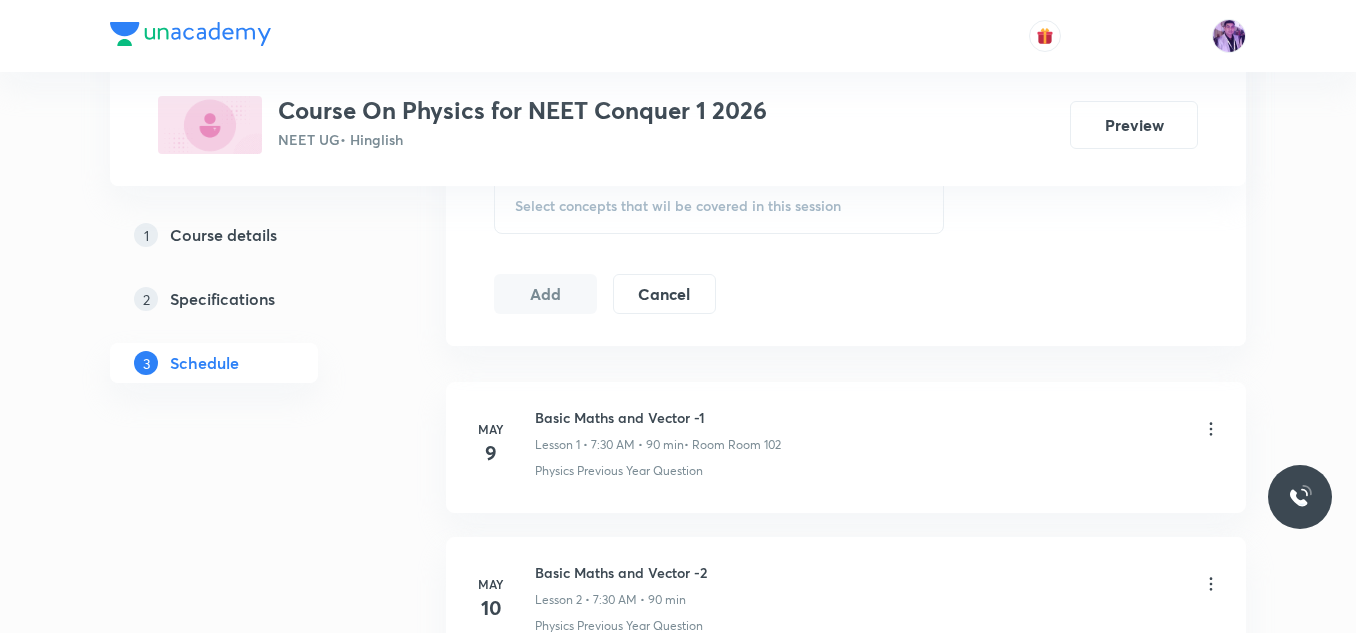 click on "Select concepts that wil be covered in this session" at bounding box center [719, 206] 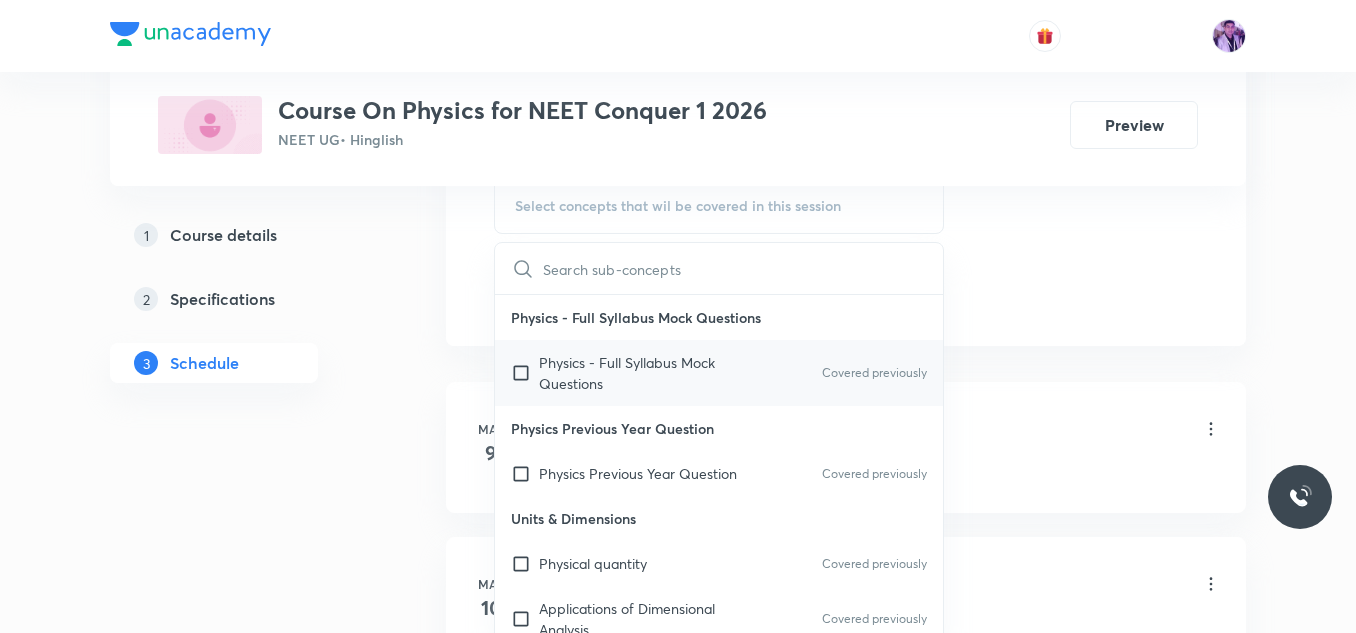 click on "Physics - Full Syllabus Mock Questions" at bounding box center [640, 373] 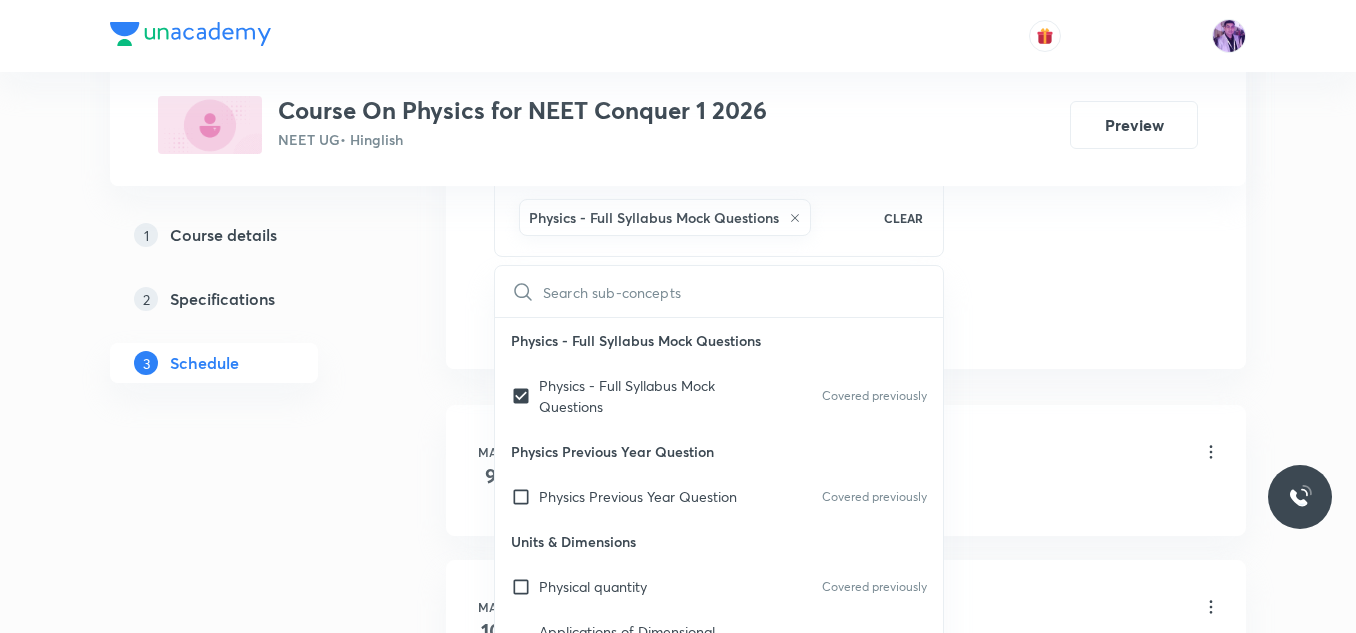 click on "Plus Courses Course On Physics for NEET Conquer 1 2026 NEET UG  • Hinglish Preview 1 Course details 2 Specifications 3 Schedule Schedule 55  classes Session  56 Live class Session title 32/99 Centre of Mass and Collision - 8 ​ Schedule for Aug 5, 2025, 10:45 AM ​ Duration (in minutes) 80 ​   Session type Online Offline Room Room 102 Sub-concepts Physics - Full Syllabus Mock Questions CLEAR ​ Physics - Full Syllabus Mock Questions Physics - Full Syllabus Mock Questions Covered previously Physics Previous Year Question Physics Previous Year Question Covered previously Units & Dimensions Physical quantity Covered previously Applications of Dimensional Analysis Covered previously Significant Figures Units of Physical Quantities System of Units Dimensions of Some Mathematical Functions Unit and Dimension Product of Two Vectors Subtraction of Vectors Cross Product Least Count Analysis Errors of Measurement Vernier Callipers Screw Gauge Zero Error Basic Mathematics Elementary Algebra Functions Unit Vectors" at bounding box center (678, 4056) 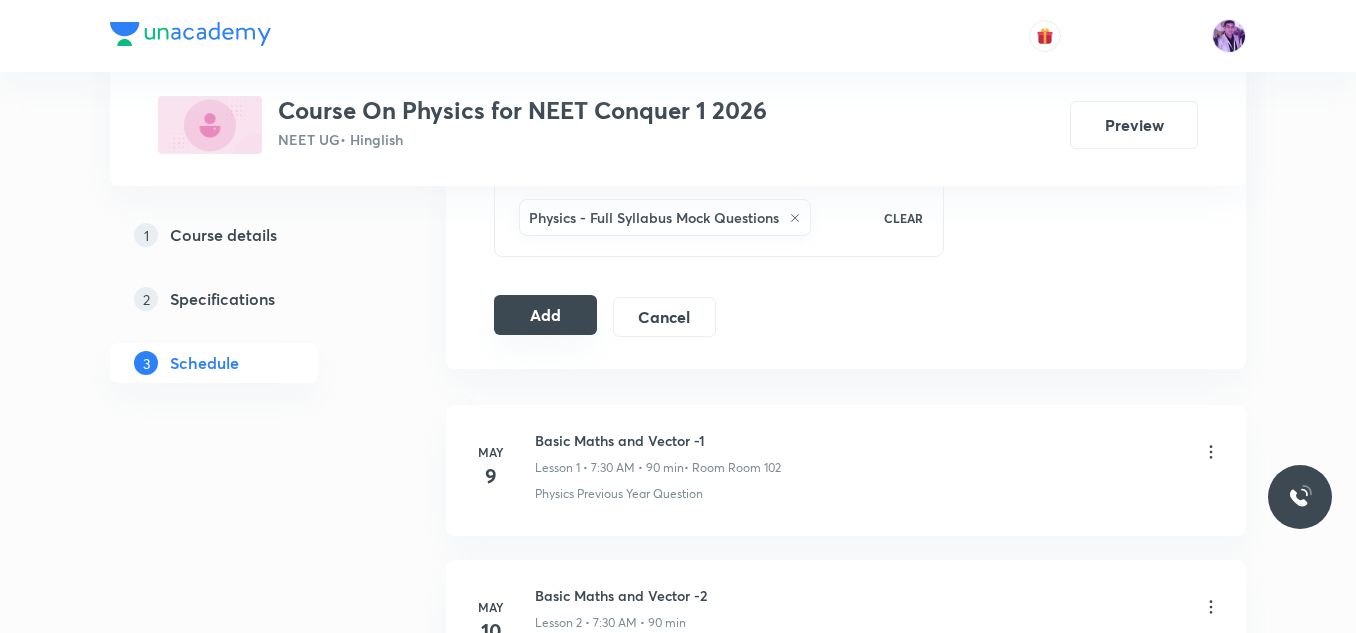 click on "Add" at bounding box center [545, 315] 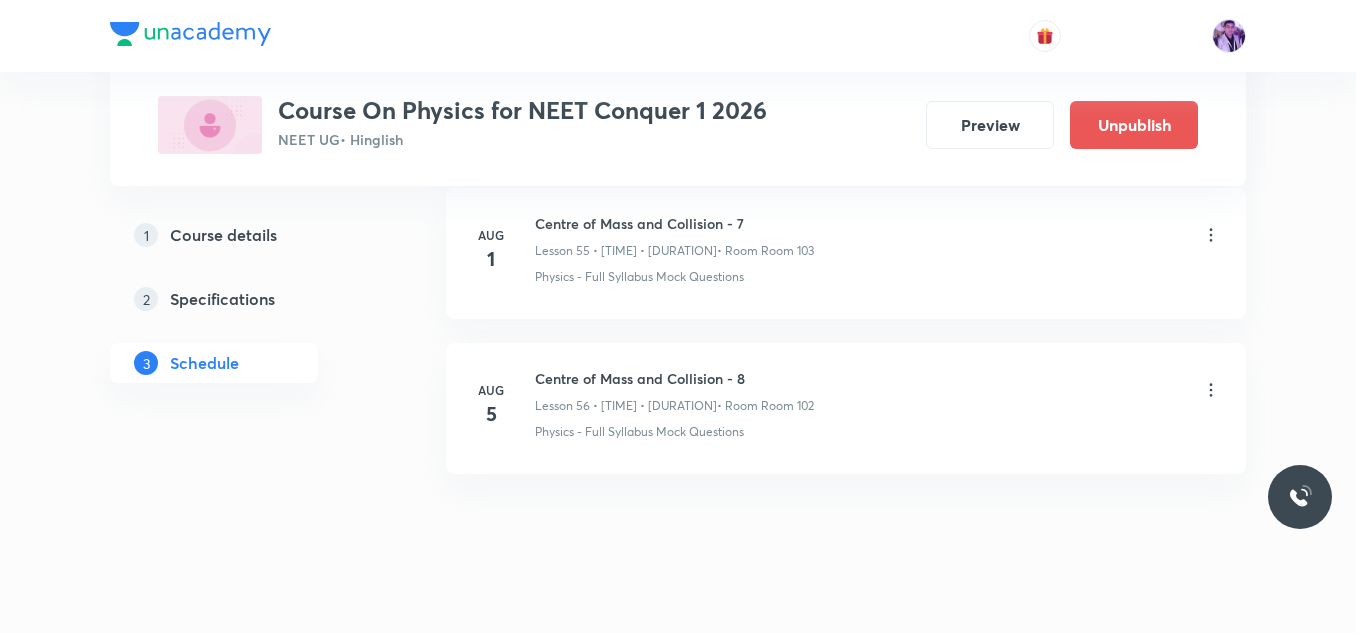 scroll, scrollTop: 8731, scrollLeft: 0, axis: vertical 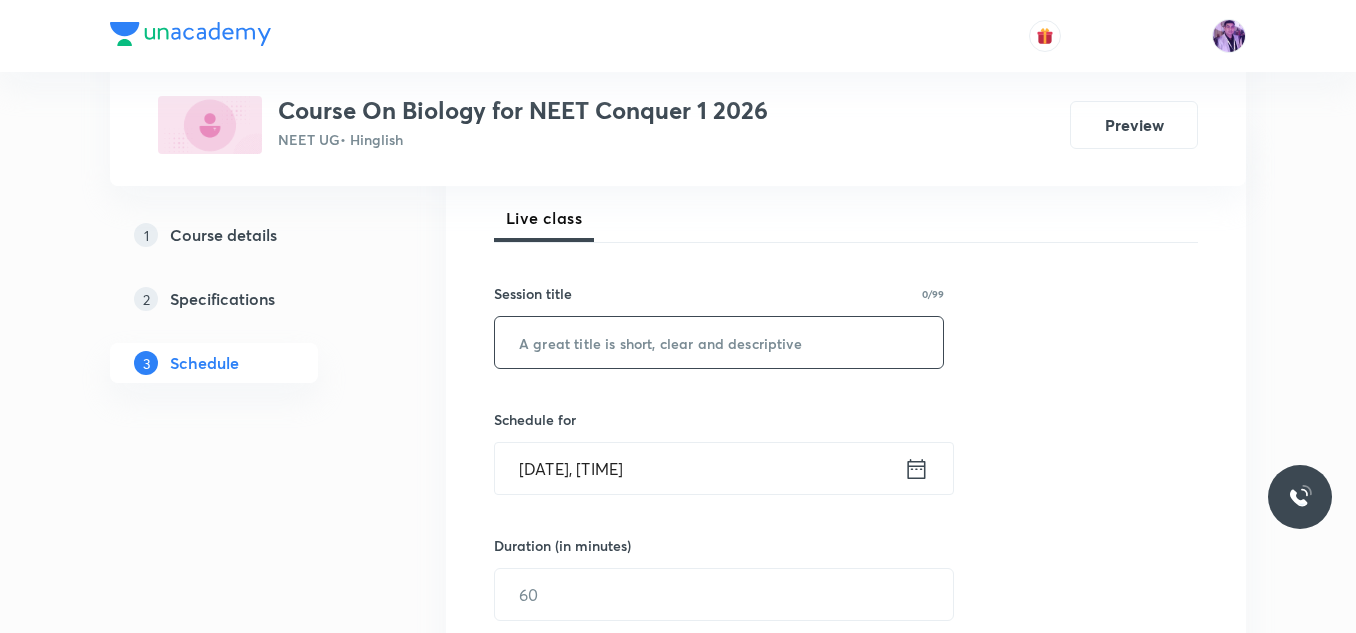 click at bounding box center (719, 342) 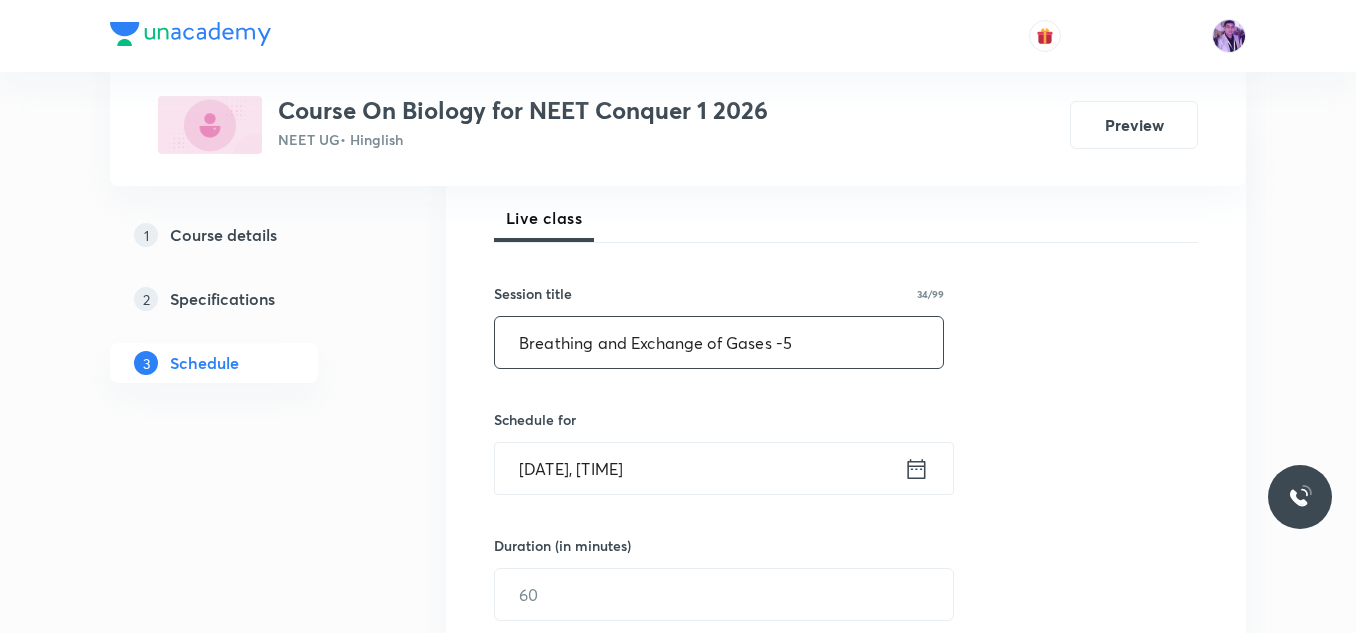 type on "Breathing and Exchange of Gases -5" 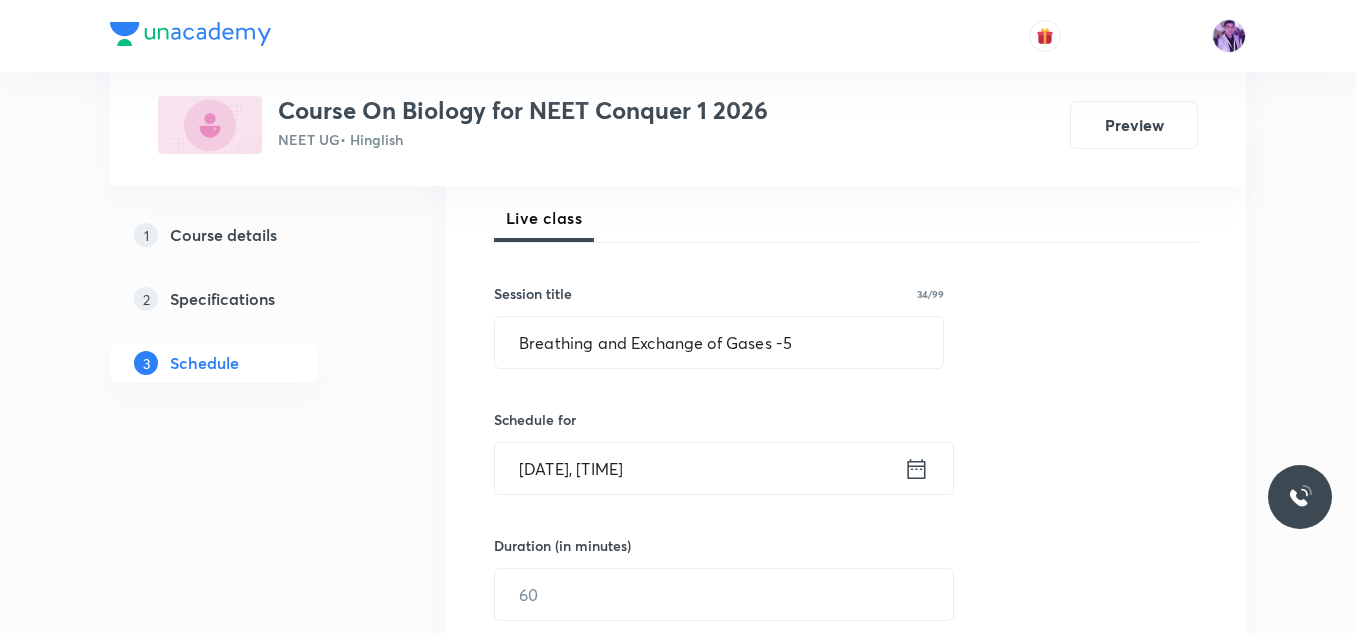click on "Aug 5, 2025, 8:13 AM" at bounding box center (699, 468) 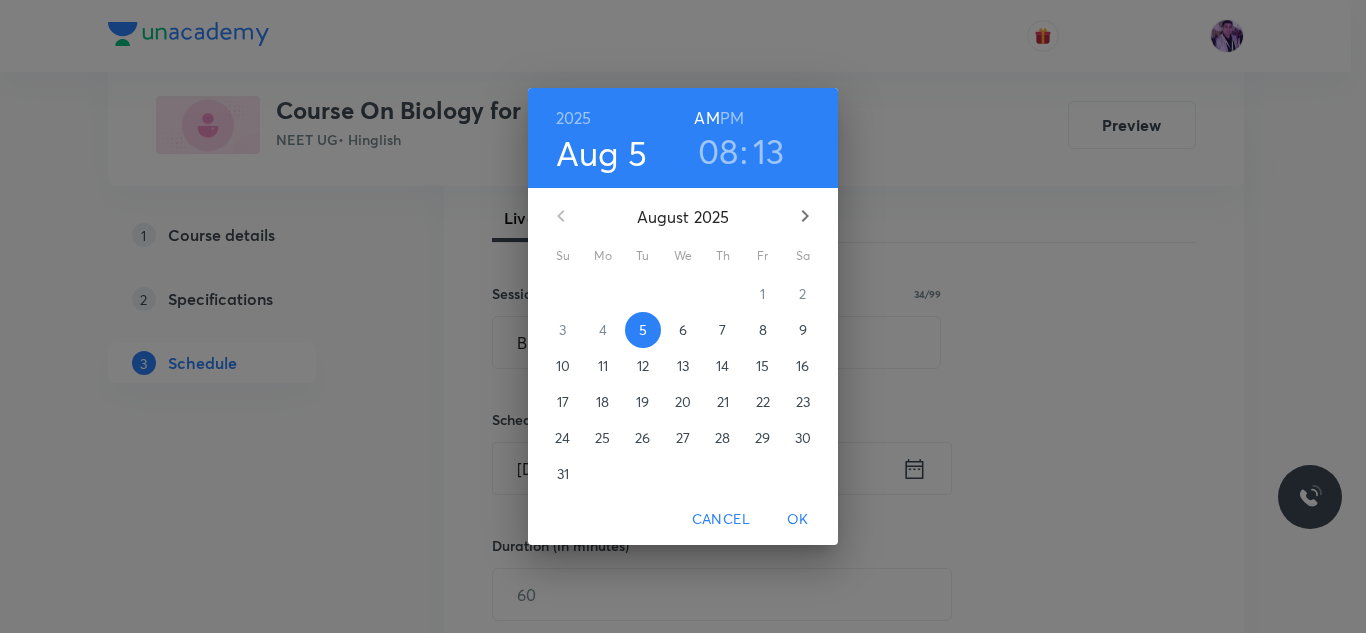 click on "08" at bounding box center [718, 151] 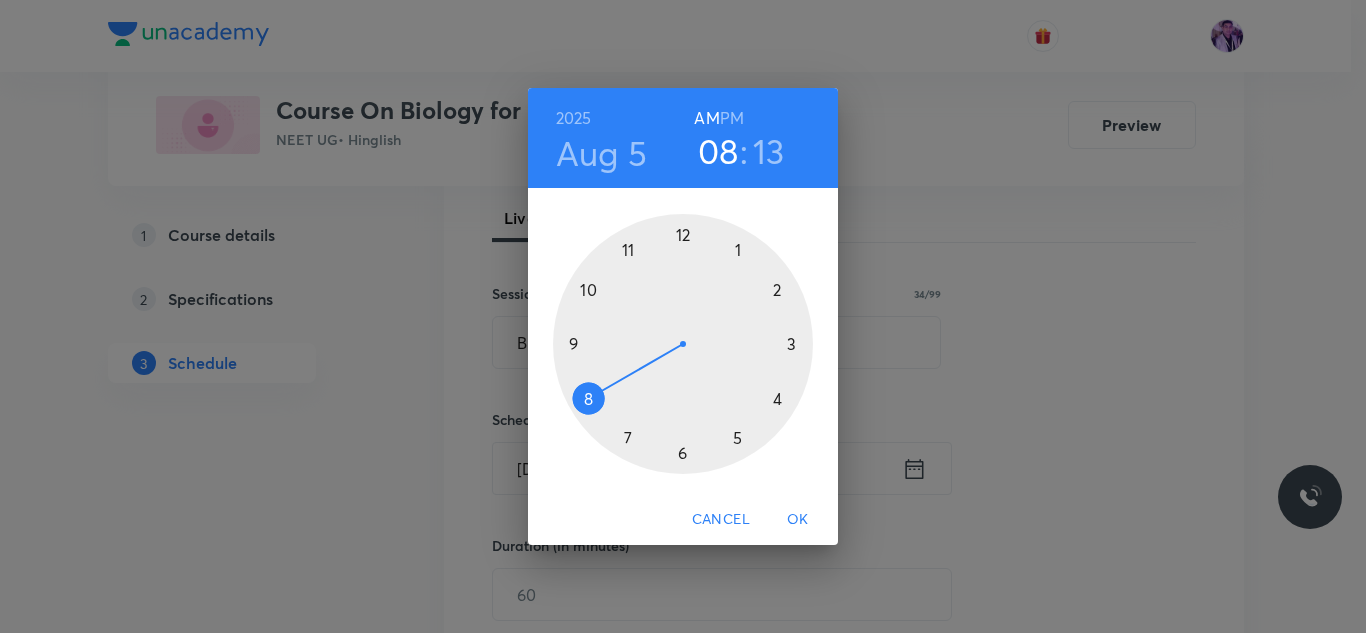 click on "PM" at bounding box center [732, 118] 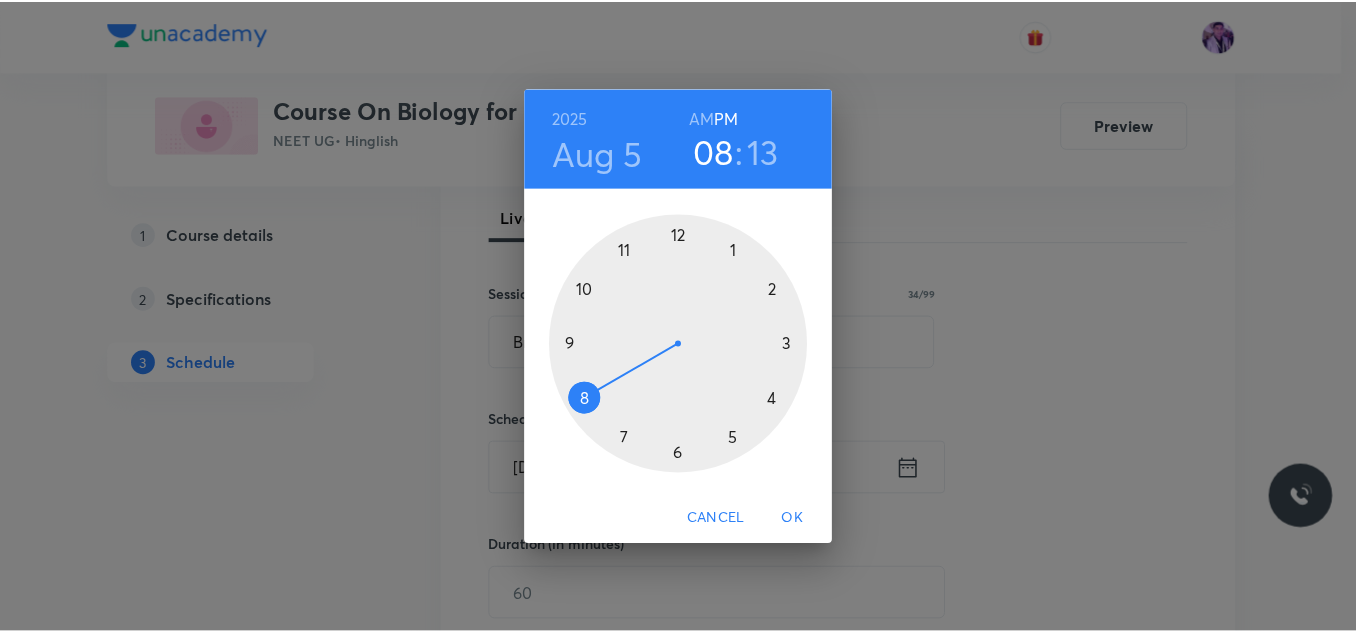 scroll, scrollTop: 0, scrollLeft: 0, axis: both 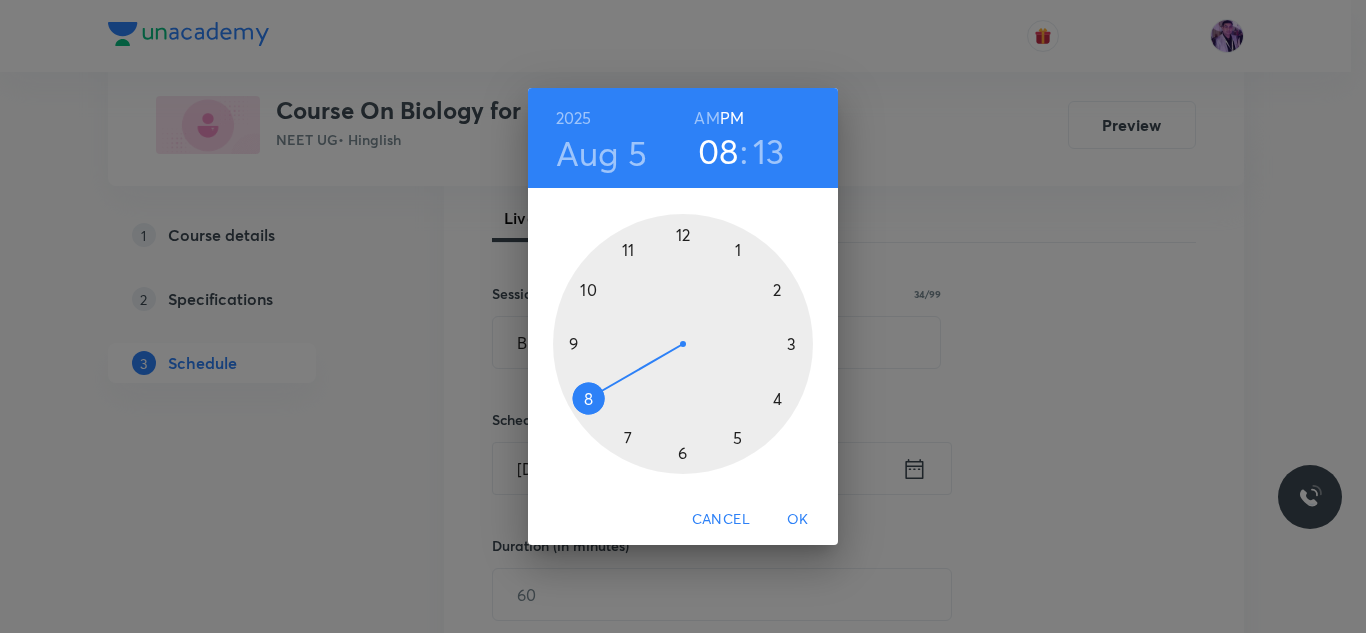 click at bounding box center (683, 344) 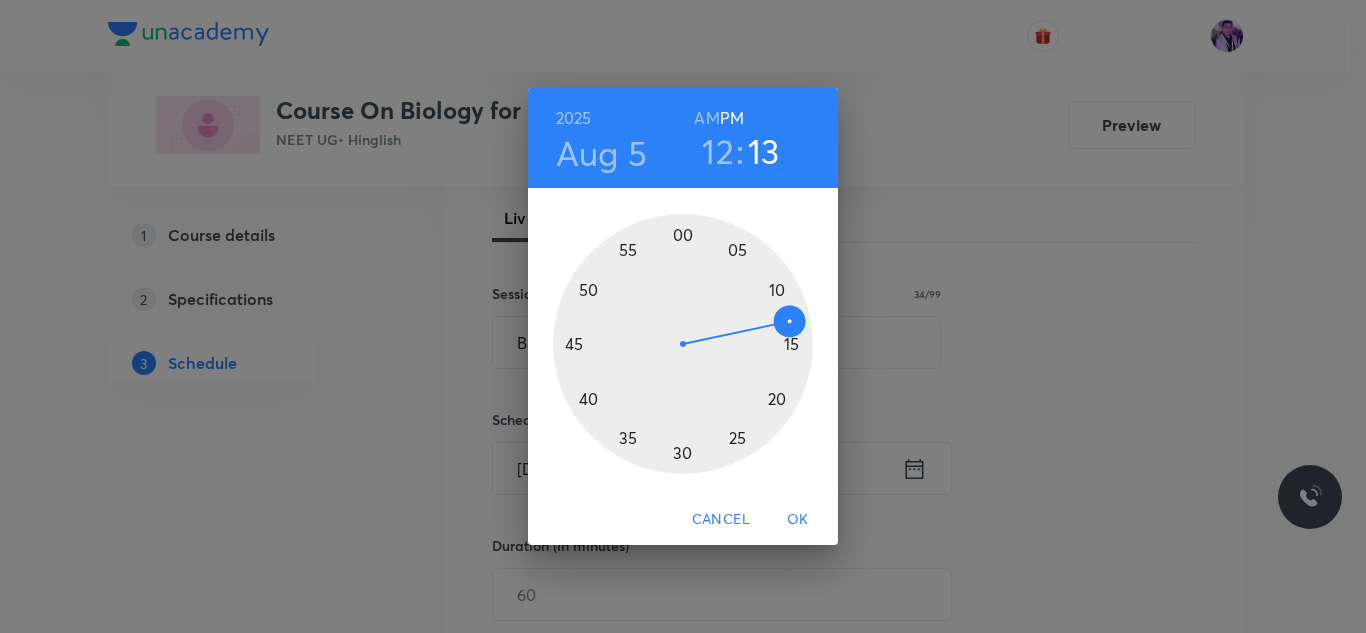 click at bounding box center [683, 344] 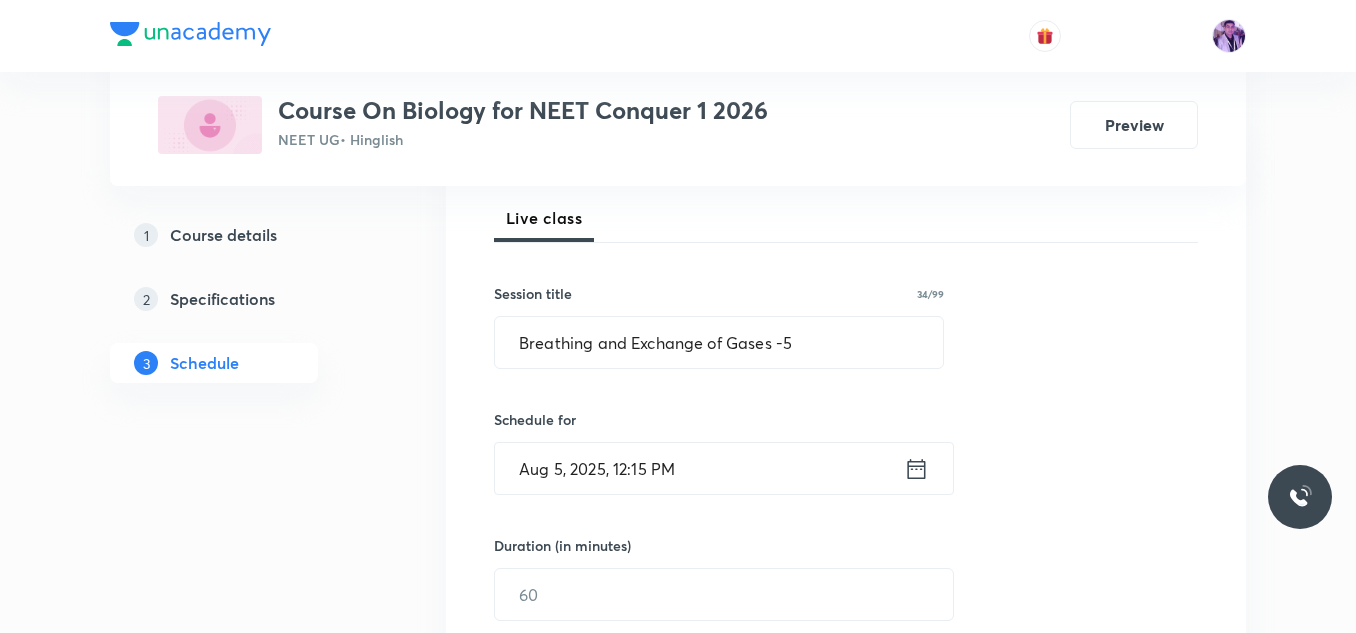 click on "Aug 5, 2025, 12:15 PM" at bounding box center (699, 468) 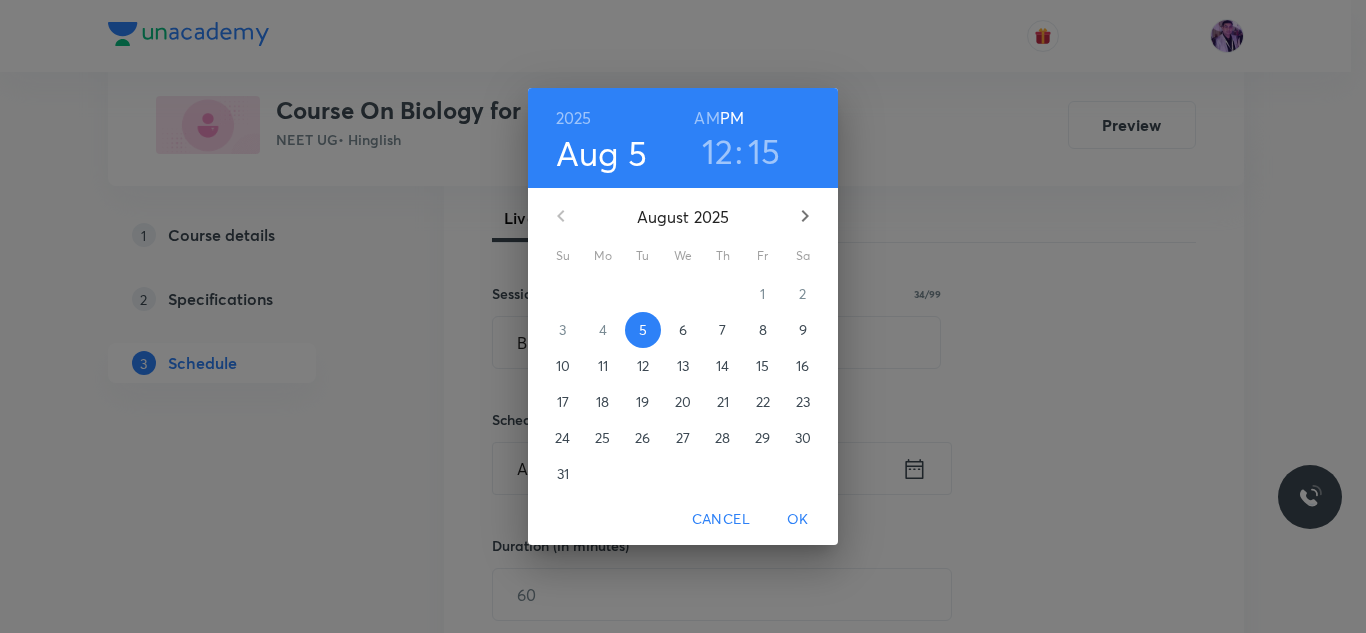 click on "15" at bounding box center [764, 151] 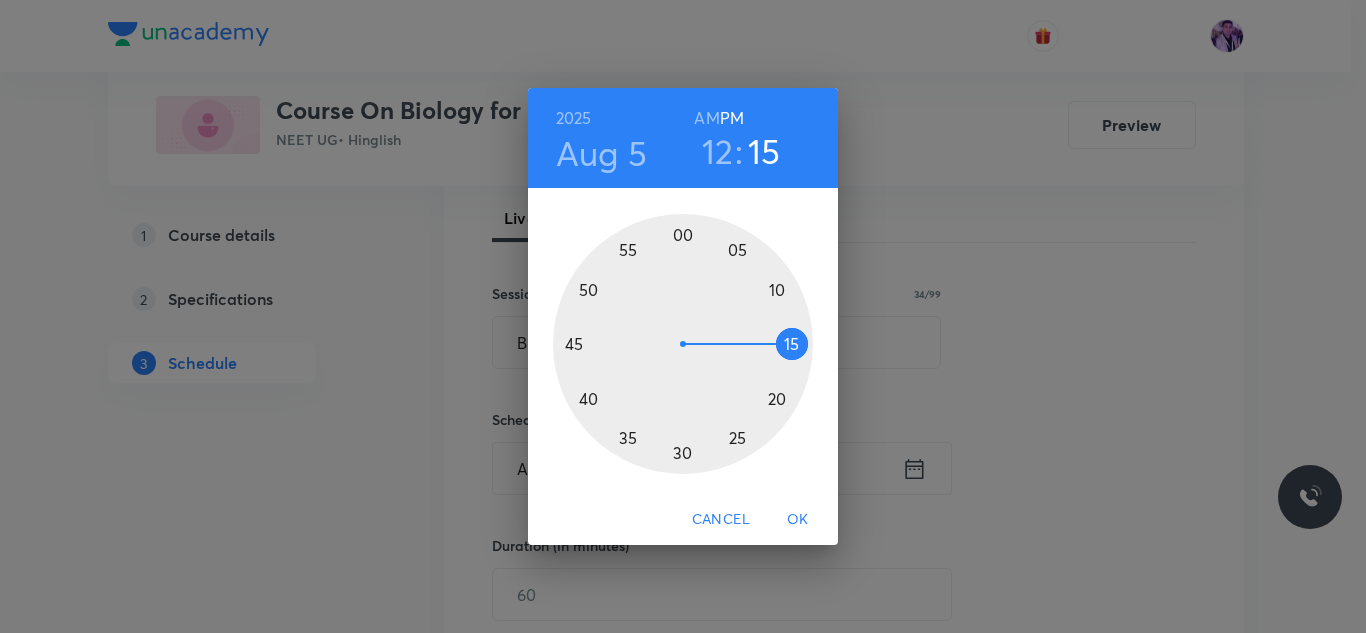 click at bounding box center (683, 344) 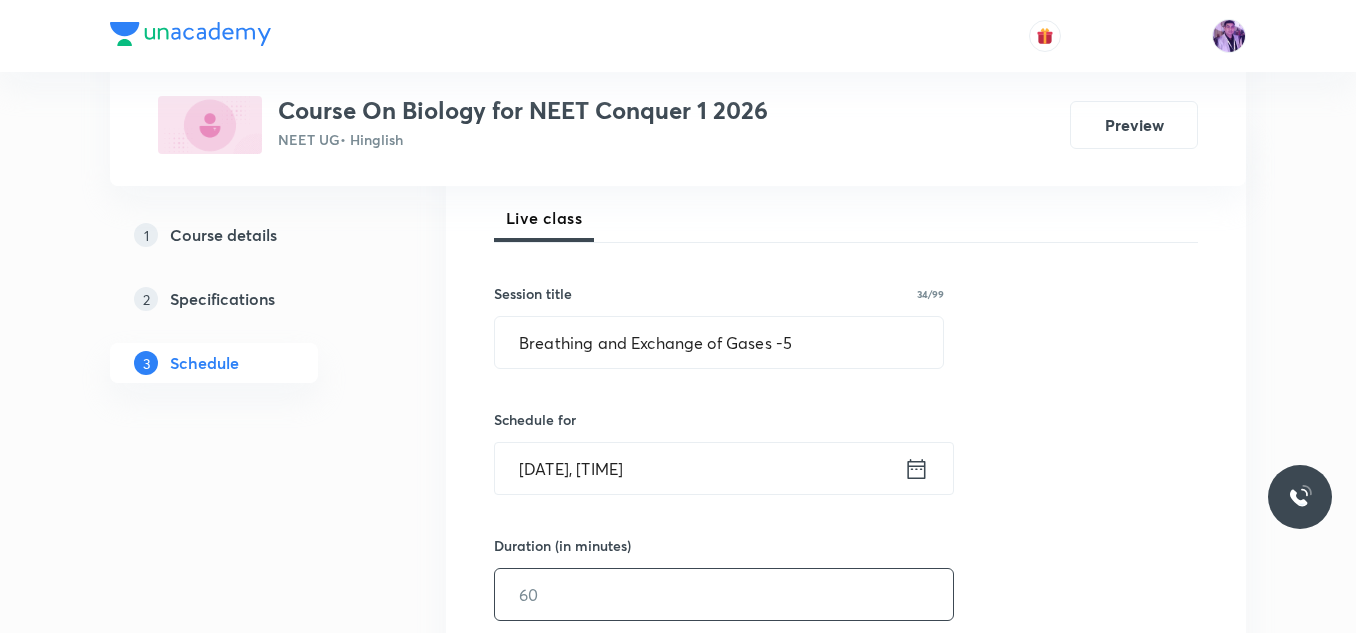 click at bounding box center (724, 594) 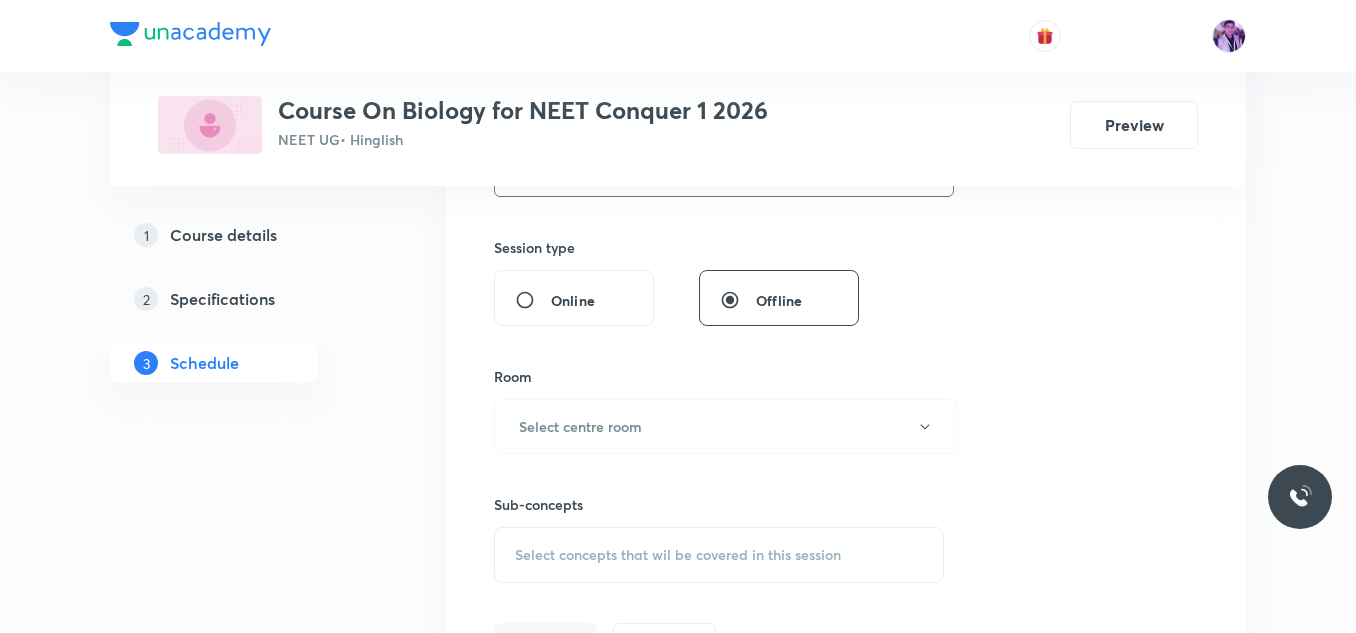 scroll, scrollTop: 835, scrollLeft: 0, axis: vertical 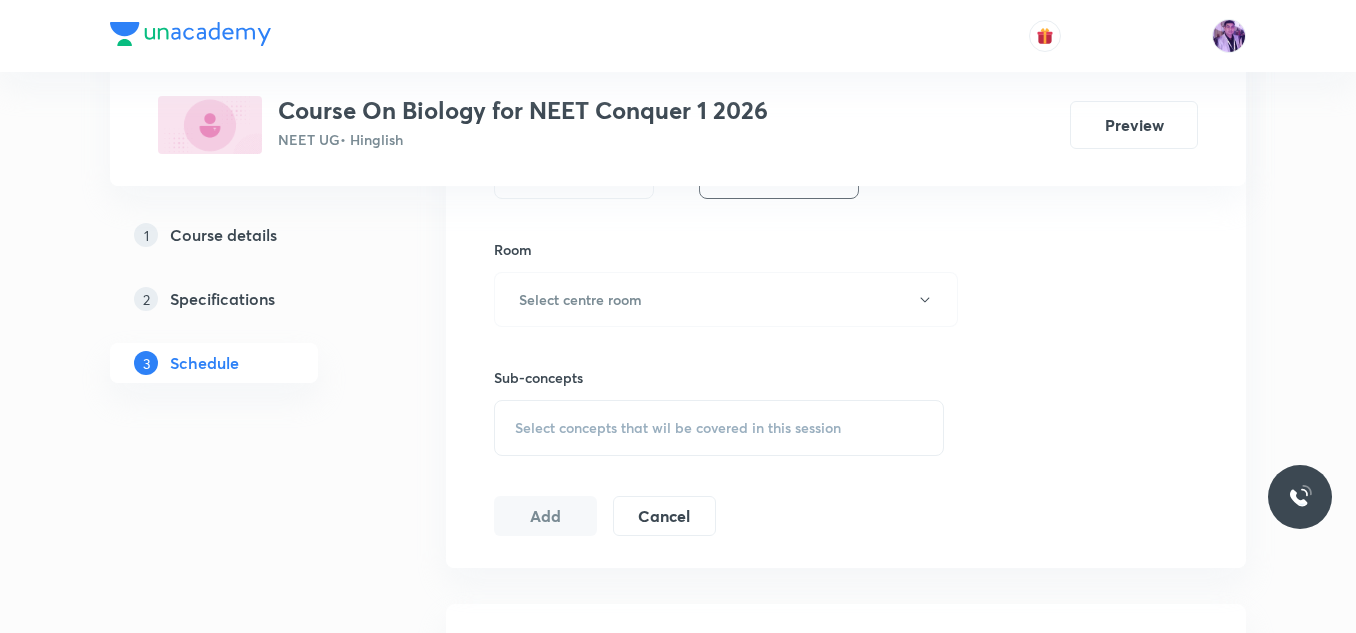 type on "80" 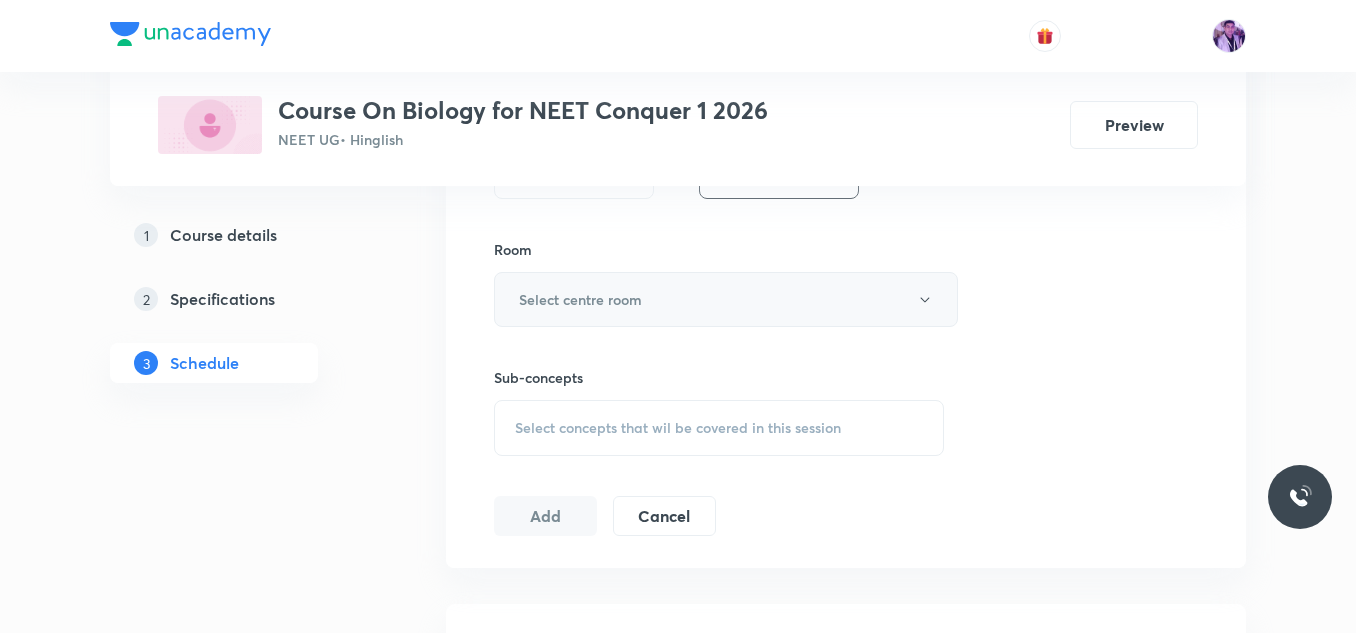 click on "Select centre room" at bounding box center (726, 299) 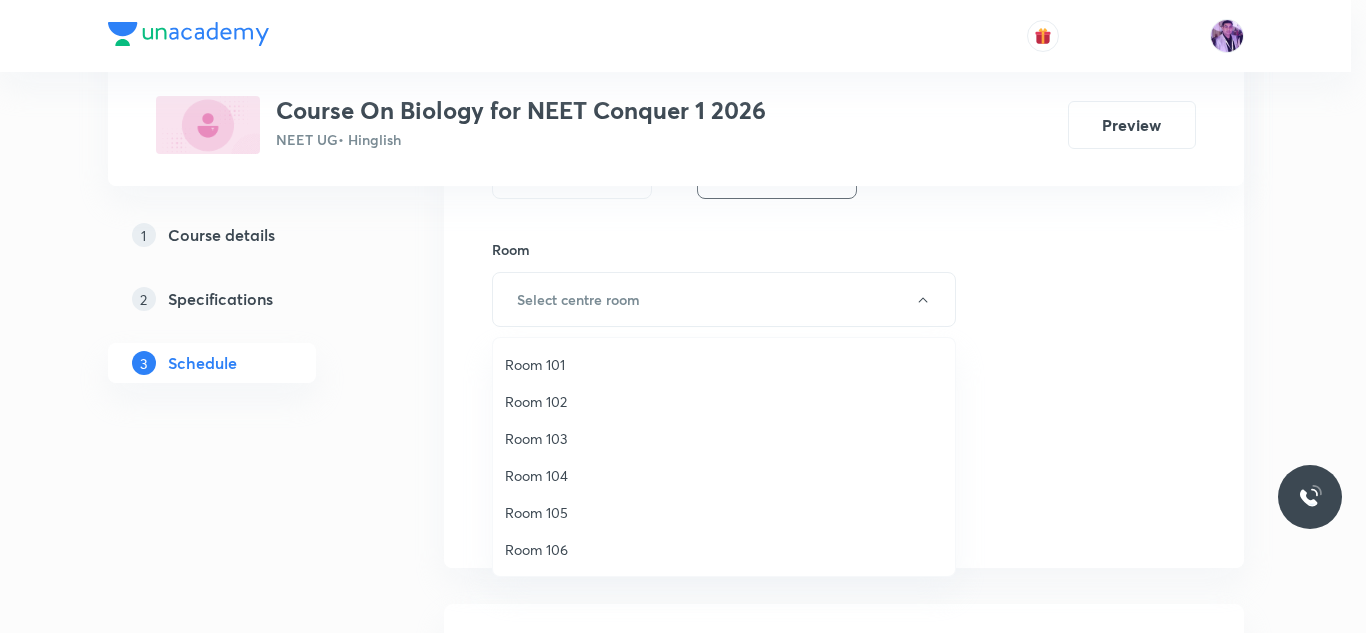 click on "Room 102" at bounding box center [724, 401] 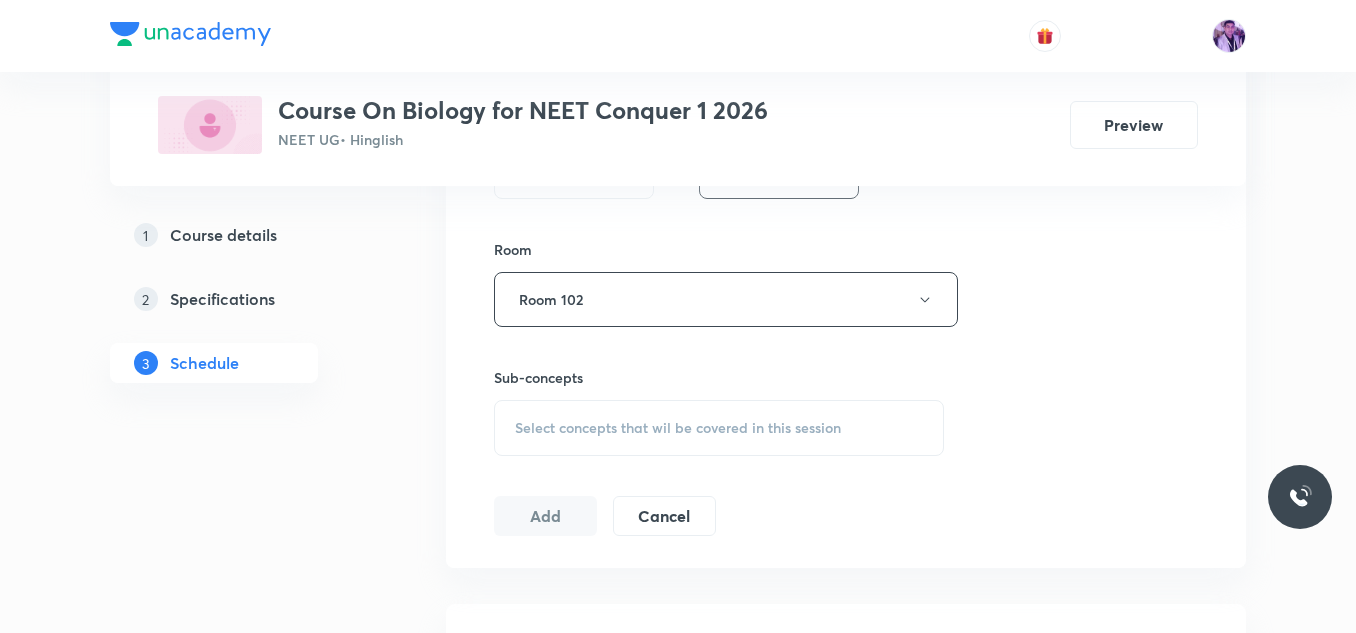 click on "Select concepts that wil be covered in this session" at bounding box center (719, 428) 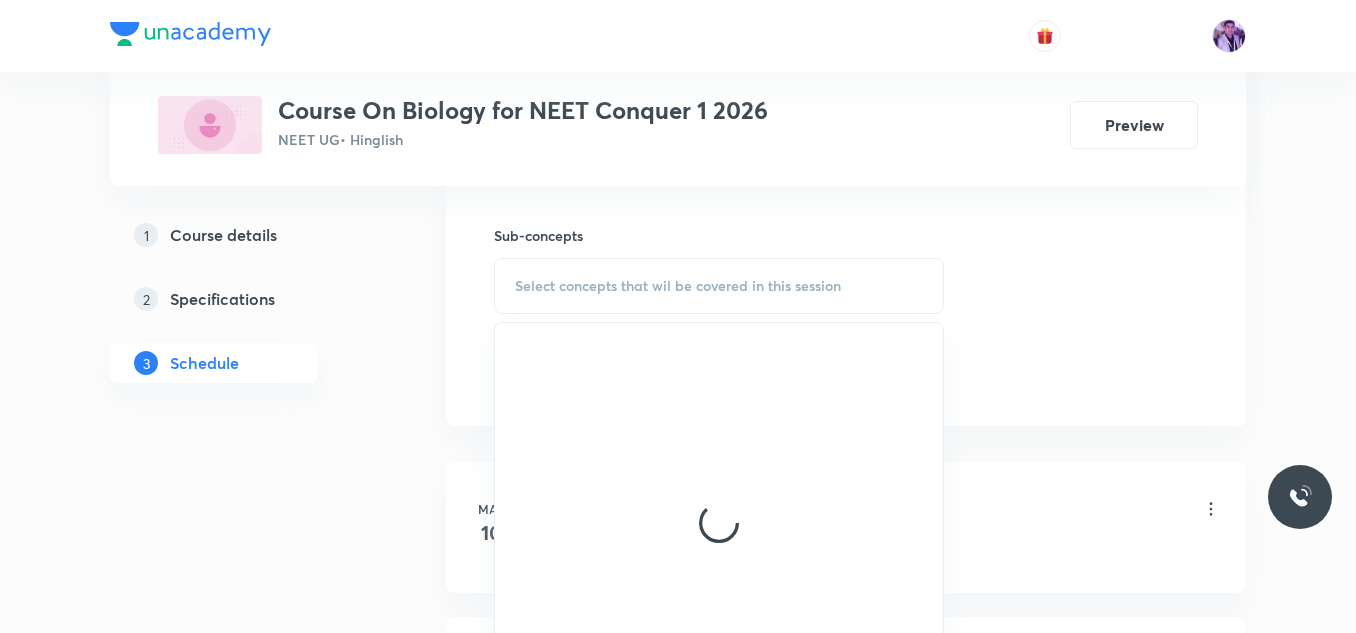 scroll, scrollTop: 1008, scrollLeft: 0, axis: vertical 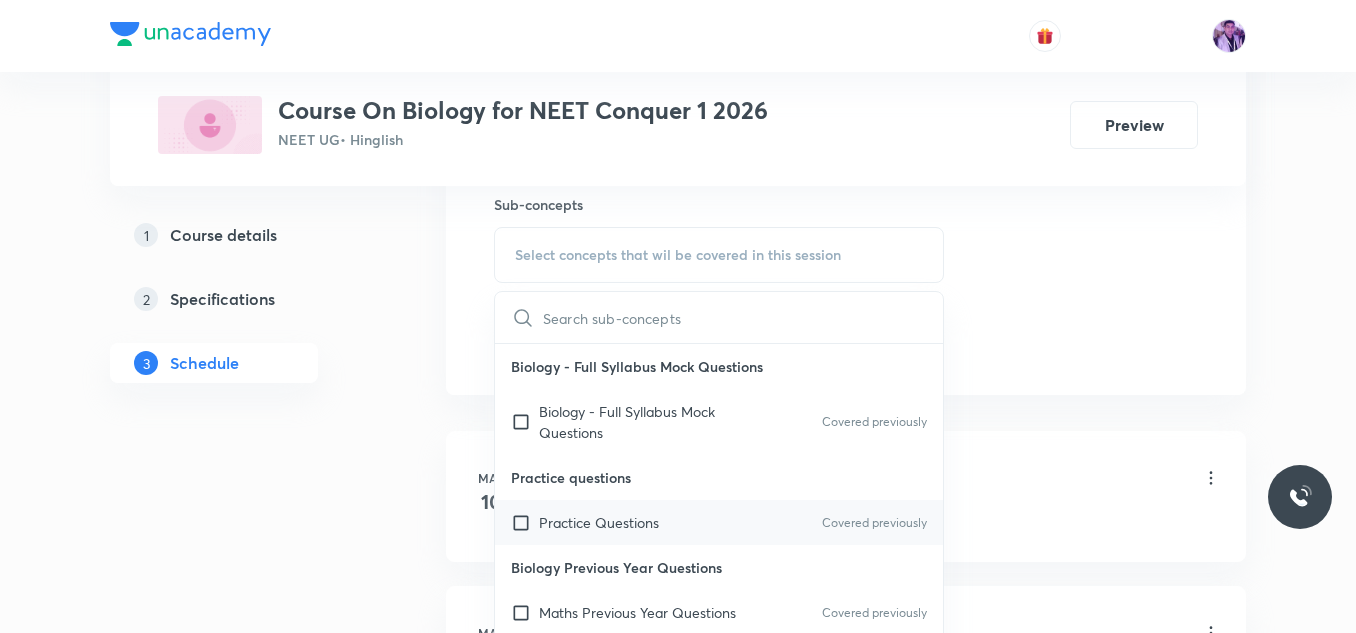 click on "Practice Questions" at bounding box center (599, 522) 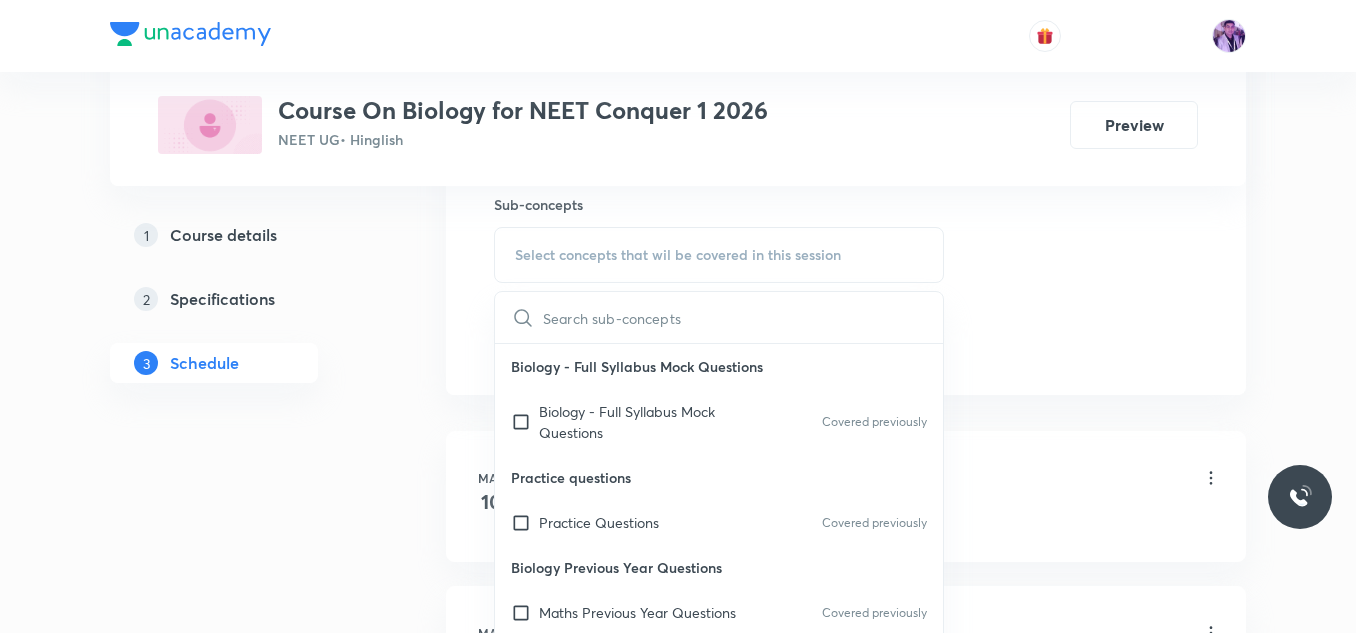 checkbox on "true" 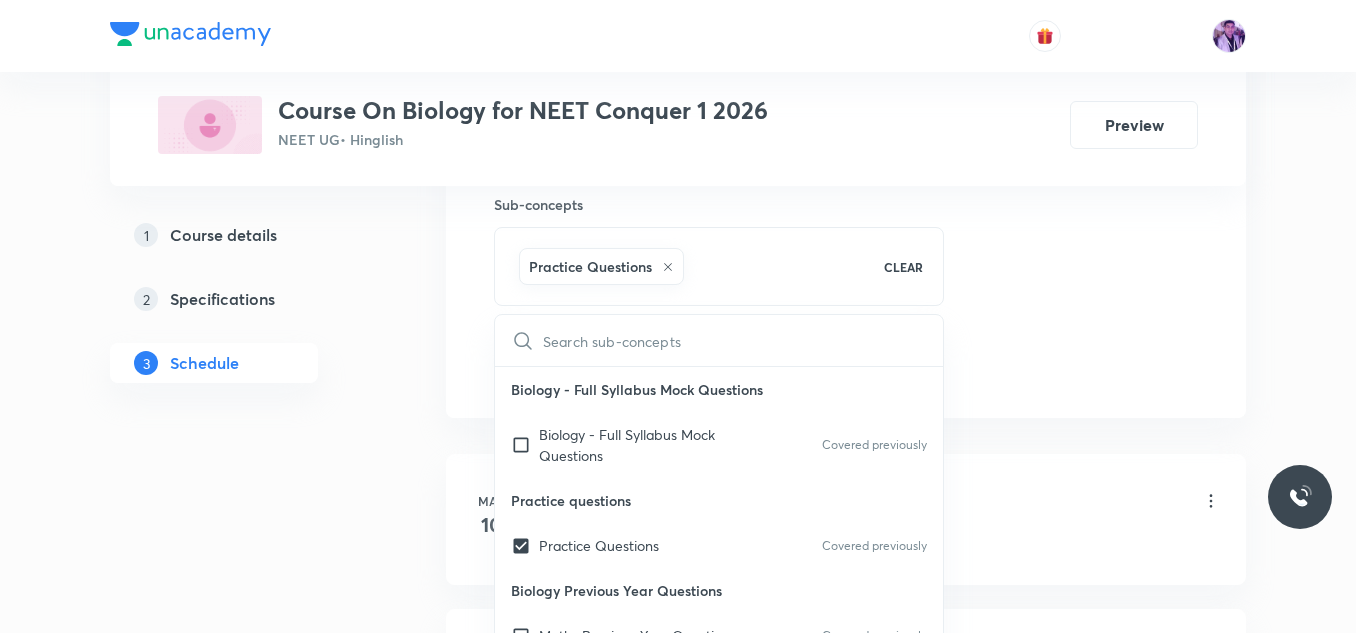click on "Plus Courses Course On Biology for NEET Conquer 1 2026 NEET UG  • Hinglish Preview 1 Course details 2 Specifications 3 Schedule Schedule 54  classes Session  55 Live class Session title 34/99 Breathing and Exchange of Gases -5 ​ Schedule for Aug 5, 2025, 12:20 PM ​ Duration (in minutes) 80 ​   Session type Online Offline Room Room 102 Sub-concepts Practice Questions CLEAR ​ Biology - Full Syllabus Mock Questions Biology - Full Syllabus Mock Questions Covered previously Practice questions Practice Questions Covered previously Biology Previous Year Questions Maths Previous Year Questions Covered previously Living World What Is Living? Covered previously Diversity In The Living World Systematics Types Of Taxonomy Fundamental Components Of Taxonomy Taxonomic Categories Covered previously Taxonomical Aids The Three Domains Of Life Biological Nomenclature  Biological Classification System Of Classification Kingdom Monera Kingdom Protista Kingdom Fungi Kingdom Plantae Kingdom Animalia Linchens Mycorrhiza 2" at bounding box center (678, 4028) 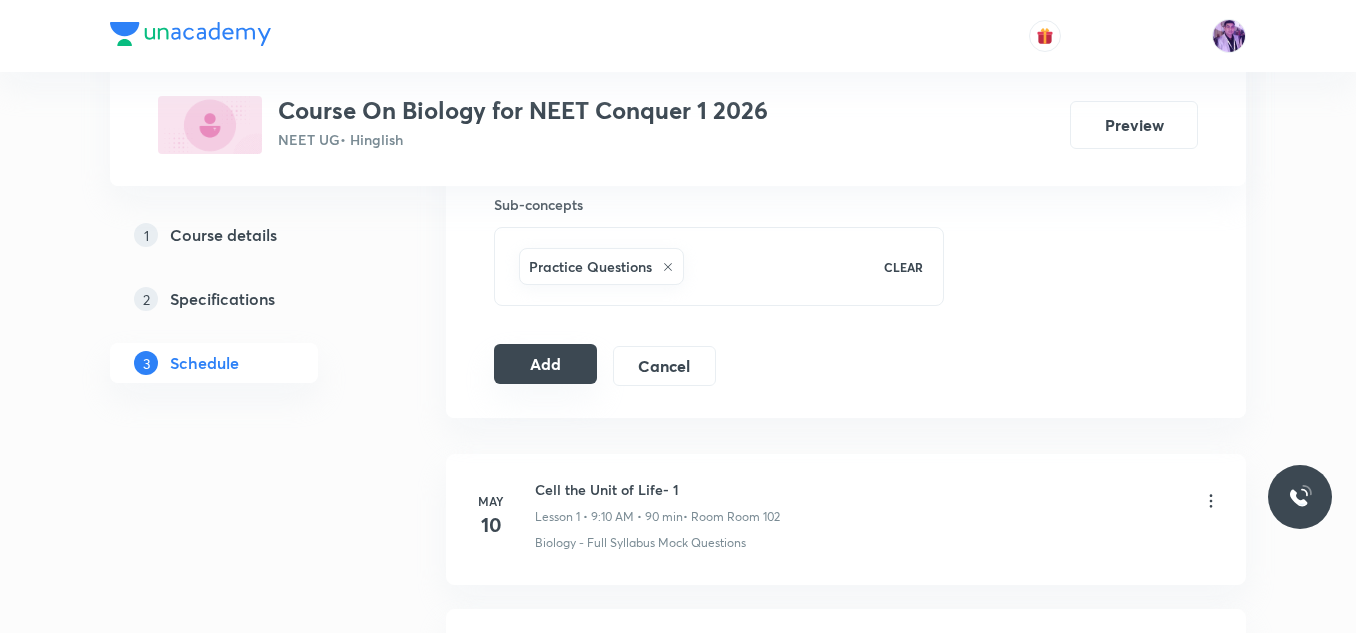 click on "Add" at bounding box center (545, 364) 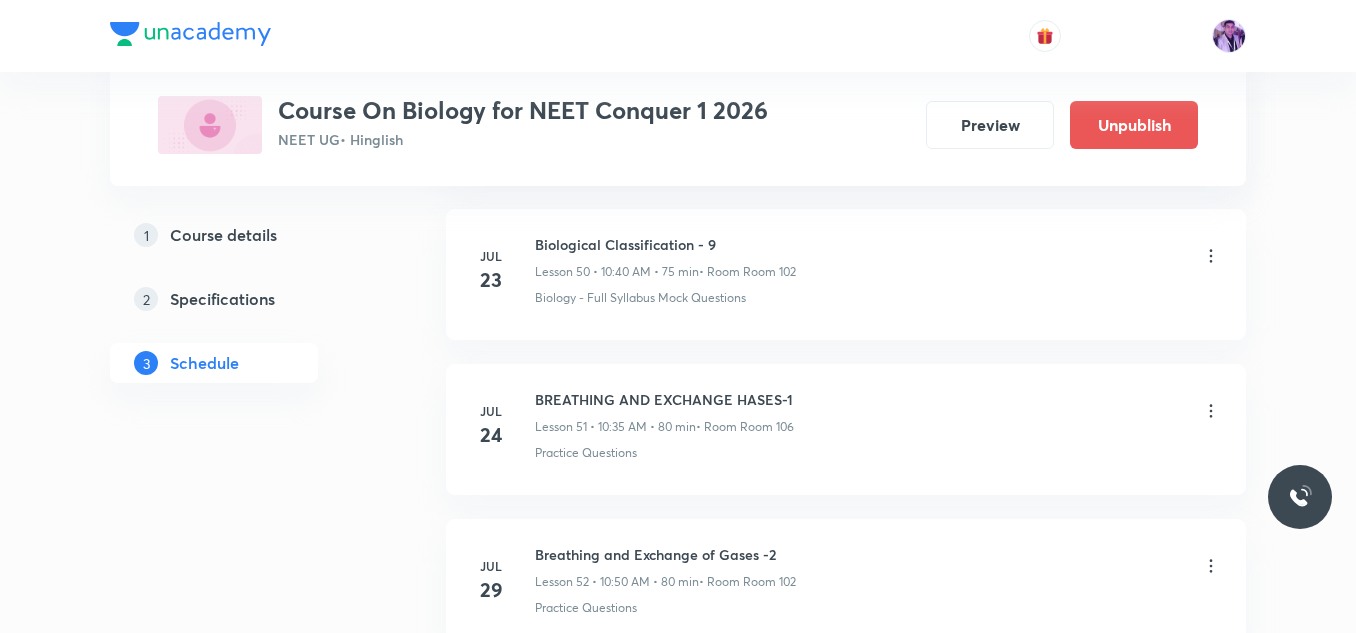 scroll, scrollTop: 8576, scrollLeft: 0, axis: vertical 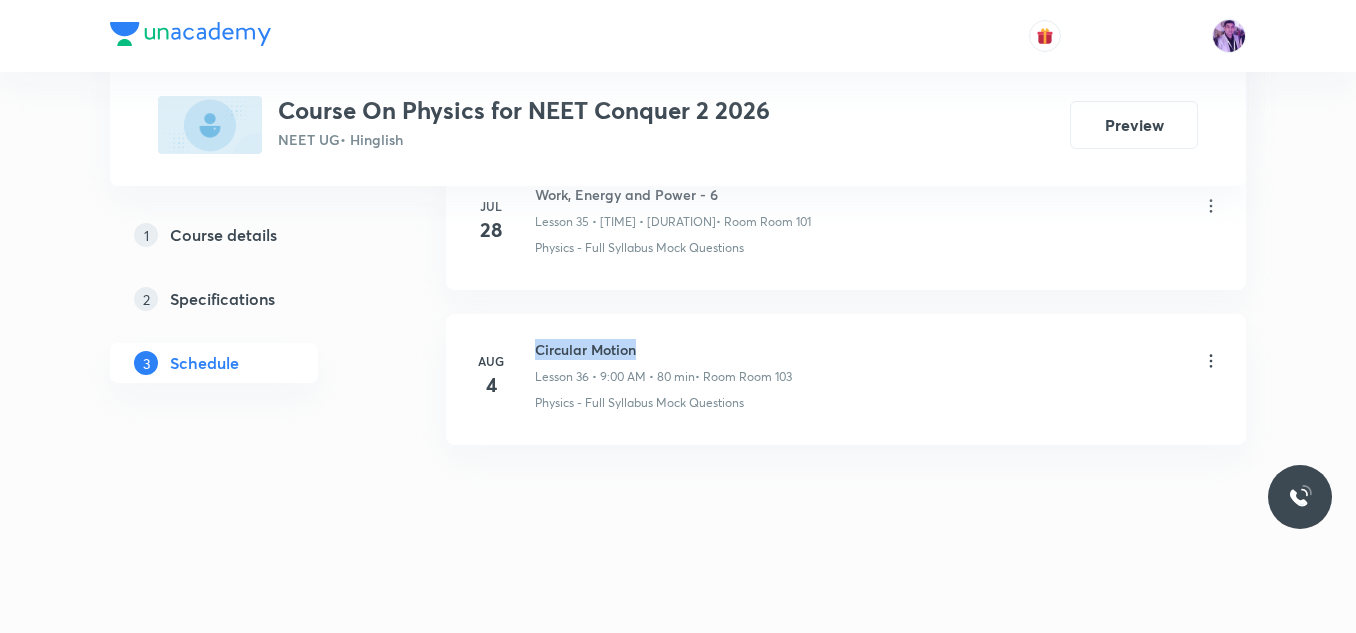 drag, startPoint x: 537, startPoint y: 347, endPoint x: 644, endPoint y: 337, distance: 107.46627 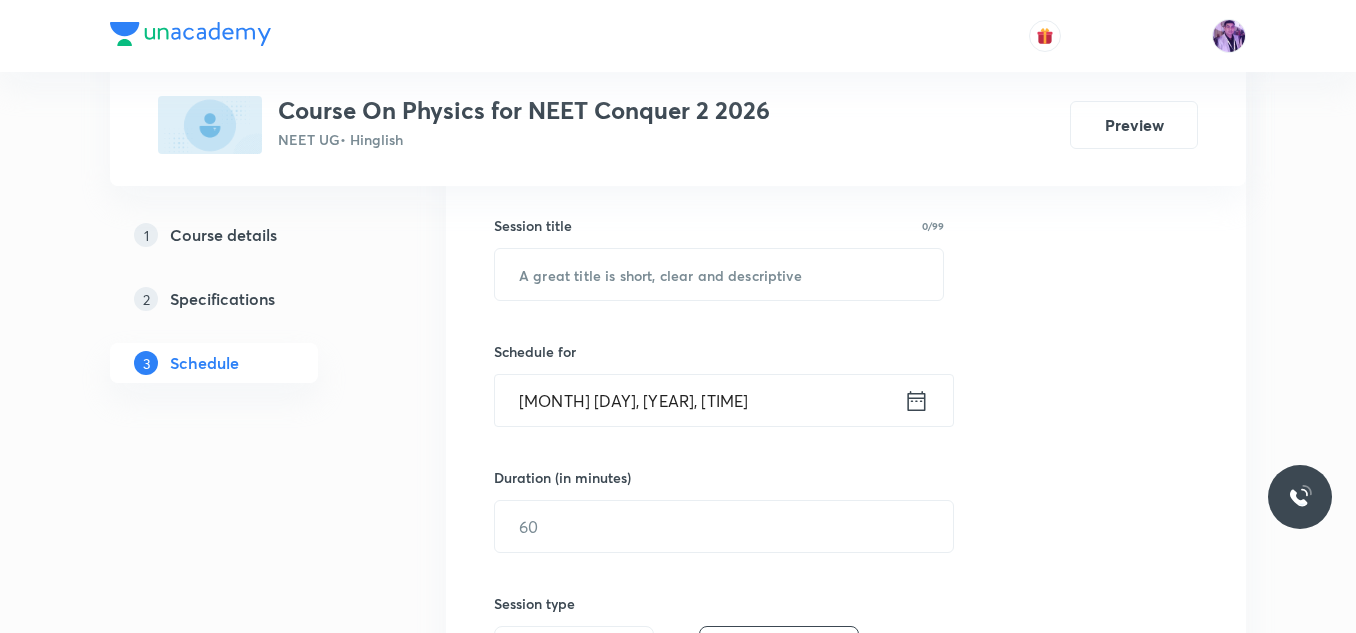 scroll, scrollTop: 397, scrollLeft: 0, axis: vertical 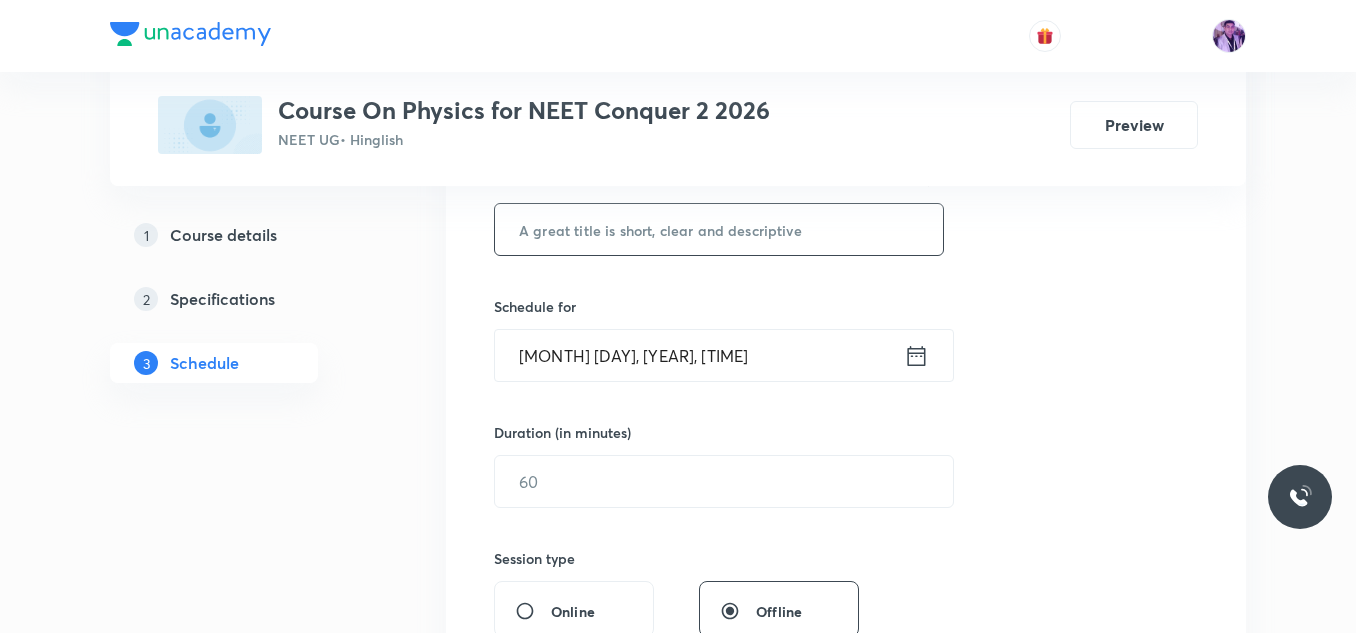 click at bounding box center [719, 229] 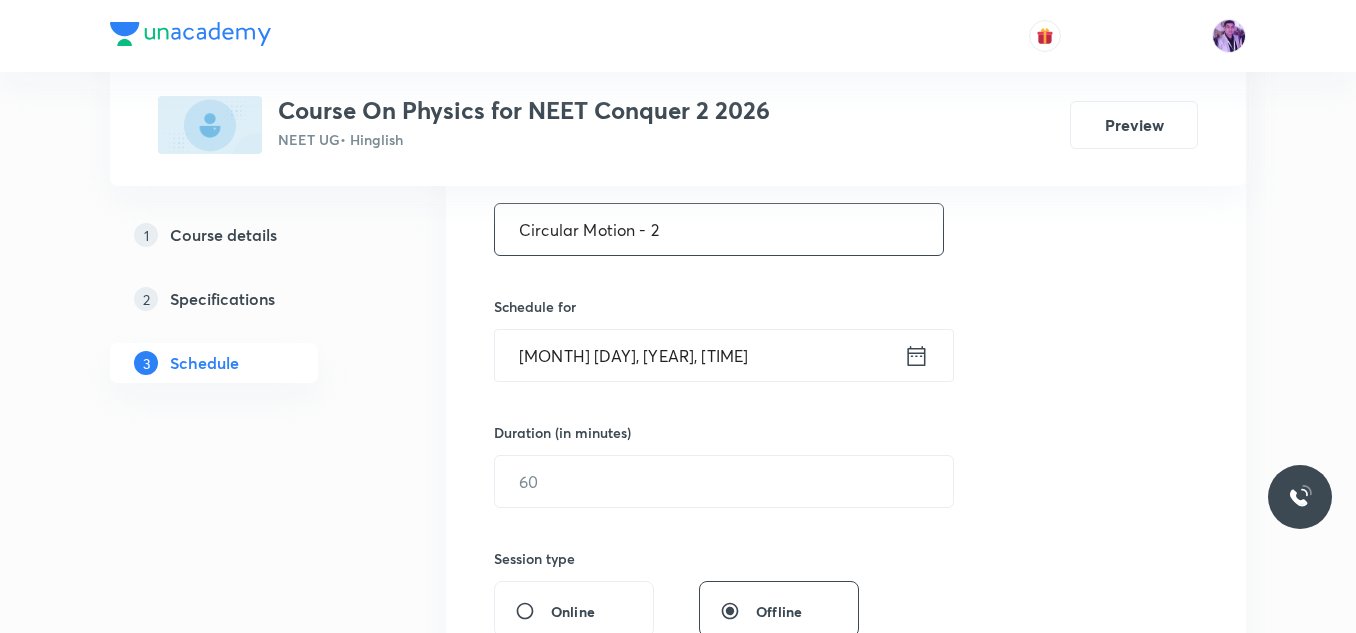 type on "Circular Motion - 2" 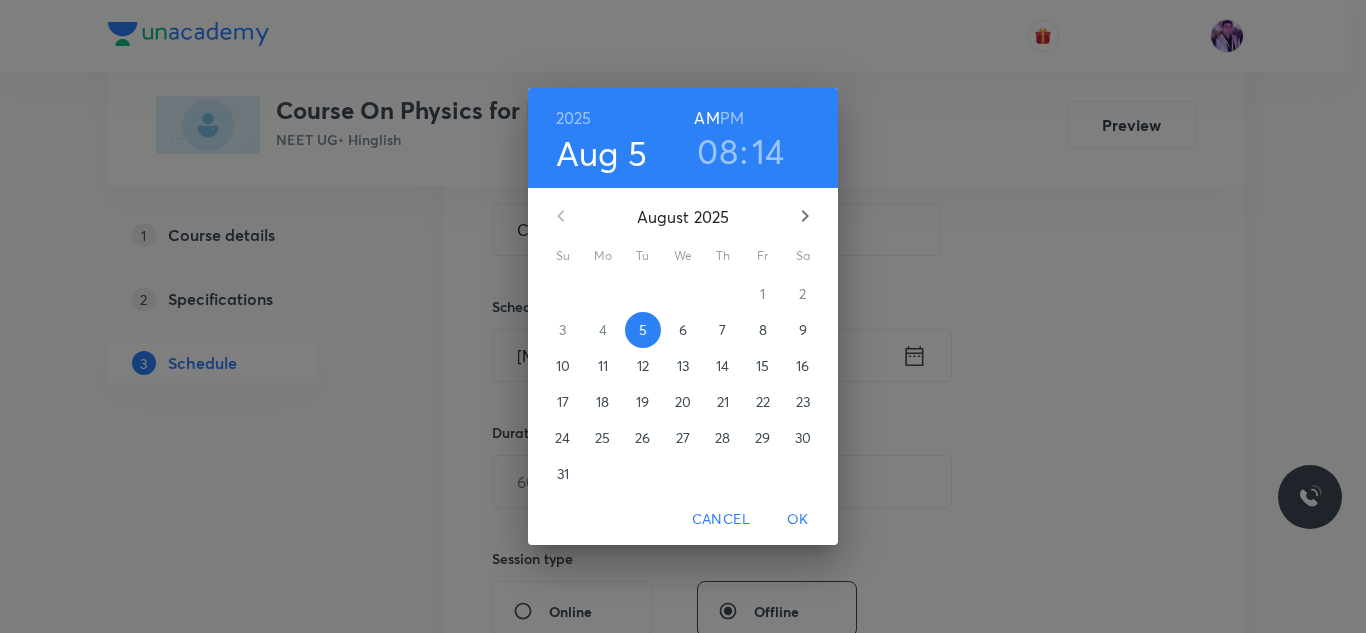 click on "08" at bounding box center (717, 151) 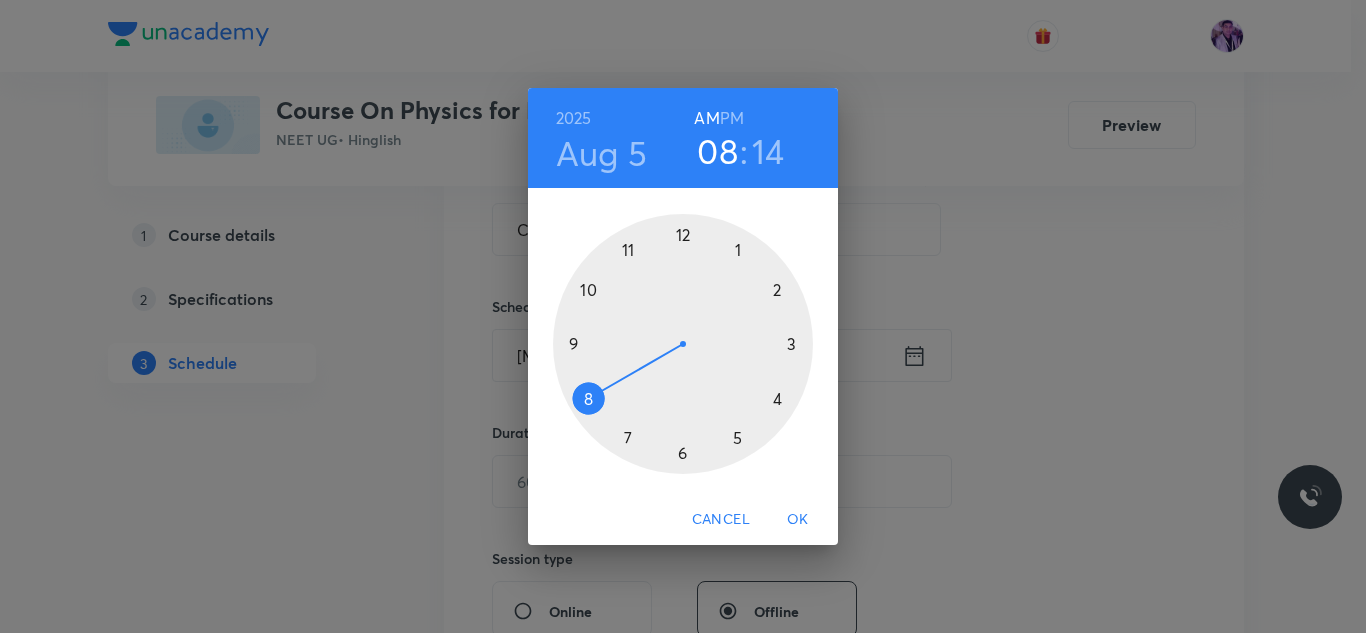 click at bounding box center (683, 344) 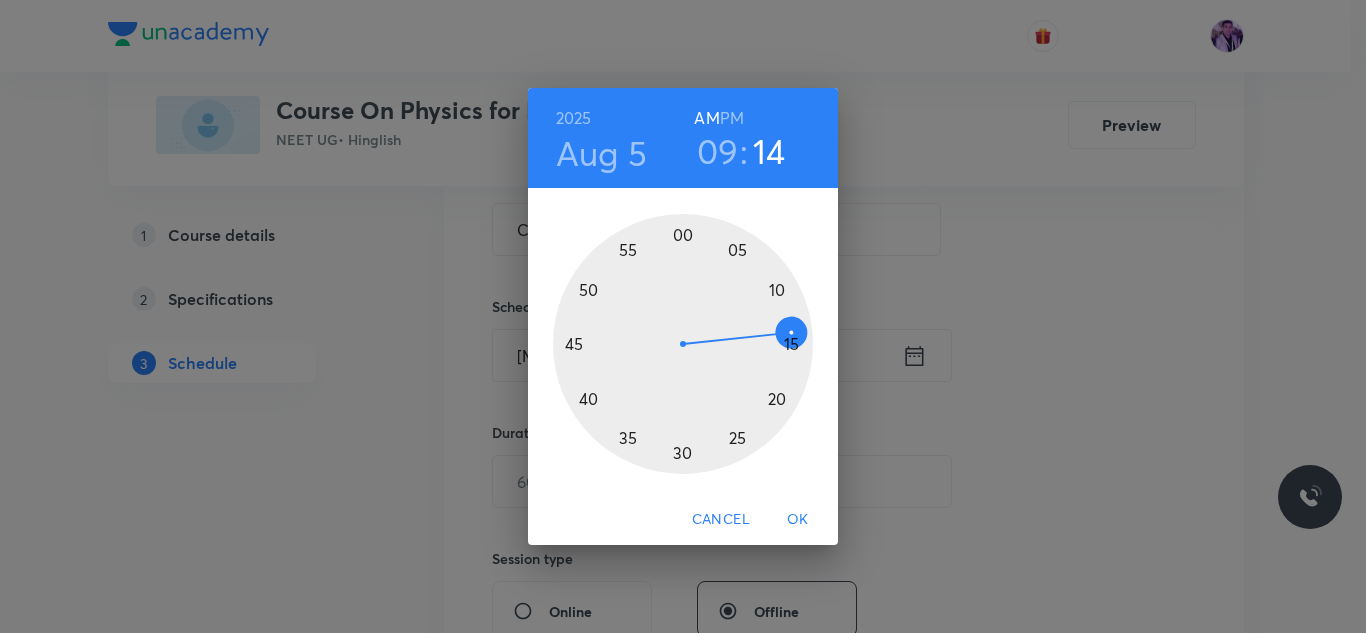 click at bounding box center (683, 344) 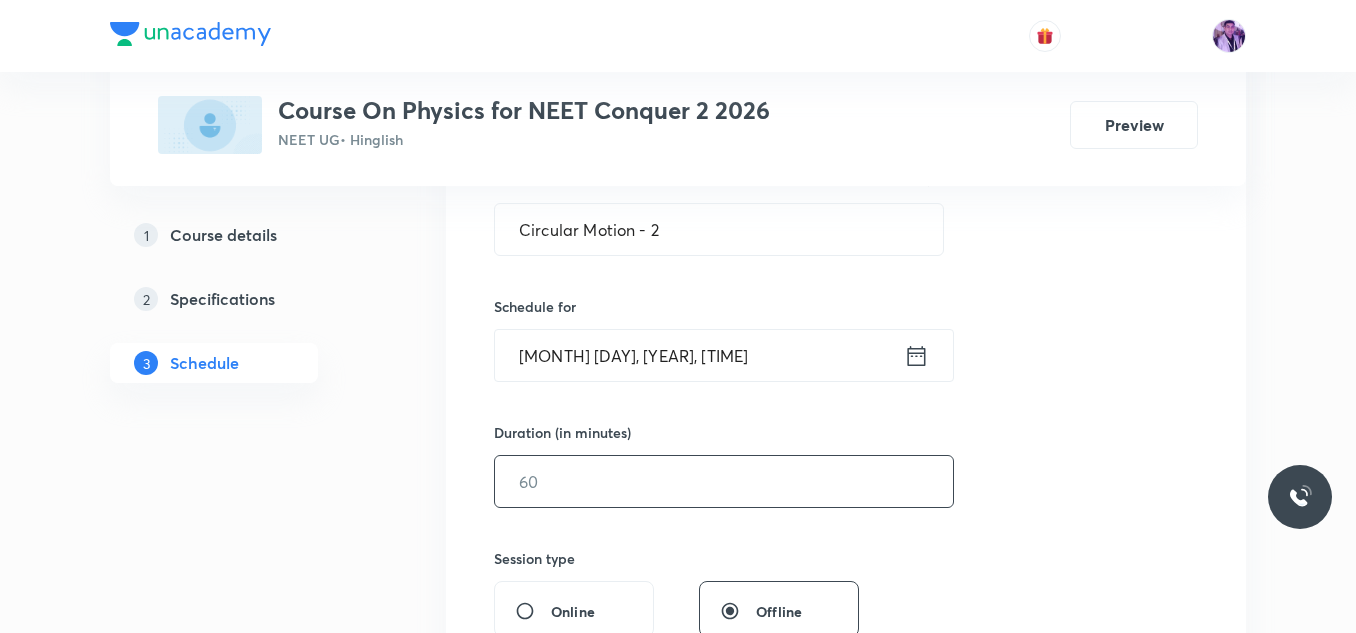 click at bounding box center (724, 481) 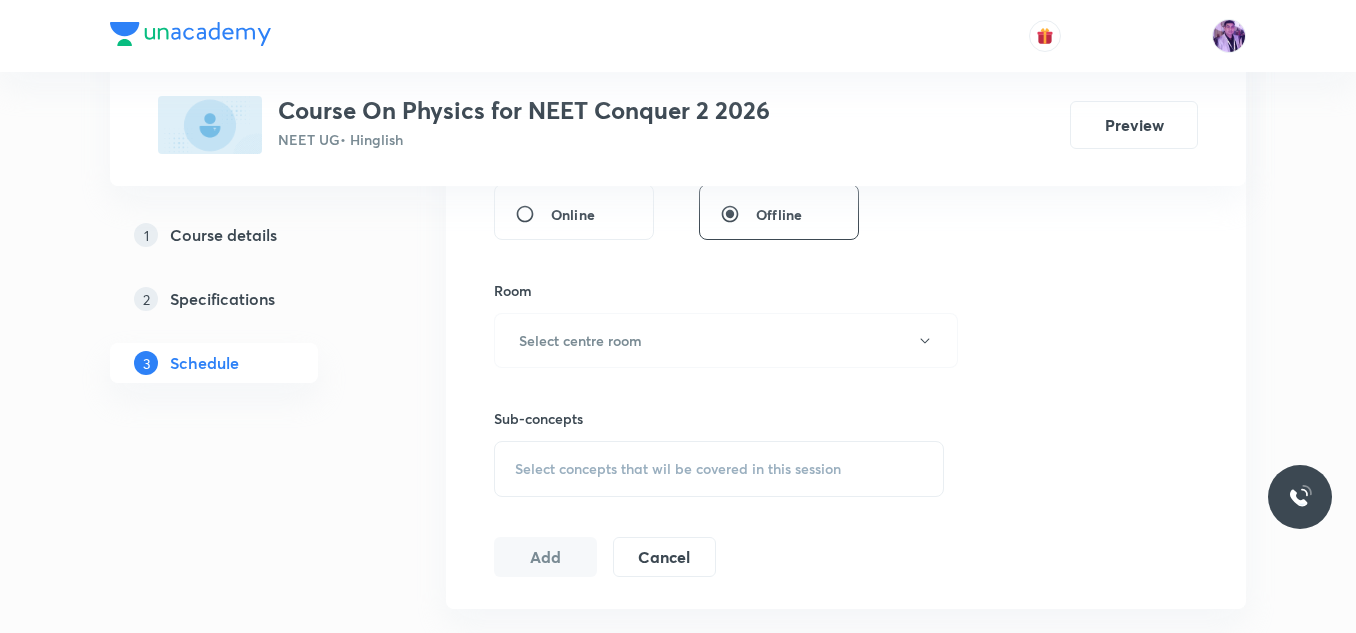 scroll, scrollTop: 818, scrollLeft: 0, axis: vertical 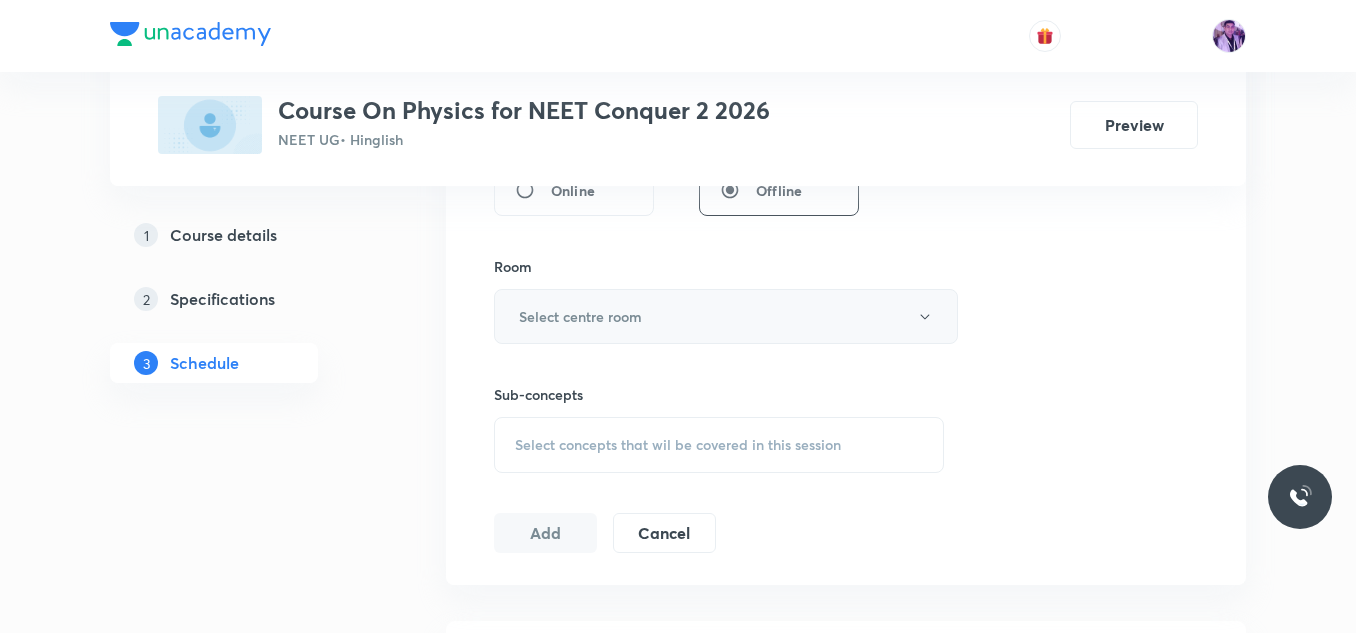 type on "80" 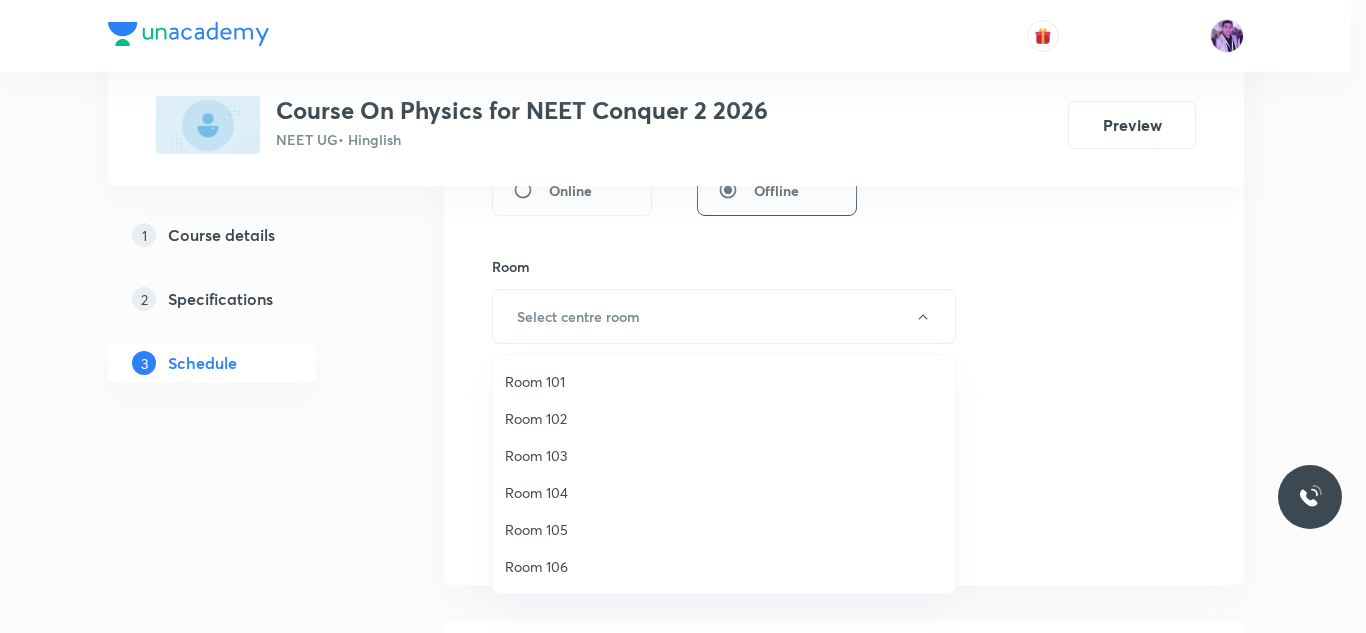 click at bounding box center (683, 316) 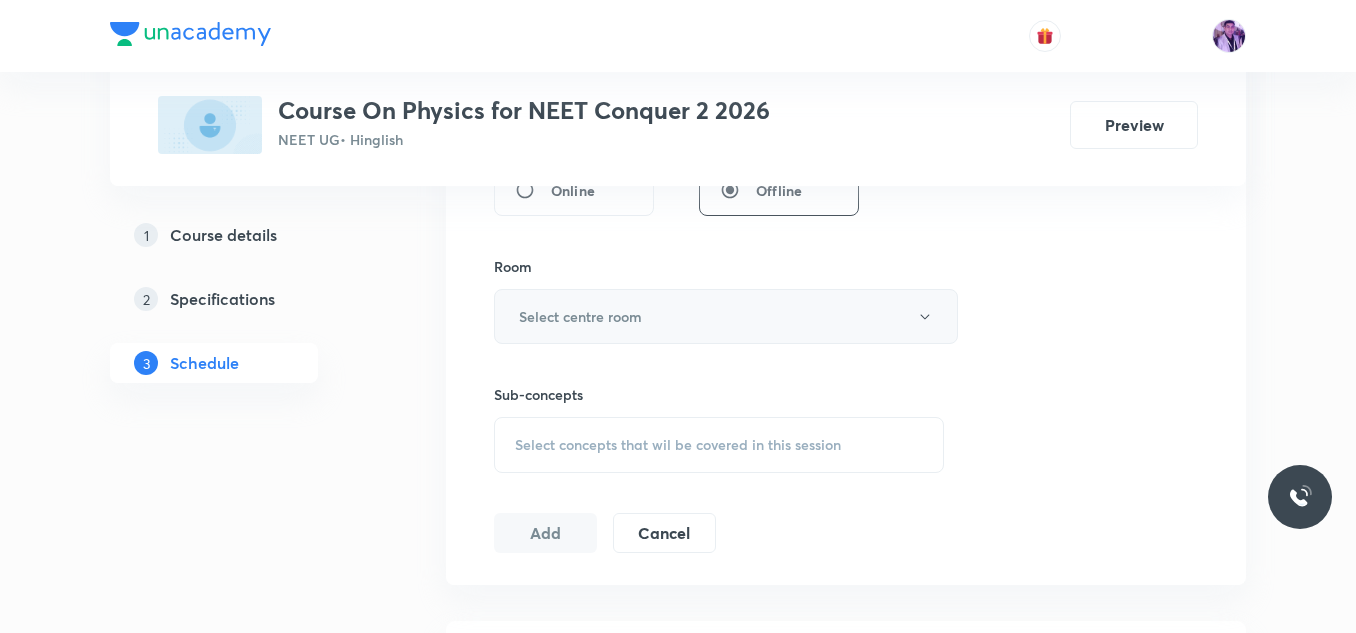 click on "Select centre room" at bounding box center (580, 316) 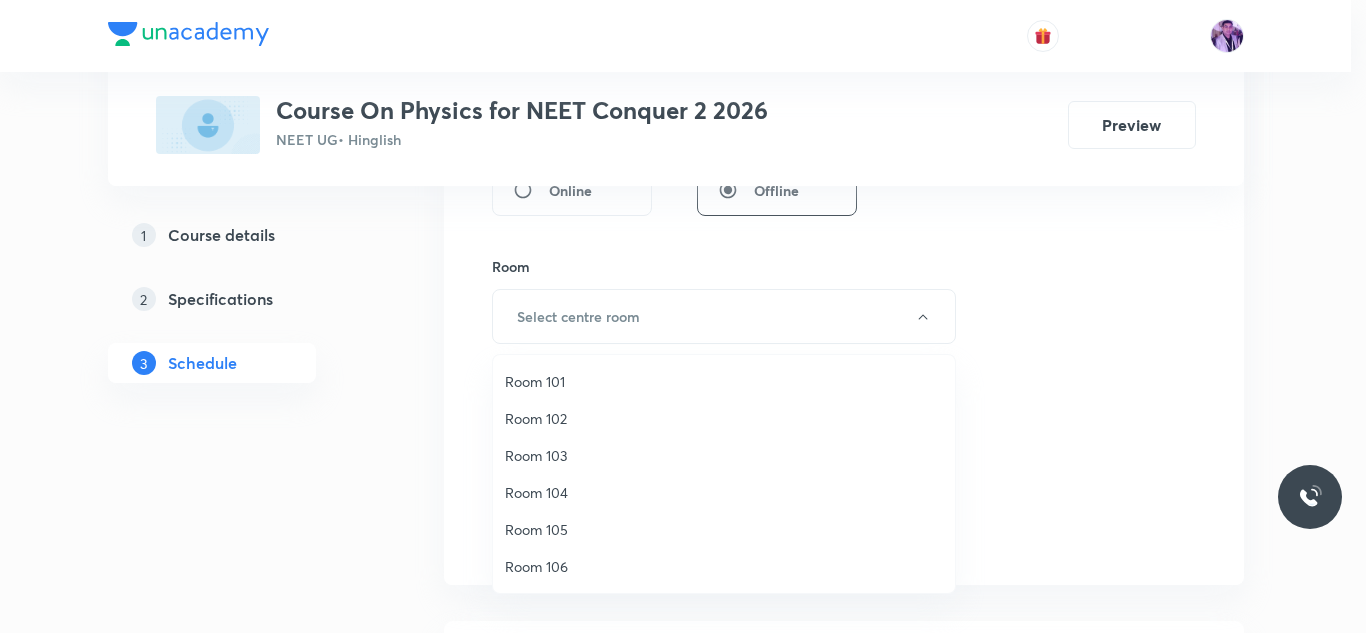 click on "Room 103" at bounding box center (724, 455) 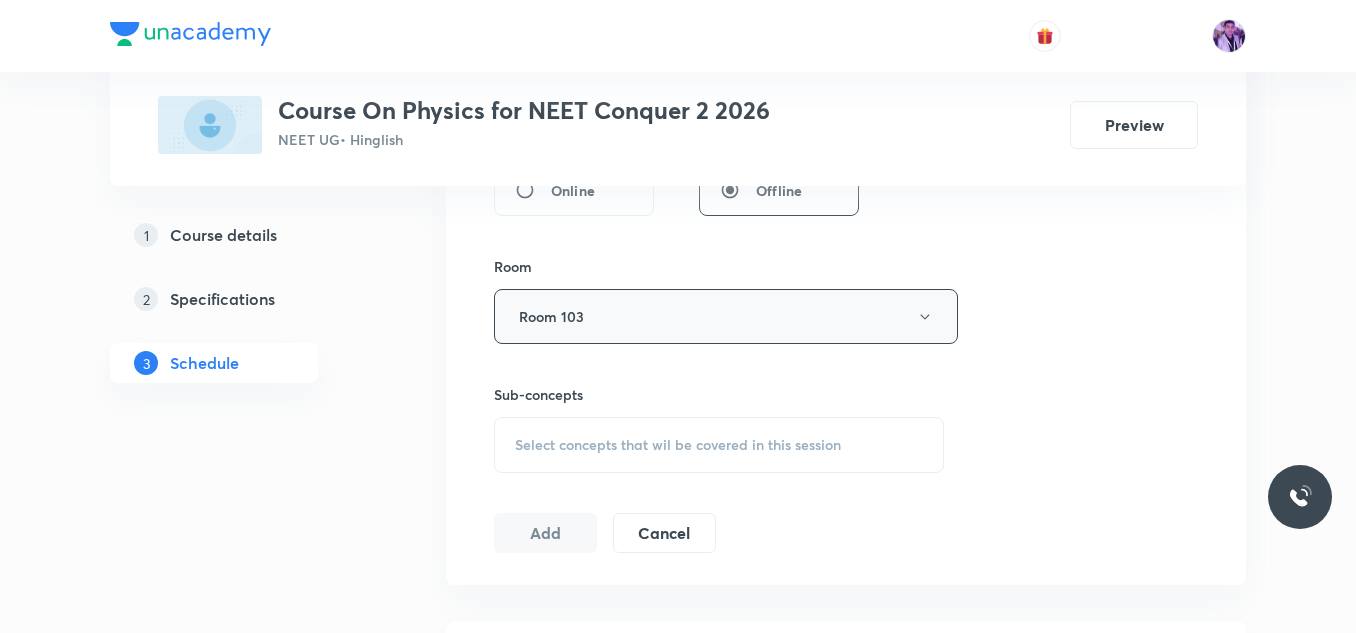 click on "Room 103" at bounding box center (726, 316) 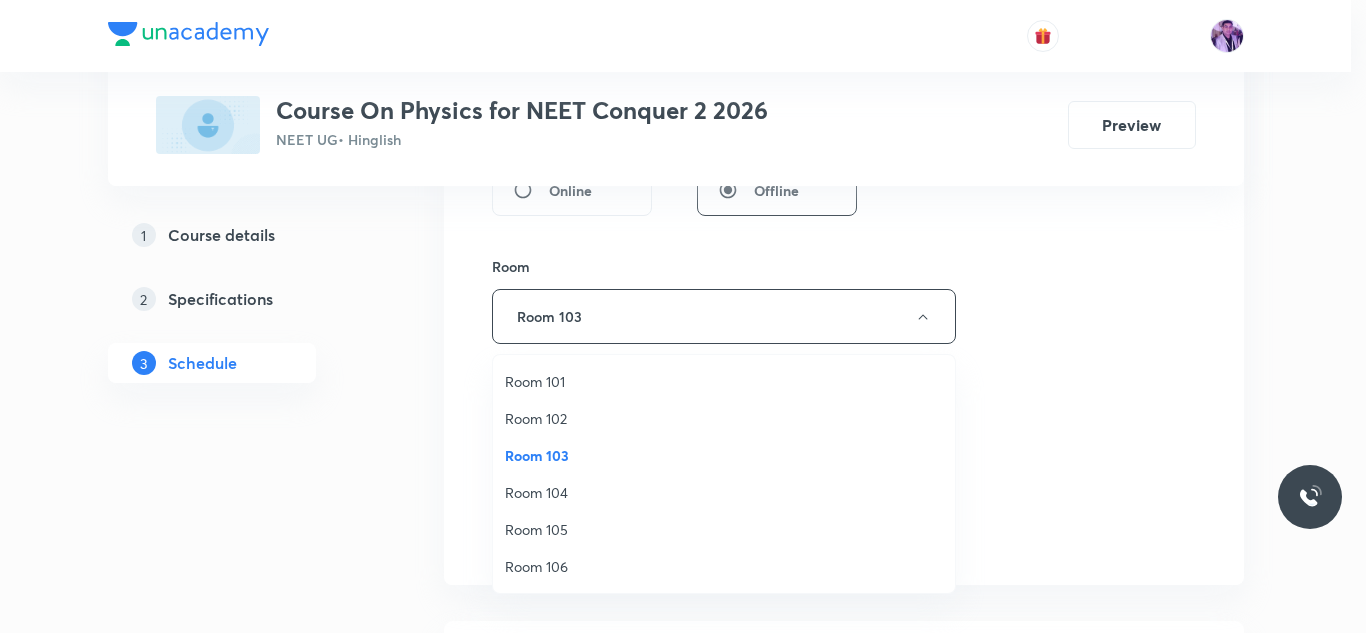 click on "Room 101" at bounding box center [724, 381] 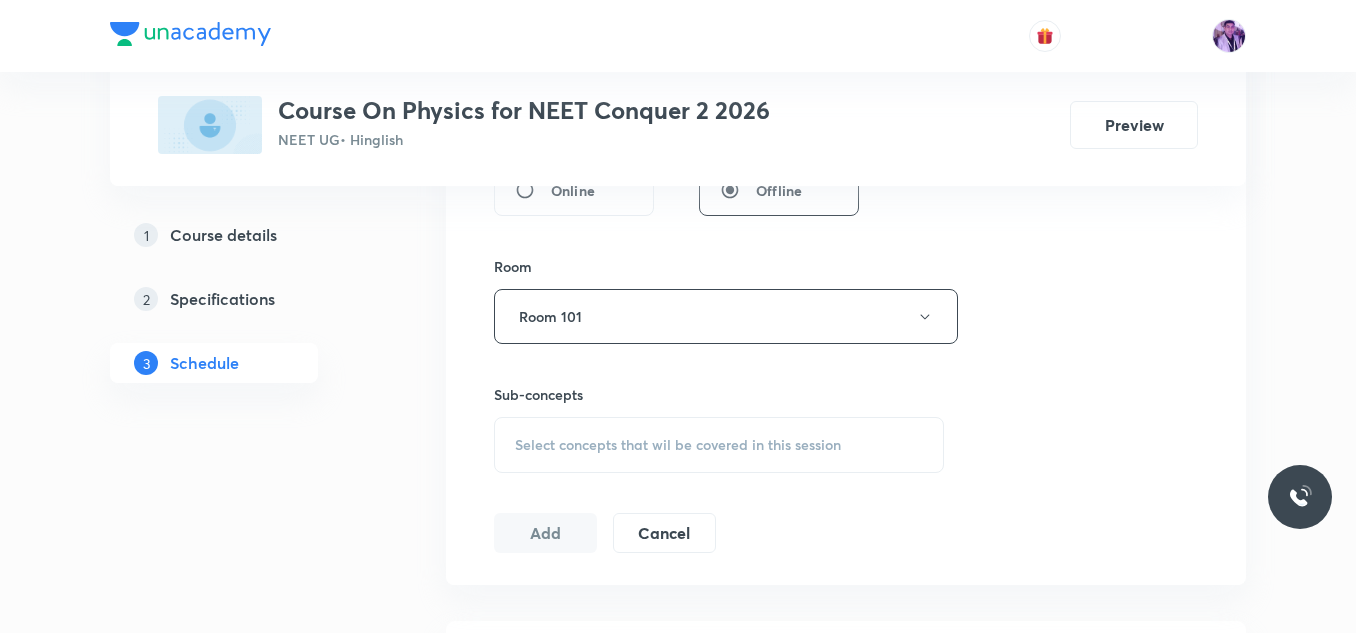 click on "Select concepts that wil be covered in this session" at bounding box center [678, 445] 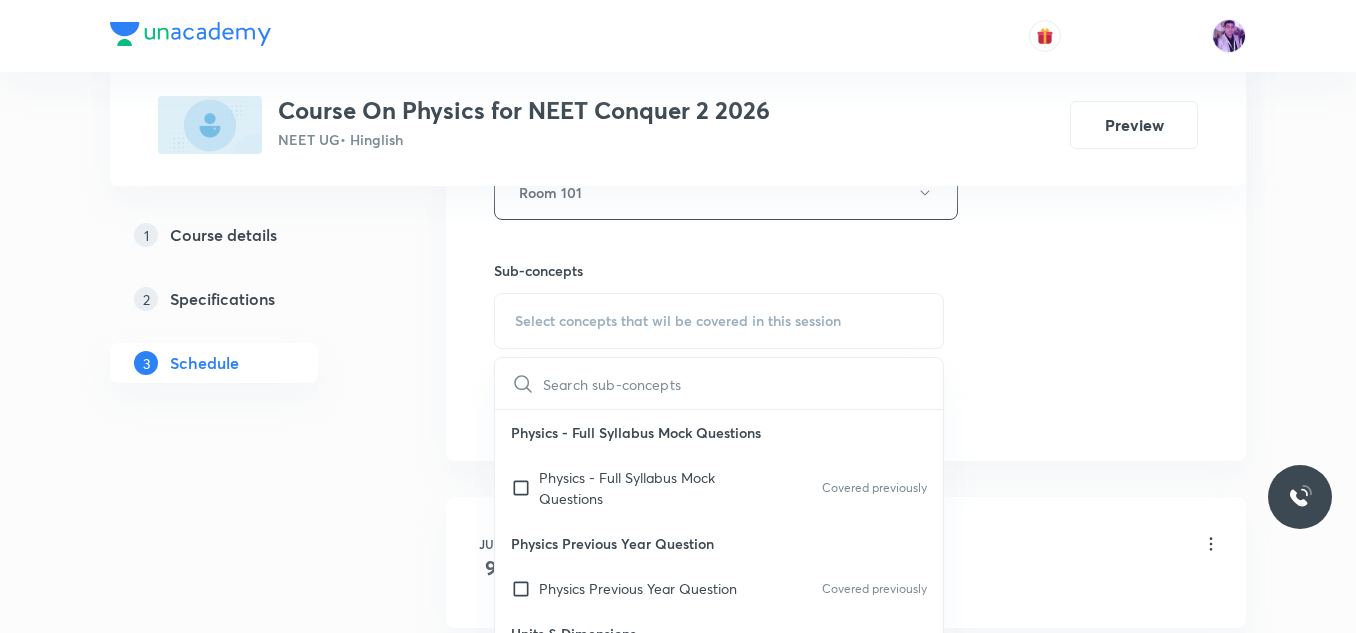 scroll, scrollTop: 954, scrollLeft: 0, axis: vertical 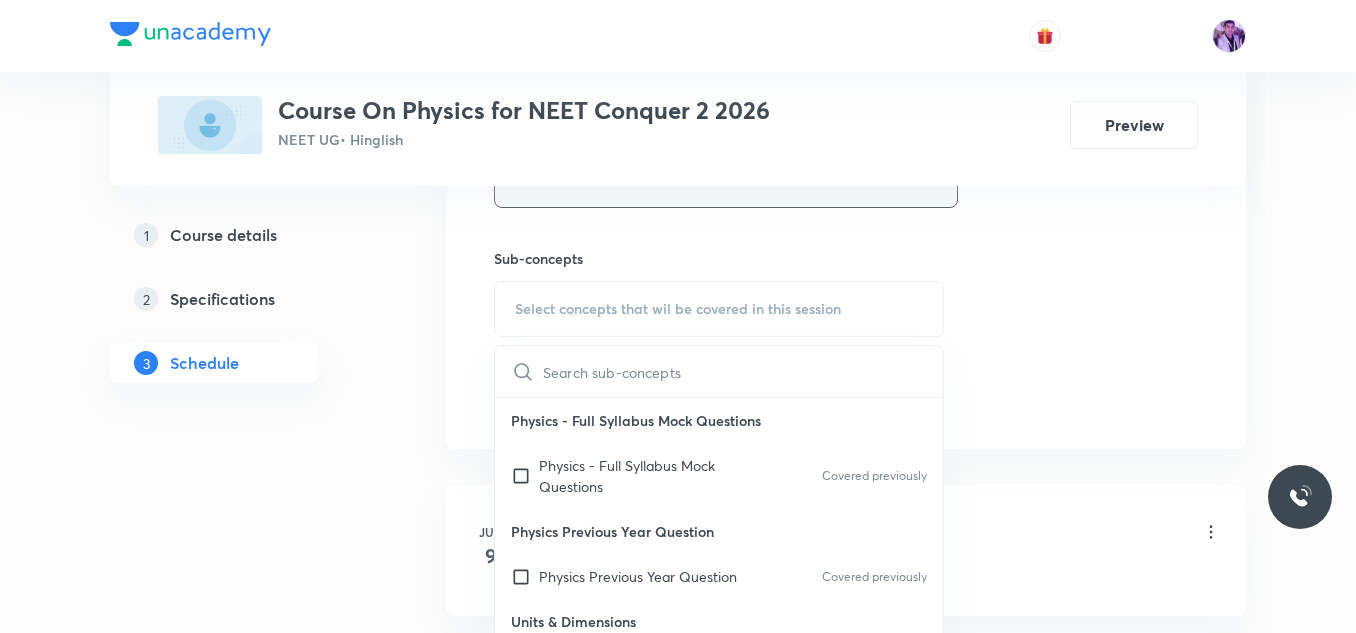 click on "Room 101" at bounding box center (726, 180) 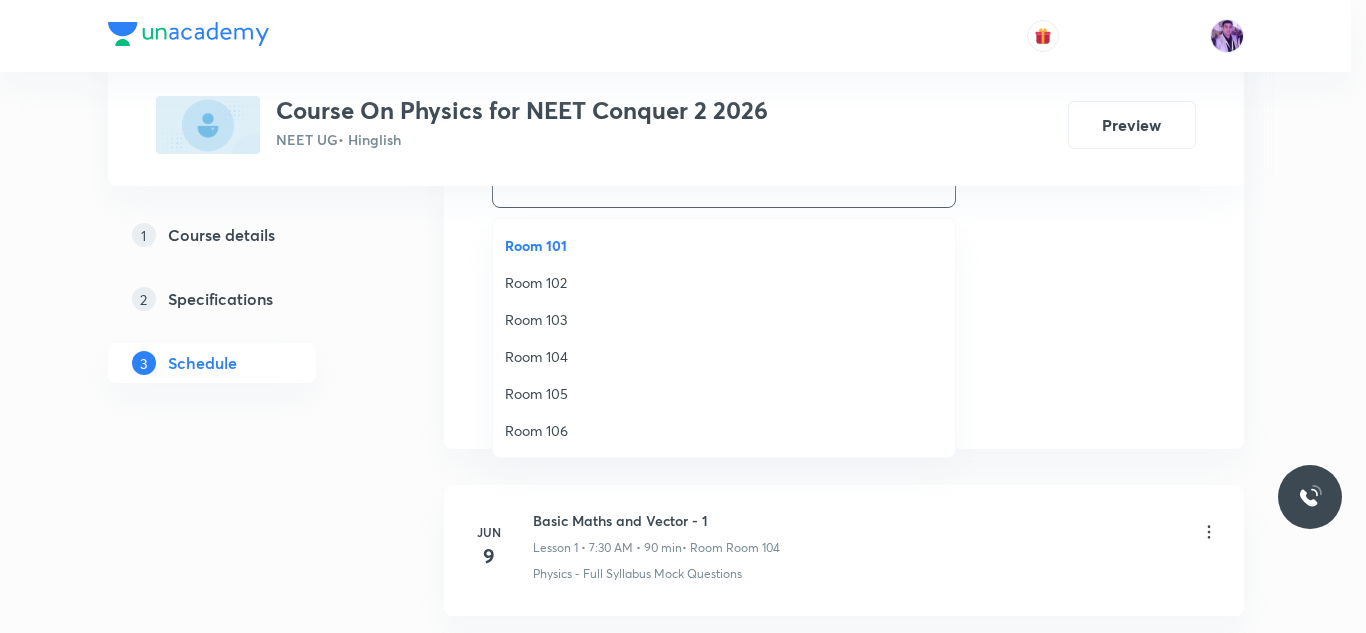 click on "Room 104" at bounding box center [724, 356] 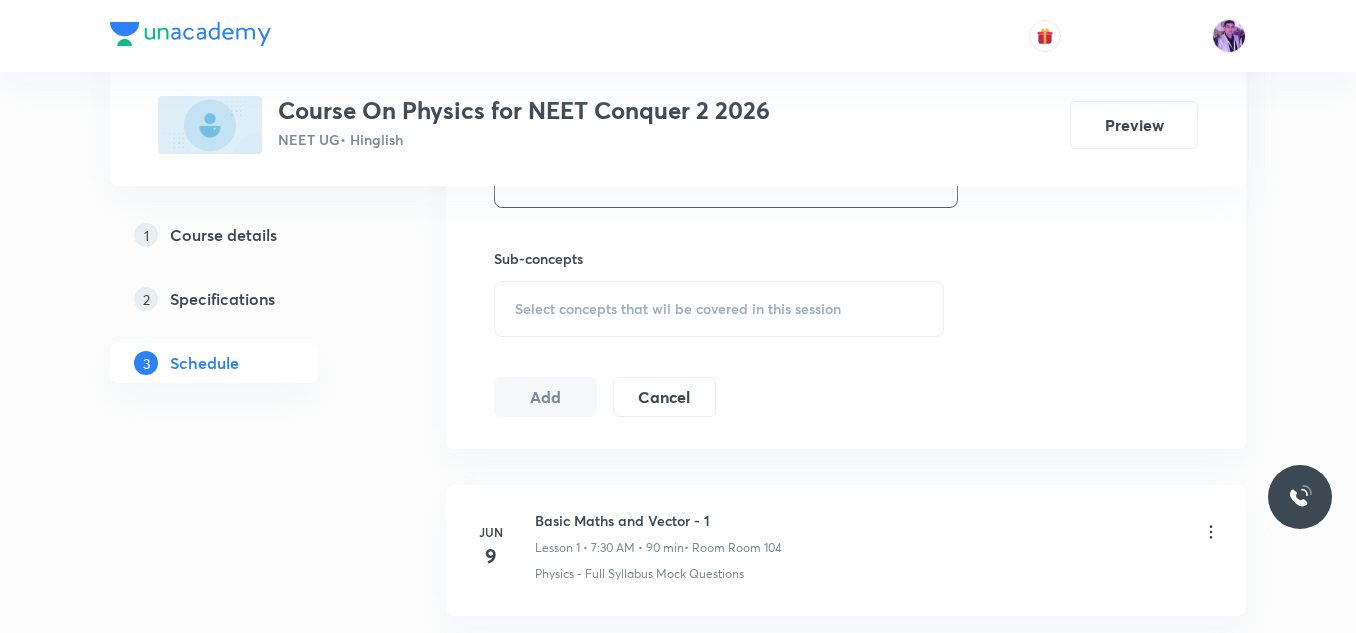 click on "Select concepts that wil be covered in this session" at bounding box center (678, 309) 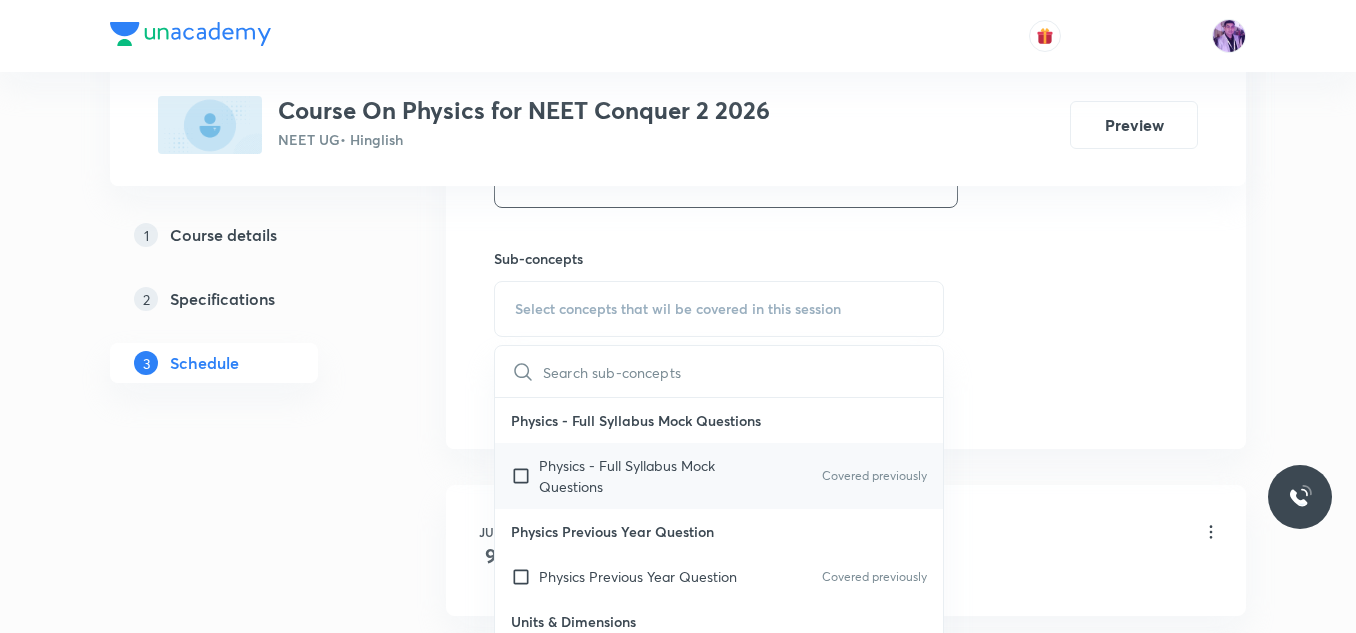 click on "Physics - Full Syllabus Mock Questions" at bounding box center [640, 476] 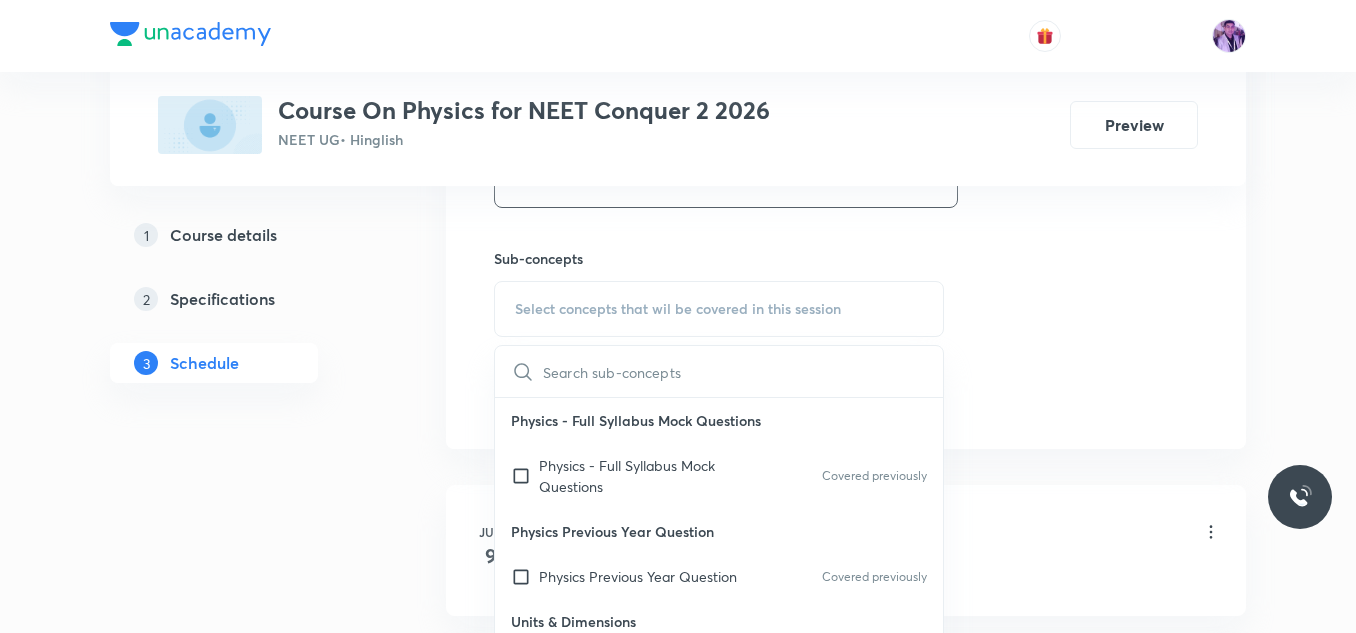 checkbox on "true" 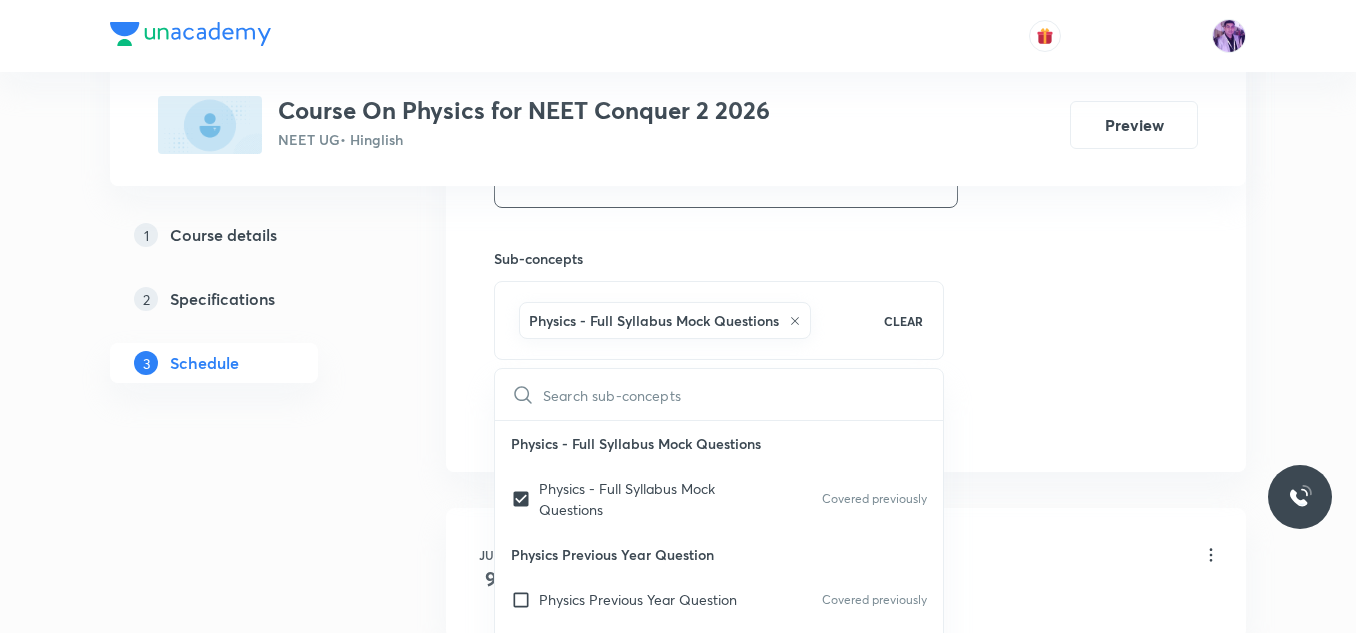 click on "Plus Courses Course On Physics for NEET Conquer 2 2026 NEET UG  • Hinglish Preview 1 Course details 2 Specifications 3 Schedule Schedule 36  classes Session  37 Live class Session title 19/99 Circular Motion - 2 ​ Schedule for [MONTH] [DAY], [YEAR], [TIME] ​   Duration (in minutes) [DURATION] ​   Session type Online Offline Room Room 104 Sub-concepts Physics - Full Syllabus Mock Questions CLEAR ​ Physics - Full Syllabus Mock Questions Physics - Full Syllabus Mock Questions Covered previously Physics Previous Year Question Physics Previous Year Question Covered previously Units & Dimensions Physical quantity Covered previously Applications of Dimensional Analysis Covered previously Significant Figures Units of Physical Quantities System of Units Dimensions of Some Mathematical Functions Unit and Dimension Product of Two Vectors Subtraction of Vectors Cross Product Least Count Analysis Errors of Measurement Vernier Callipers Screw Gauge Zero Error Basic Mathematics Elementary Algebra Elementary Trigonometry Functions 9" at bounding box center [678, 2687] 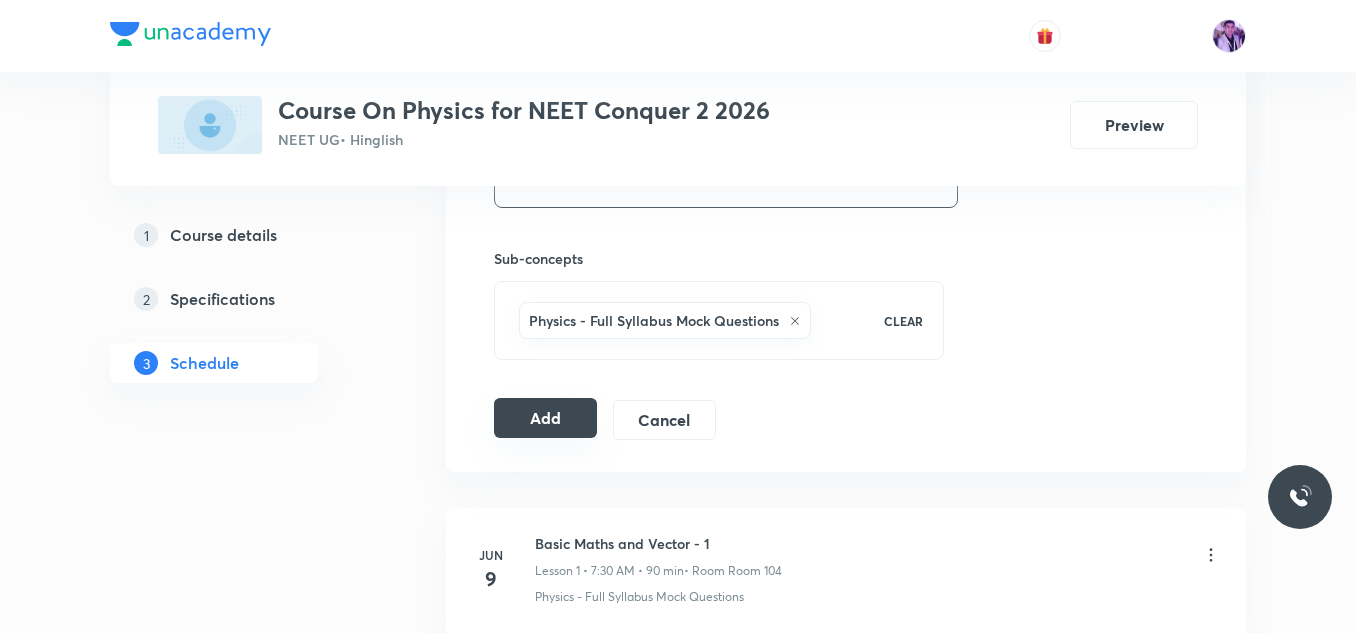 click on "Add" at bounding box center [545, 418] 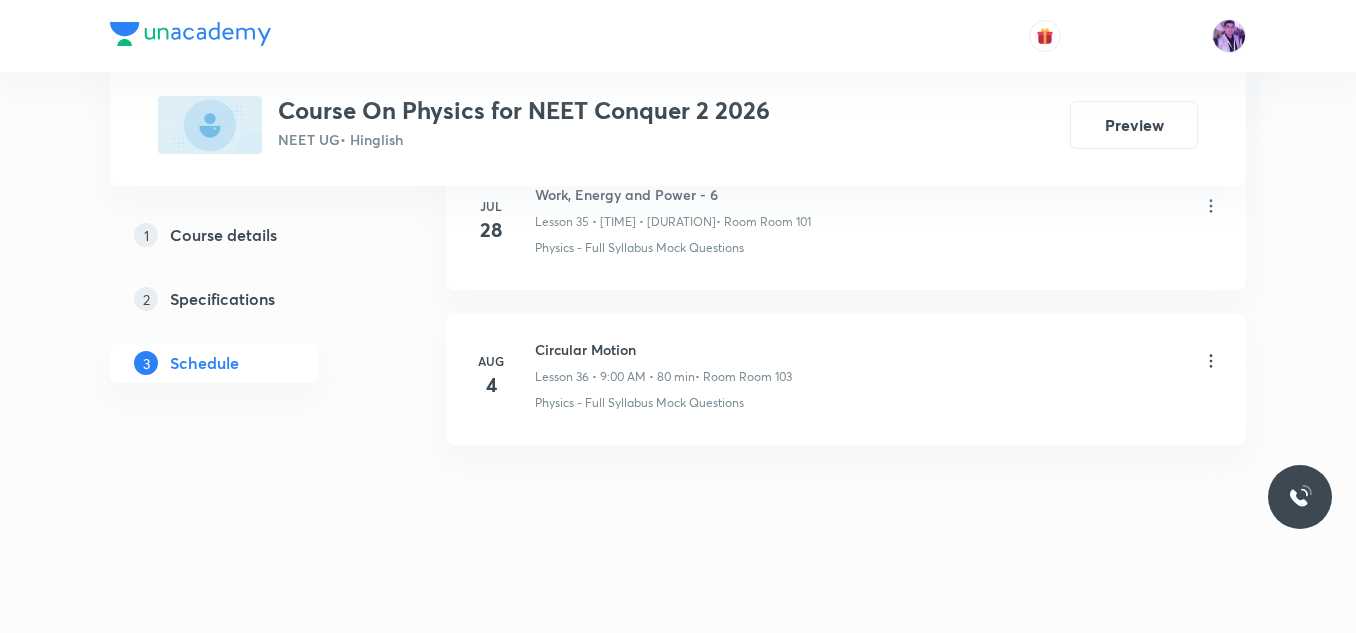 scroll, scrollTop: 5631, scrollLeft: 0, axis: vertical 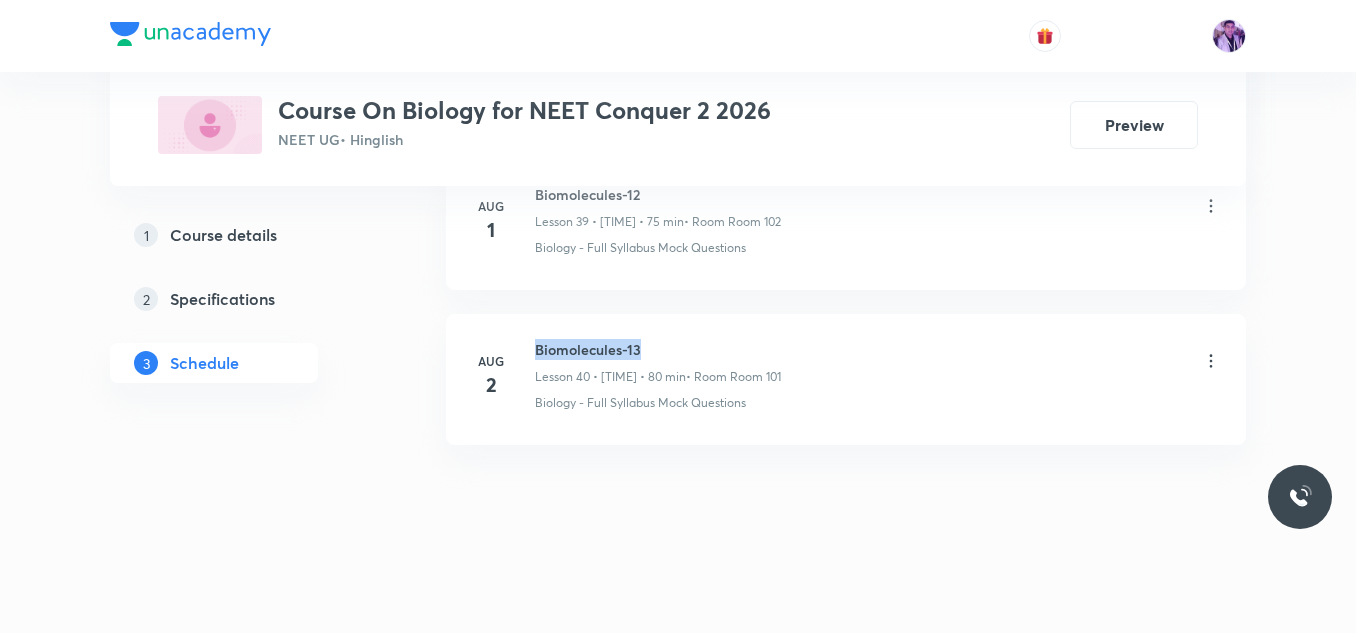drag, startPoint x: 539, startPoint y: 350, endPoint x: 667, endPoint y: 343, distance: 128.19127 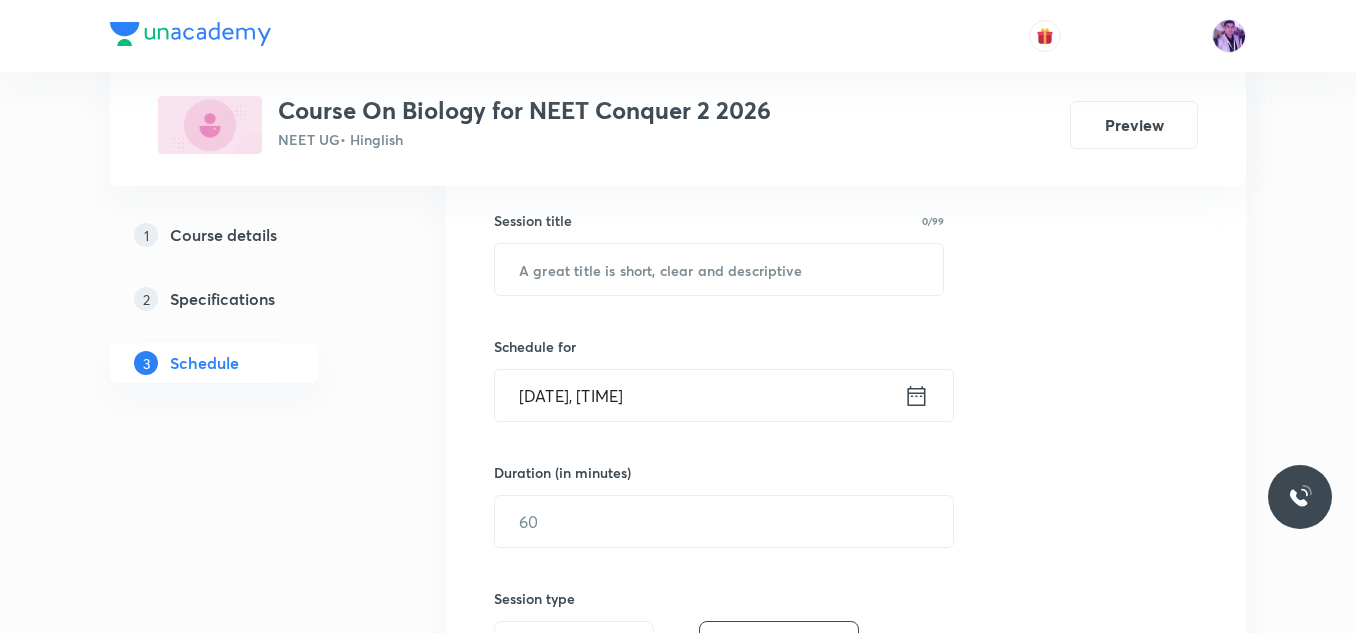 scroll, scrollTop: 406, scrollLeft: 0, axis: vertical 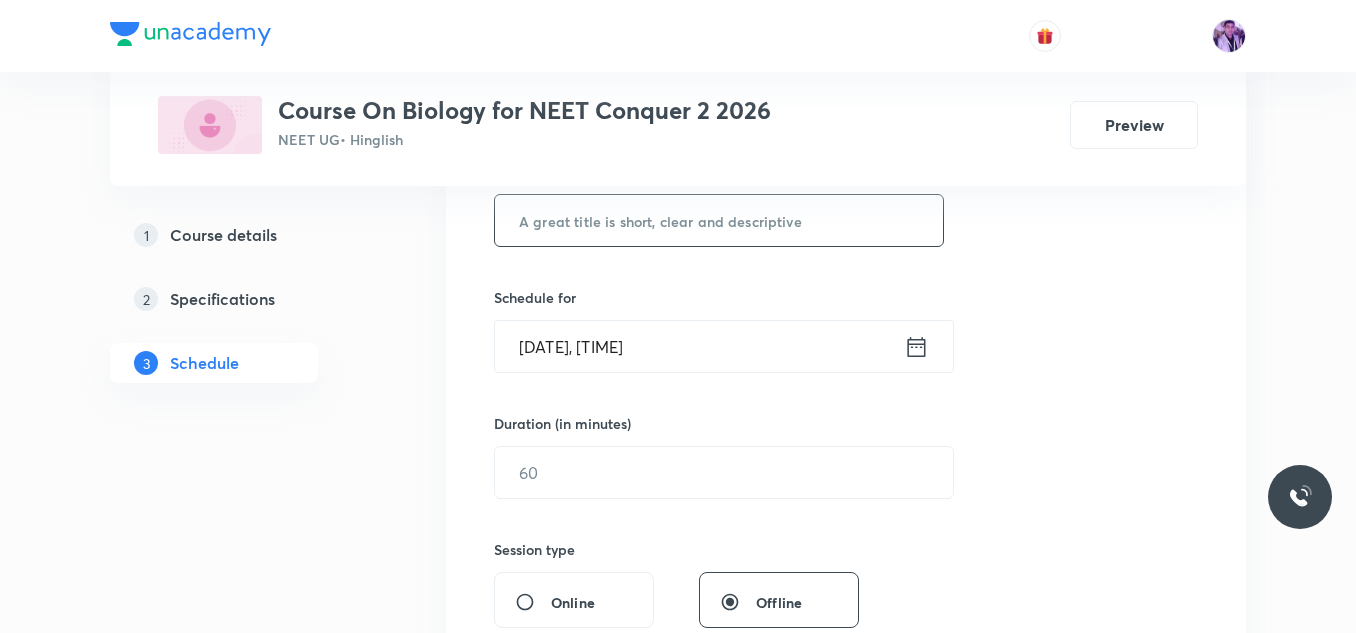 click at bounding box center [719, 220] 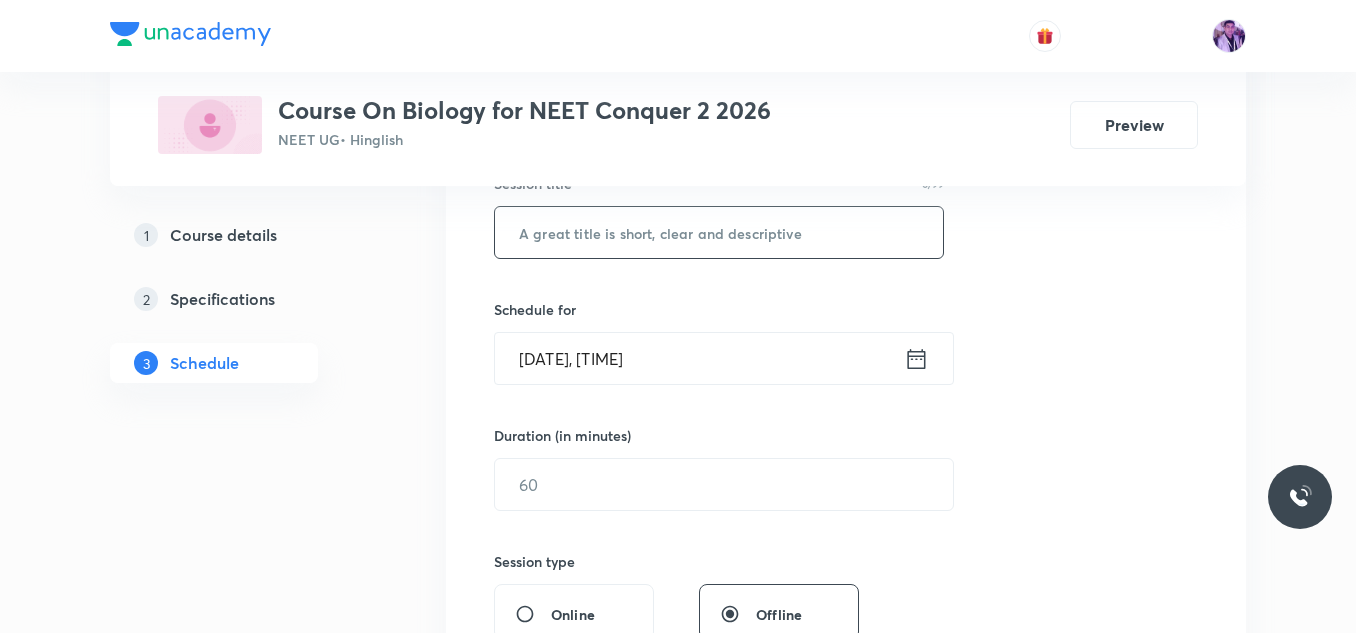 scroll, scrollTop: 407, scrollLeft: 0, axis: vertical 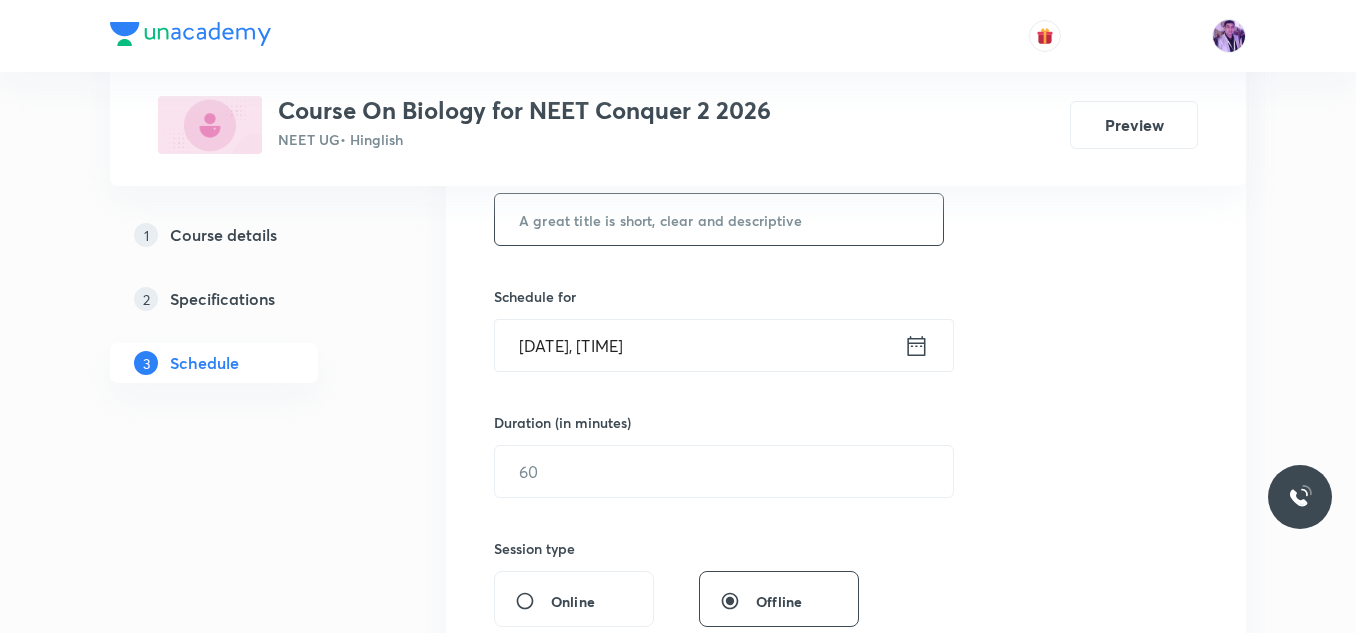 click at bounding box center [719, 219] 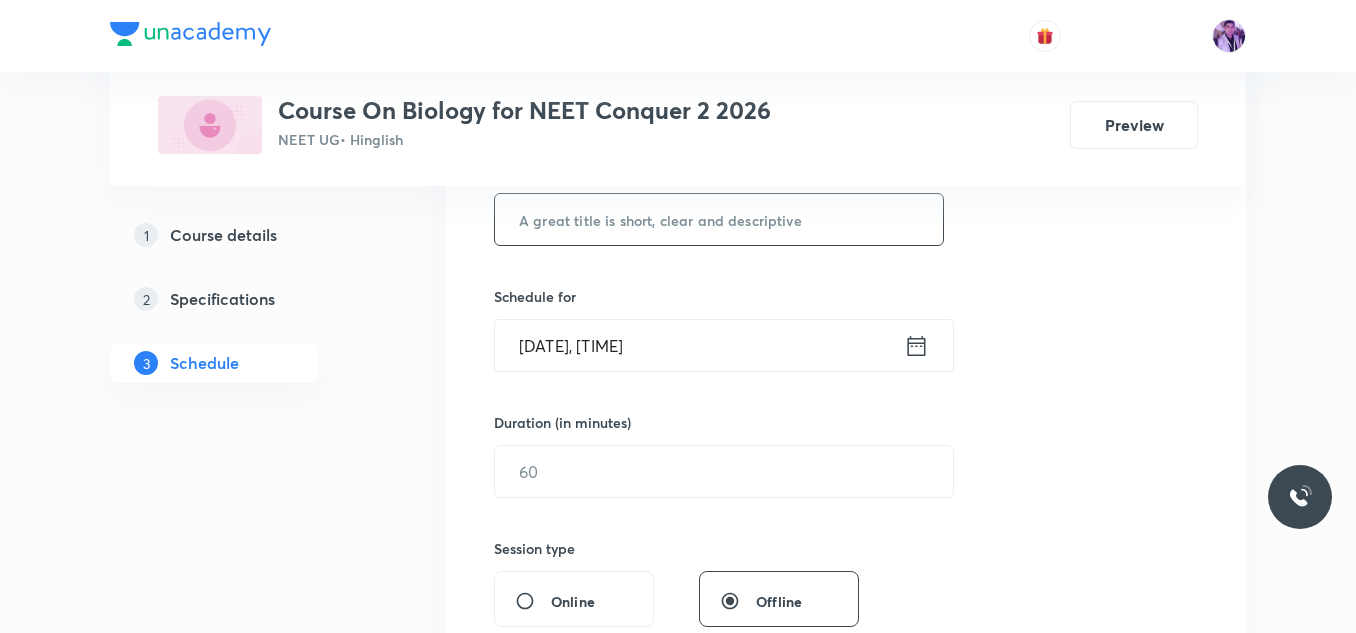 type on "b" 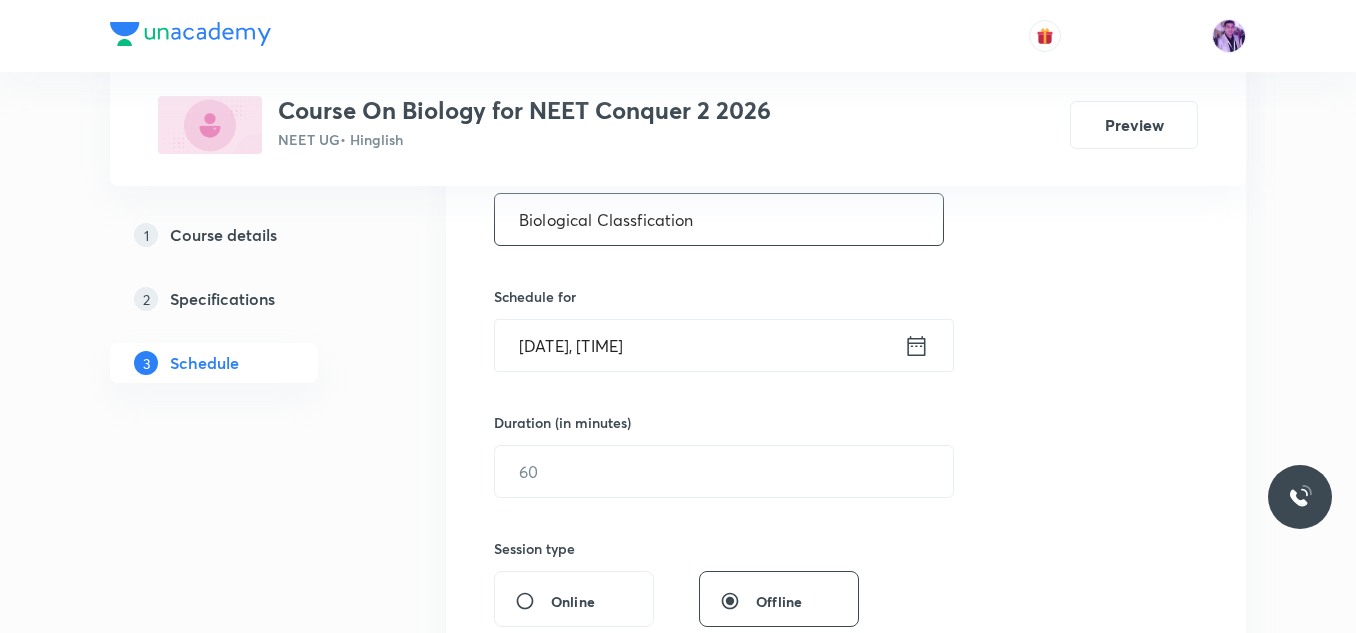 type on "Biological Classfication" 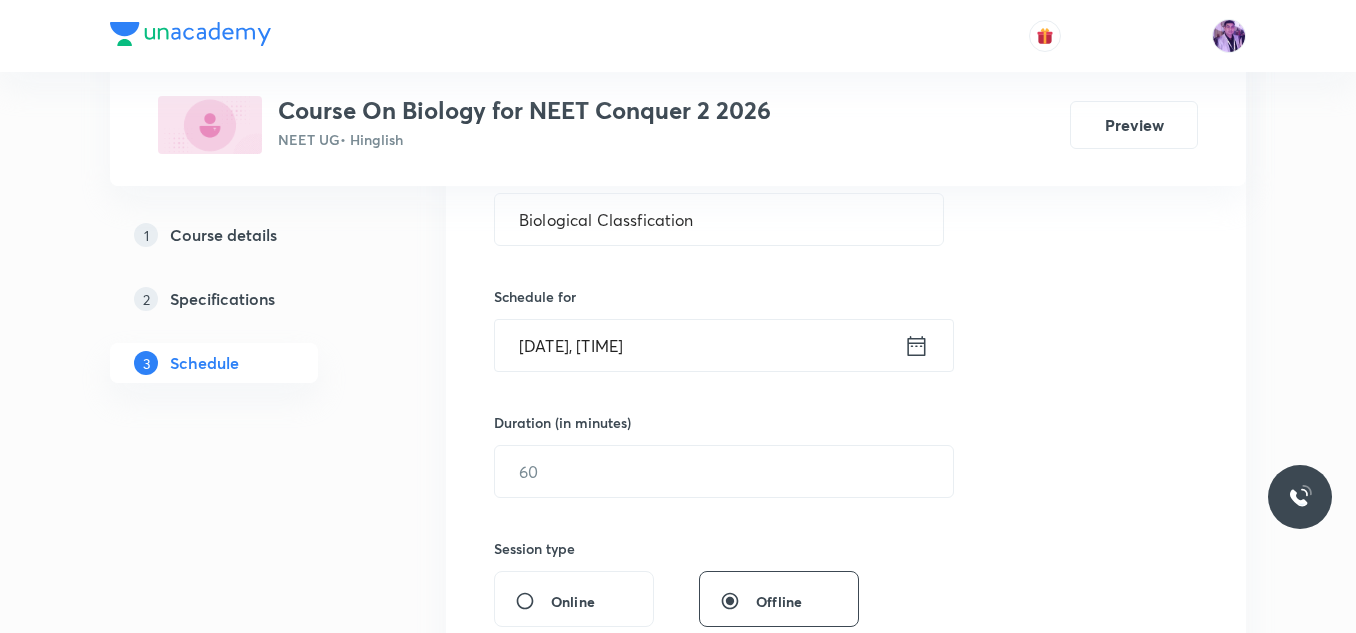 click on "[DATE], [TIME]" at bounding box center [699, 345] 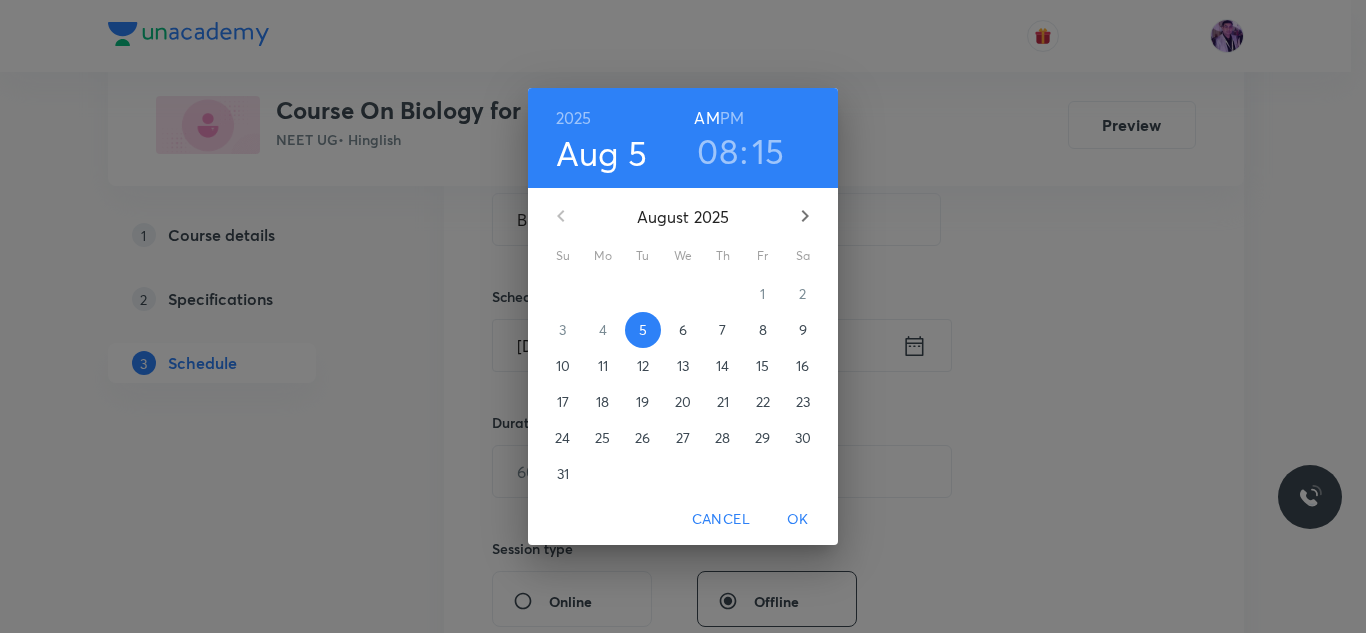 click on "08" at bounding box center [717, 151] 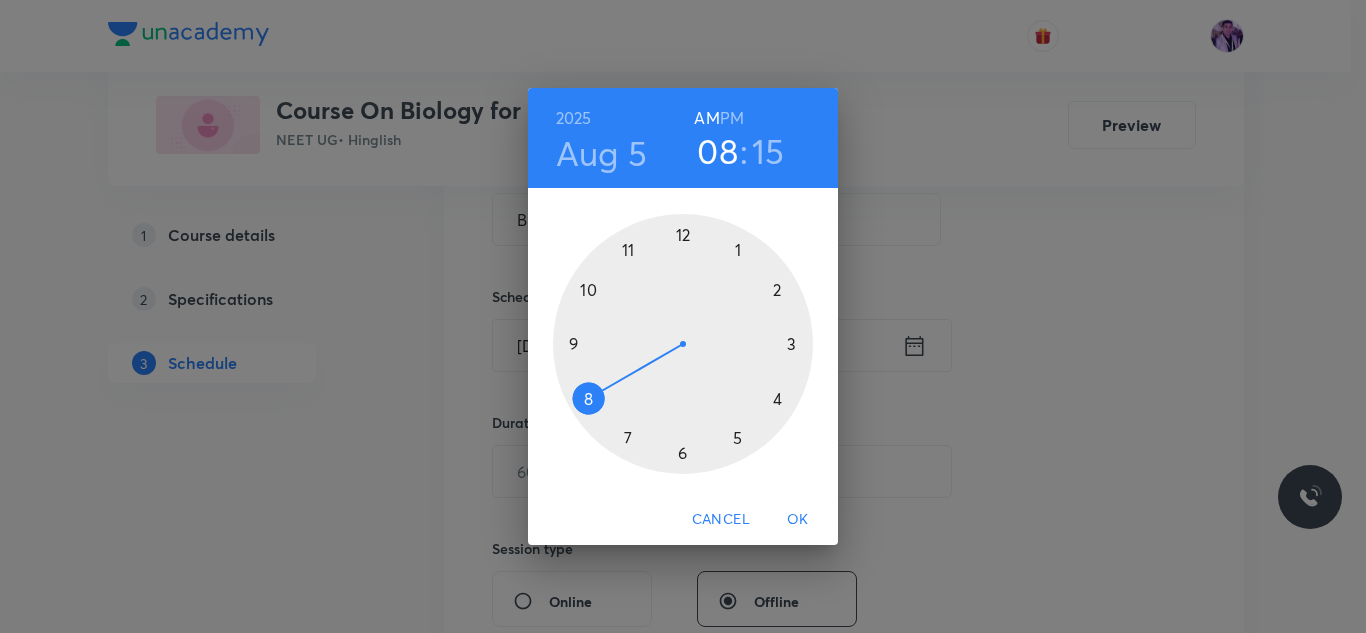 click at bounding box center [683, 344] 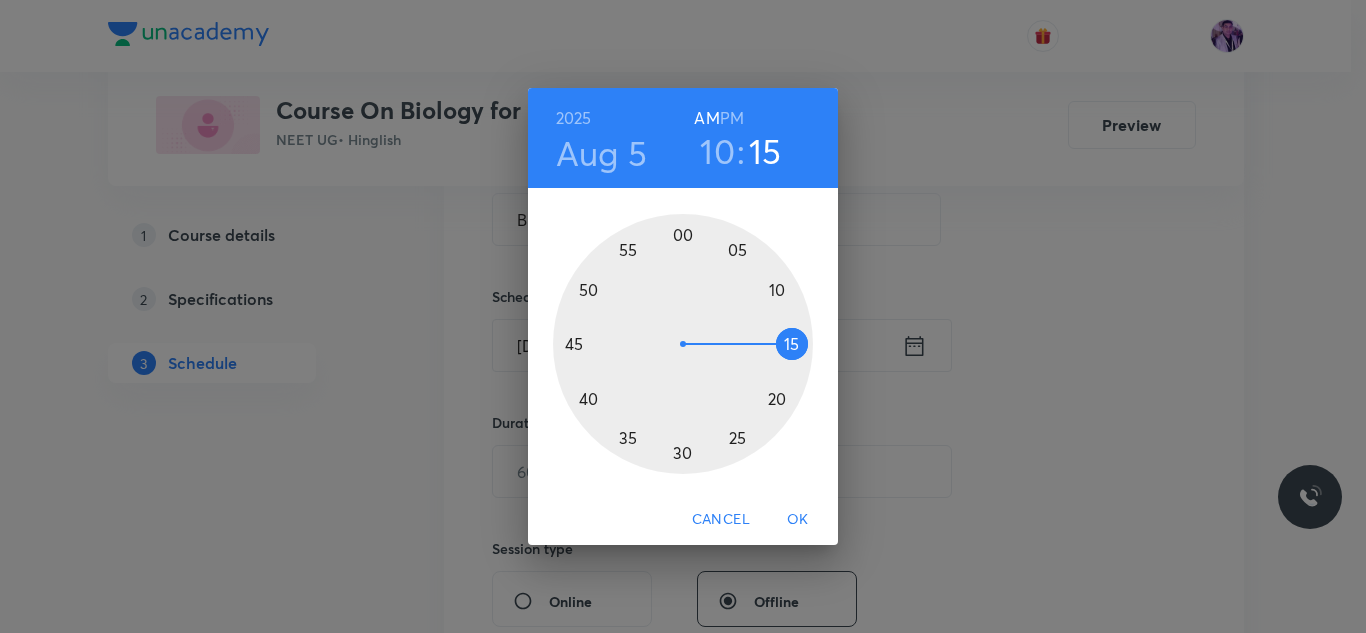 click at bounding box center (683, 344) 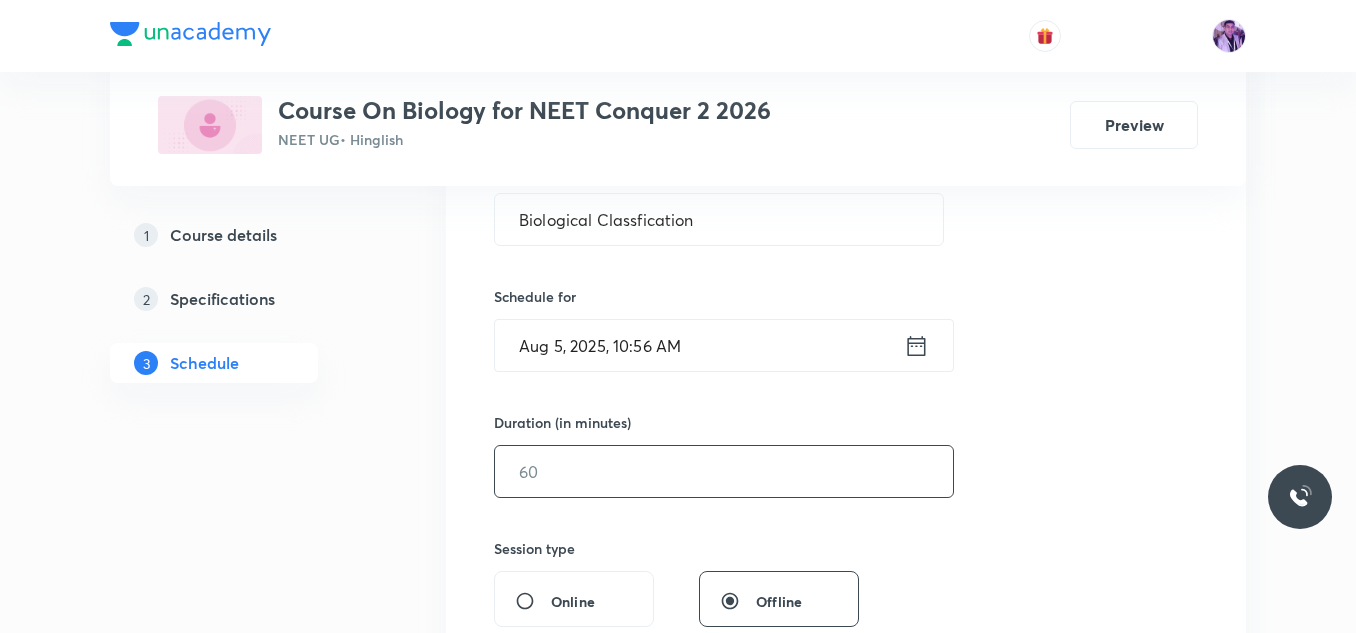 click at bounding box center (724, 471) 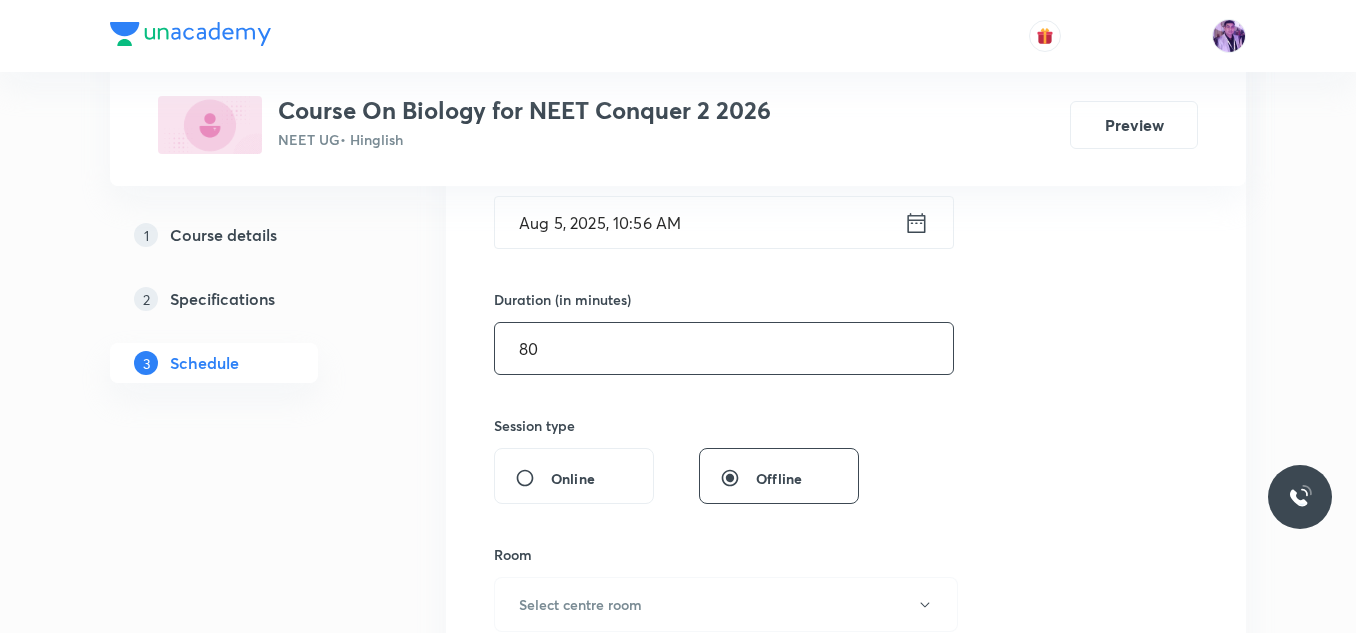 scroll, scrollTop: 542, scrollLeft: 0, axis: vertical 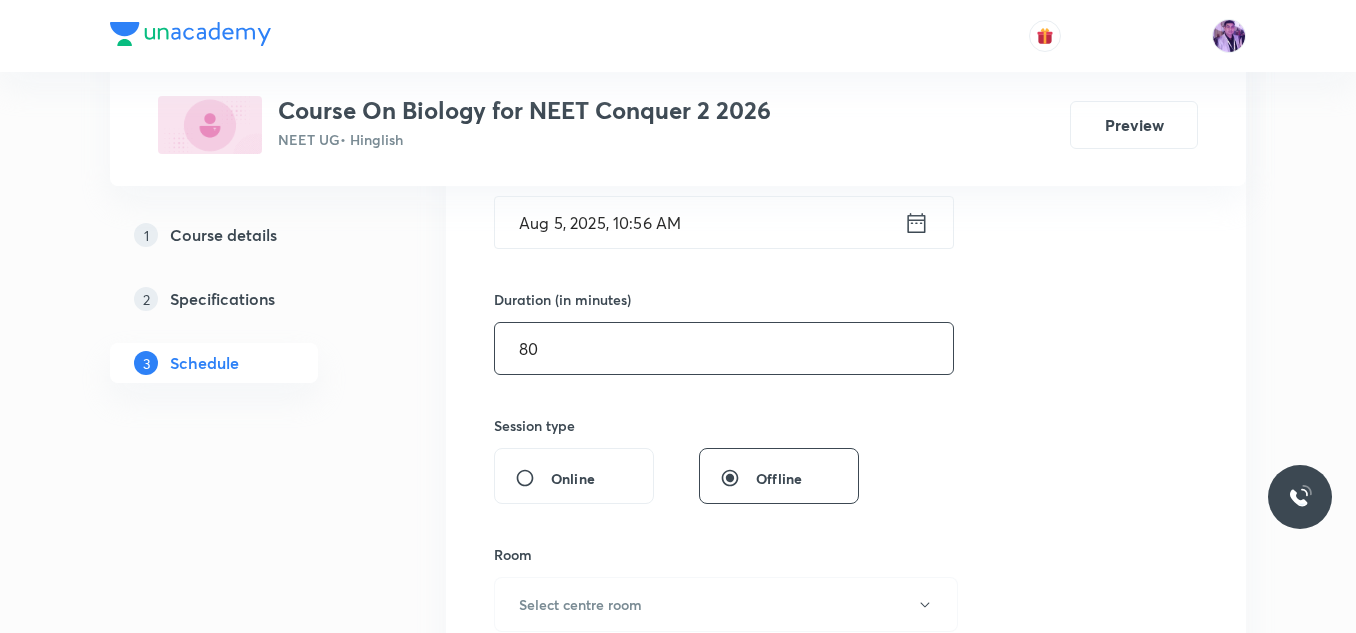 type on "80" 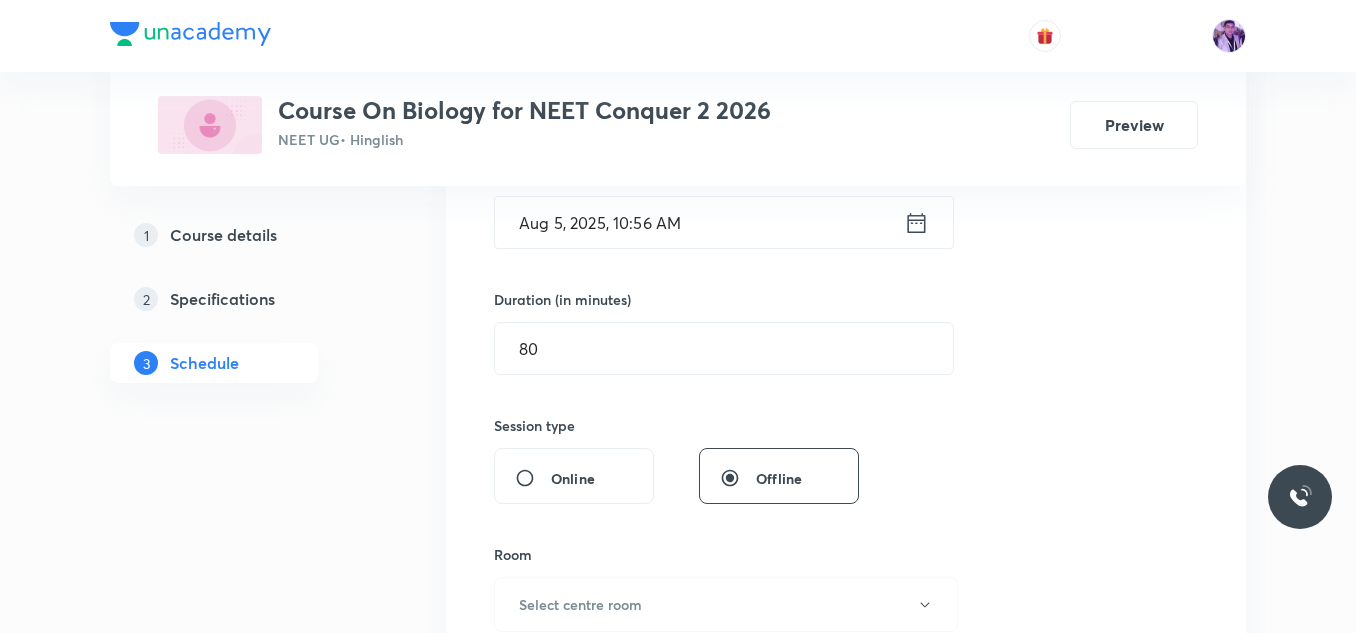 click on "Aug 5, 2025, 10:56 AM" at bounding box center (699, 222) 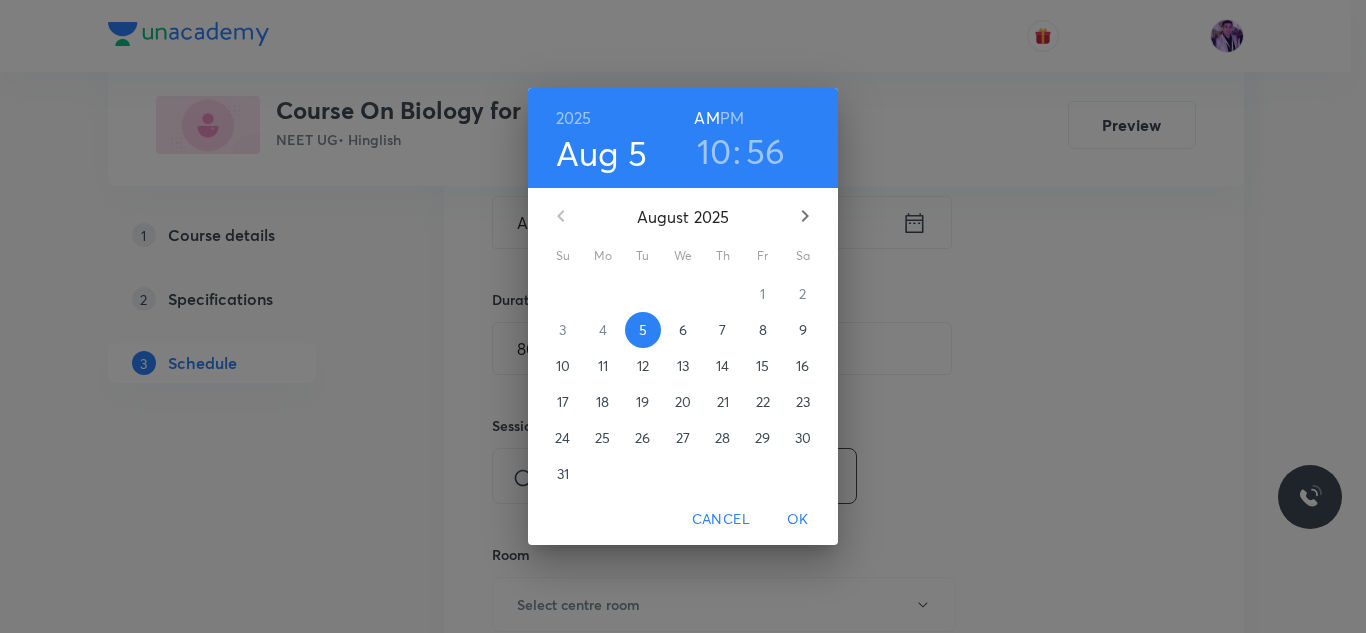 click on "56" at bounding box center [766, 151] 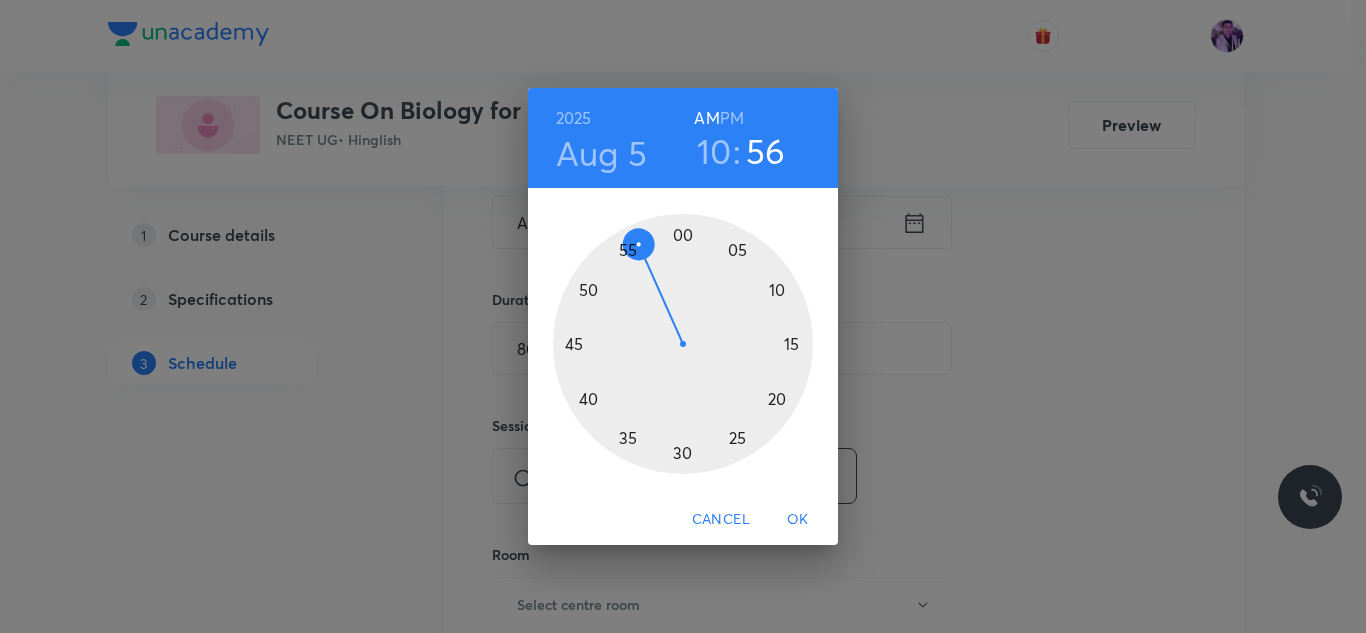 click at bounding box center [683, 344] 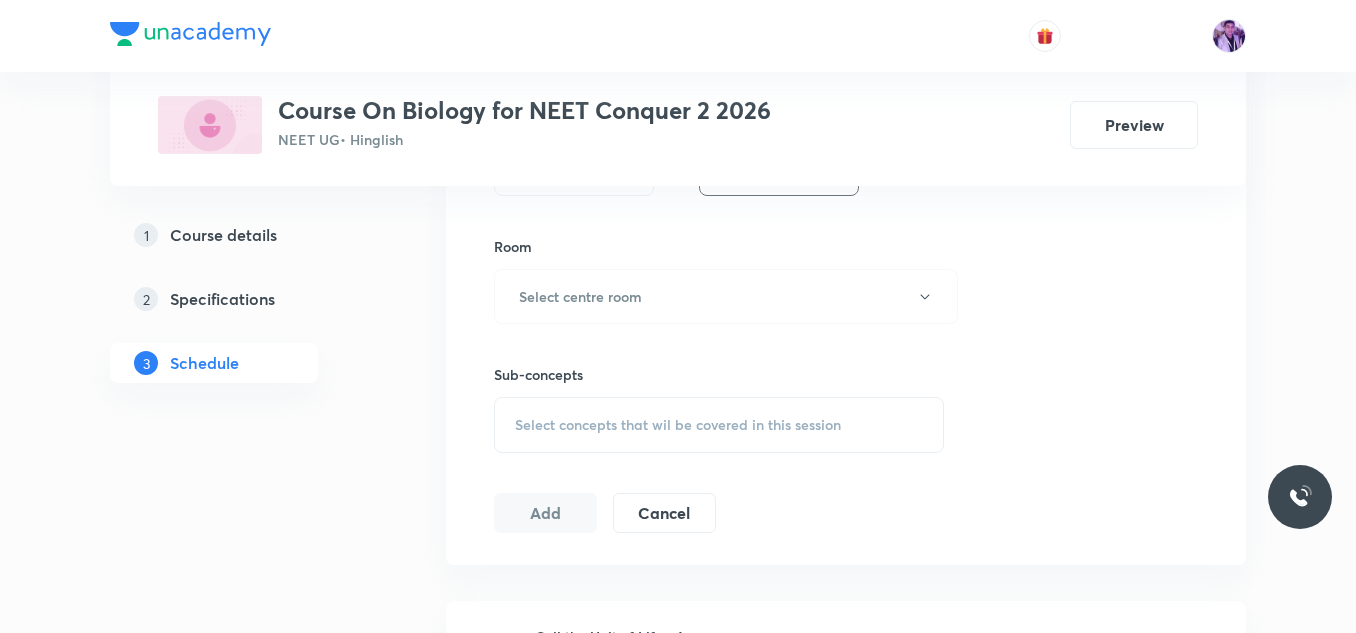 scroll, scrollTop: 875, scrollLeft: 0, axis: vertical 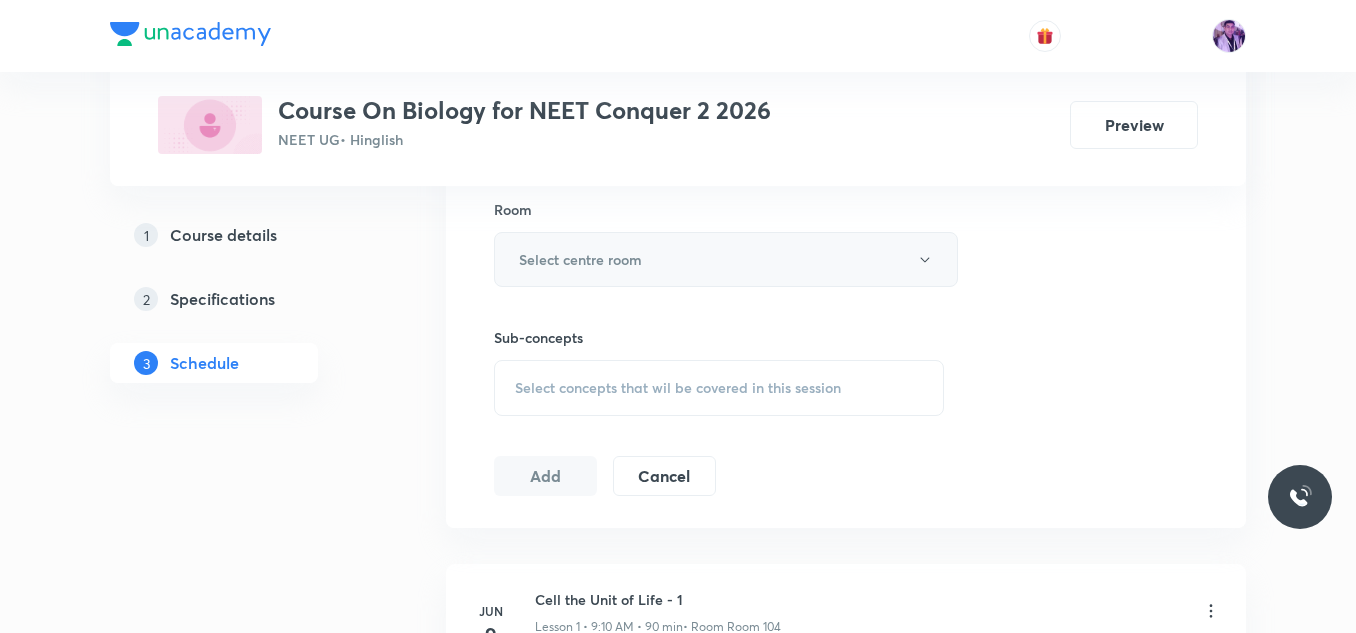 click on "Select centre room" at bounding box center [726, 259] 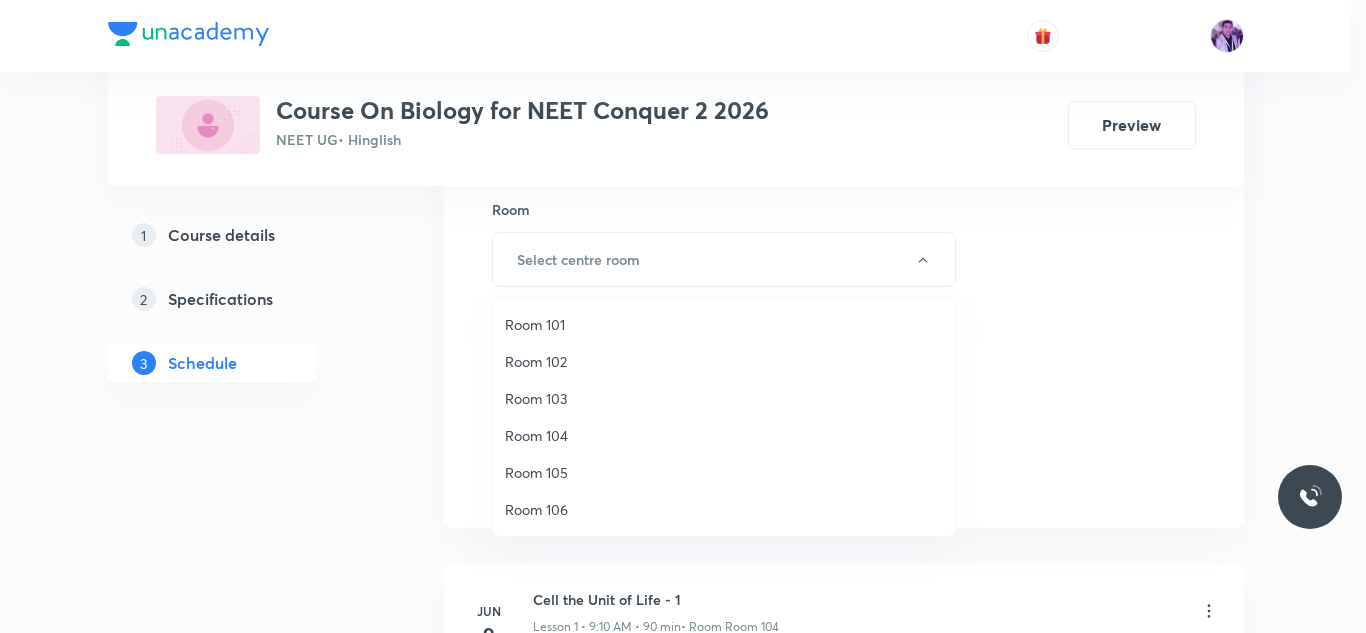 click on "Room 104" at bounding box center (724, 435) 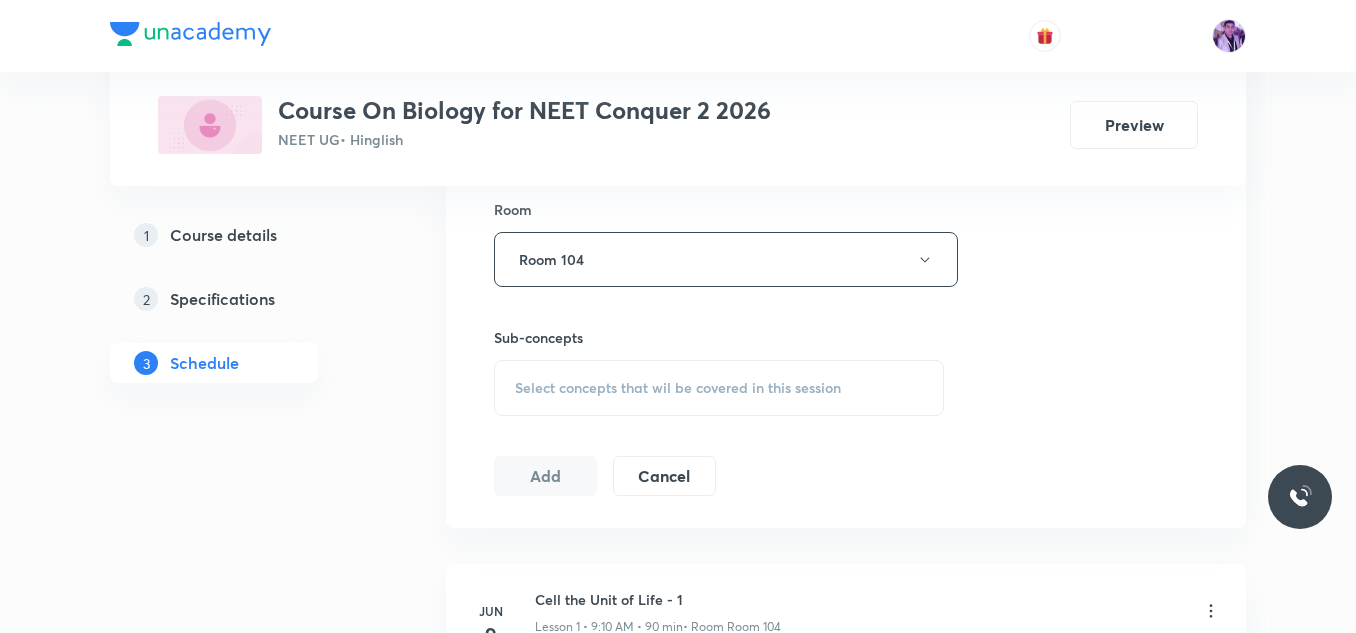 click on "Select concepts that wil be covered in this session" at bounding box center (719, 388) 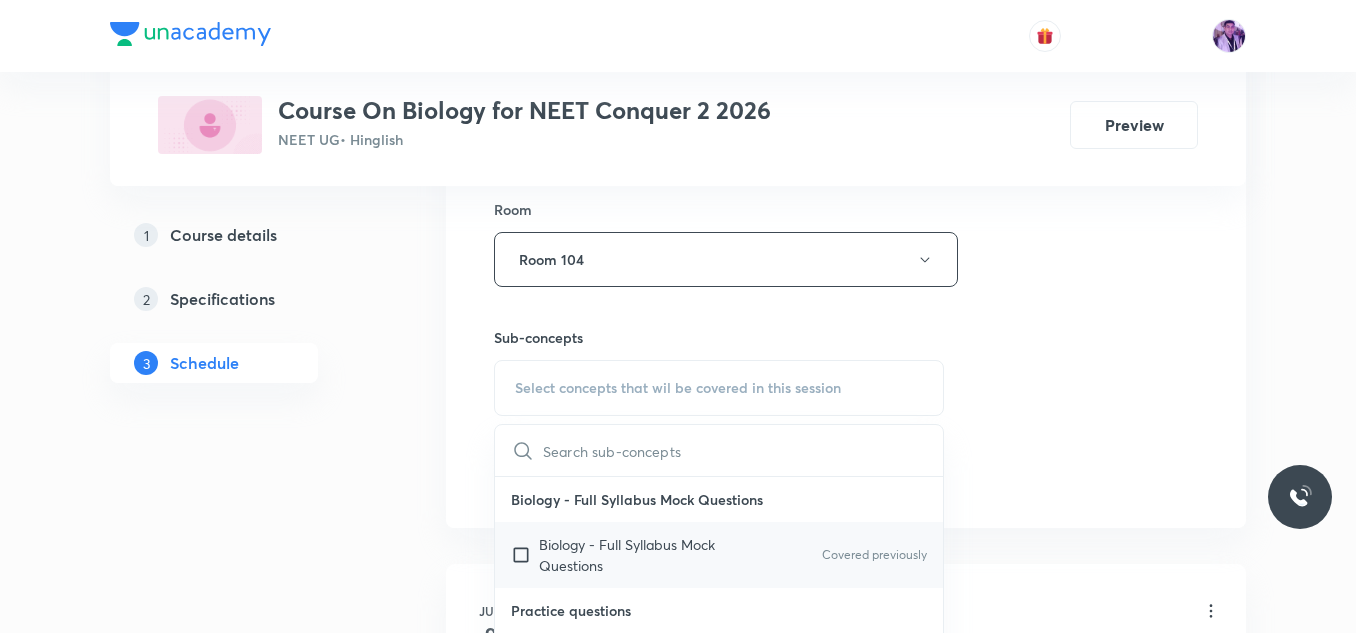 click on "Biology - Full Syllabus Mock Questions" at bounding box center (640, 555) 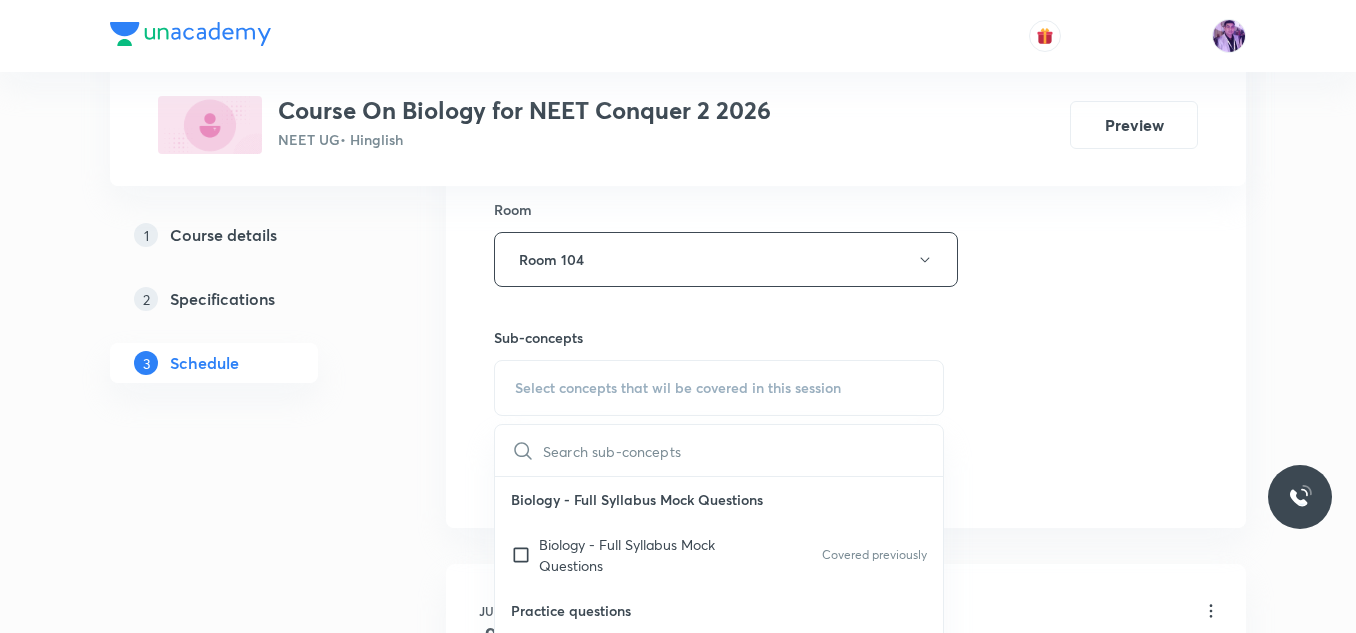 checkbox on "true" 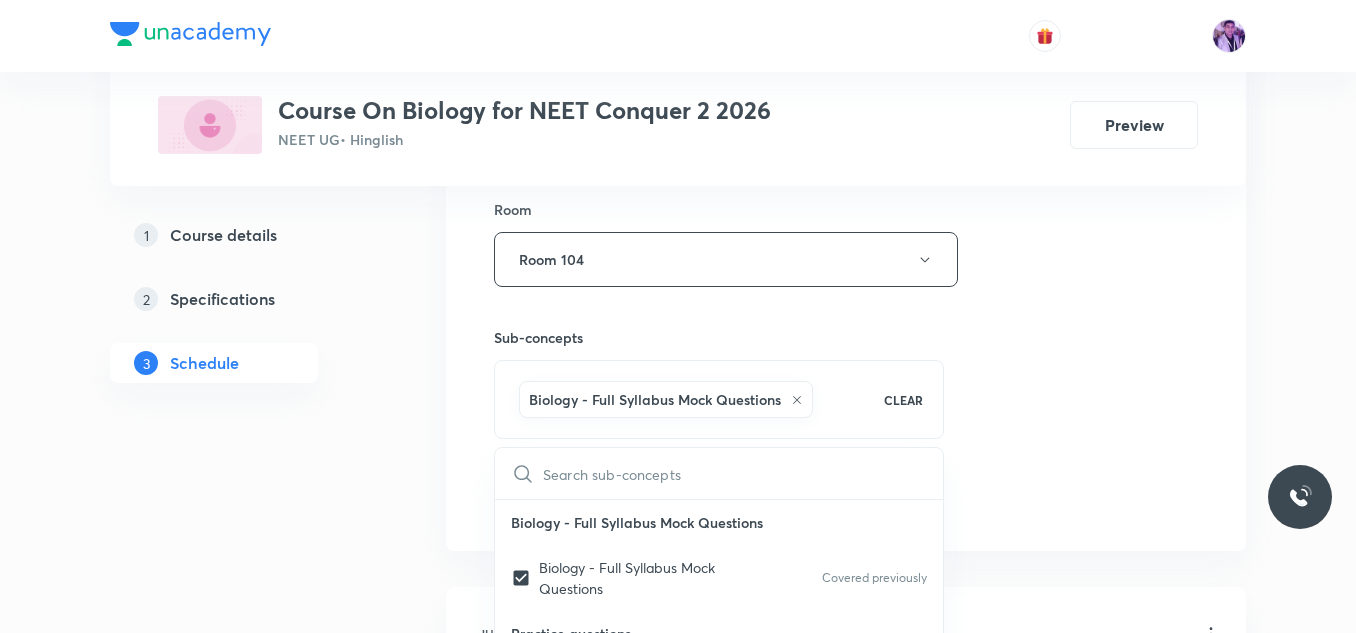 click on "Session  41 Live class Session title 24/99 Biological Classfication ​ Schedule for Aug 5, 2025, 10:50 AM ​ Duration (in minutes) 80 ​   Session type Online Offline Room Room 104 Sub-concepts Biology - Full Syllabus Mock Questions CLEAR ​ Biology - Full Syllabus Mock Questions Biology - Full Syllabus Mock Questions Covered previously Practice questions Practice Questions Covered previously Biology Previous Year Questions Maths Previous Year Questions Living World What Is Living? Diversity In The Living World Systematics Types Of Taxonomy Fundamental Components Of Taxonomy Taxonomic Categories Taxonomical Aids The Three Domains Of Life Biological Nomenclature  Biological Classification System Of Classification Kingdom Monera Kingdom Protista Kingdom Fungi Kingdom Plantae Kingdom Animalia Linchens Mycorrhiza Virus Prions Viroids Plant Kingdom Algae Bryophytes Pteridophytes Gymnosperms Angiosperms Animal Kingdom Basics Of Classification Classification Of Animals Animal Kingdom Animal Diversity Root Stem" at bounding box center (846, 38) 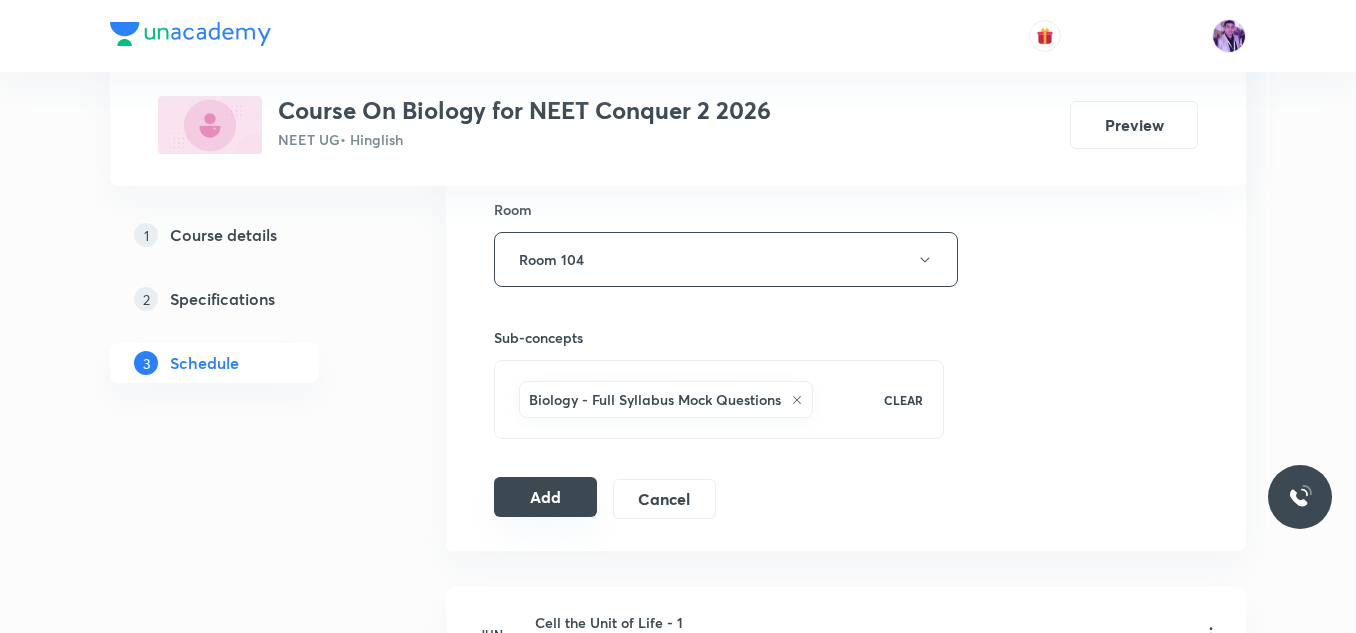 click on "Add" at bounding box center (545, 497) 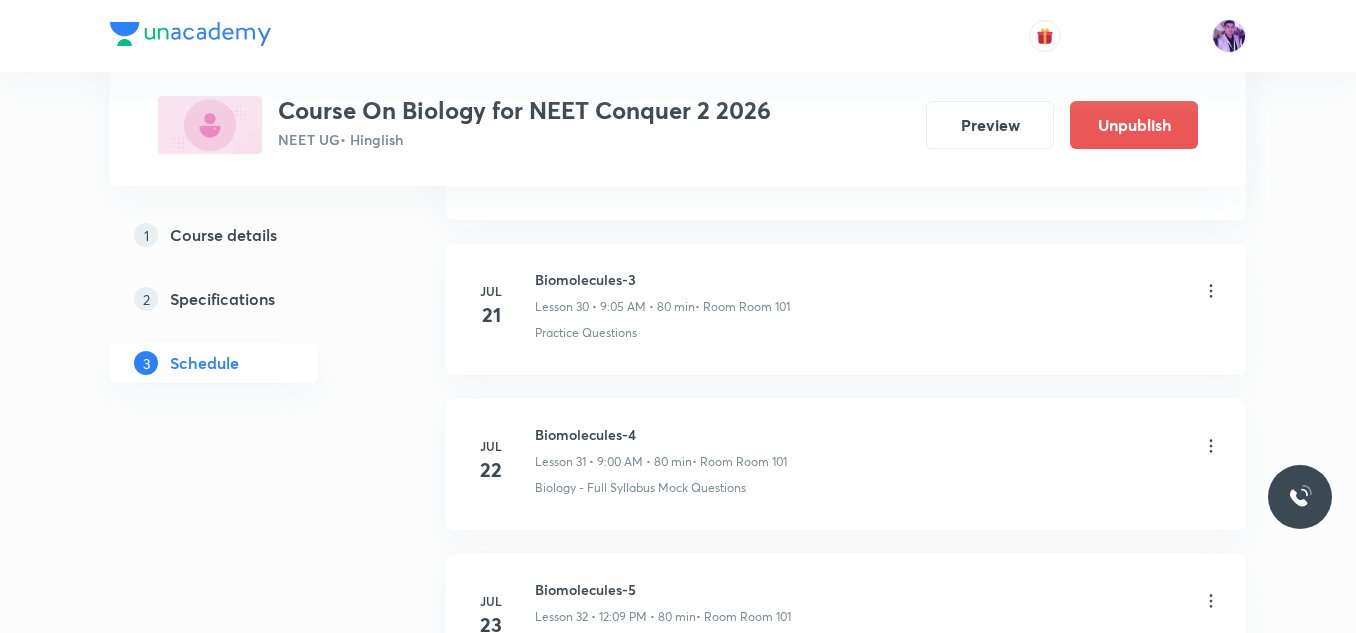 scroll, scrollTop: 6406, scrollLeft: 0, axis: vertical 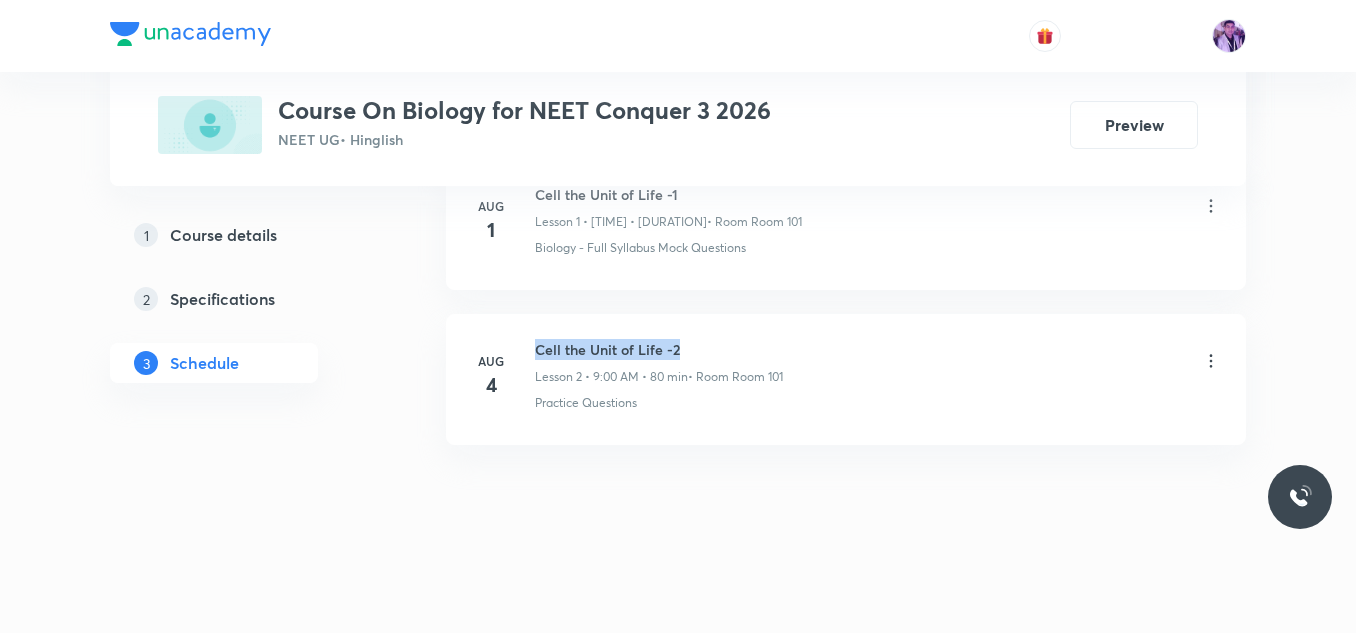 drag, startPoint x: 538, startPoint y: 348, endPoint x: 698, endPoint y: 339, distance: 160.25293 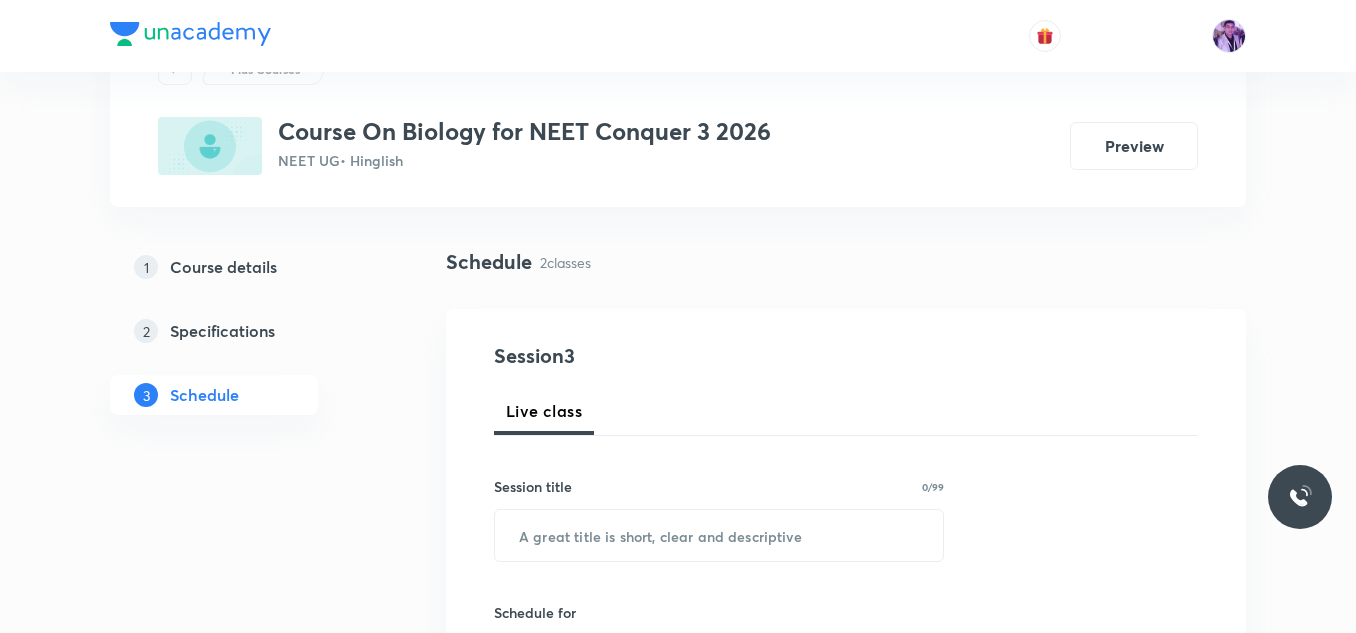 scroll, scrollTop: 84, scrollLeft: 0, axis: vertical 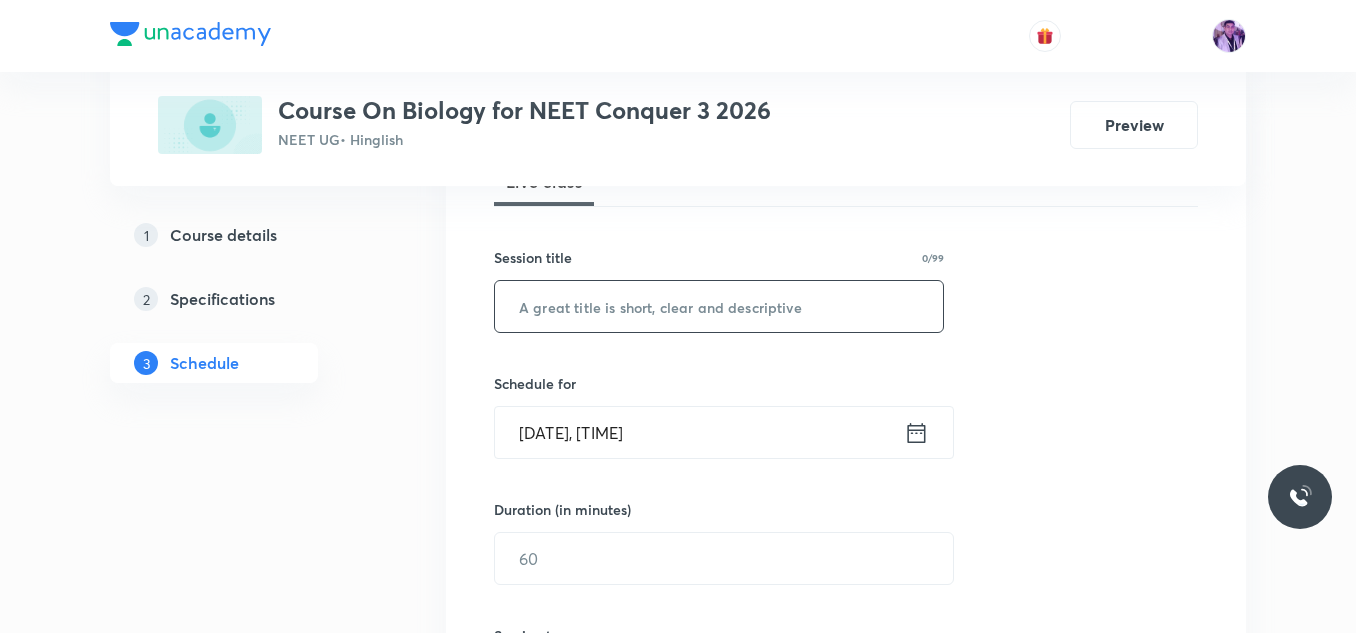click at bounding box center (719, 306) 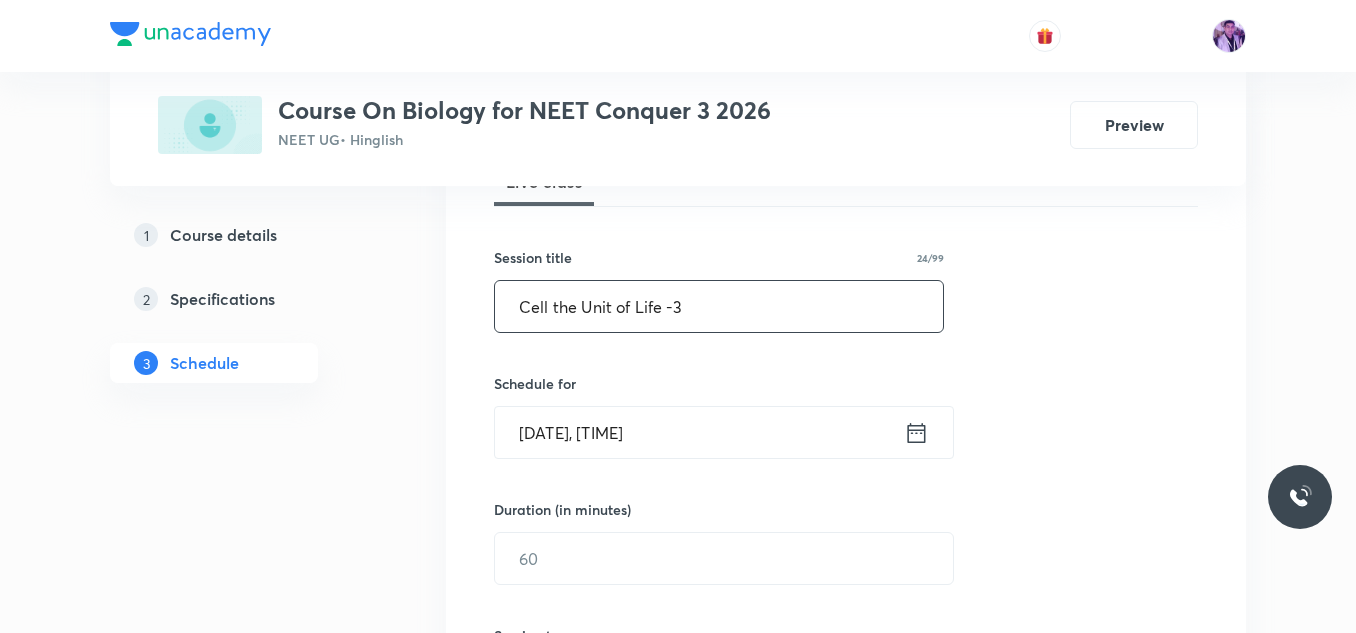 type on "Cell the Unit of Life -3" 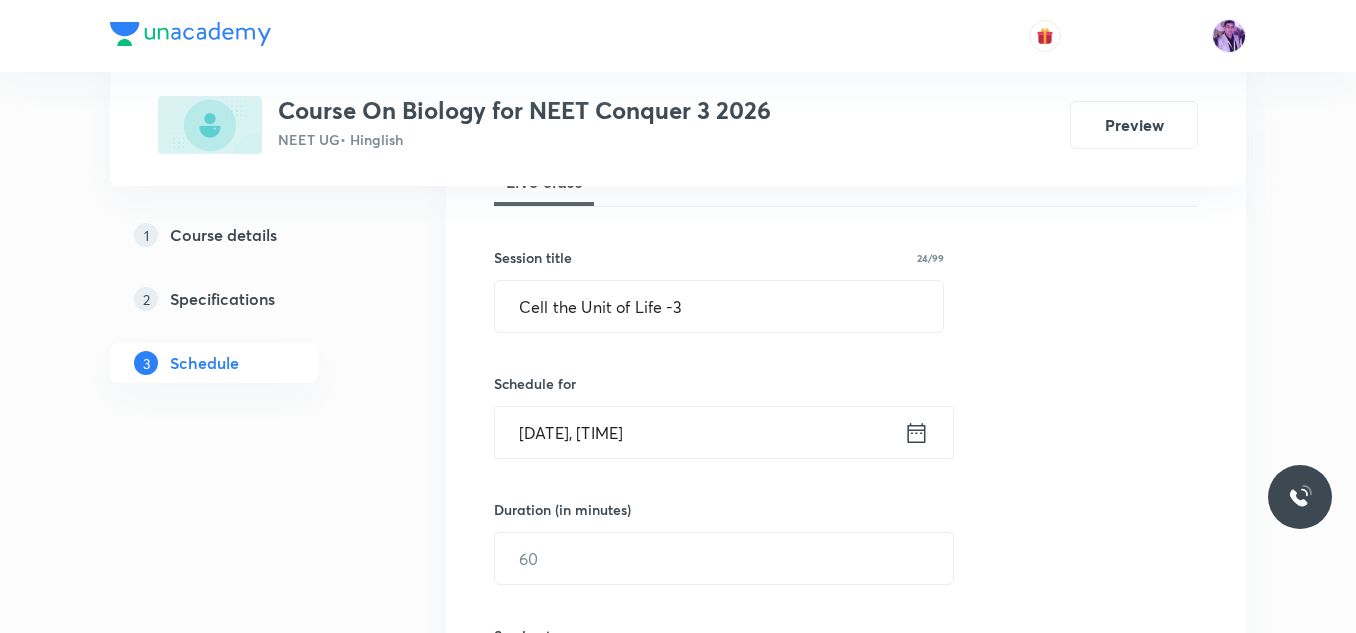 click on "[DATE], [TIME]" at bounding box center (699, 432) 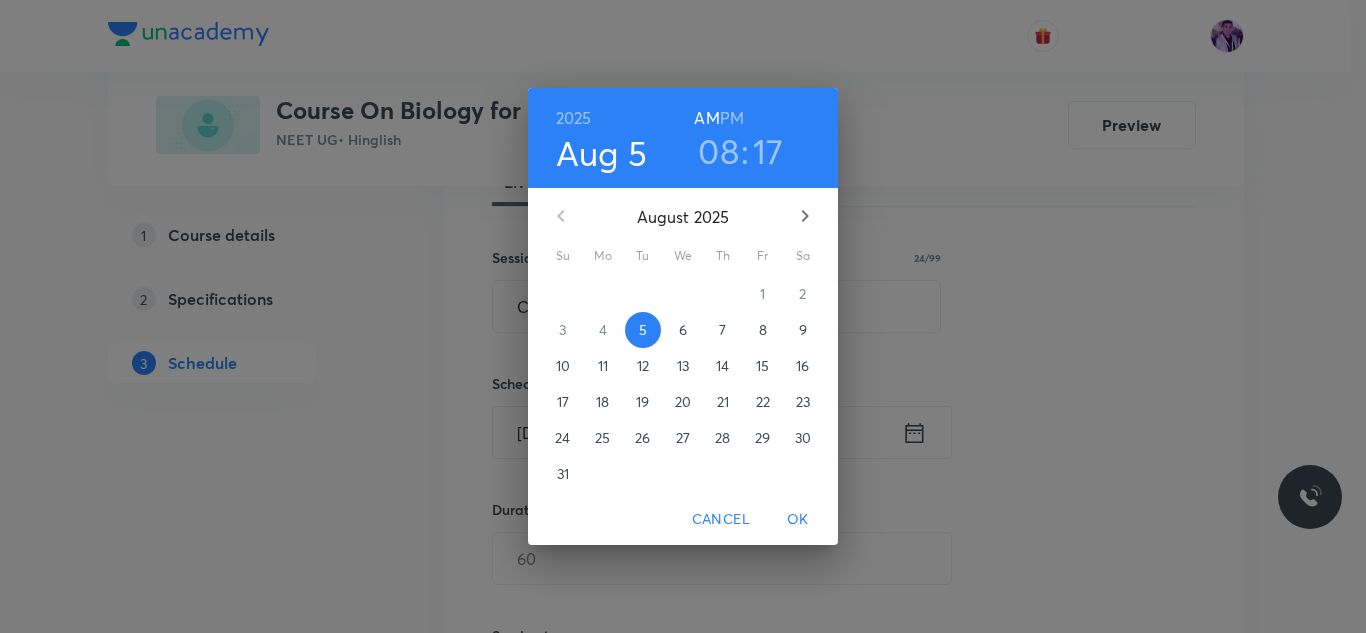 click on "08" at bounding box center [718, 151] 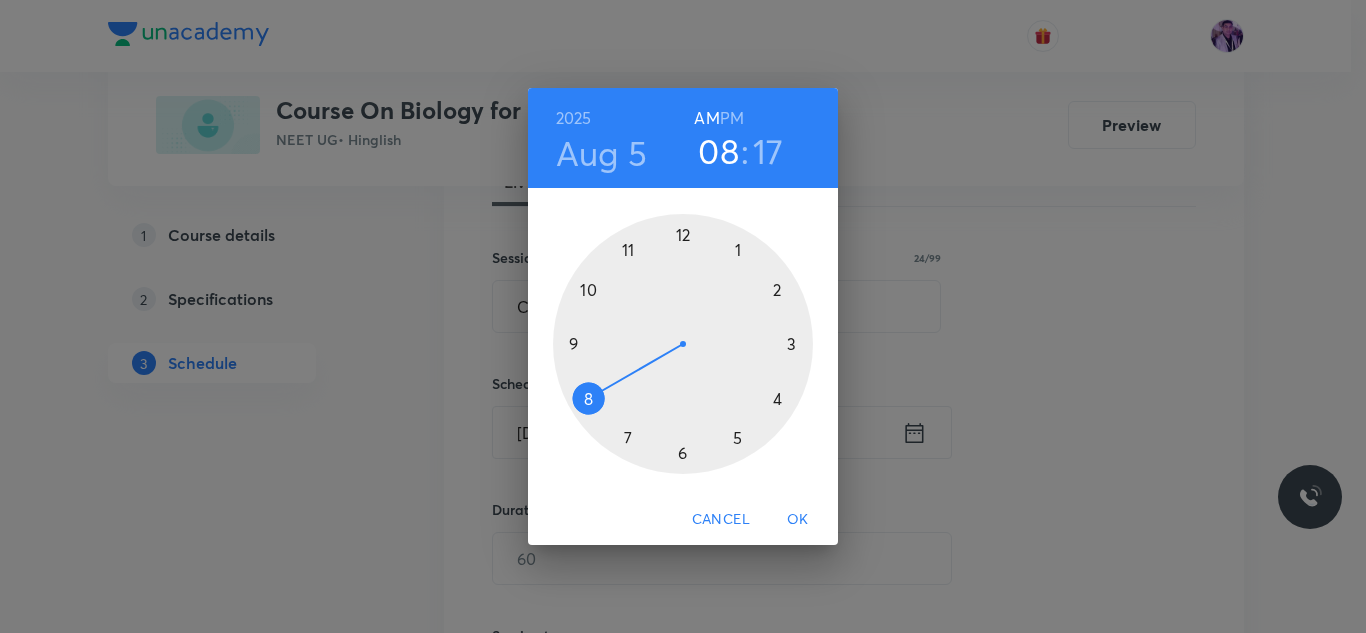click at bounding box center (683, 344) 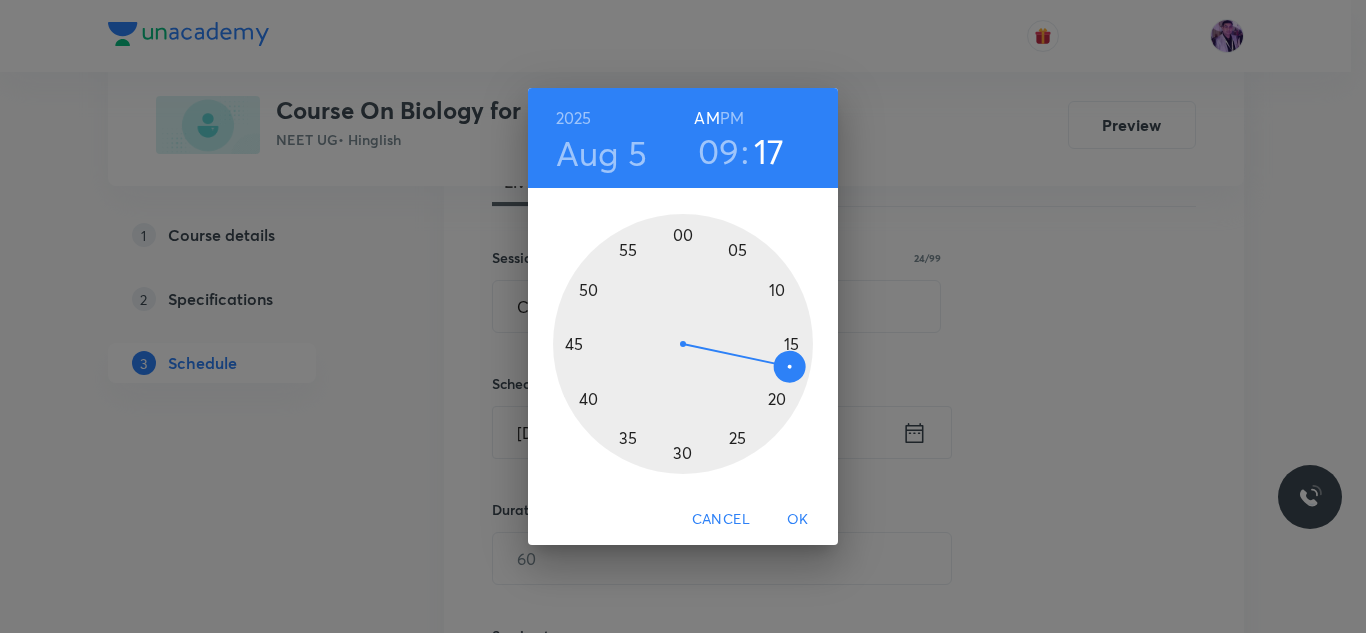 click at bounding box center [683, 344] 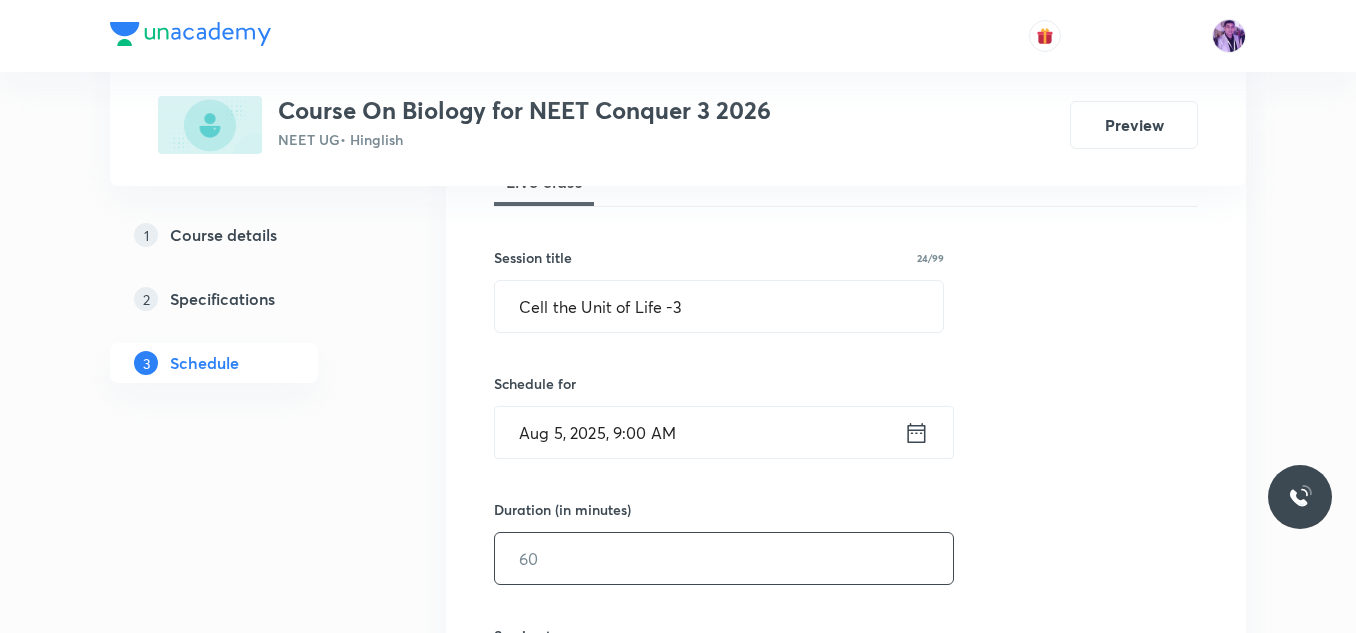 click at bounding box center [724, 558] 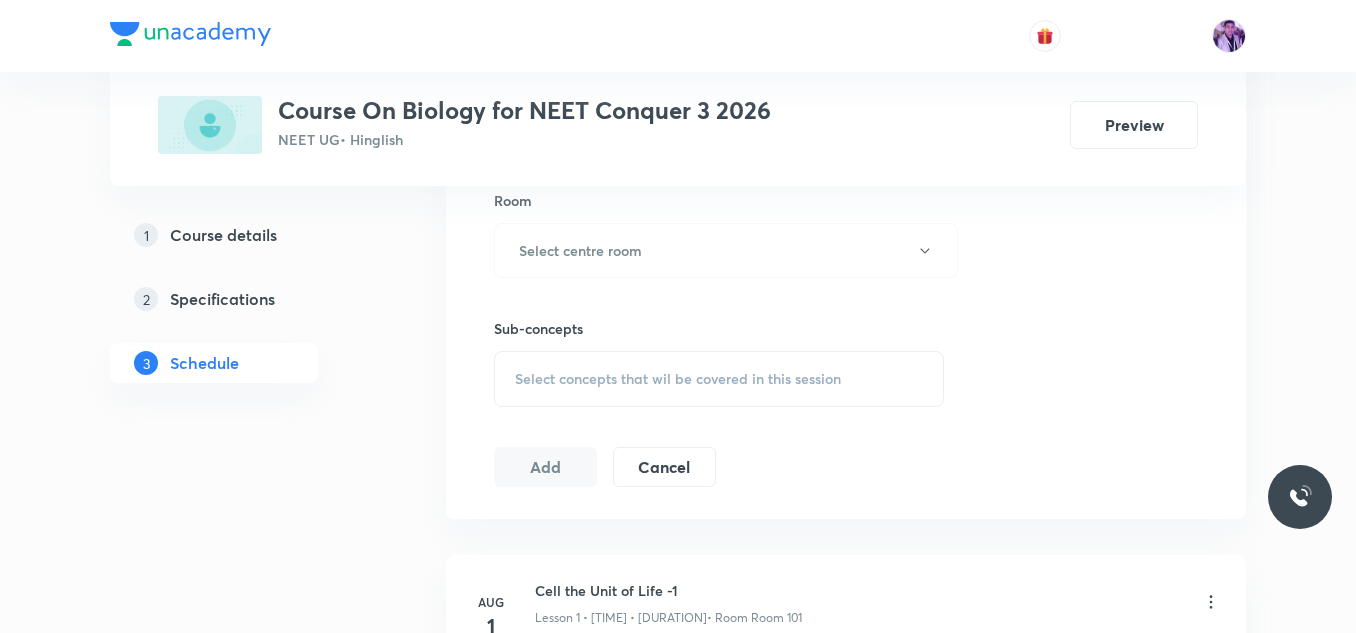 scroll, scrollTop: 890, scrollLeft: 0, axis: vertical 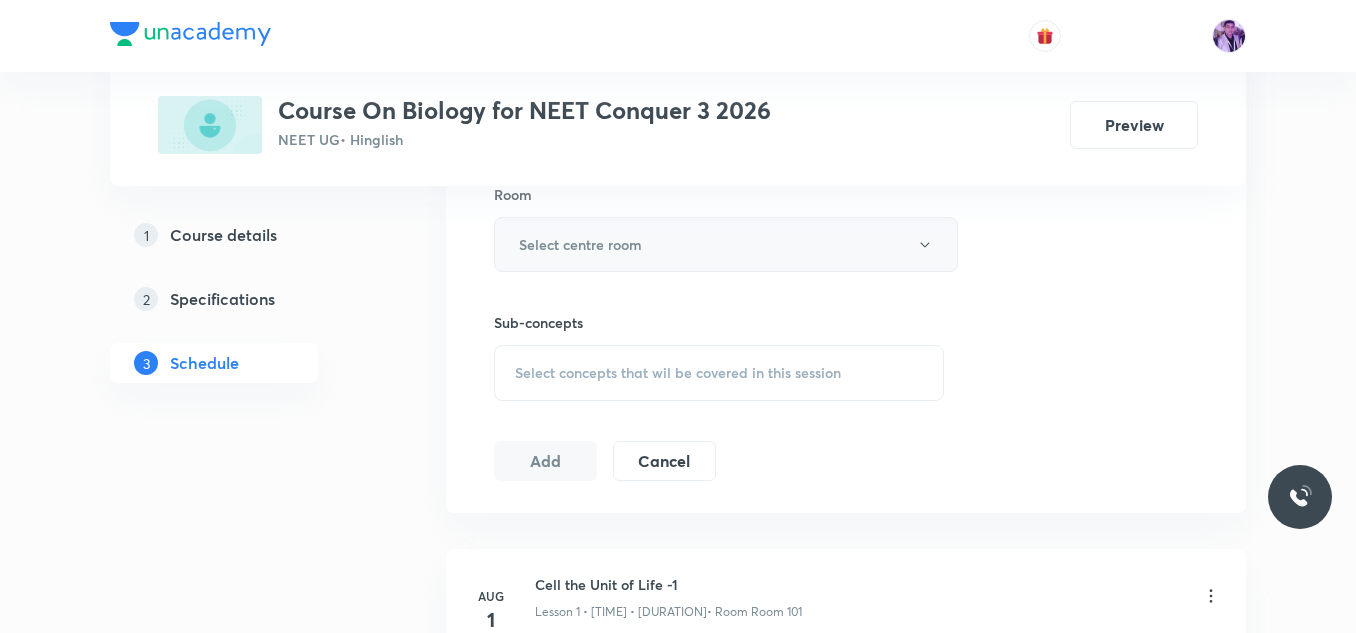 type on "80" 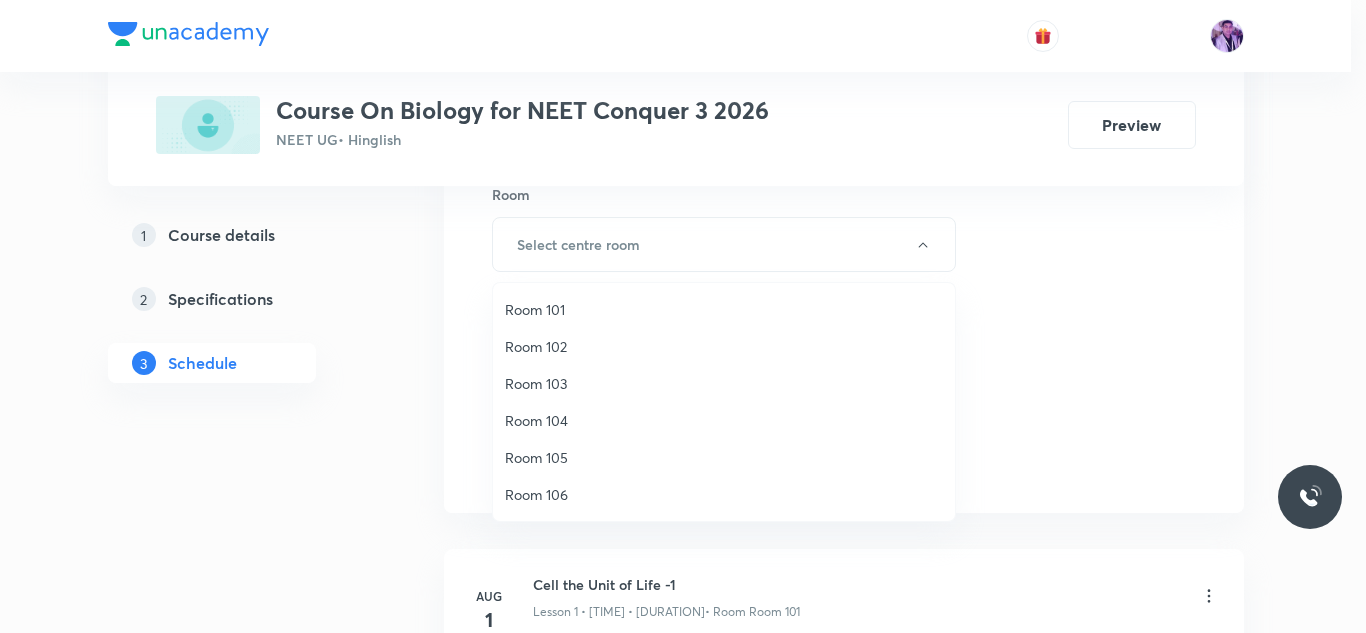 click on "Room 101" at bounding box center (724, 309) 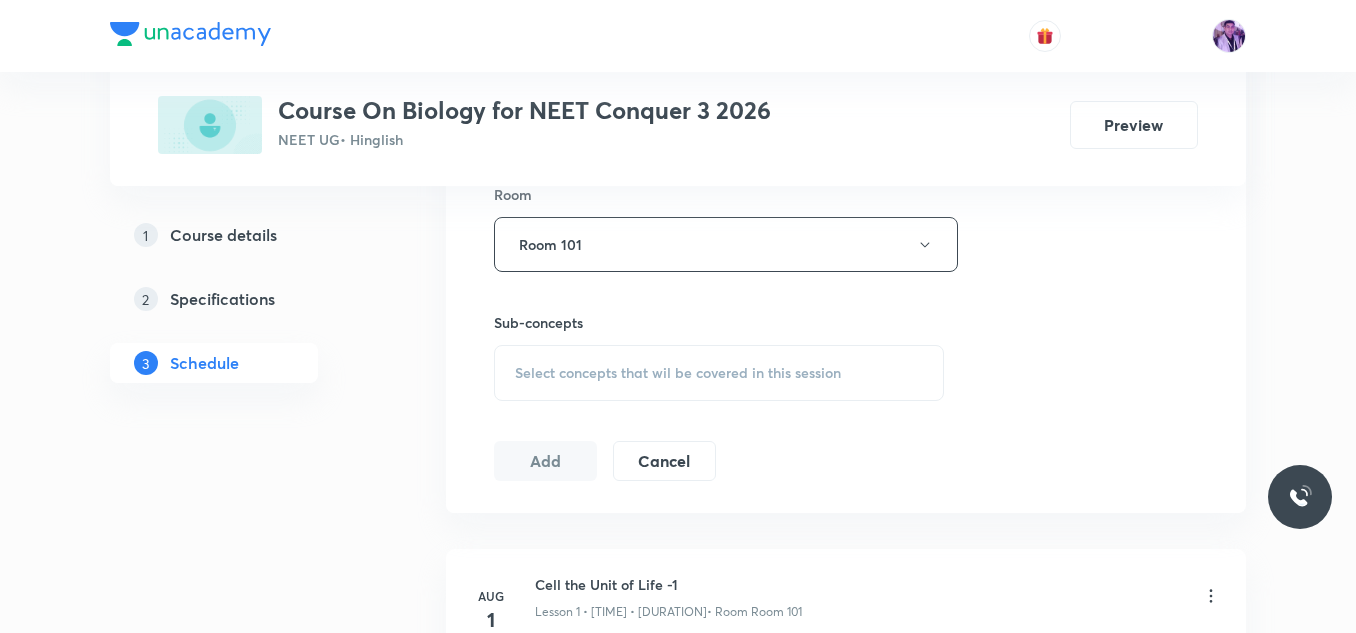 click on "Select concepts that wil be covered in this session" at bounding box center (719, 373) 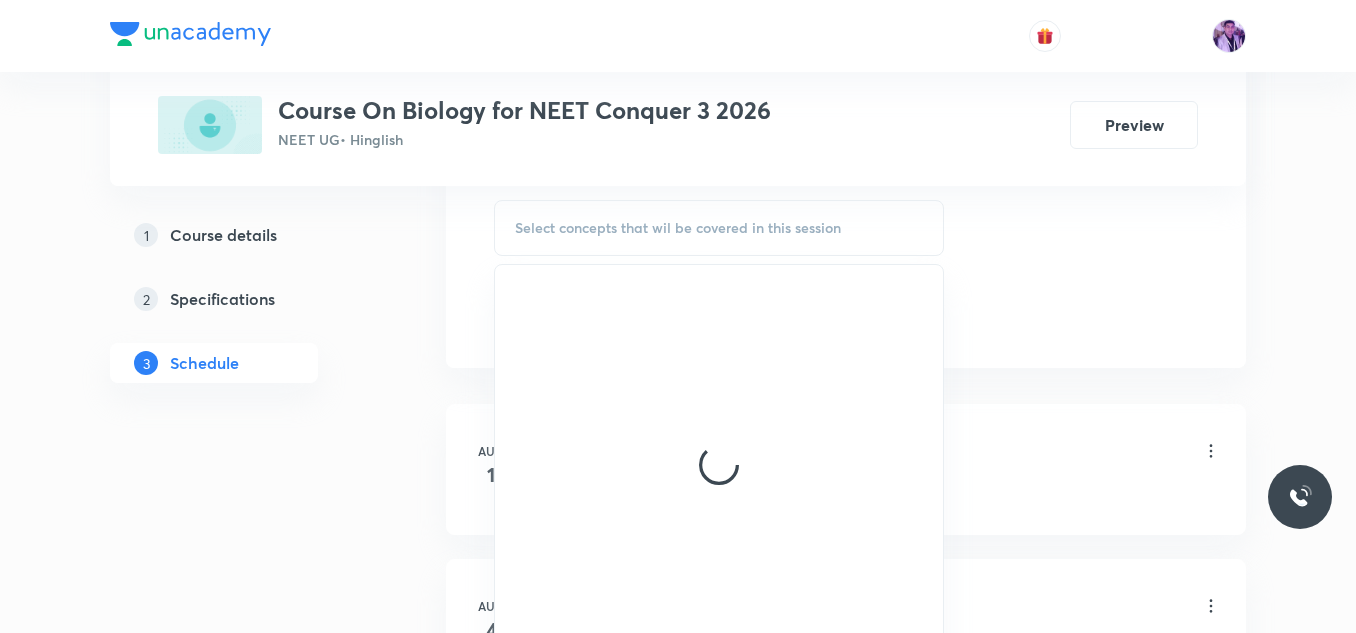 scroll, scrollTop: 1036, scrollLeft: 0, axis: vertical 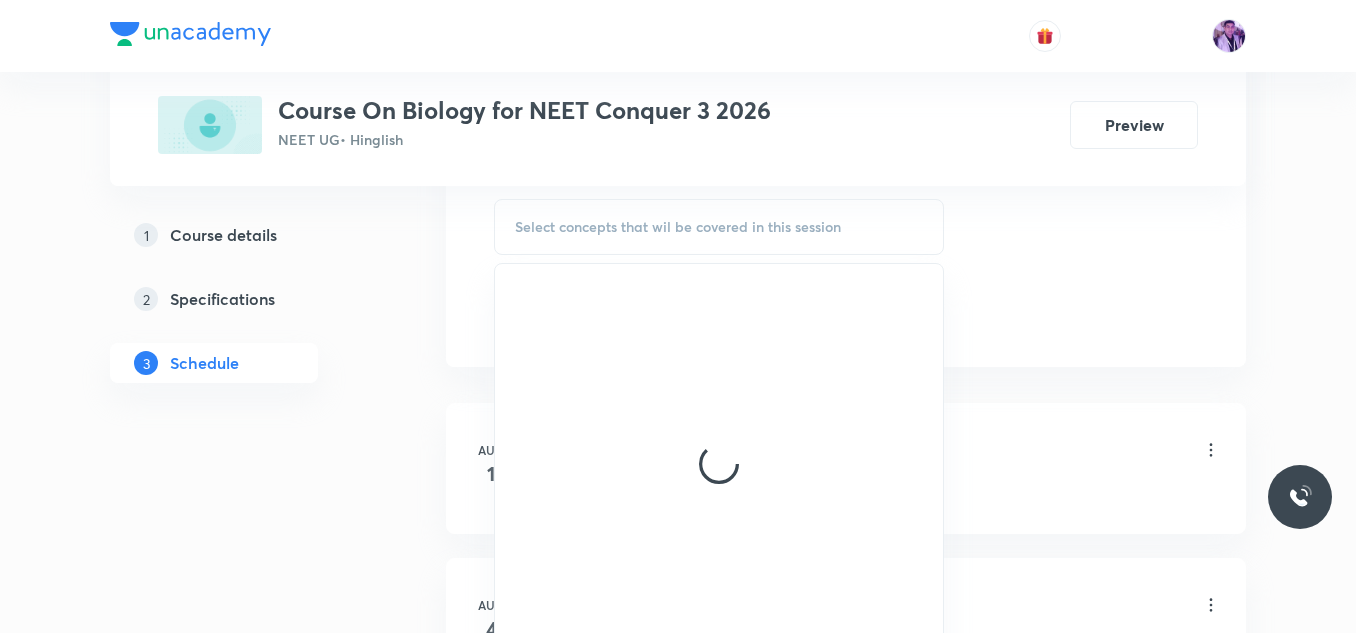 click at bounding box center [719, 464] 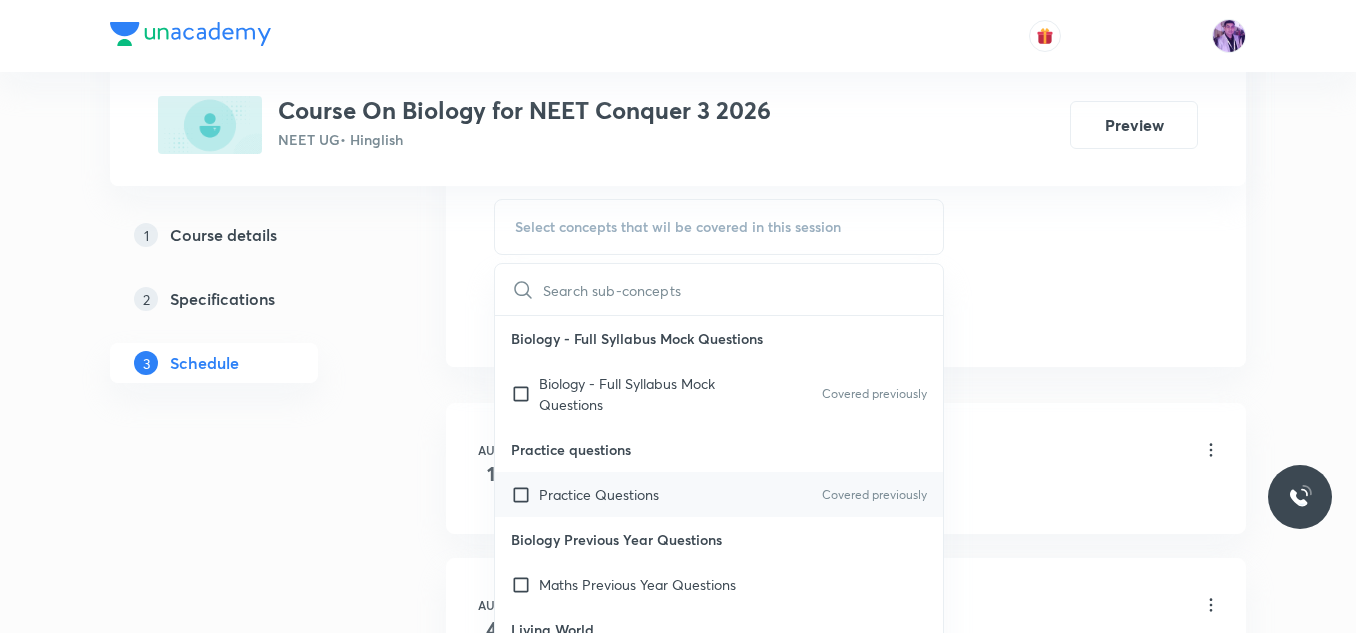 click on "Practice Questions" at bounding box center [599, 494] 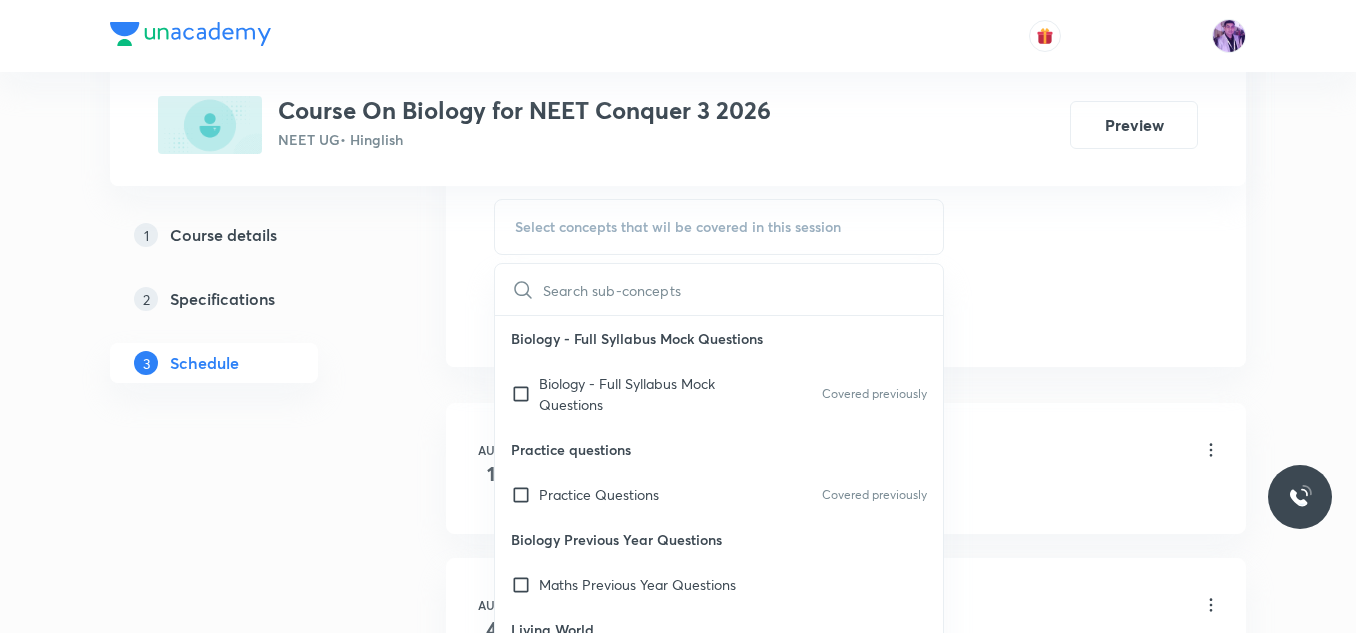 checkbox on "true" 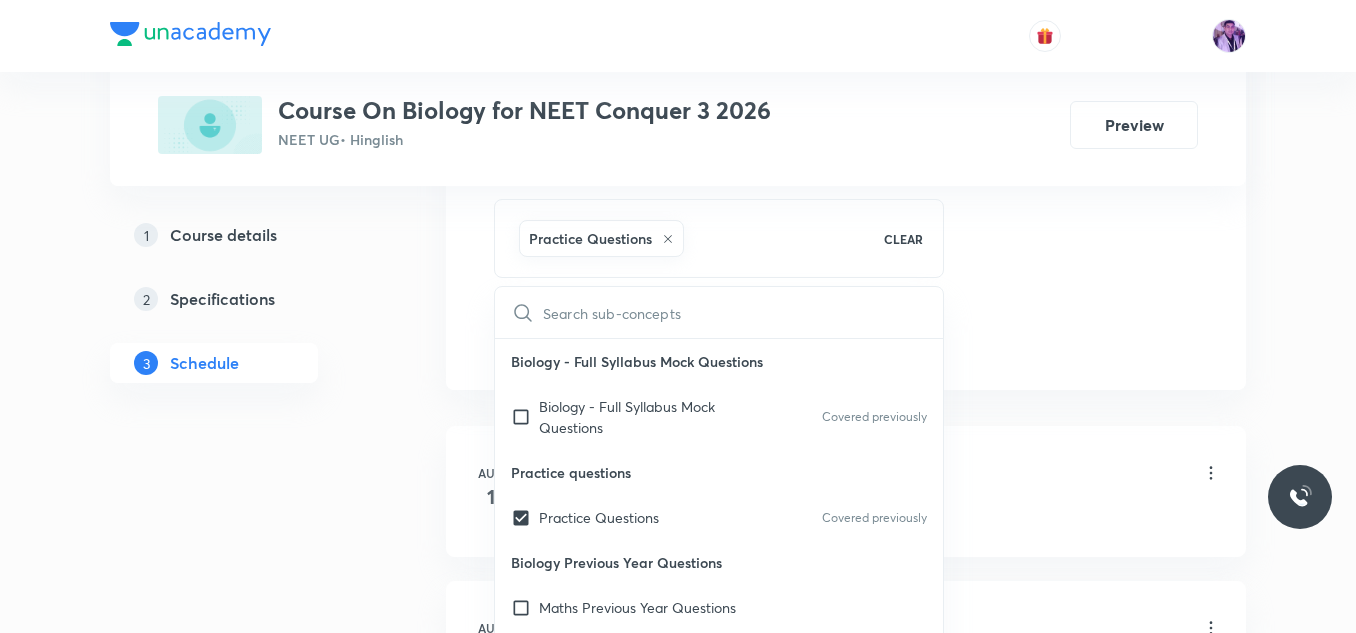click on "1 Course details 2 Specifications 3 Schedule" at bounding box center [246, 311] 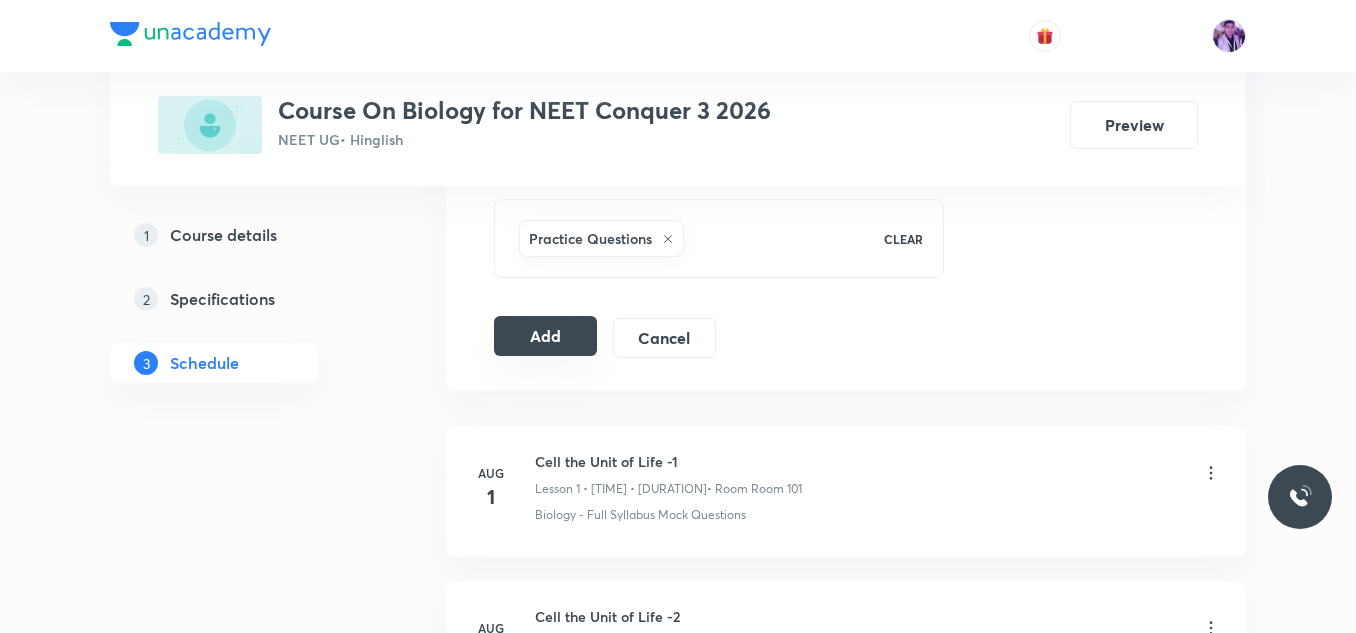 click on "Add" at bounding box center (545, 336) 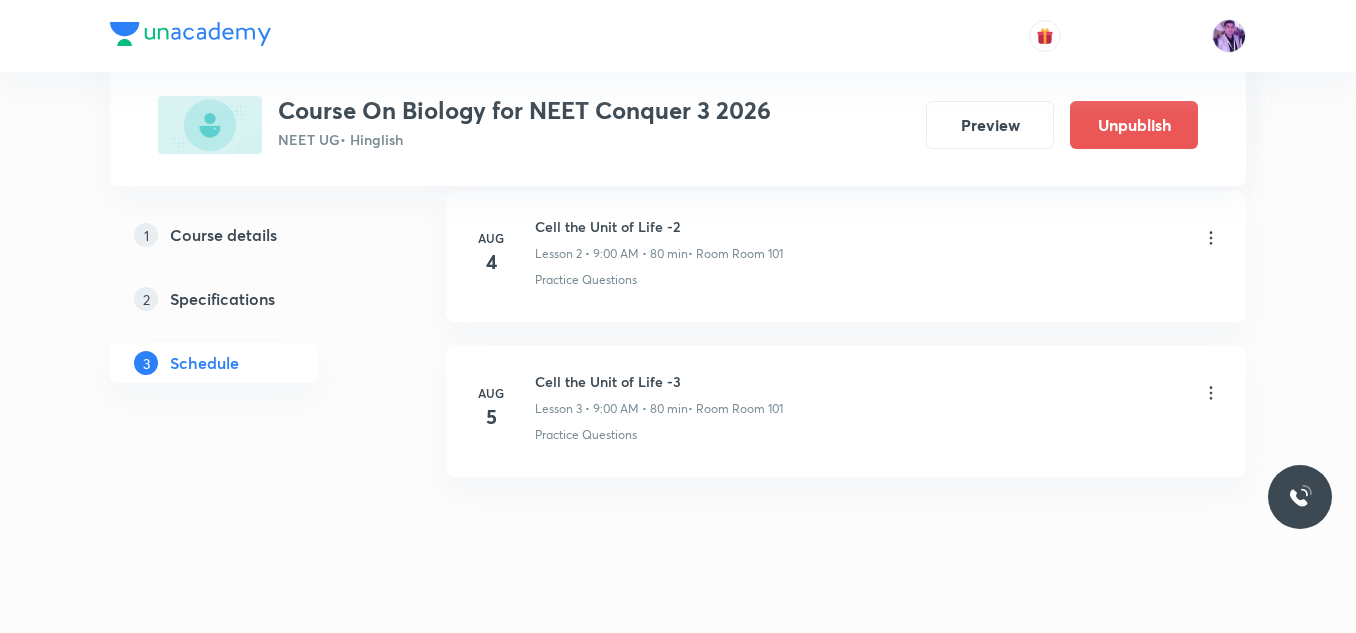 scroll, scrollTop: 516, scrollLeft: 0, axis: vertical 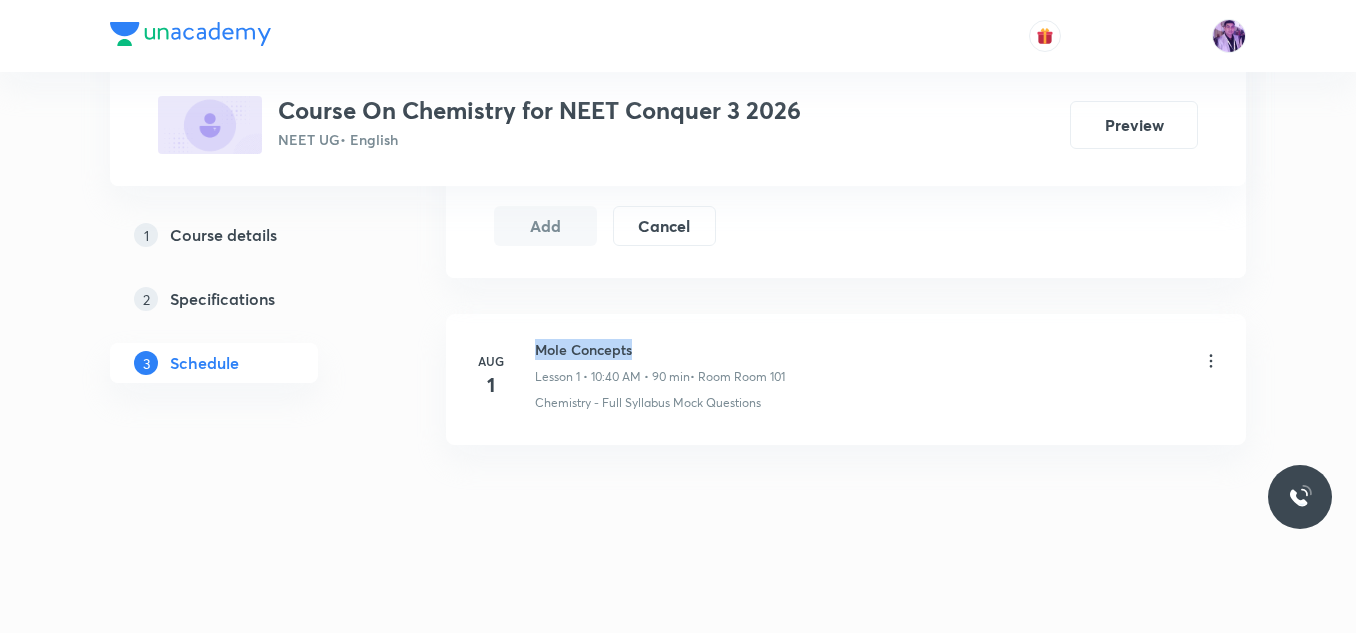 drag, startPoint x: 538, startPoint y: 345, endPoint x: 661, endPoint y: 340, distance: 123.101585 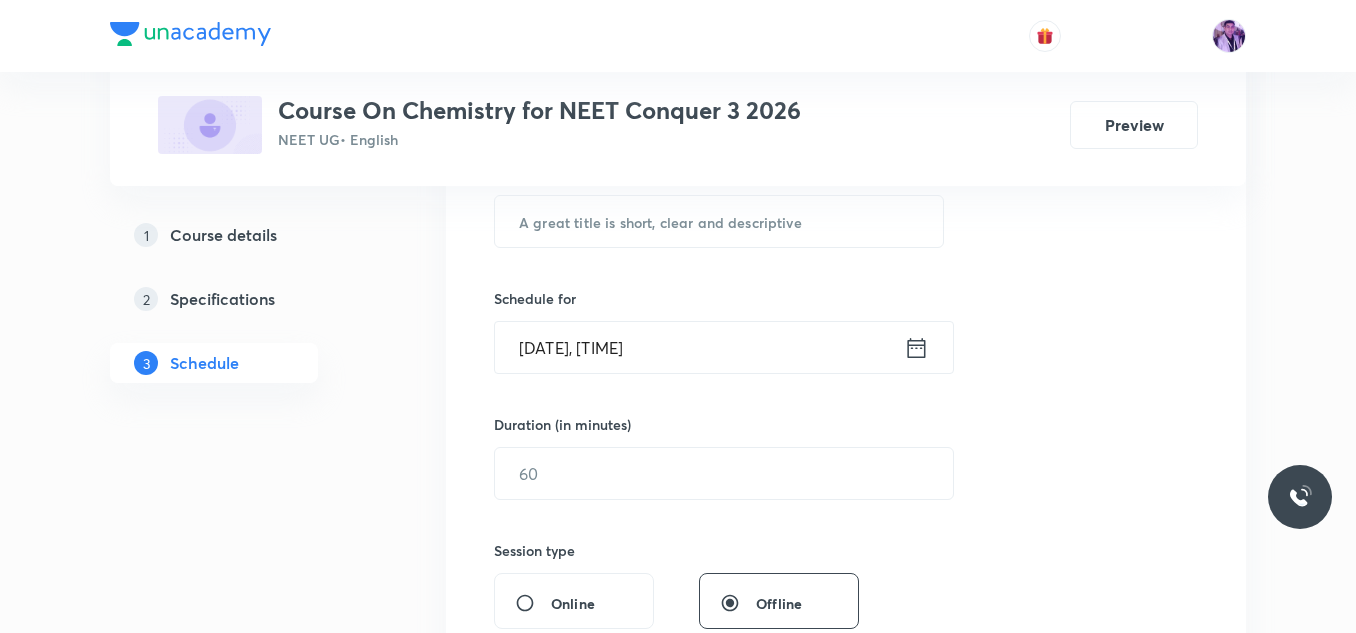scroll, scrollTop: 620, scrollLeft: 0, axis: vertical 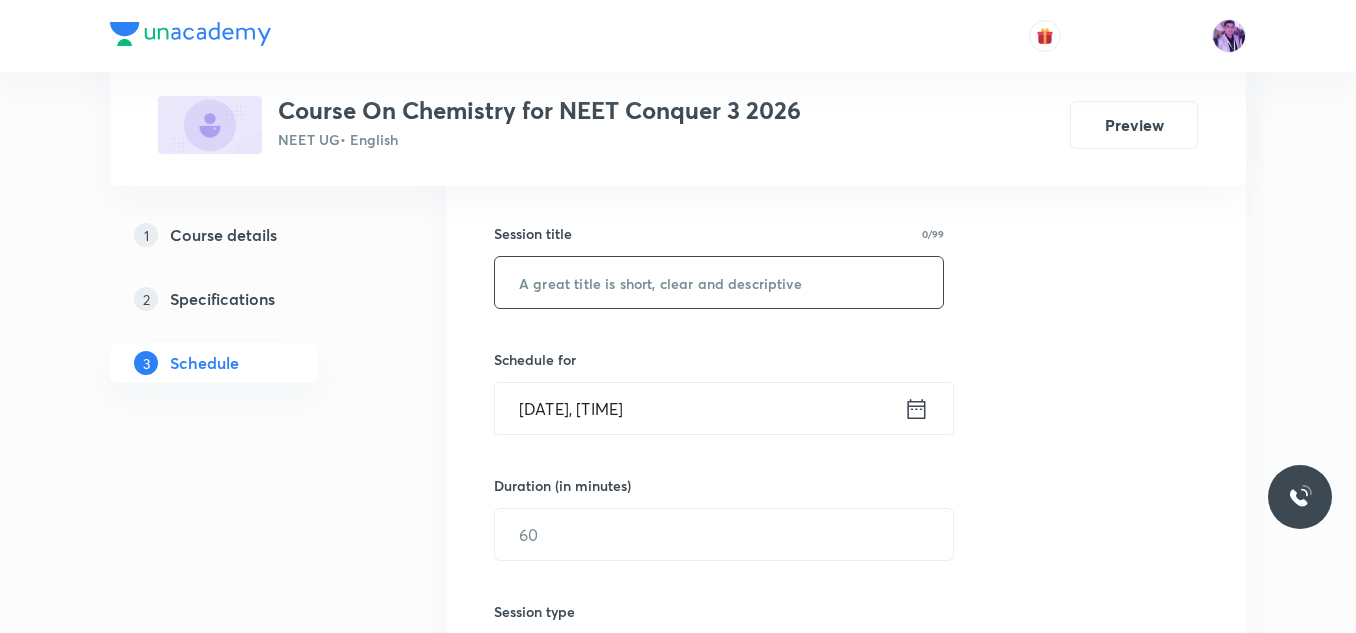 click at bounding box center [719, 282] 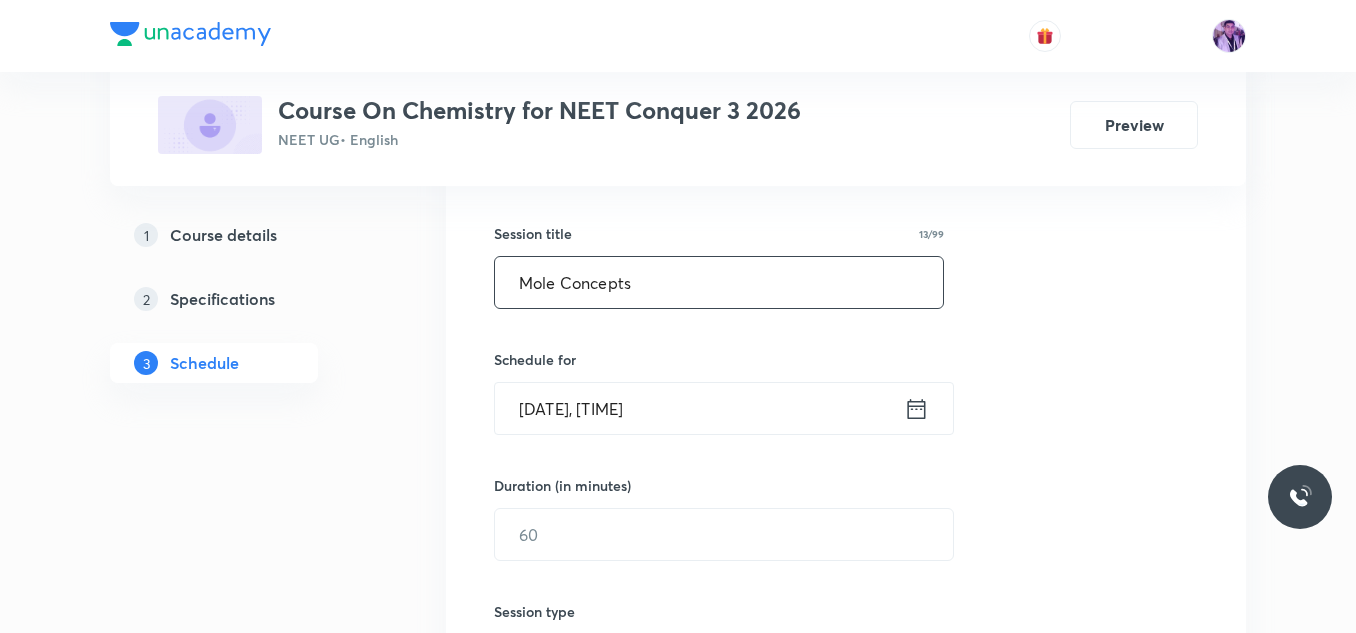 type on "Mole Concepts" 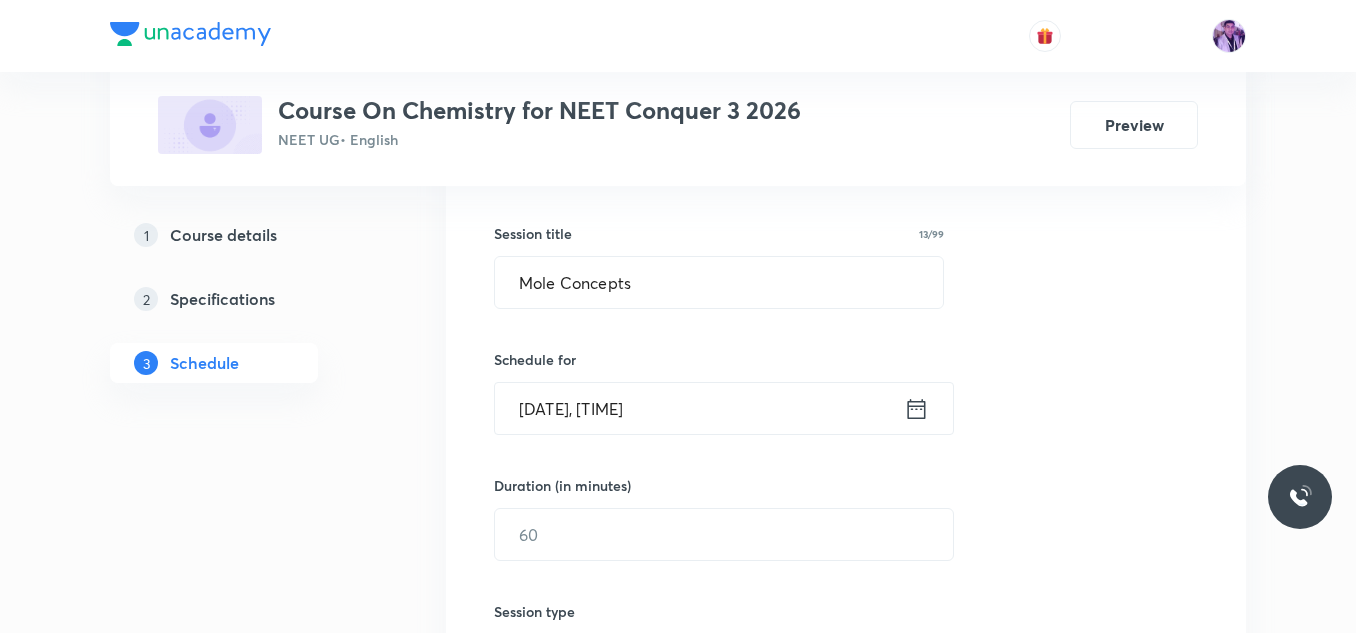 click on "Aug 5, 2025, 8:18 AM" at bounding box center (699, 408) 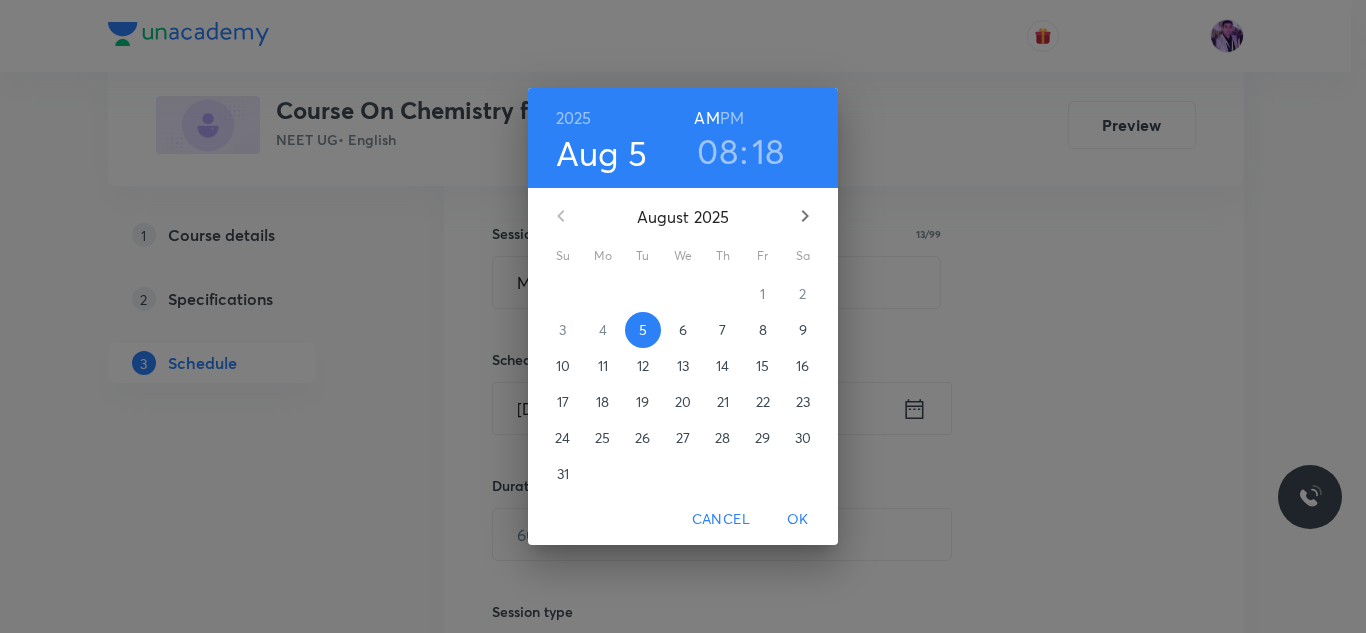 click on "08" at bounding box center [717, 151] 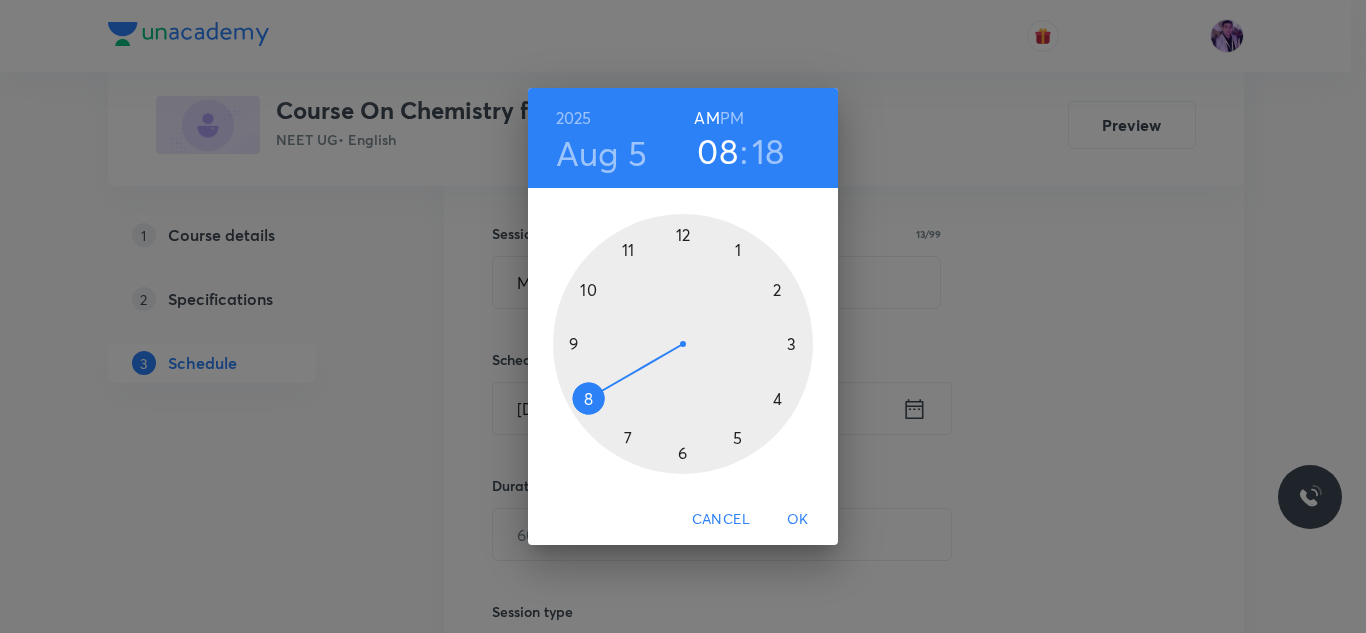 click at bounding box center [683, 344] 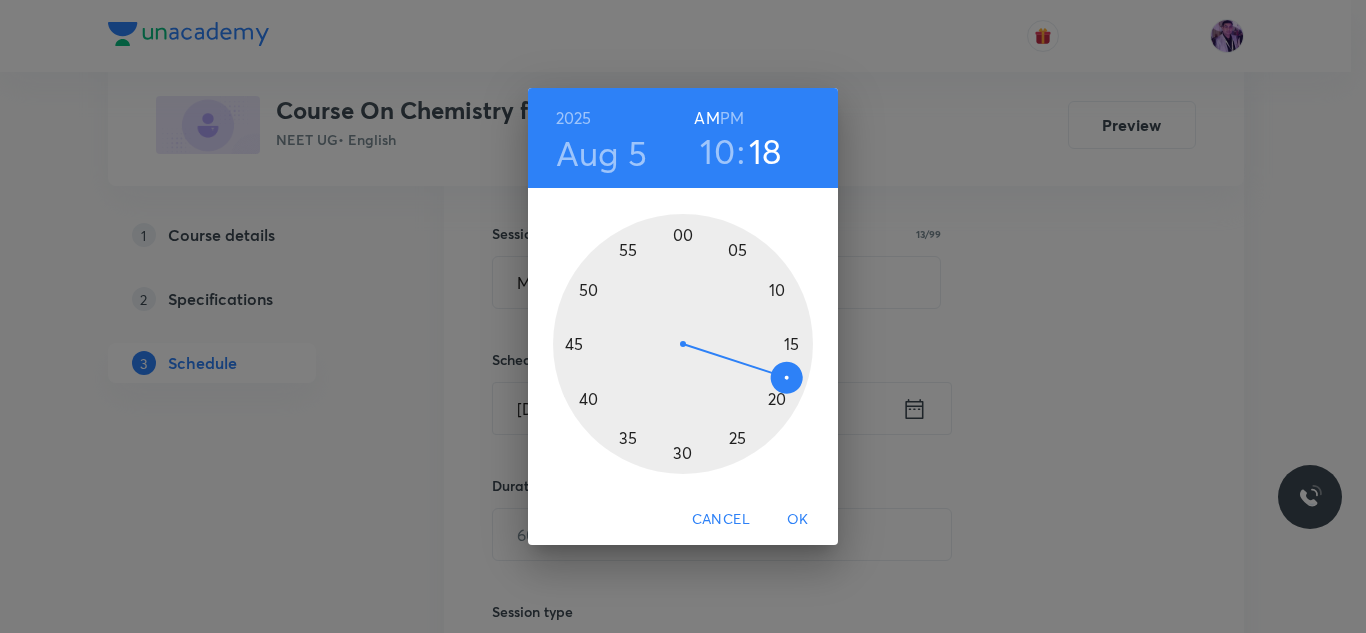 click at bounding box center (683, 344) 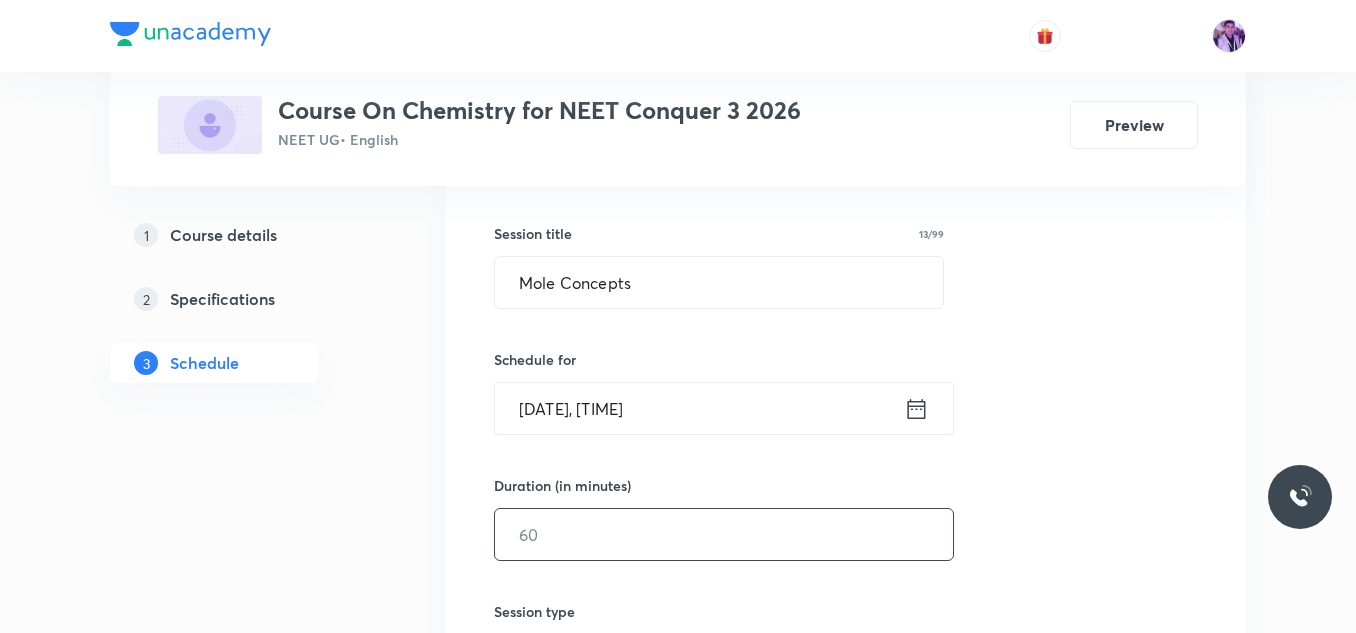 click at bounding box center [724, 534] 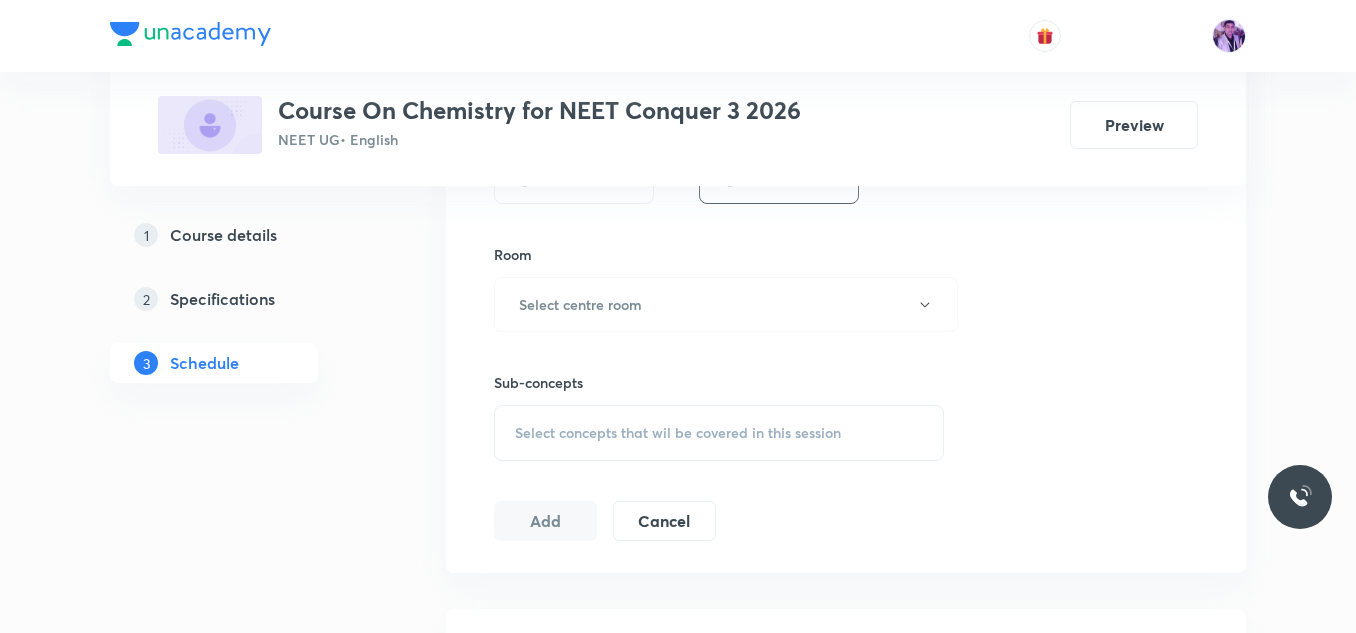 scroll, scrollTop: 855, scrollLeft: 0, axis: vertical 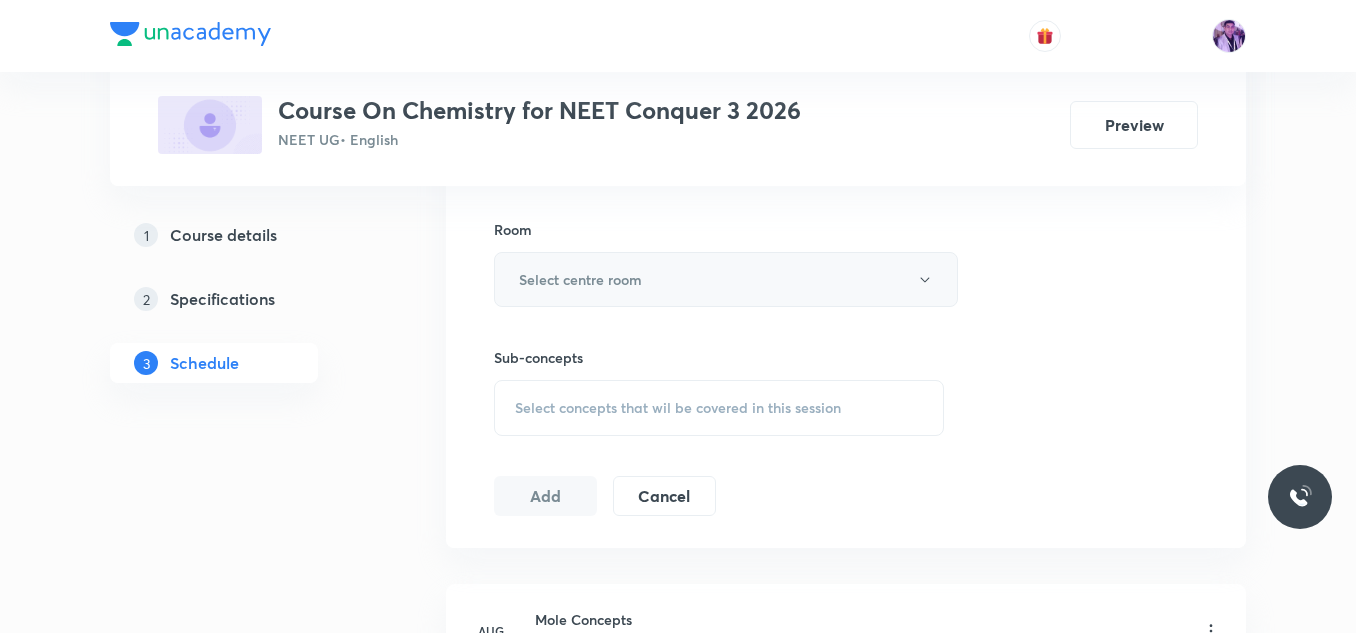 type on "80" 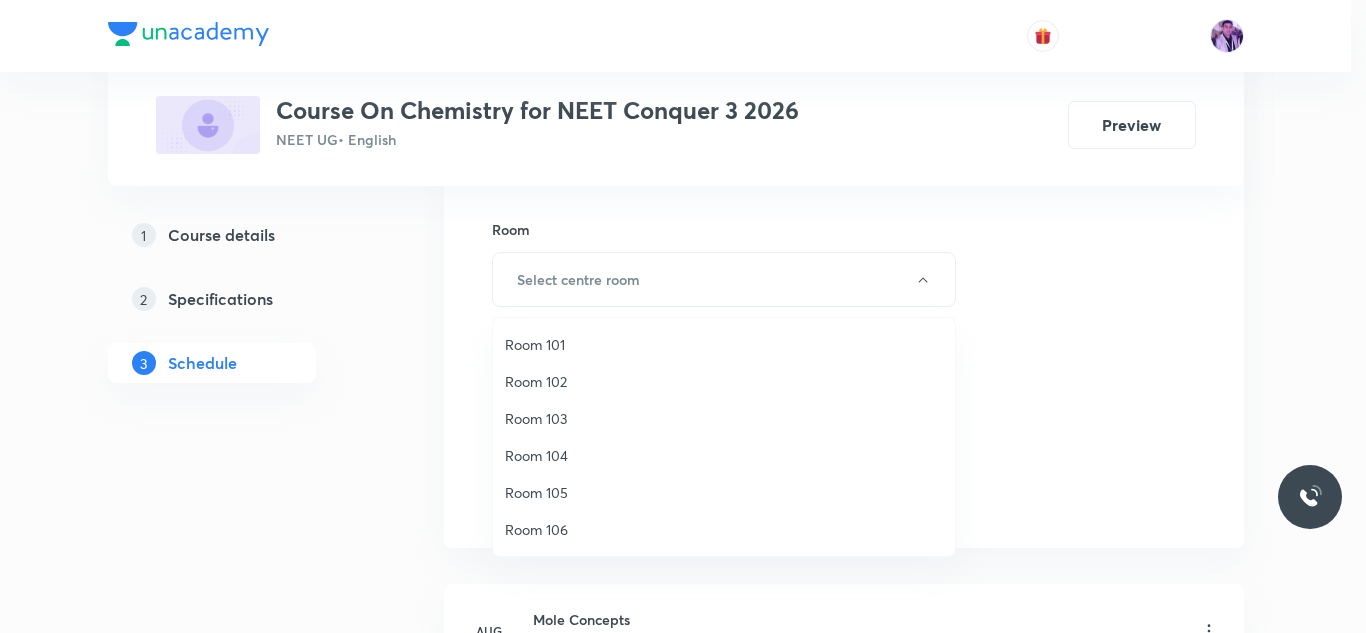 click on "Room 105" at bounding box center (724, 492) 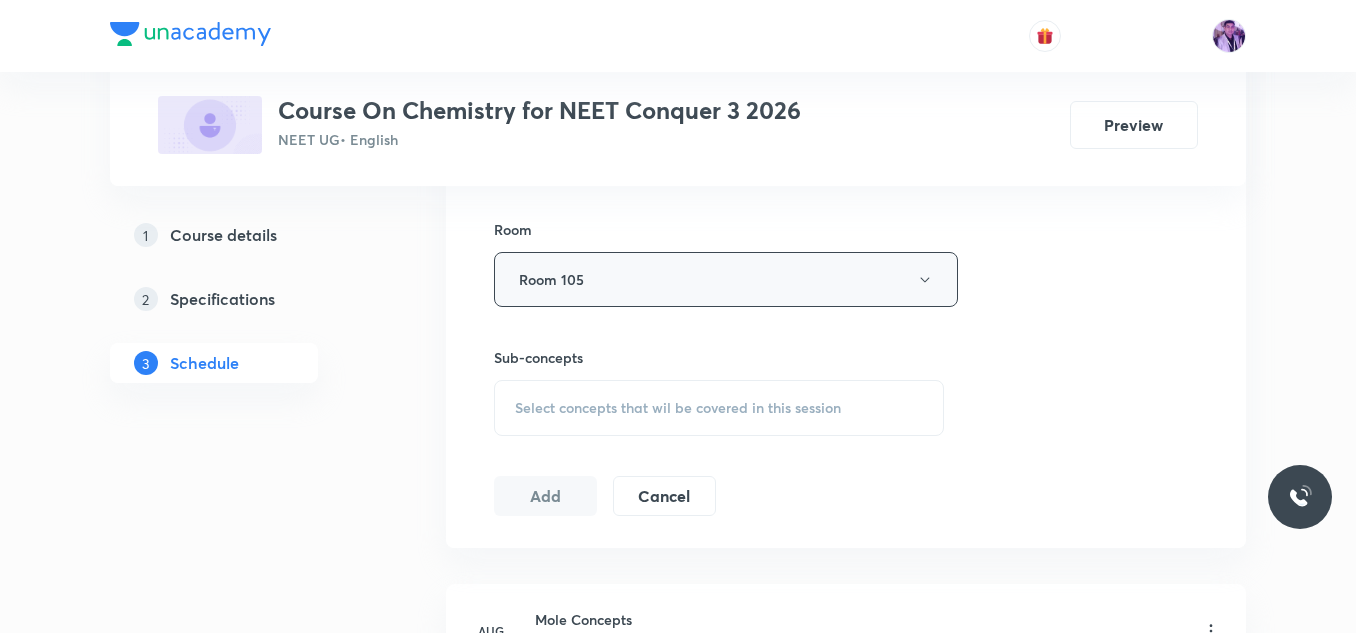 click on "Room 105" at bounding box center (726, 279) 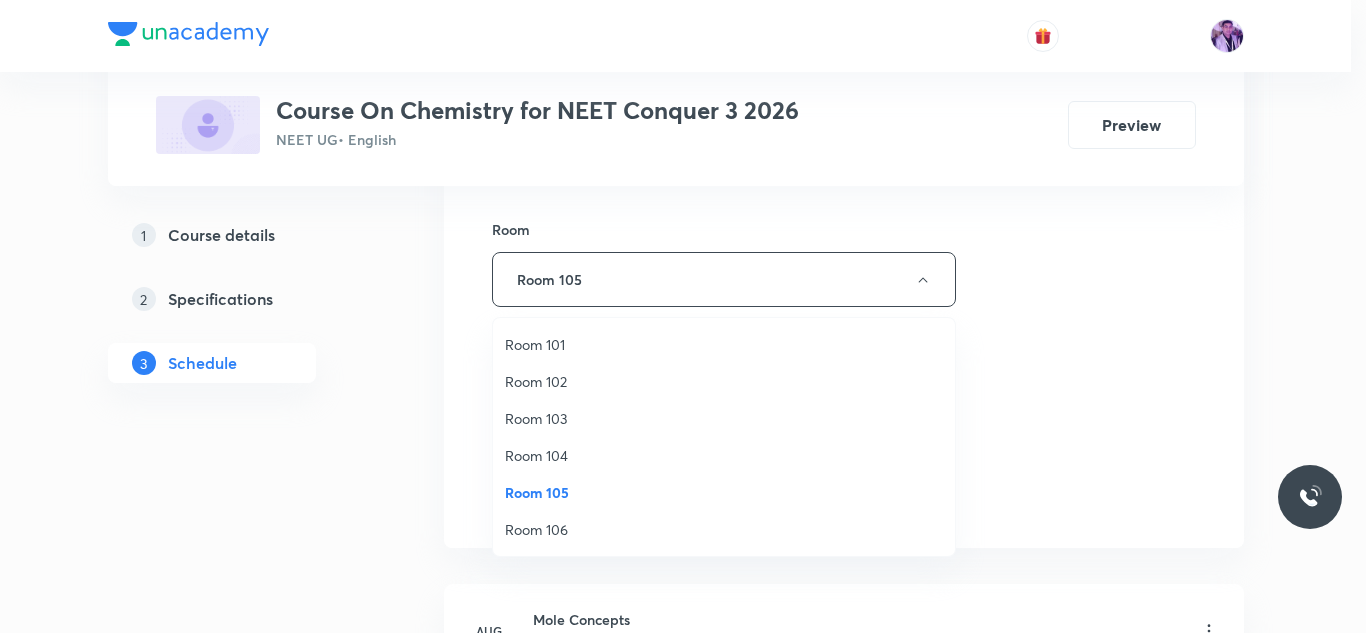 click on "Room 101" at bounding box center (724, 344) 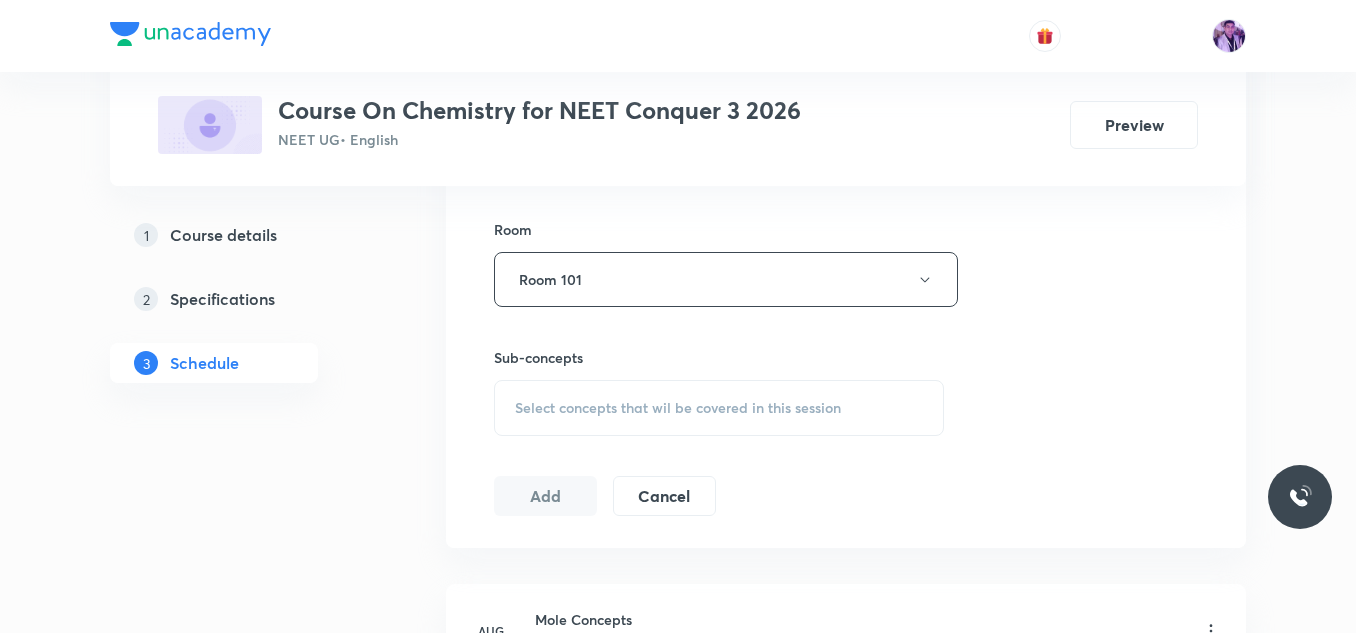 click on "Select concepts that wil be covered in this session" at bounding box center [678, 408] 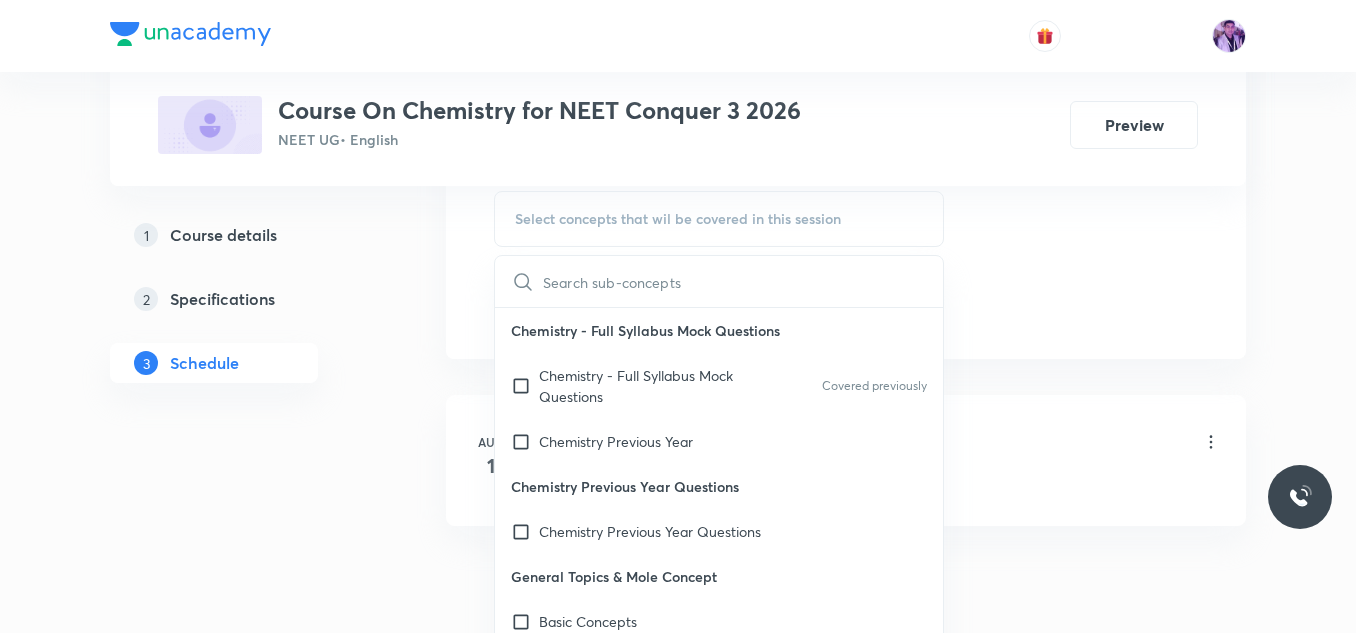 scroll, scrollTop: 1058, scrollLeft: 0, axis: vertical 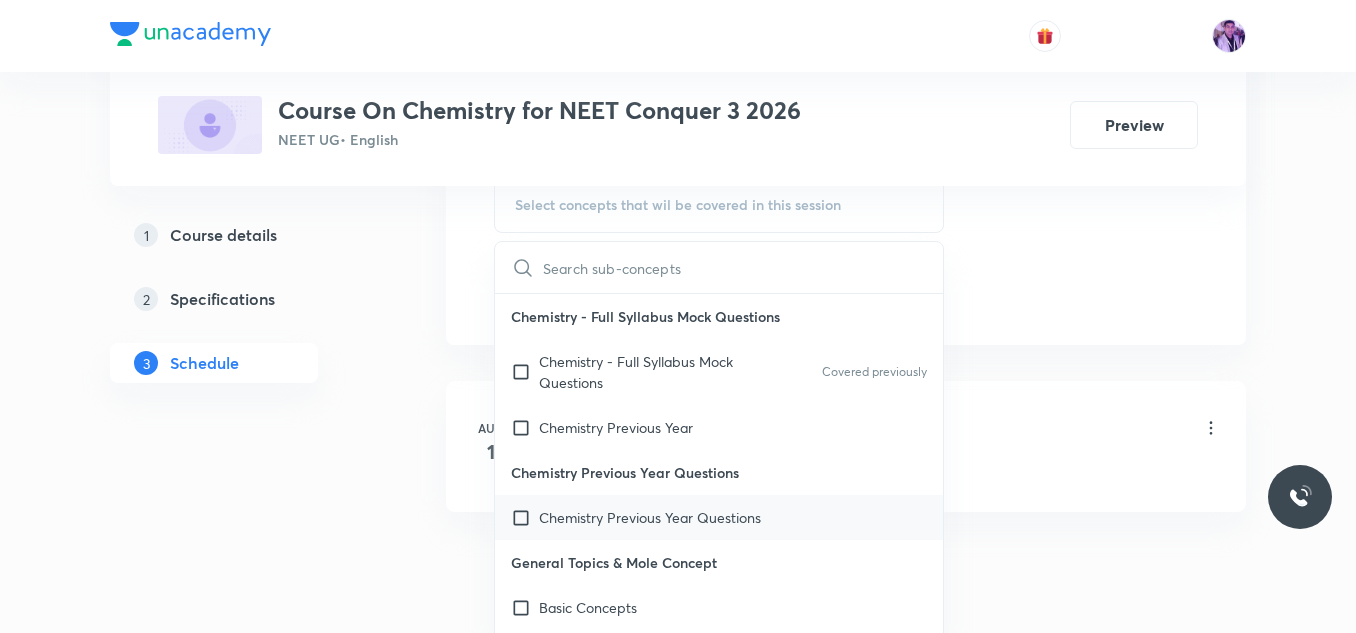 click on "Chemistry Previous Year Questions" at bounding box center [650, 517] 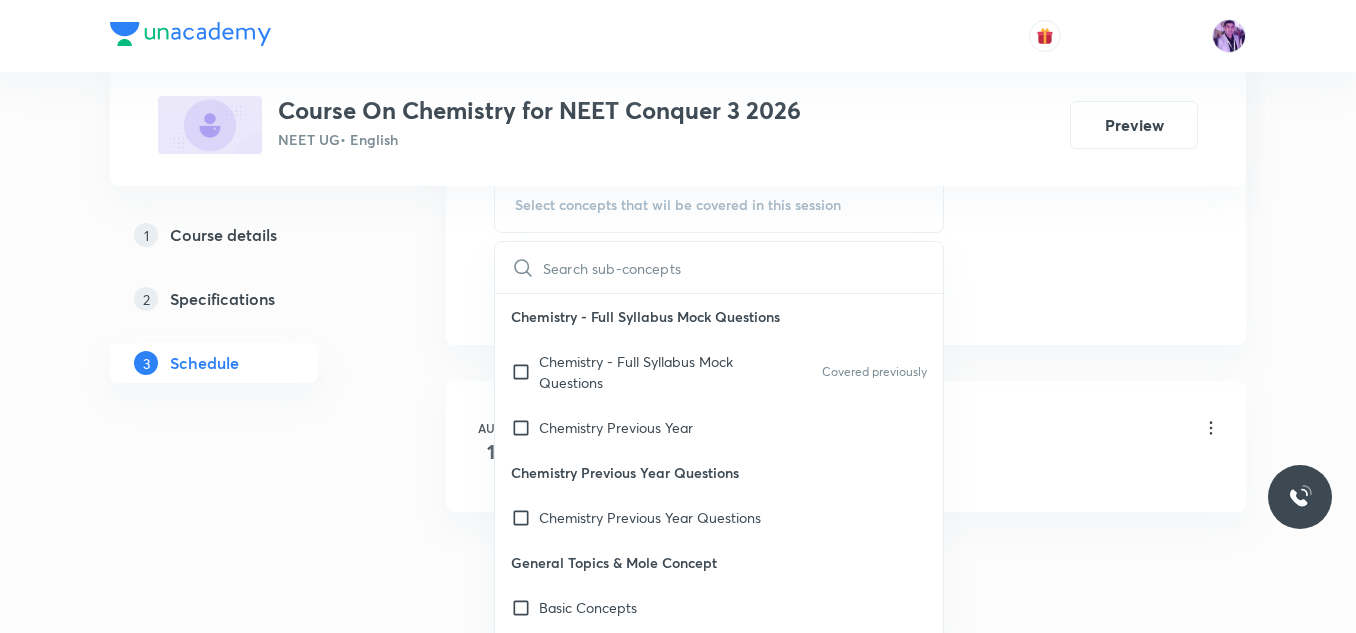 click on "Plus Courses Course On Chemistry for NEET Conquer 3 2026 NEET UG  • English Preview 1 Course details 2 Specifications 3 Schedule Schedule 1  class Session  2 Live class Session title 13/99 Mole Concepts ​ Schedule for Aug 5, 2025, 10:40 AM ​ Duration (in minutes) 80 ​   Session type Online Offline Room Room 101 Sub-concepts Select concepts that wil be covered in this session ​ Chemistry - Full Syllabus Mock Questions Chemistry - Full Syllabus Mock Questions Covered previously Chemistry Previous Year Chemistry Previous Year Questions Chemistry Previous Year Questions General Topics & Mole Concept Basic Concepts Mole – Basic Introduction Percentage Composition Stoichiometry Principle of Atom Conservation (POAC) Relation between Stoichiometric Quantities Application of Mole Concept: Gravimetric Analysis Electronic Configuration Of Atoms (Hund's rule)  Quantum Numbers (Magnetic Quantum no.) Quantum Numbers(Pauli's Exclusion law) Mean Molar Mass or Molecular Mass Mechanism of Corrosion Atomic Structure" at bounding box center (678, -141) 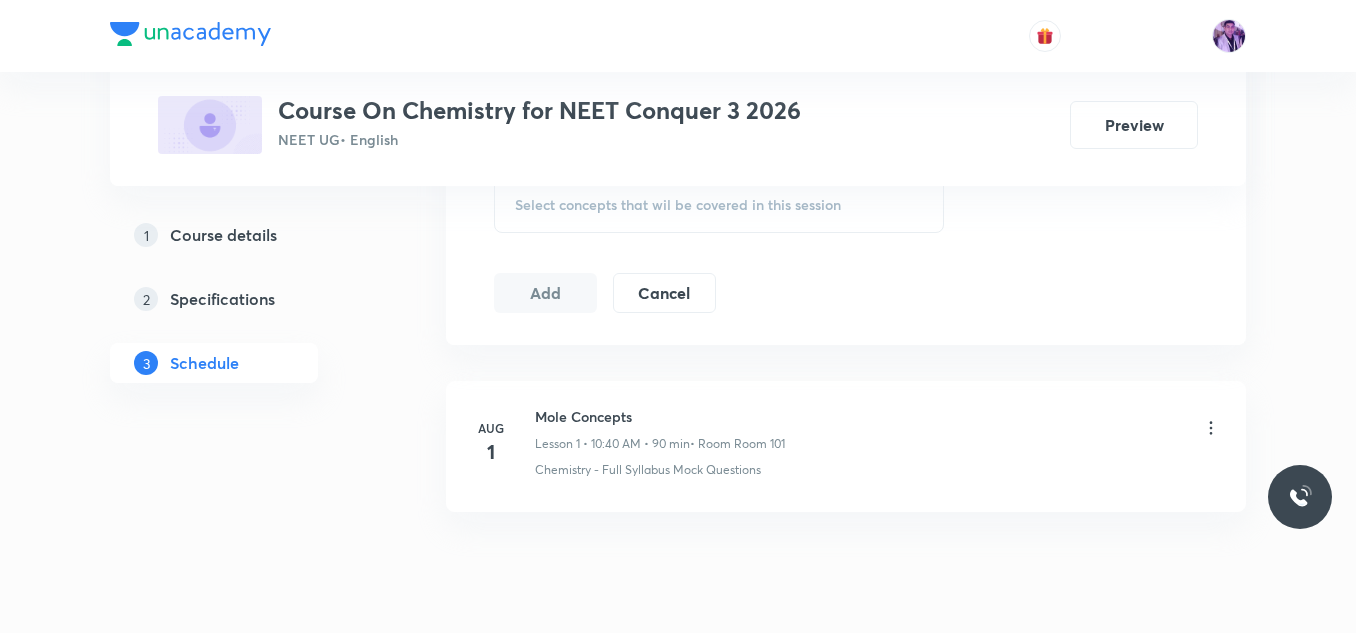 click on "Select concepts that wil be covered in this session" at bounding box center [719, 205] 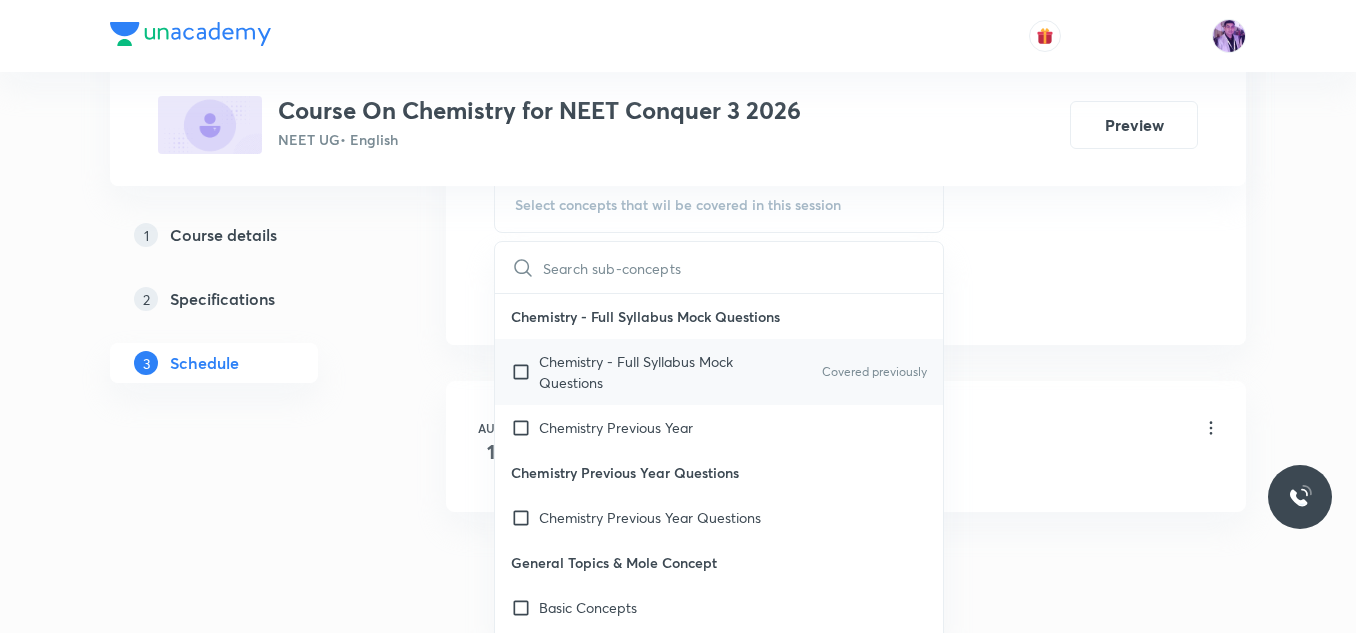 click on "Chemistry - Full Syllabus Mock Questions" at bounding box center (640, 372) 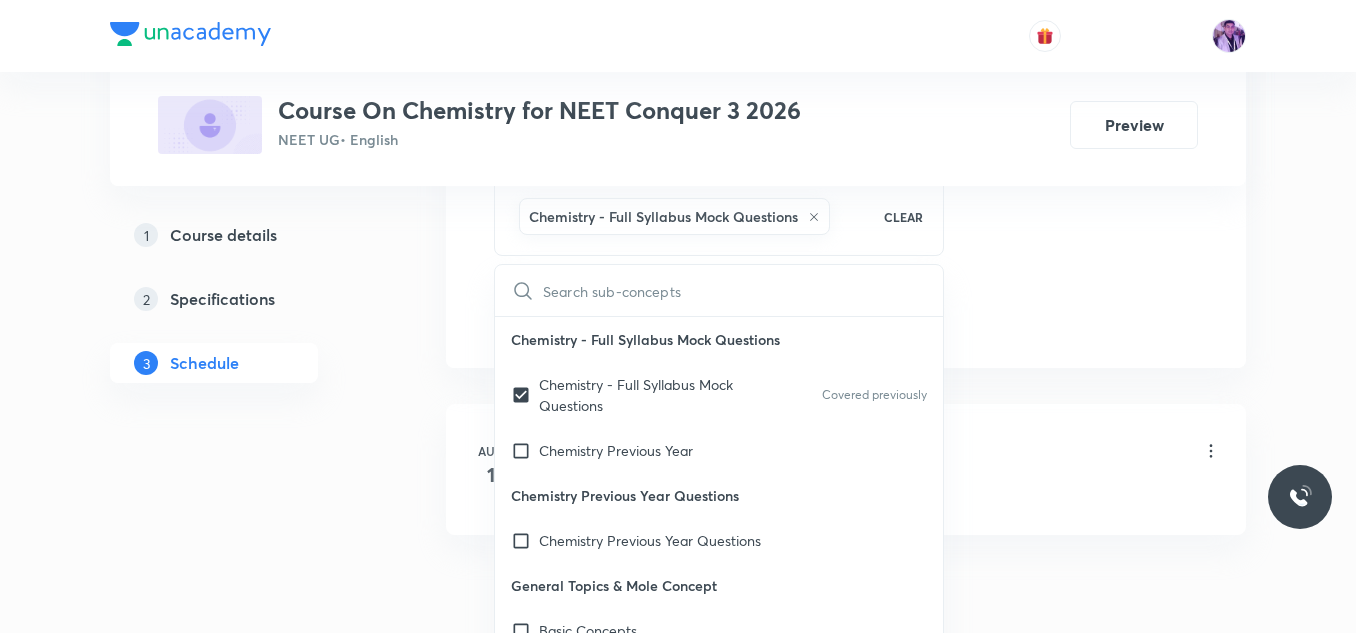 click on "Session  2 Live class Session title 13/99 Mole Concepts ​ Schedule for Aug 5, 2025, 10:40 AM ​ Duration (in minutes) 80 ​   Session type Online Offline Room Room 101 Sub-concepts Chemistry - Full Syllabus Mock Questions CLEAR ​ Chemistry - Full Syllabus Mock Questions Chemistry - Full Syllabus Mock Questions Covered previously Chemistry Previous Year Chemistry Previous Year Questions Chemistry Previous Year Questions General Topics & Mole Concept Basic Concepts Mole – Basic Introduction Percentage Composition Stoichiometry Principle of Atom Conservation (POAC) Relation between Stoichiometric Quantities Application of Mole Concept: Gravimetric Analysis Electronic Configuration Of Atoms (Hund's rule)  Quantum Numbers (Magnetic Quantum no.) Quantum Numbers(Pauli's Exclusion law) Mean Molar Mass or Molecular Mass Variation of Conductivity with Concentration Mechanism of Corrosion Atomic Structure Discovery Of Electron Some Prerequisites of Physics Discovery Of Protons And Neutrons Atomic Models Spectrum" at bounding box center (846, -145) 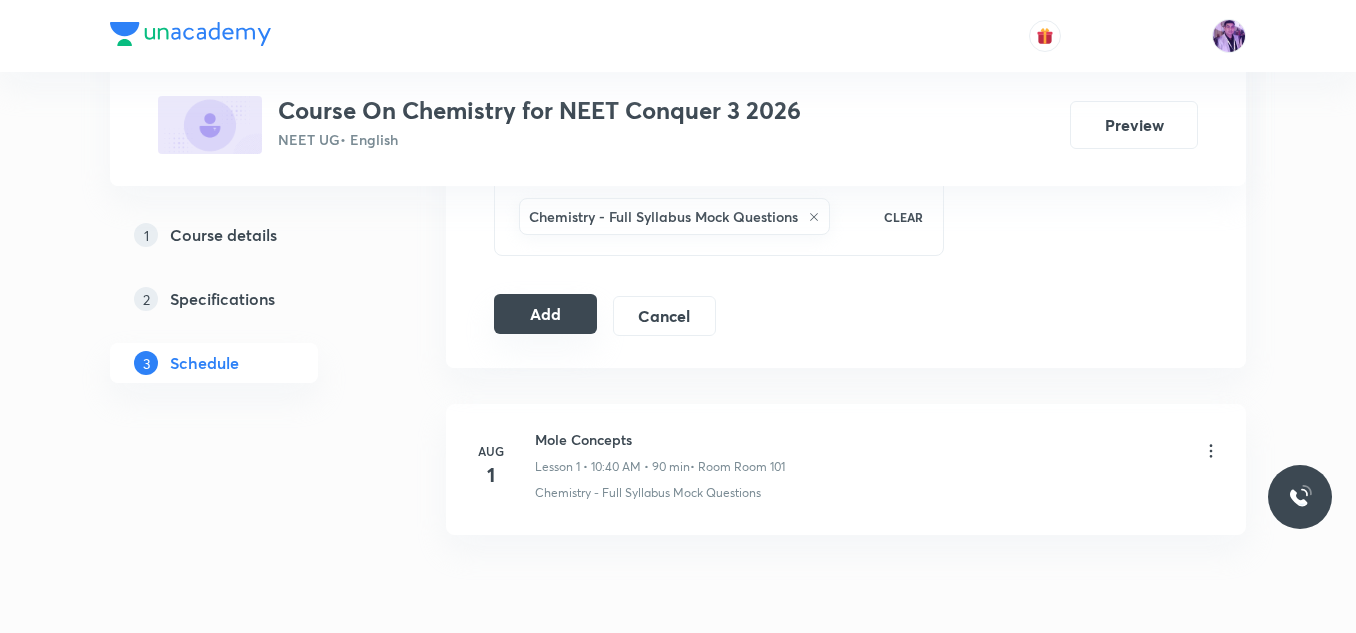 click on "Add" at bounding box center (545, 314) 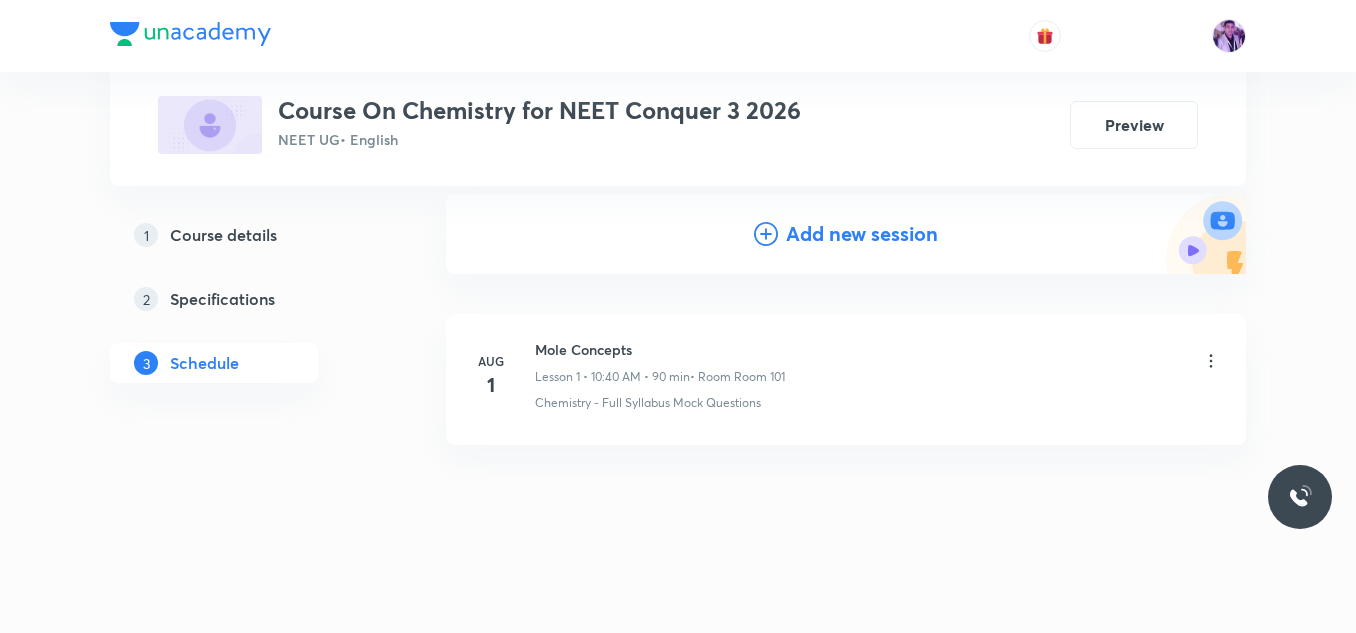 scroll, scrollTop: 206, scrollLeft: 0, axis: vertical 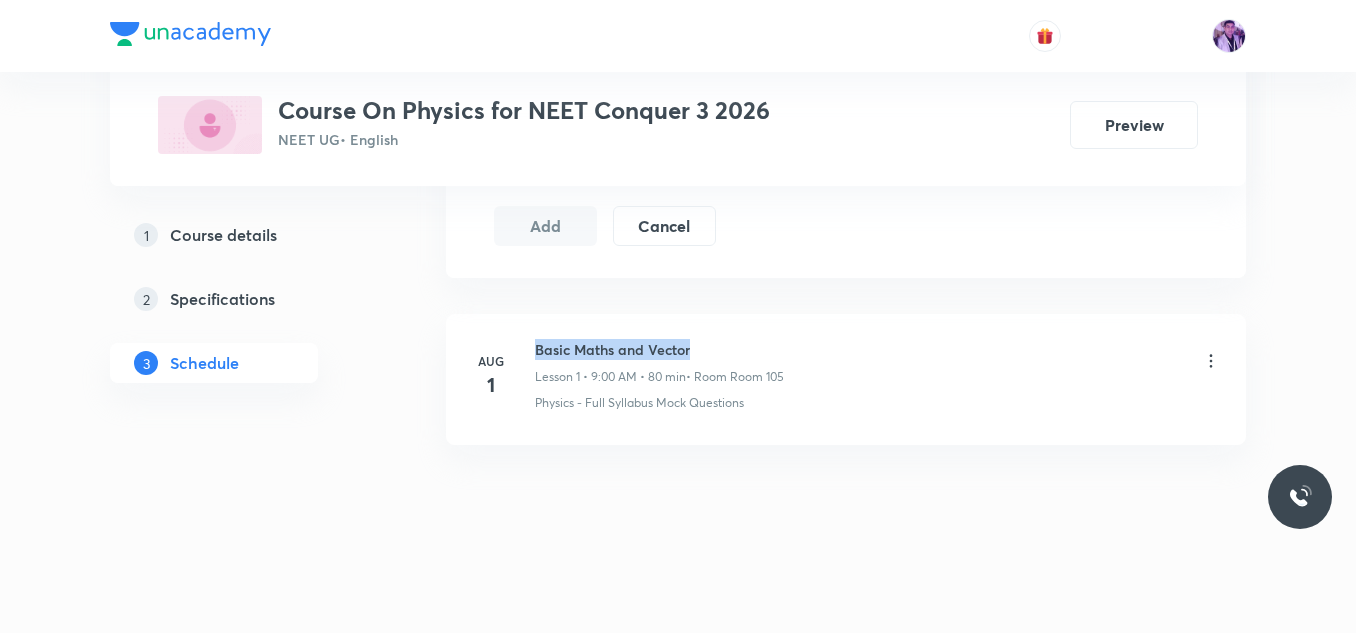 drag, startPoint x: 535, startPoint y: 347, endPoint x: 755, endPoint y: 325, distance: 221.09726 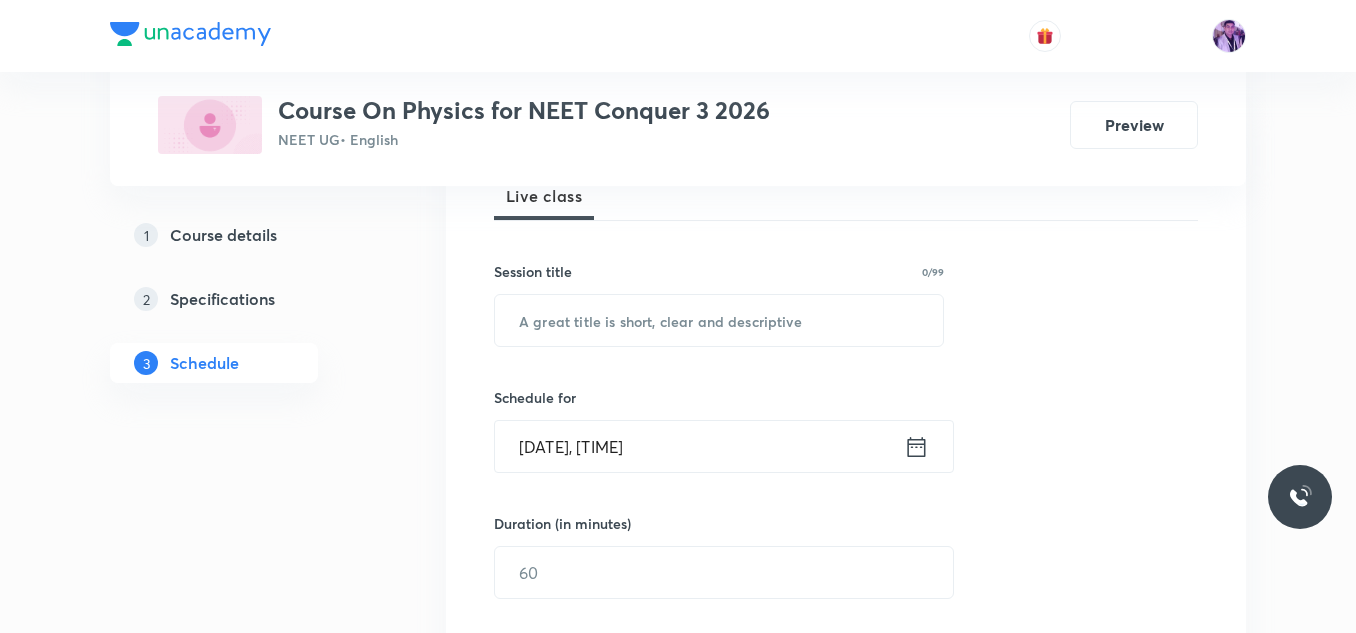 scroll, scrollTop: 378, scrollLeft: 0, axis: vertical 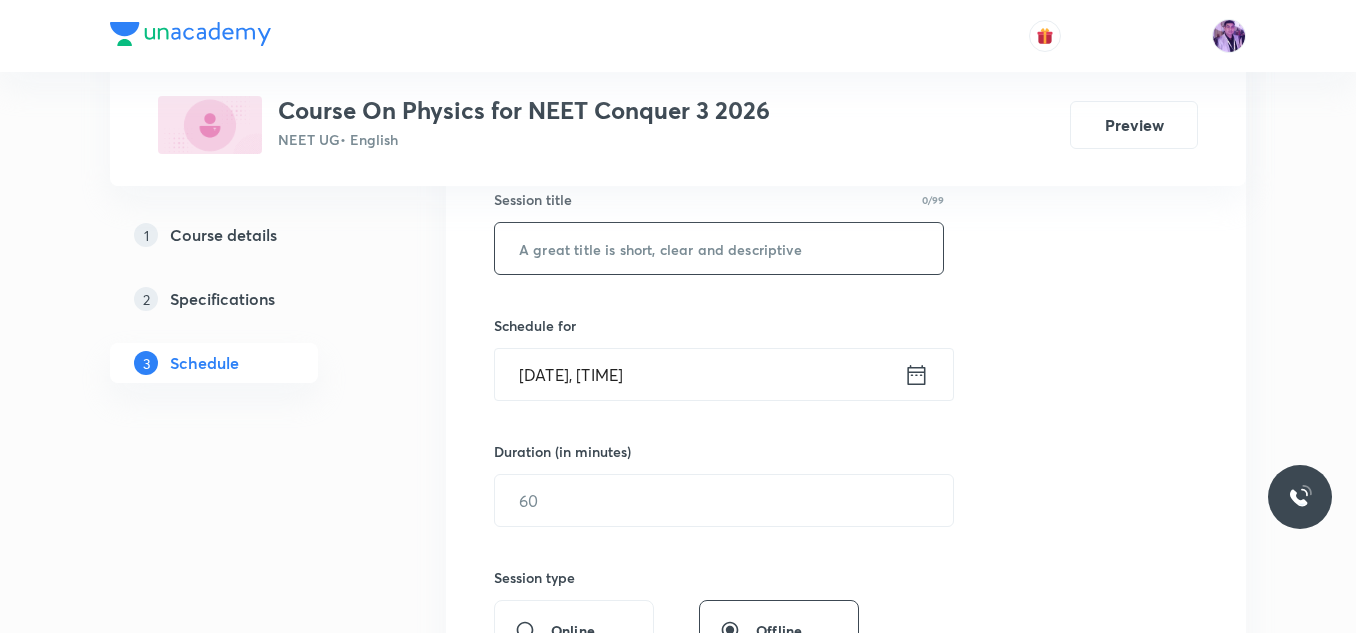 click at bounding box center (719, 248) 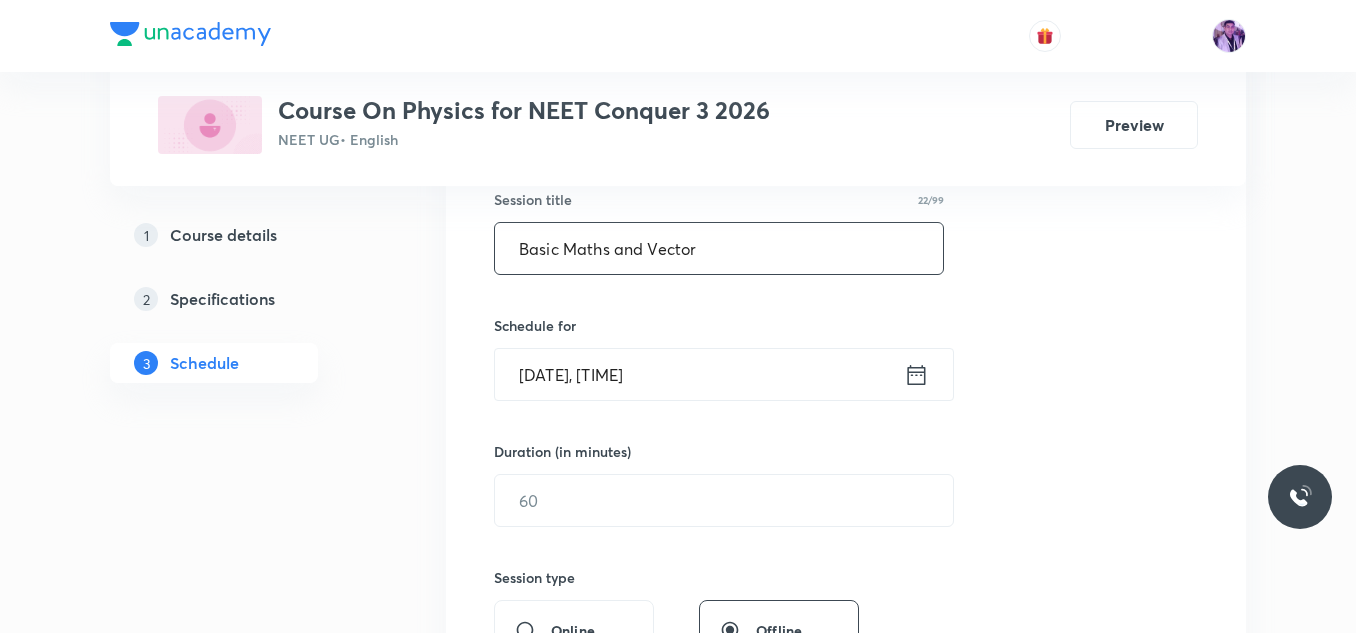 type on "Basic Maths and Vector" 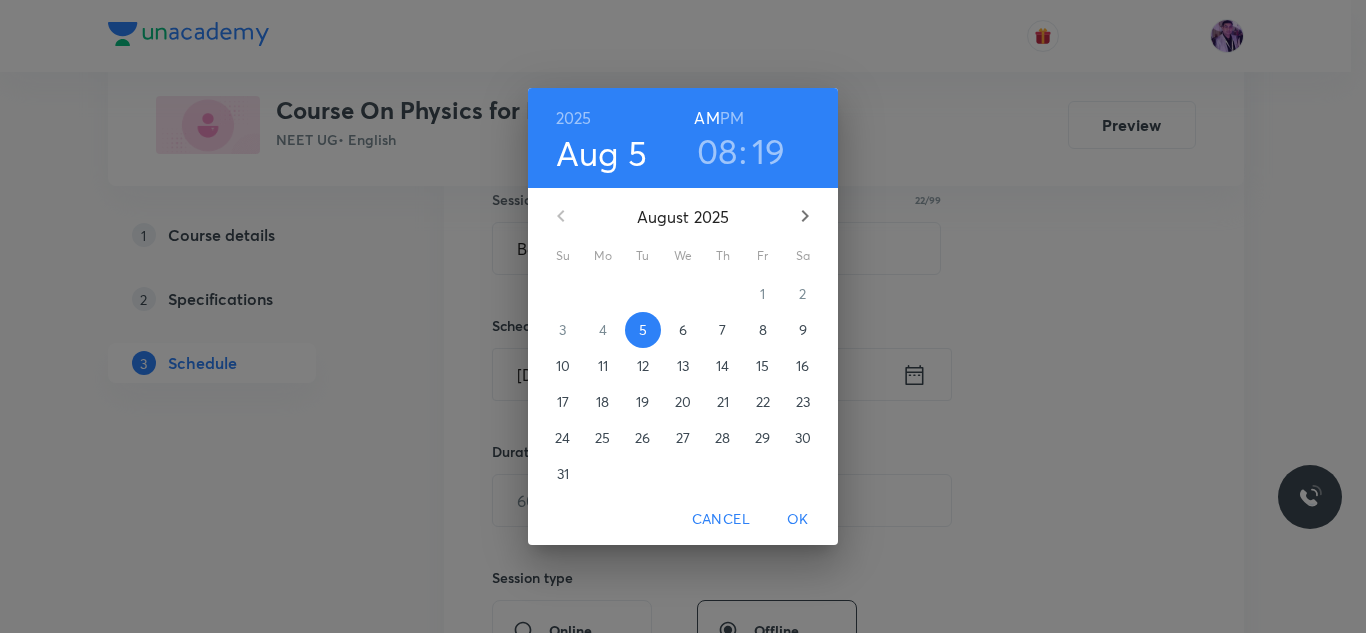 click on "08" at bounding box center [717, 151] 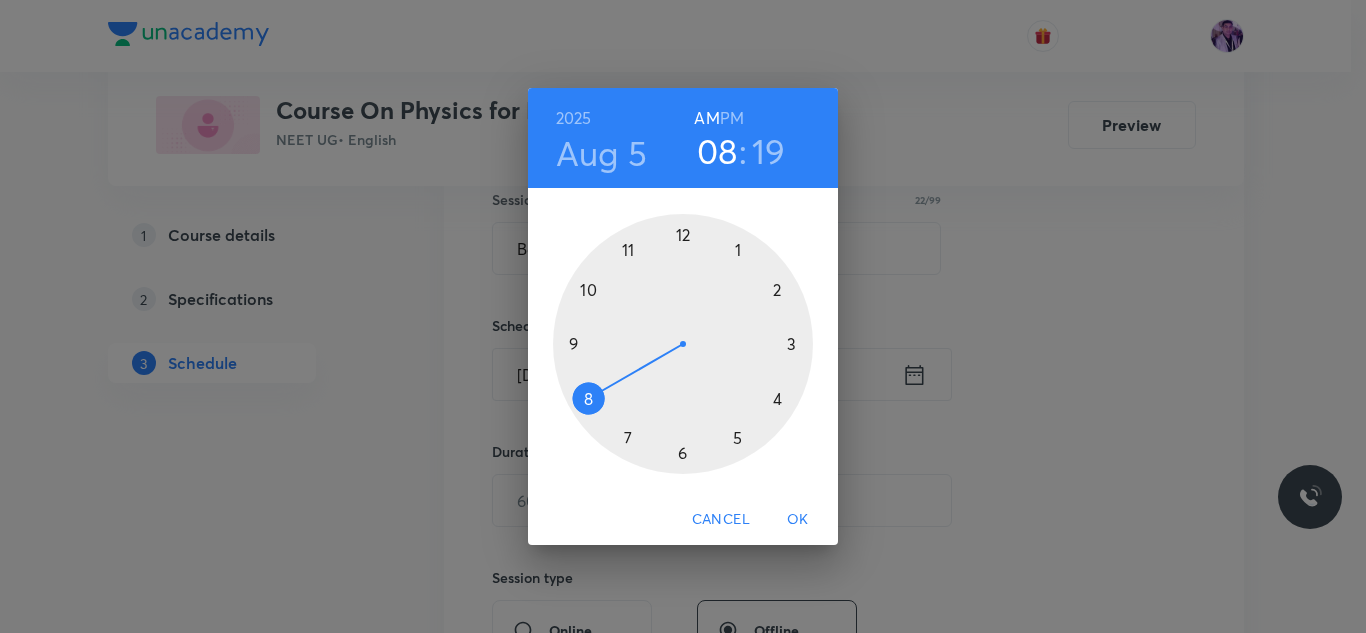 click on "PM" at bounding box center (732, 118) 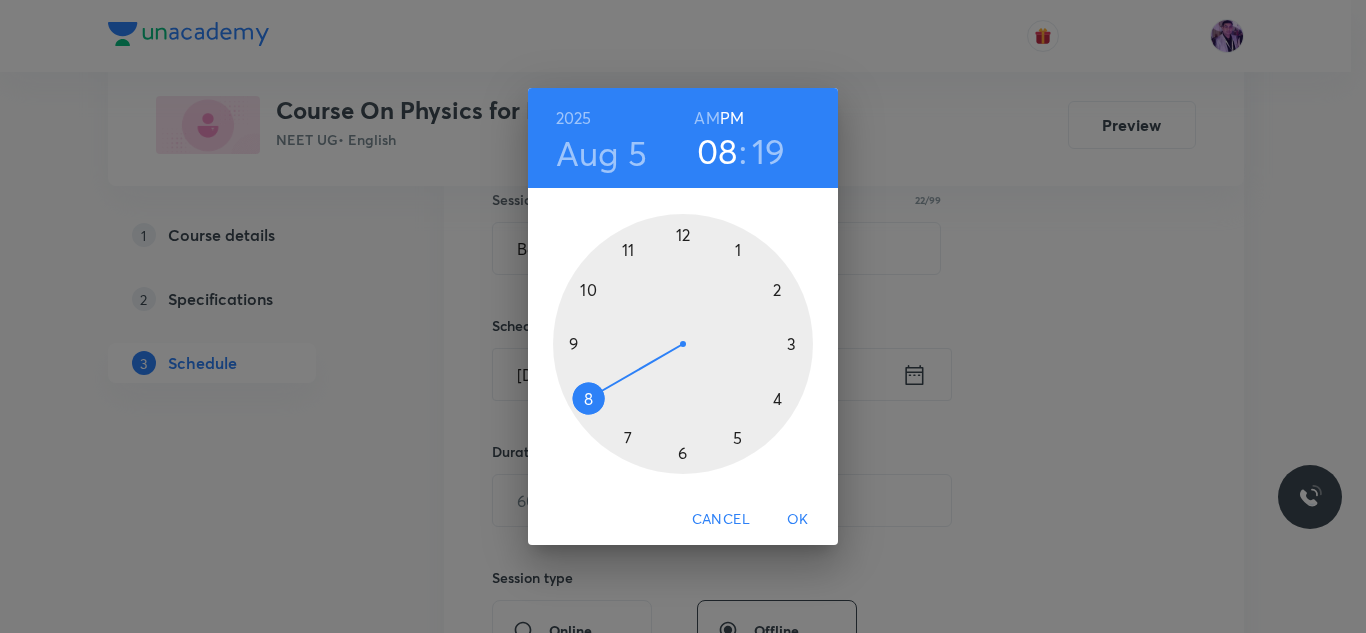 click at bounding box center (683, 344) 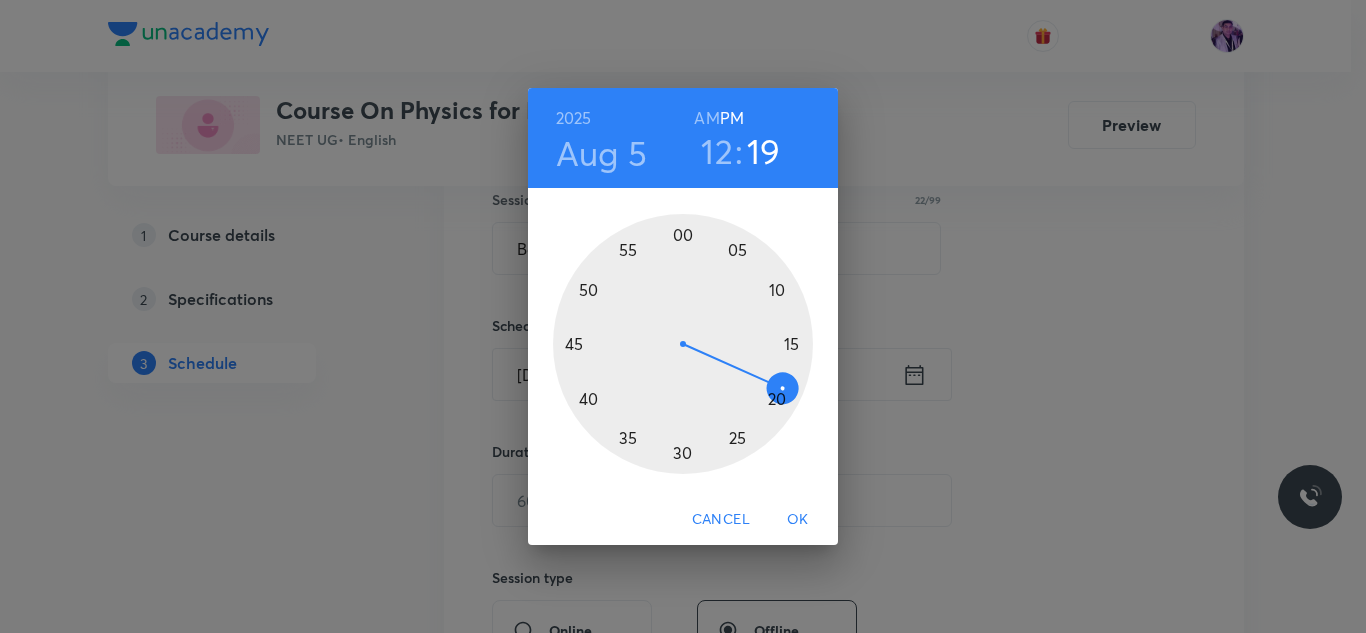 click at bounding box center [683, 344] 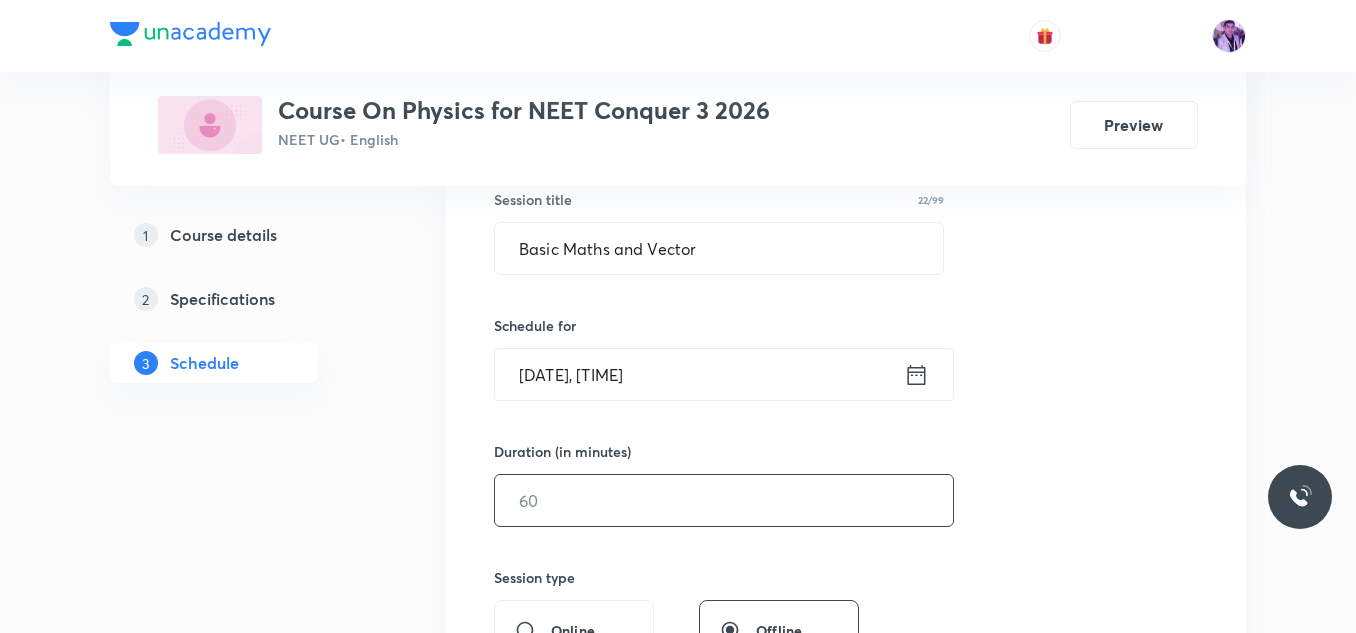 click at bounding box center (724, 500) 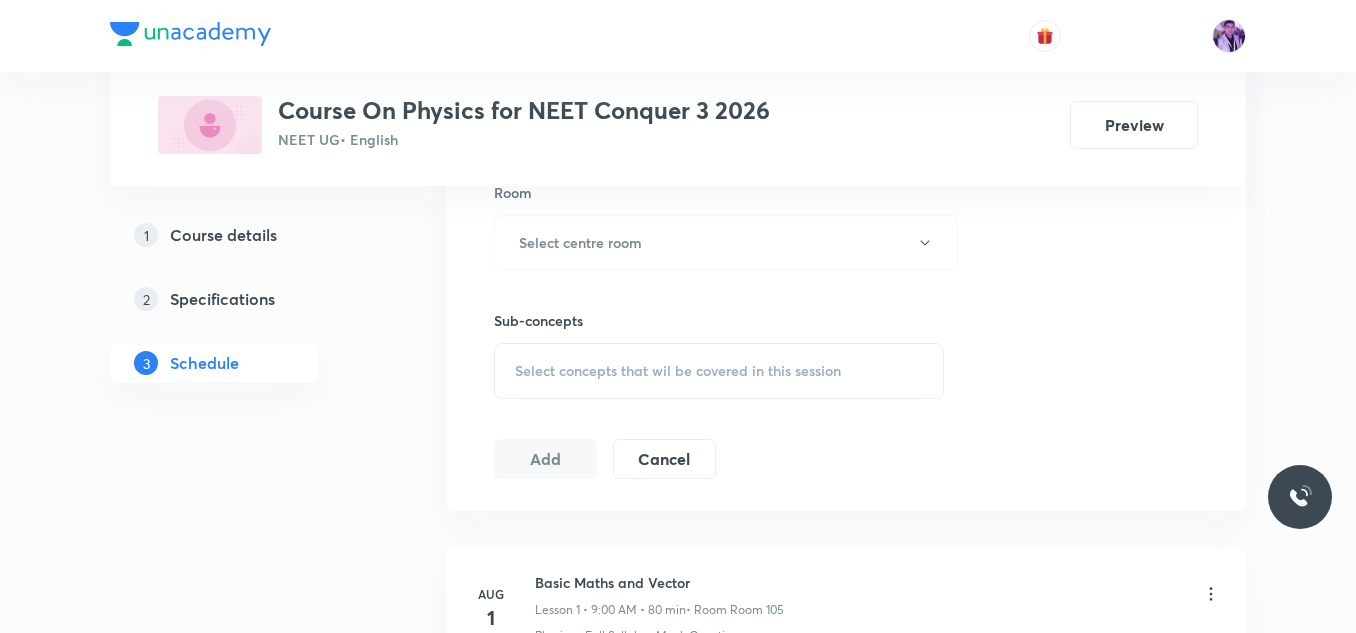 scroll, scrollTop: 912, scrollLeft: 0, axis: vertical 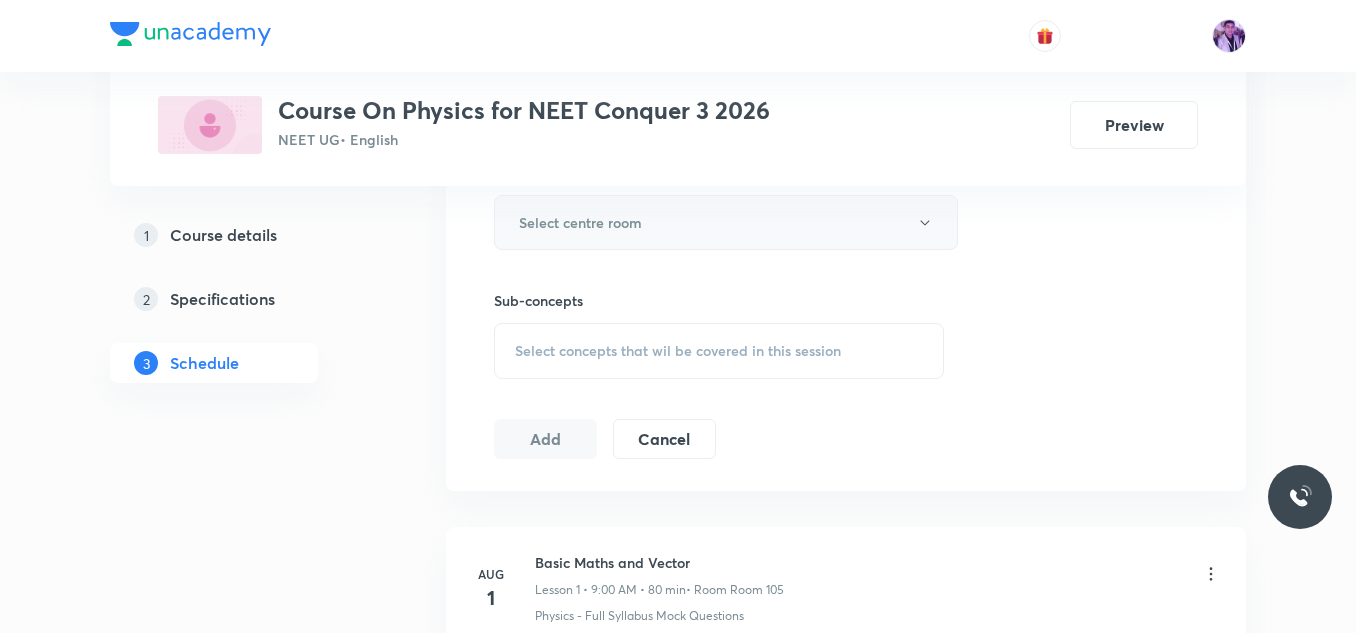 type on "80" 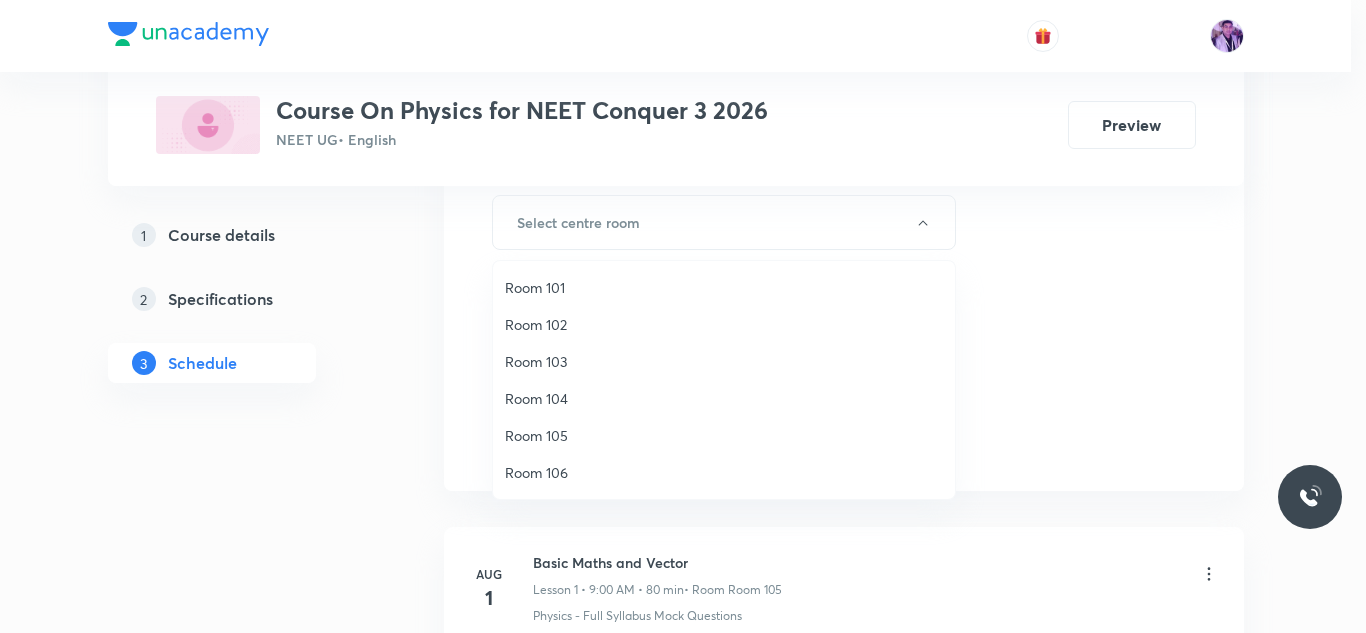 click on "Room 102" at bounding box center [724, 324] 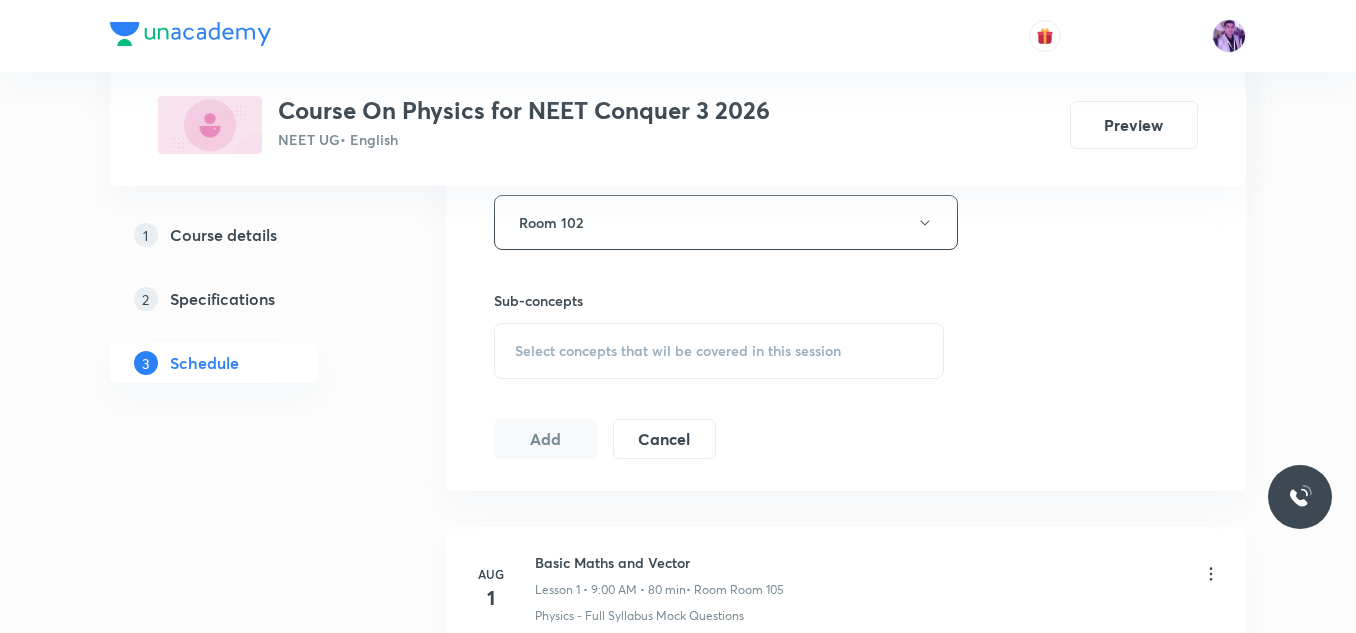 click on "Select concepts that wil be covered in this session" at bounding box center [678, 351] 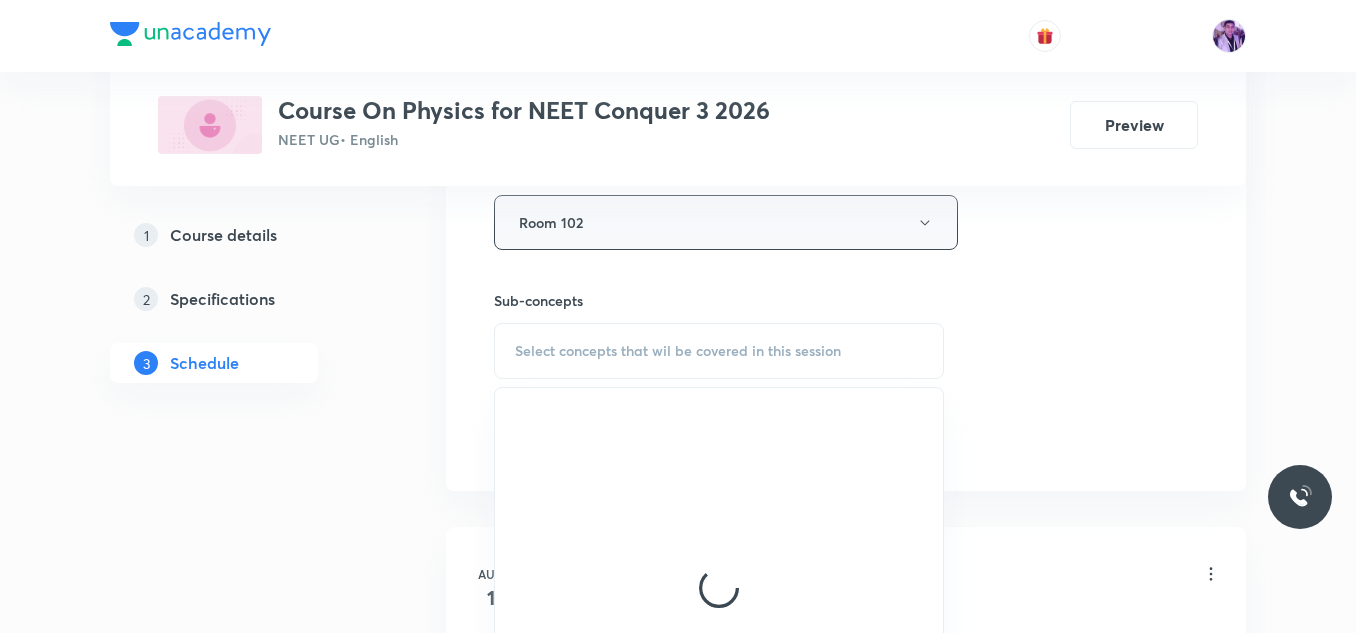 click on "Room 102" at bounding box center (726, 222) 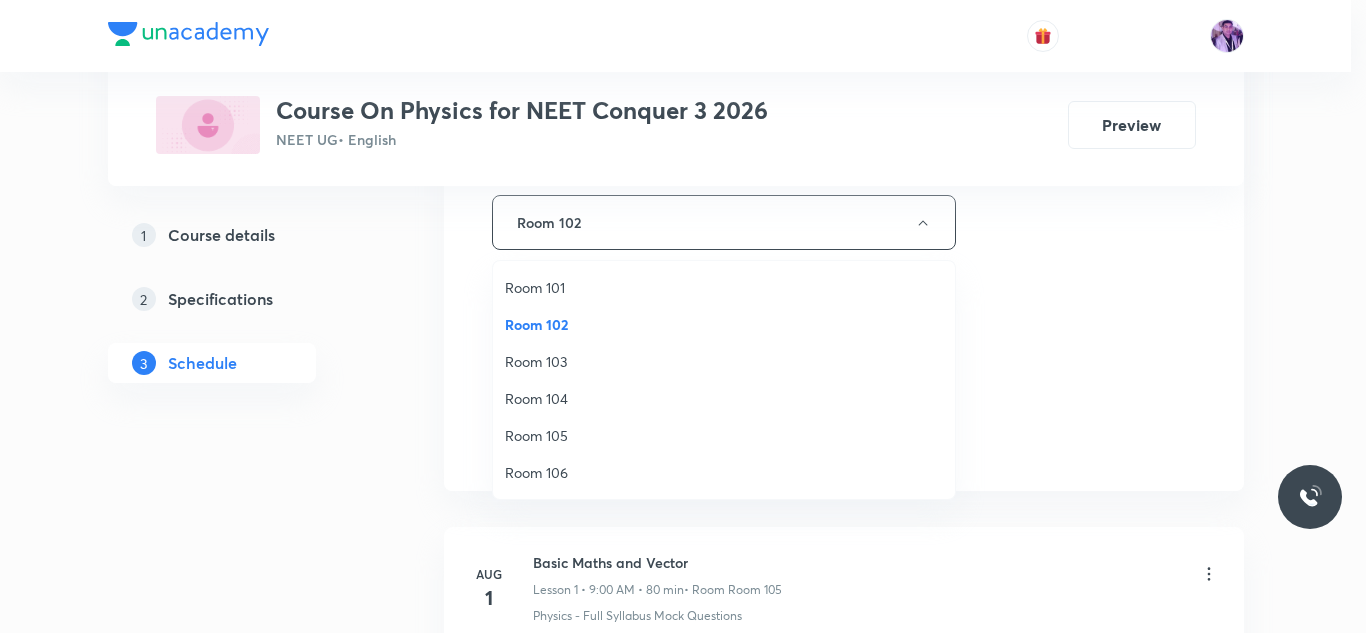 click on "Room 101" at bounding box center [724, 287] 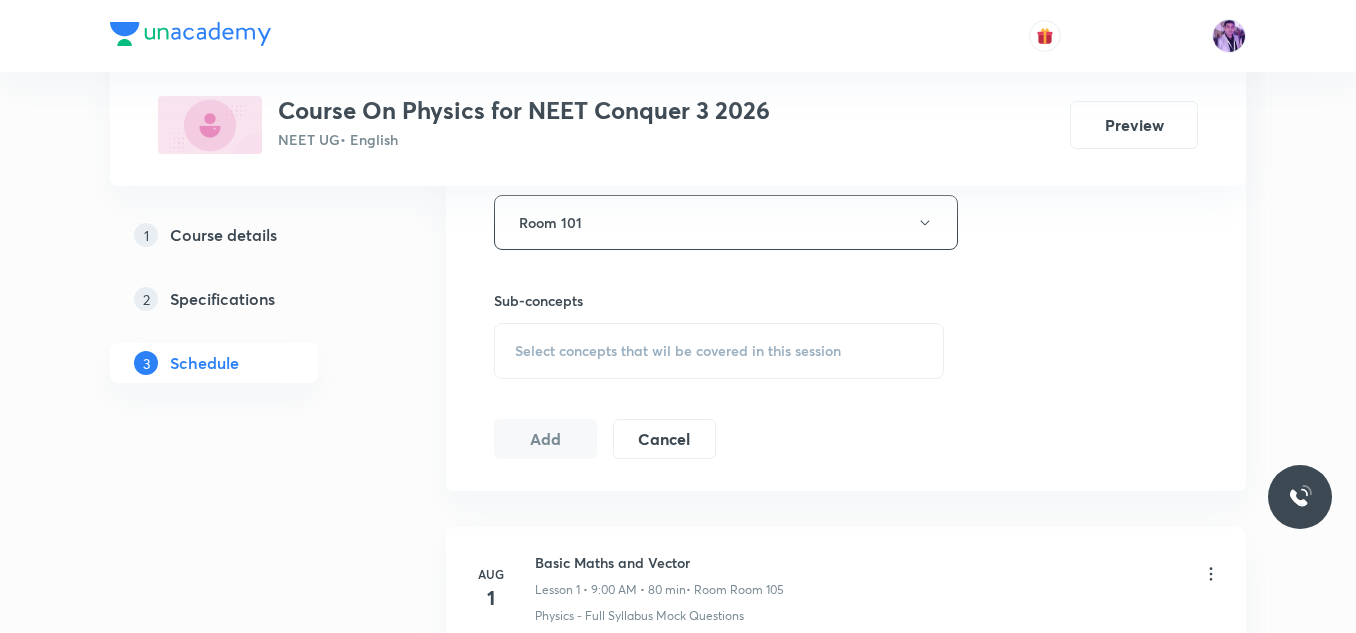 click on "Select concepts that wil be covered in this session" at bounding box center [678, 351] 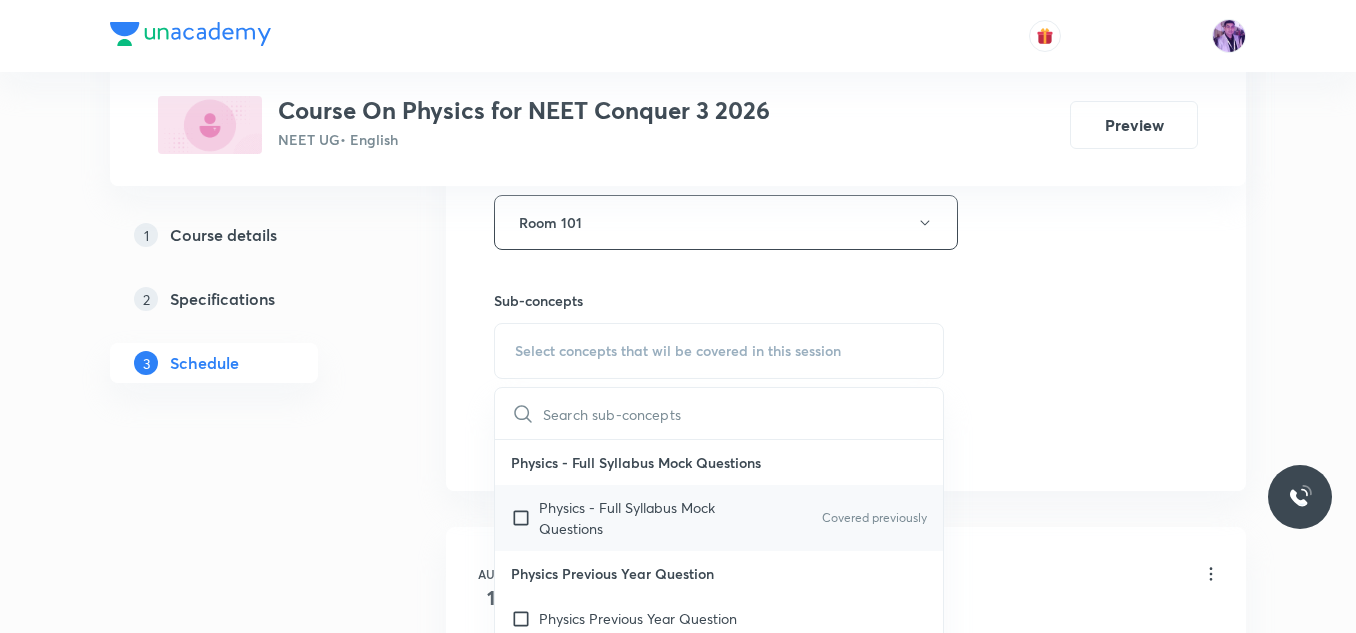 click on "Physics - Full Syllabus Mock Questions" at bounding box center [640, 518] 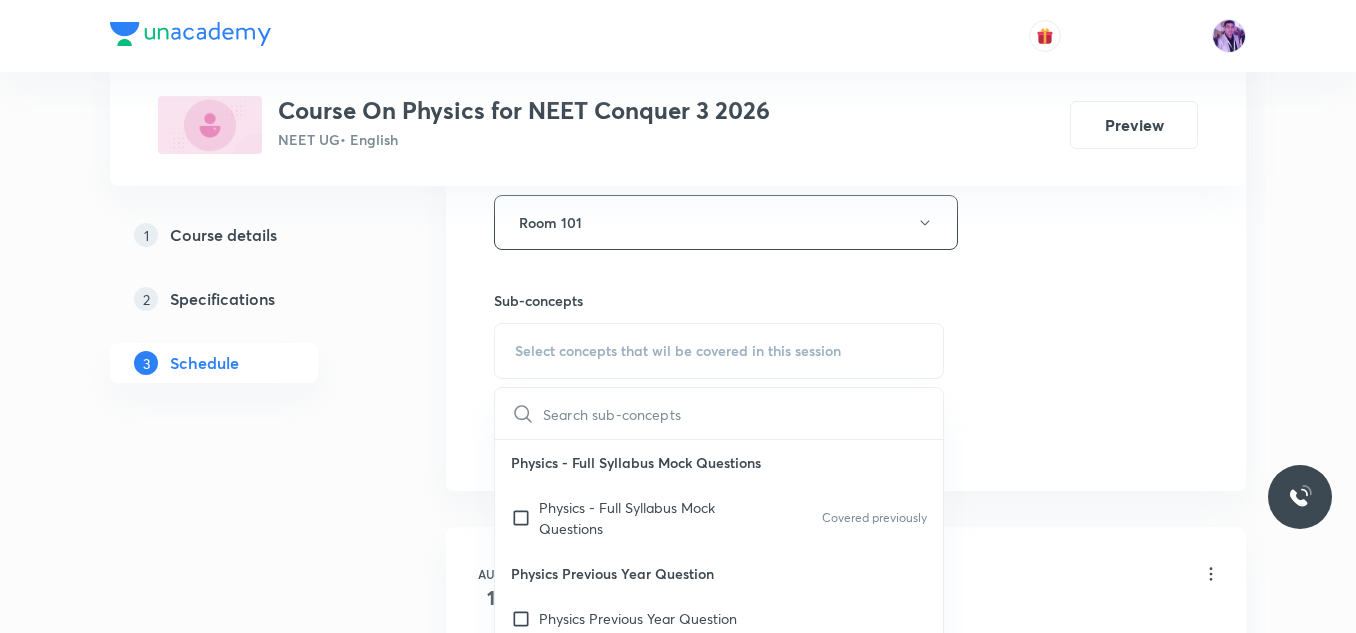 checkbox on "true" 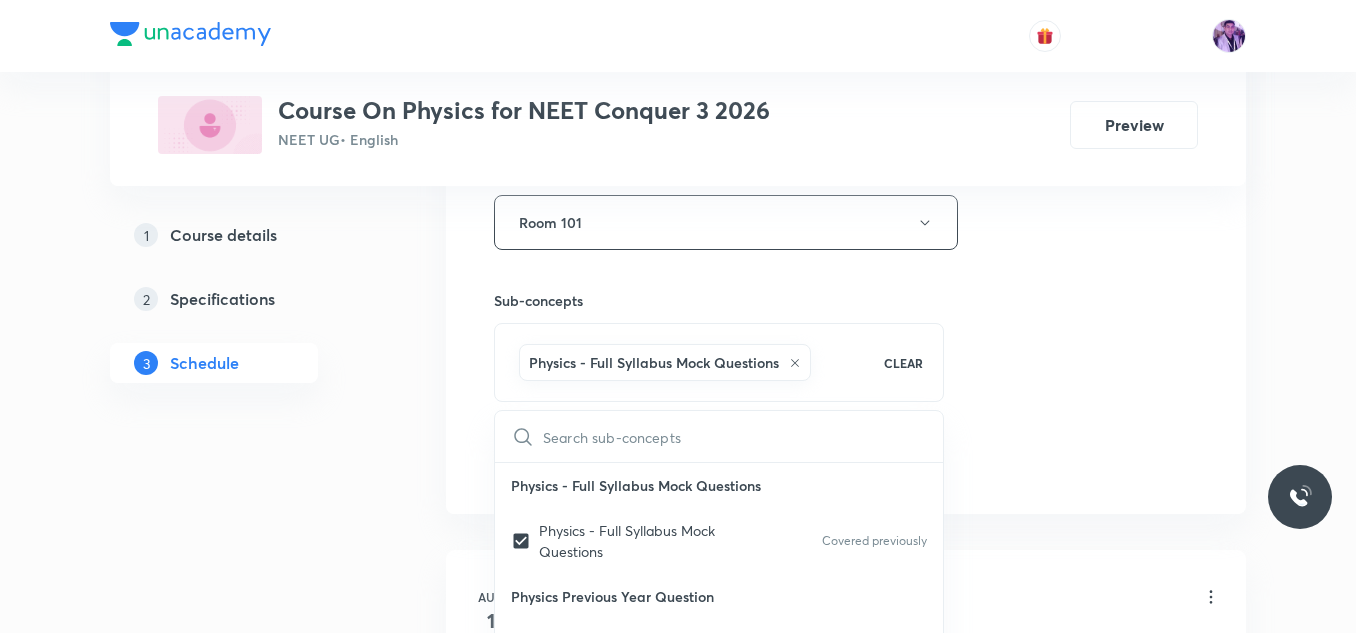 click on "1 Course details 2 Specifications 3 Schedule" at bounding box center [246, 129] 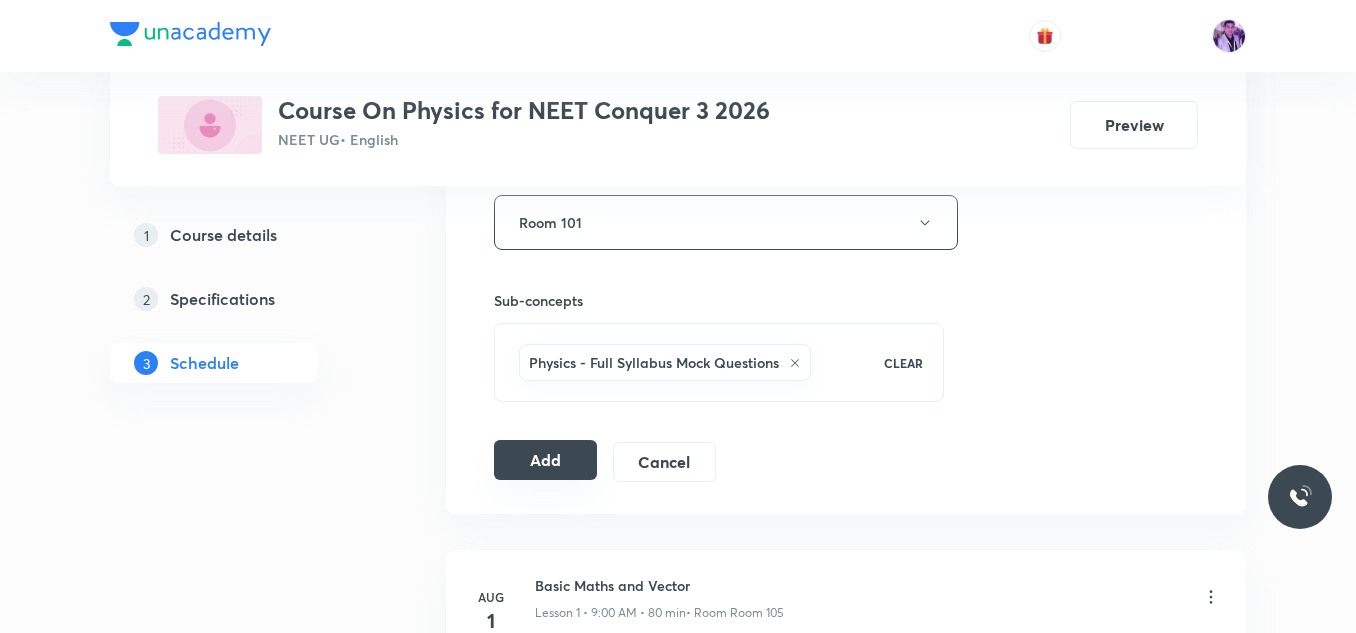 click on "Add" at bounding box center [545, 460] 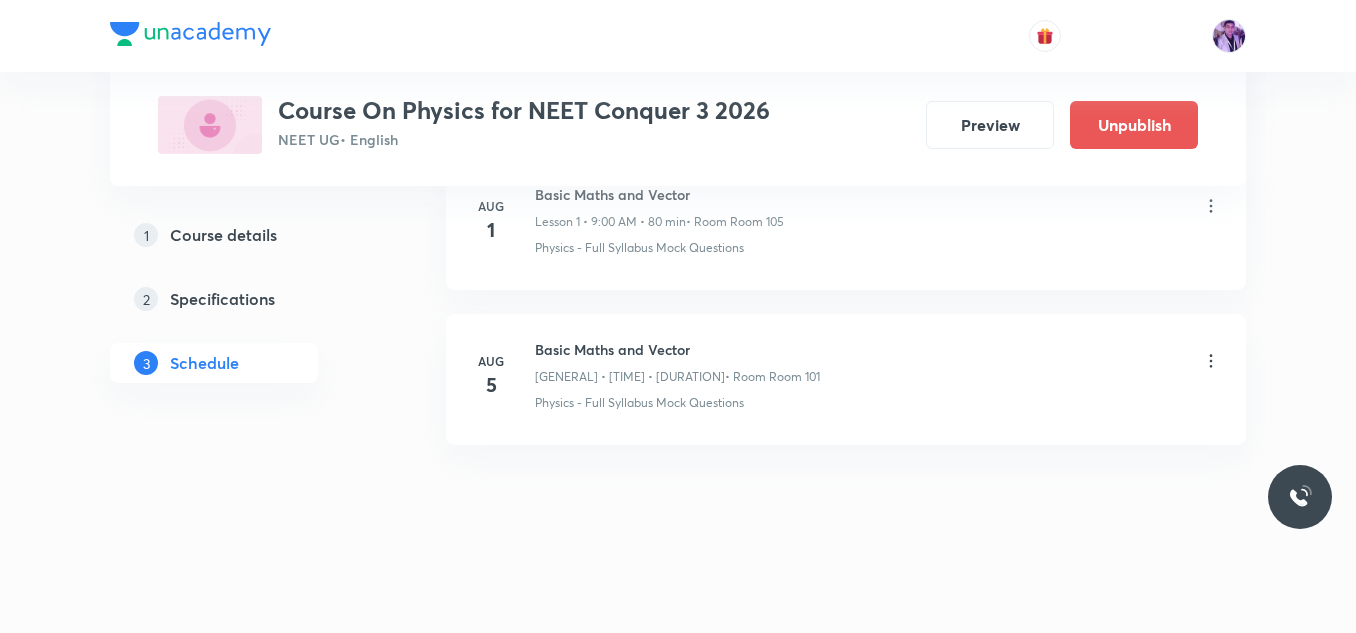 scroll, scrollTop: 156, scrollLeft: 0, axis: vertical 